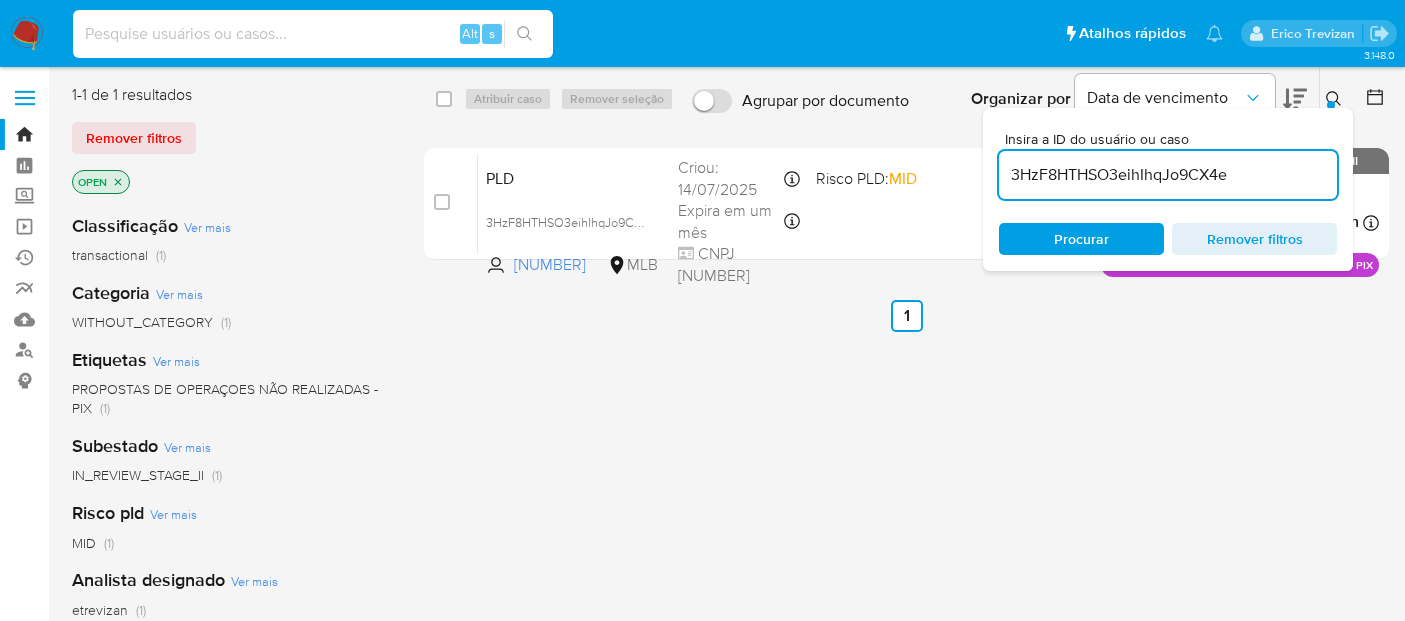 scroll, scrollTop: 0, scrollLeft: 0, axis: both 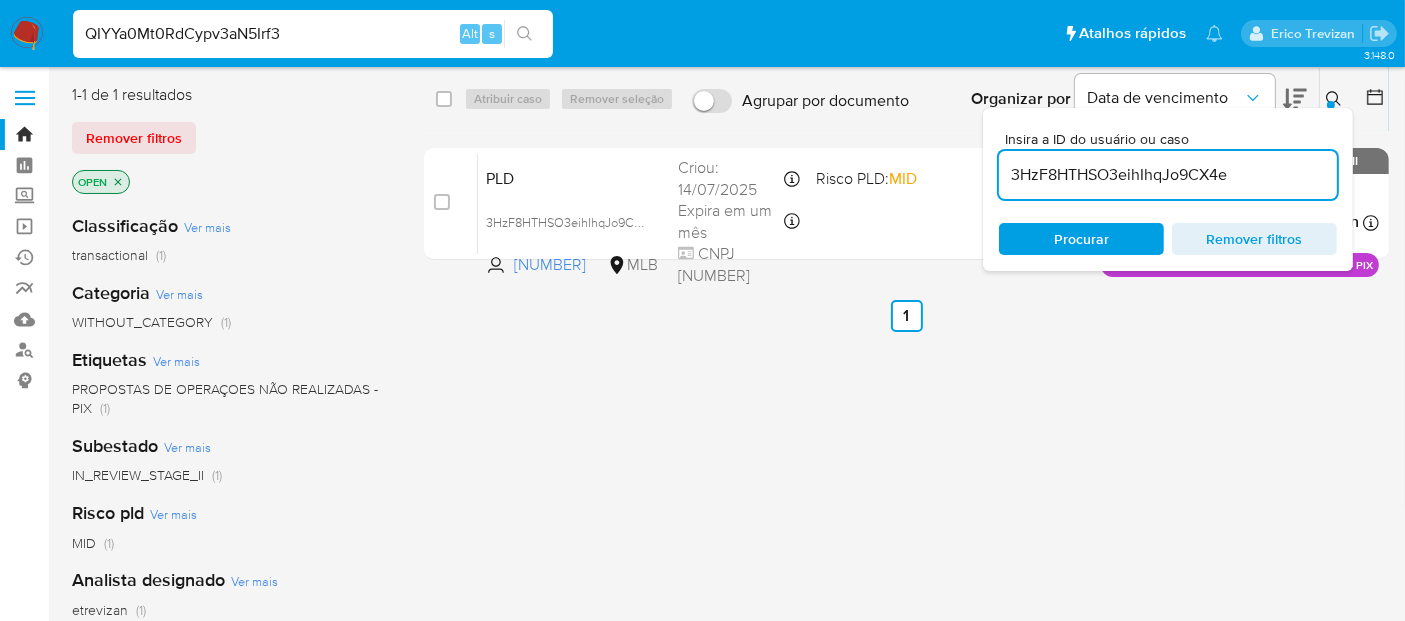 type on "QIYYa0Mt0RdCypv3aN5Irf3" 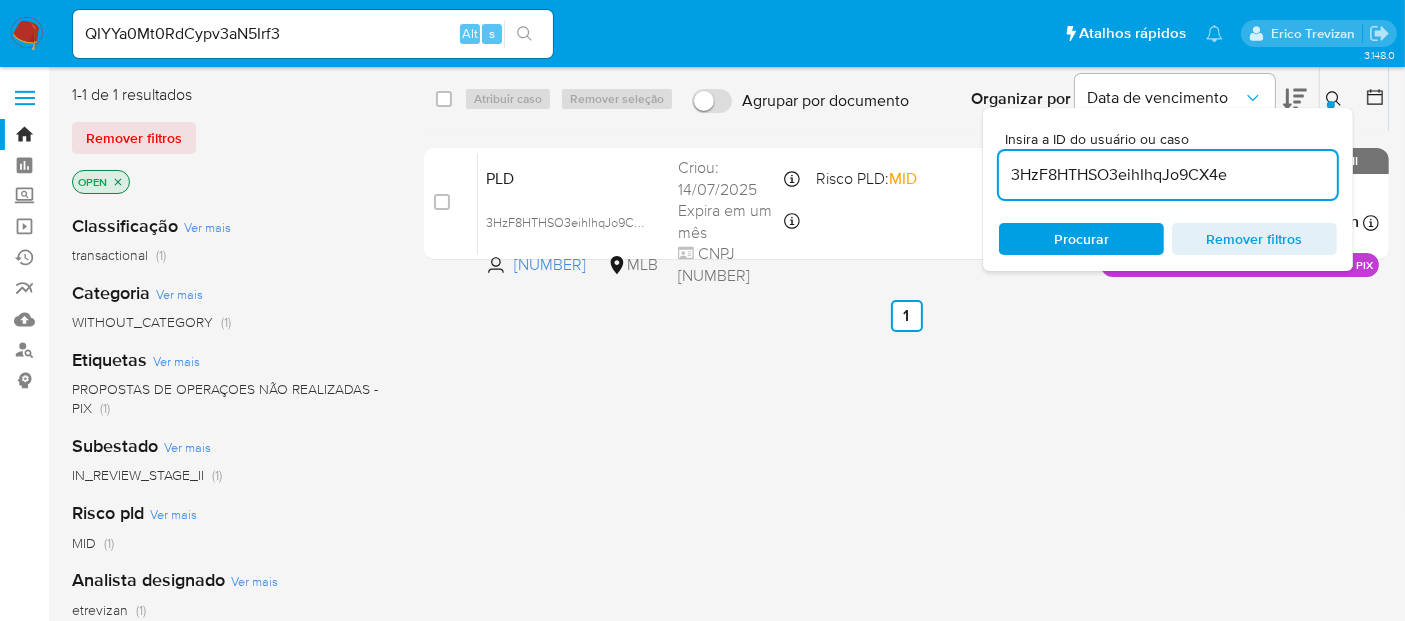 click at bounding box center (27, 34) 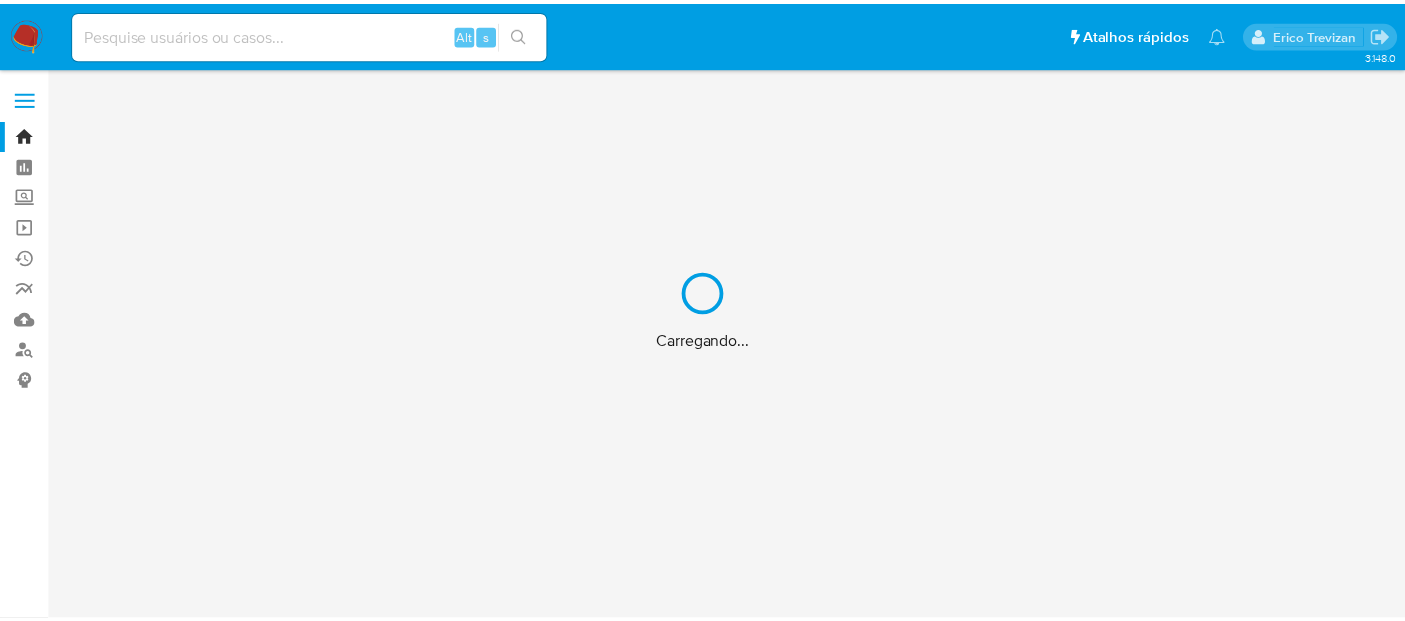 scroll, scrollTop: 0, scrollLeft: 0, axis: both 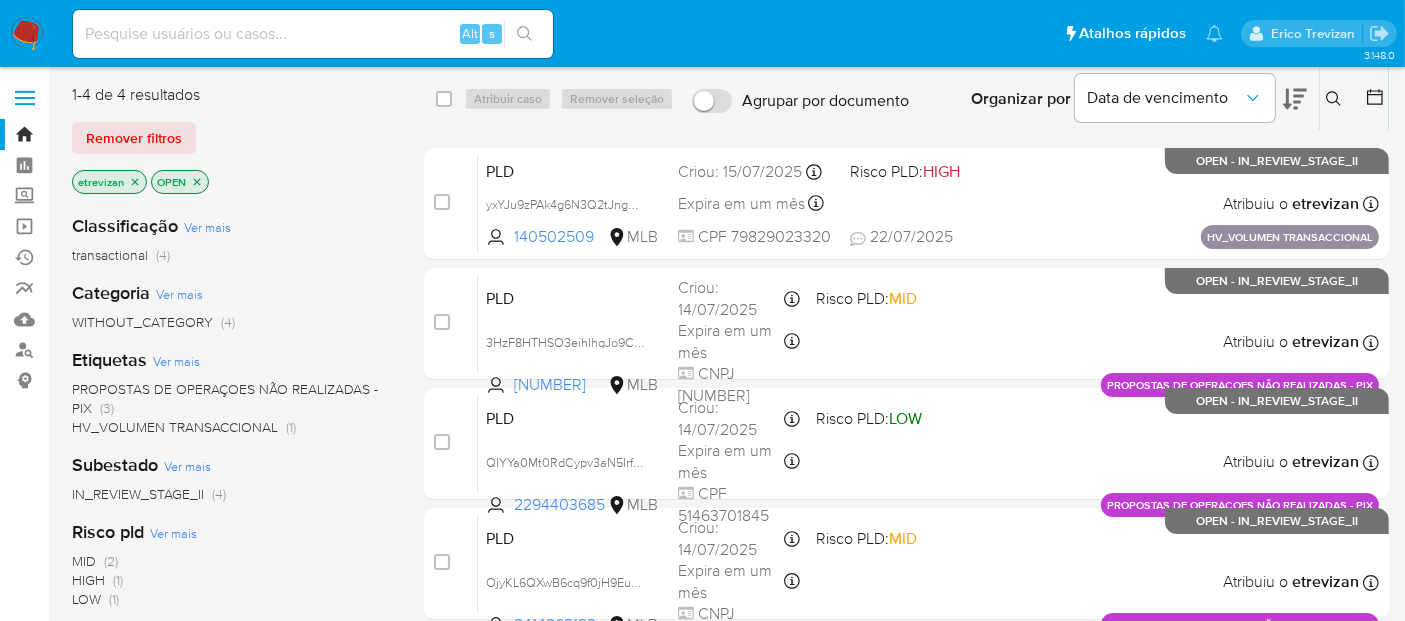 click at bounding box center [313, 34] 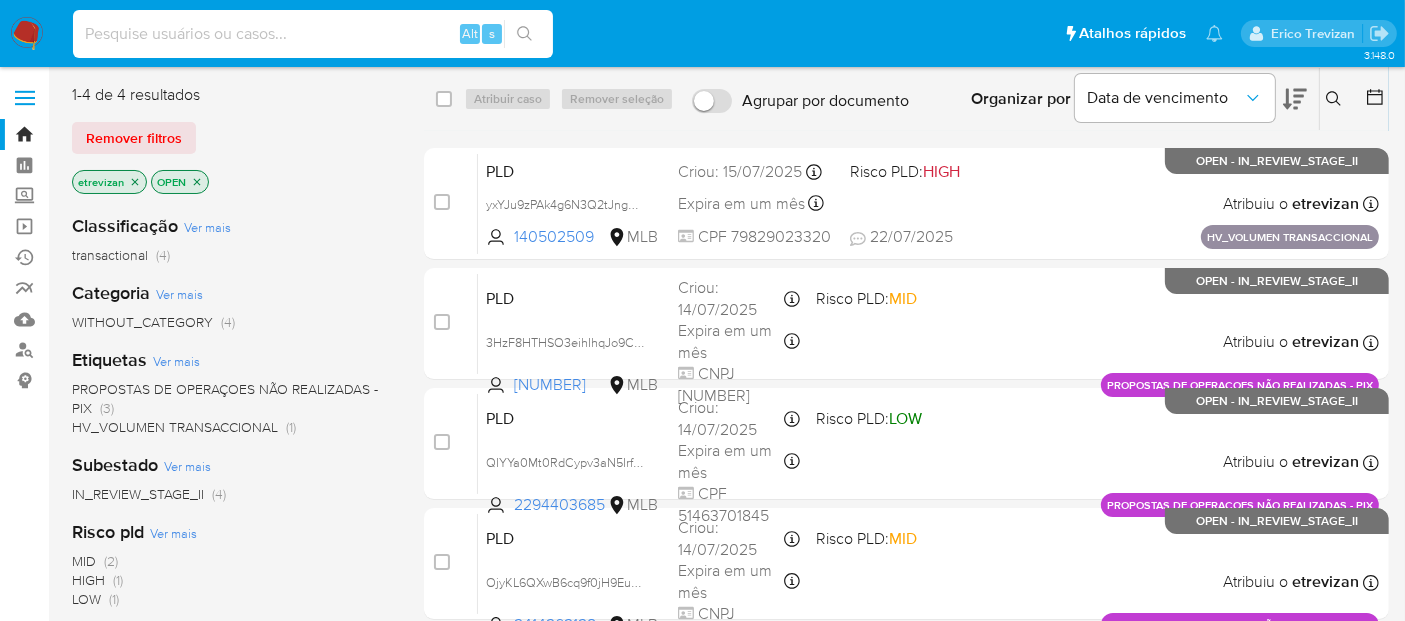 paste on "QIYYa0Mt0RdCypv3aN5Irf3e" 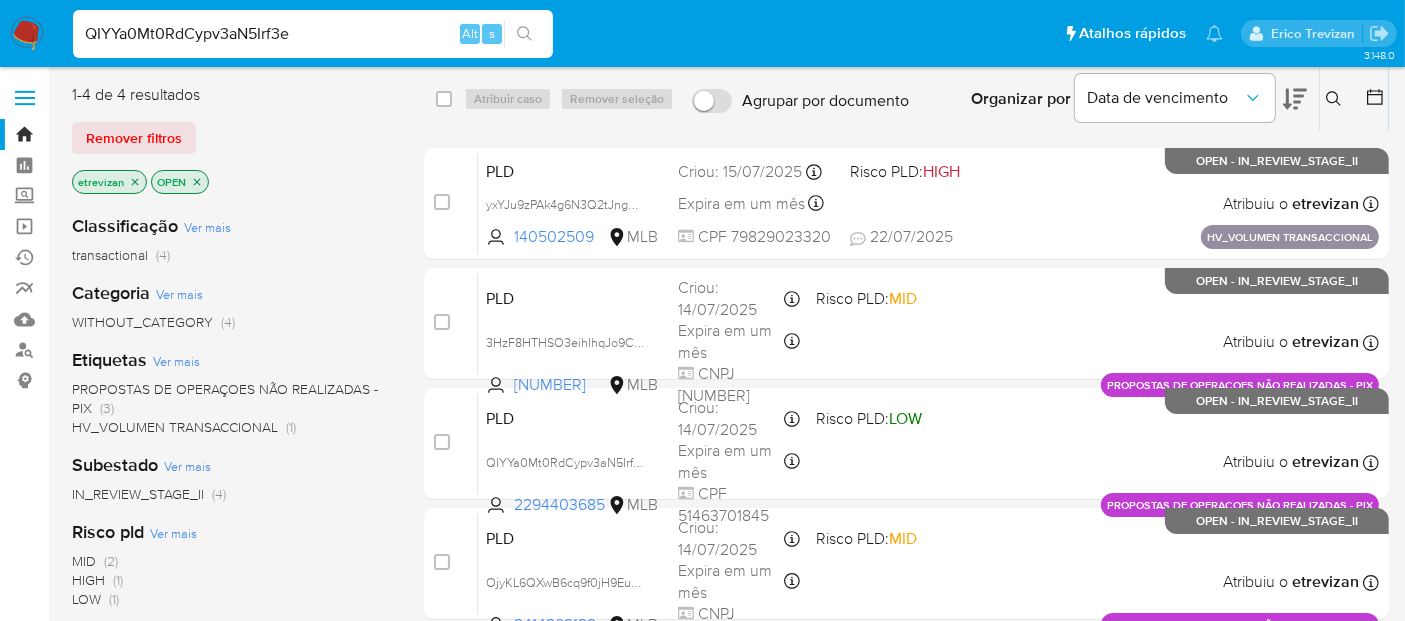 type on "QIYYa0Mt0RdCypv3aN5Irf3e" 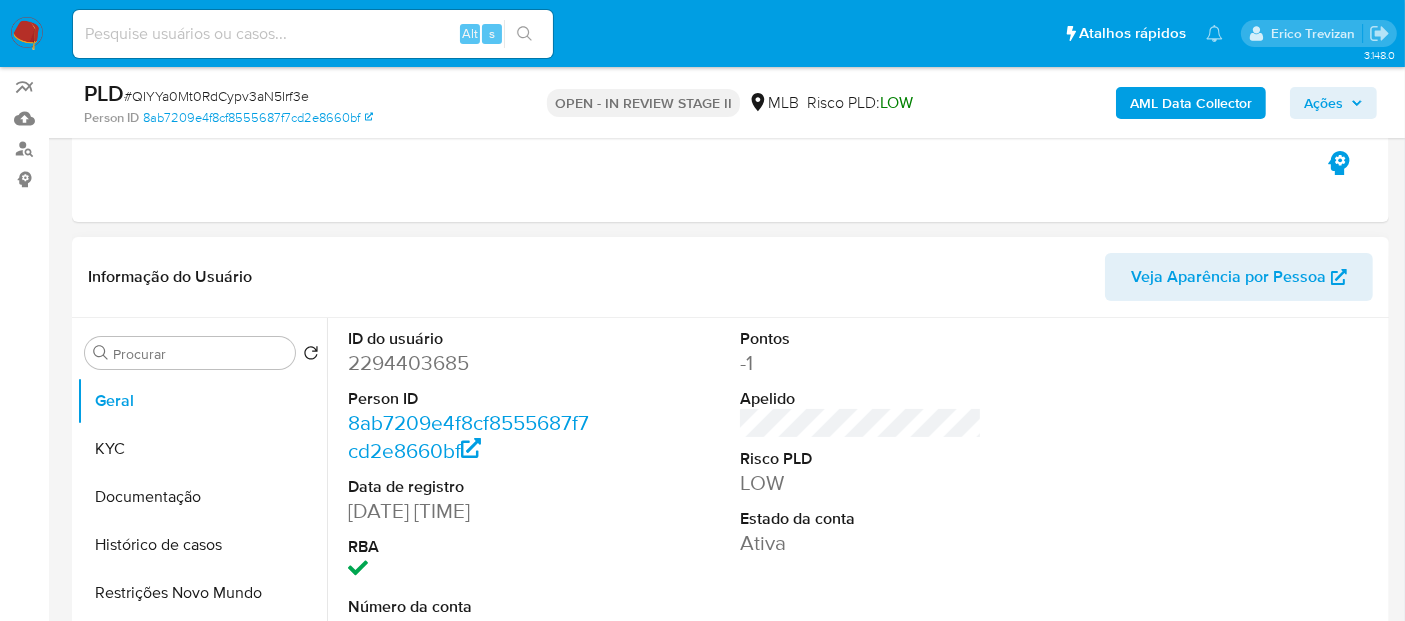 select on "10" 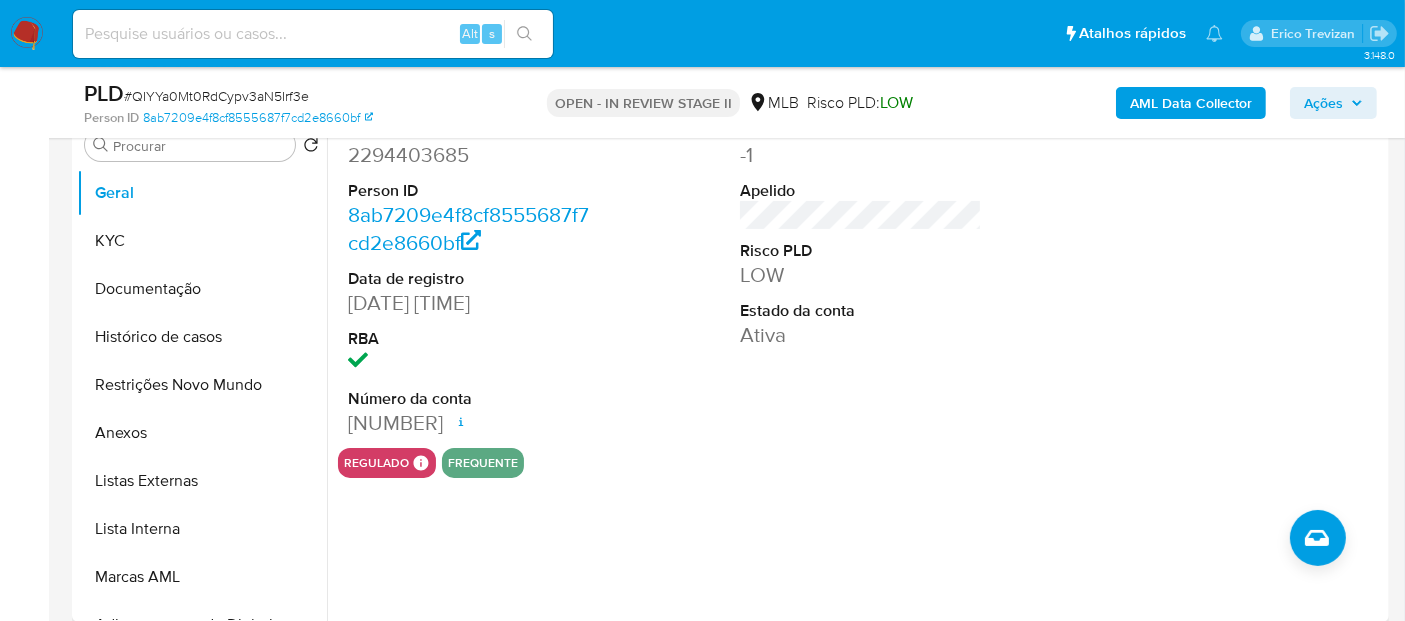 scroll, scrollTop: 444, scrollLeft: 0, axis: vertical 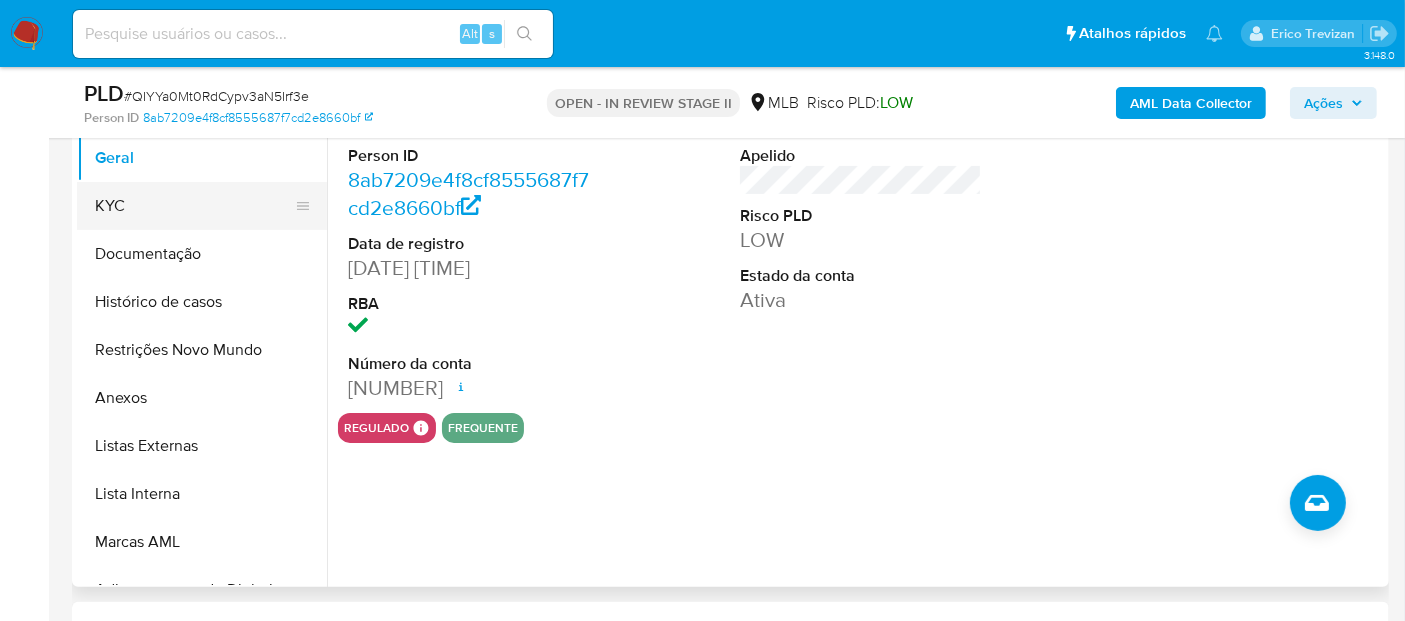 drag, startPoint x: 133, startPoint y: 210, endPoint x: 248, endPoint y: 220, distance: 115.43397 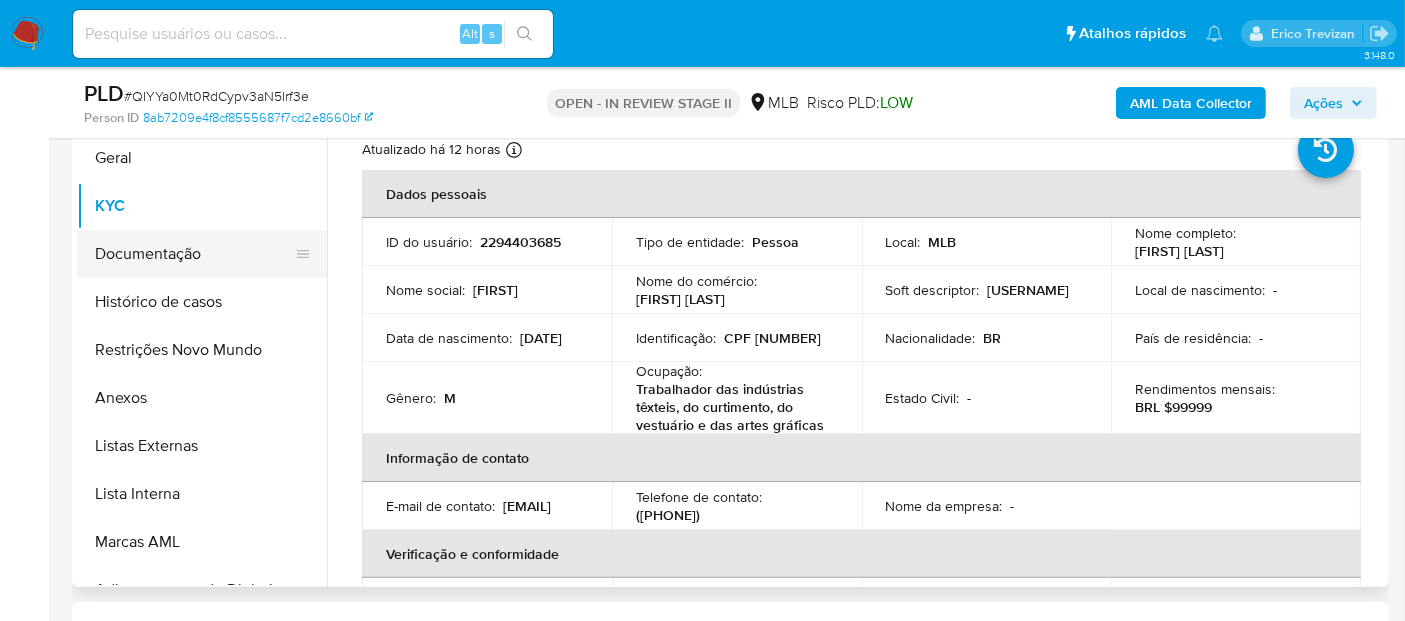 click on "Documentação" at bounding box center [194, 254] 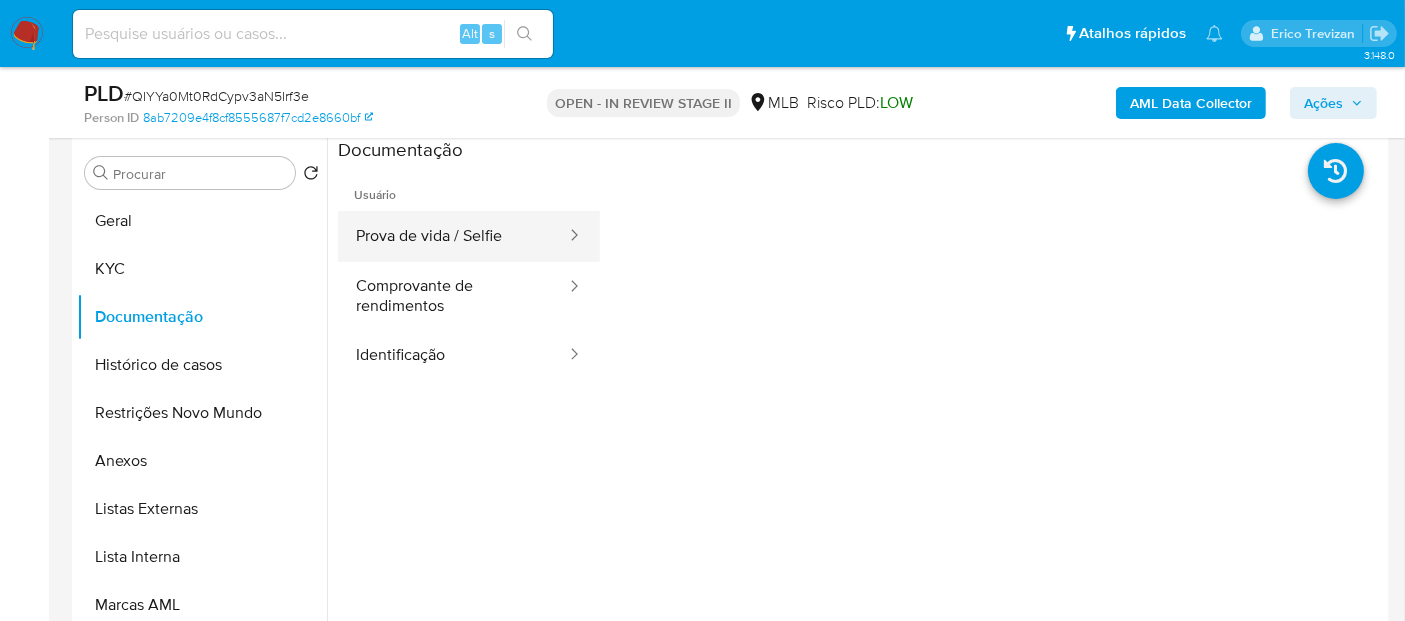 scroll, scrollTop: 333, scrollLeft: 0, axis: vertical 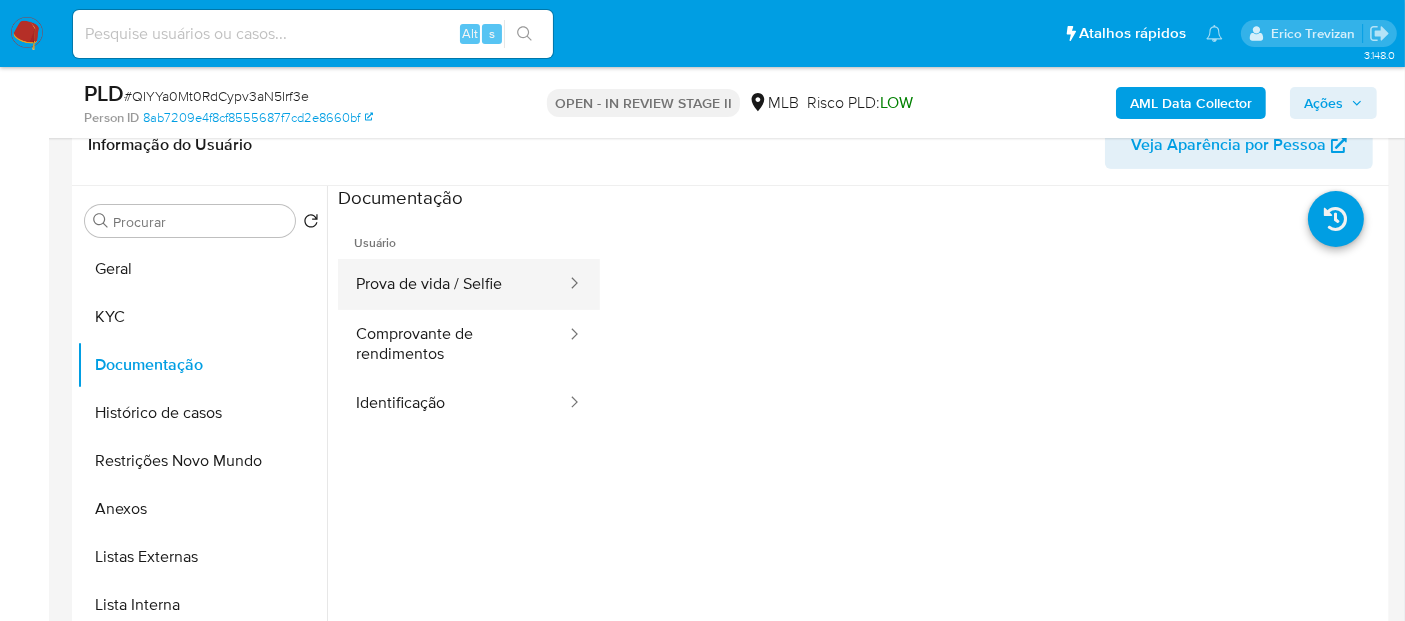 click on "Prova de vida / Selfie" at bounding box center [453, 284] 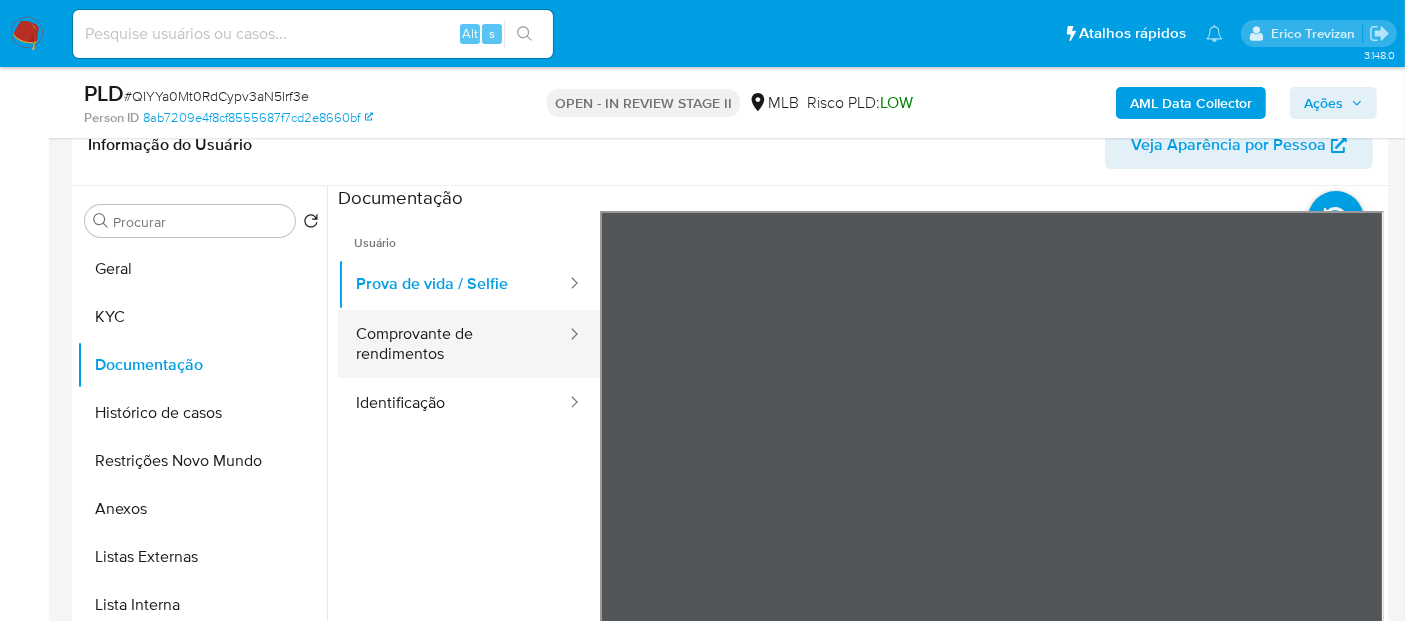drag, startPoint x: 462, startPoint y: 330, endPoint x: 517, endPoint y: 340, distance: 55.9017 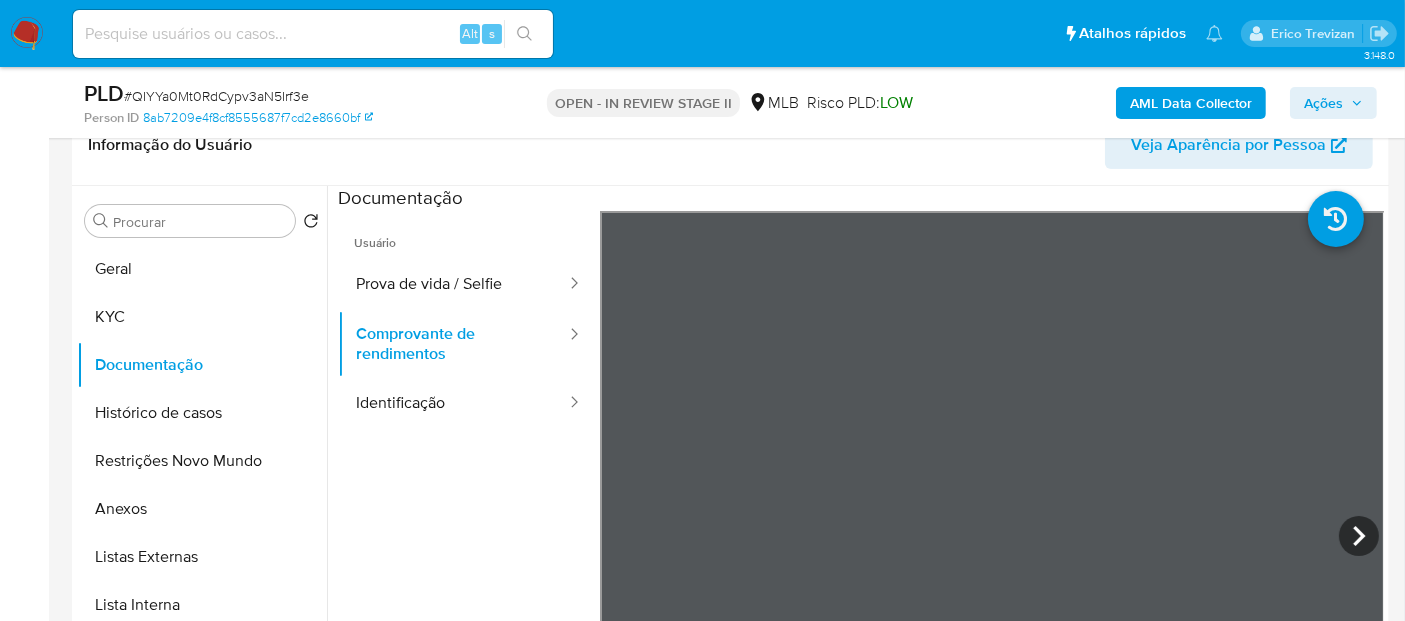 scroll, scrollTop: 0, scrollLeft: 0, axis: both 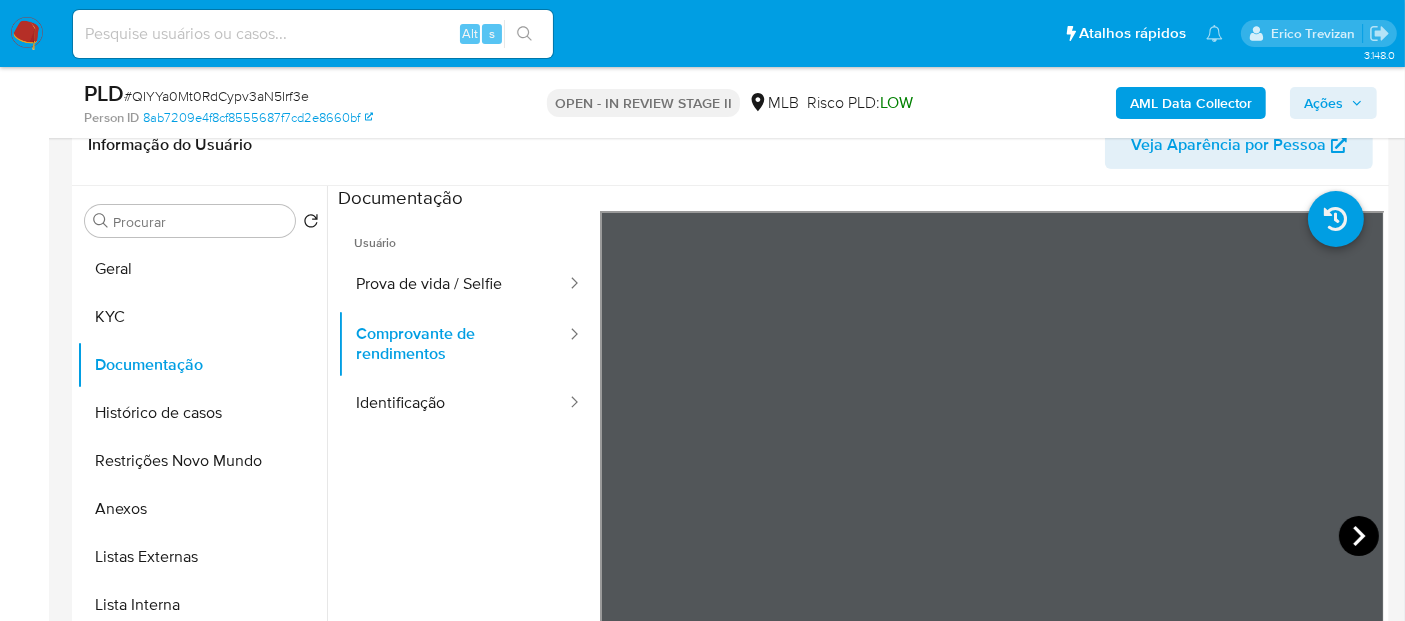 click 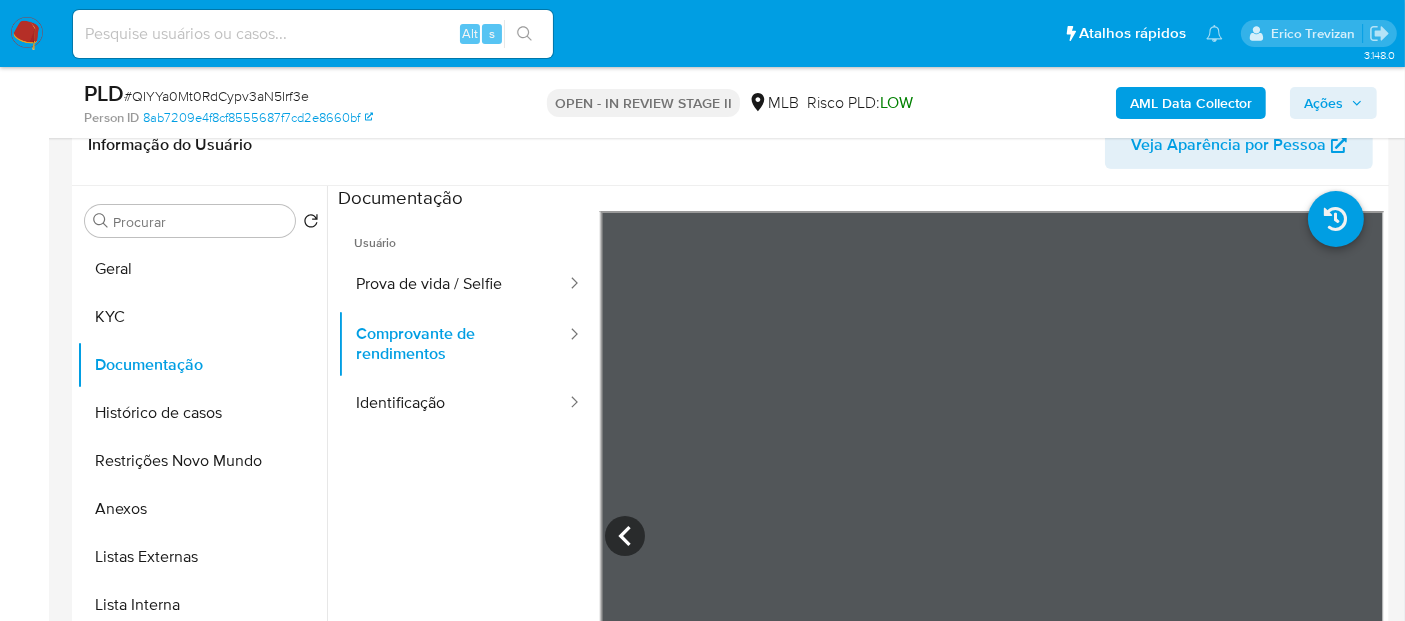scroll, scrollTop: 0, scrollLeft: 0, axis: both 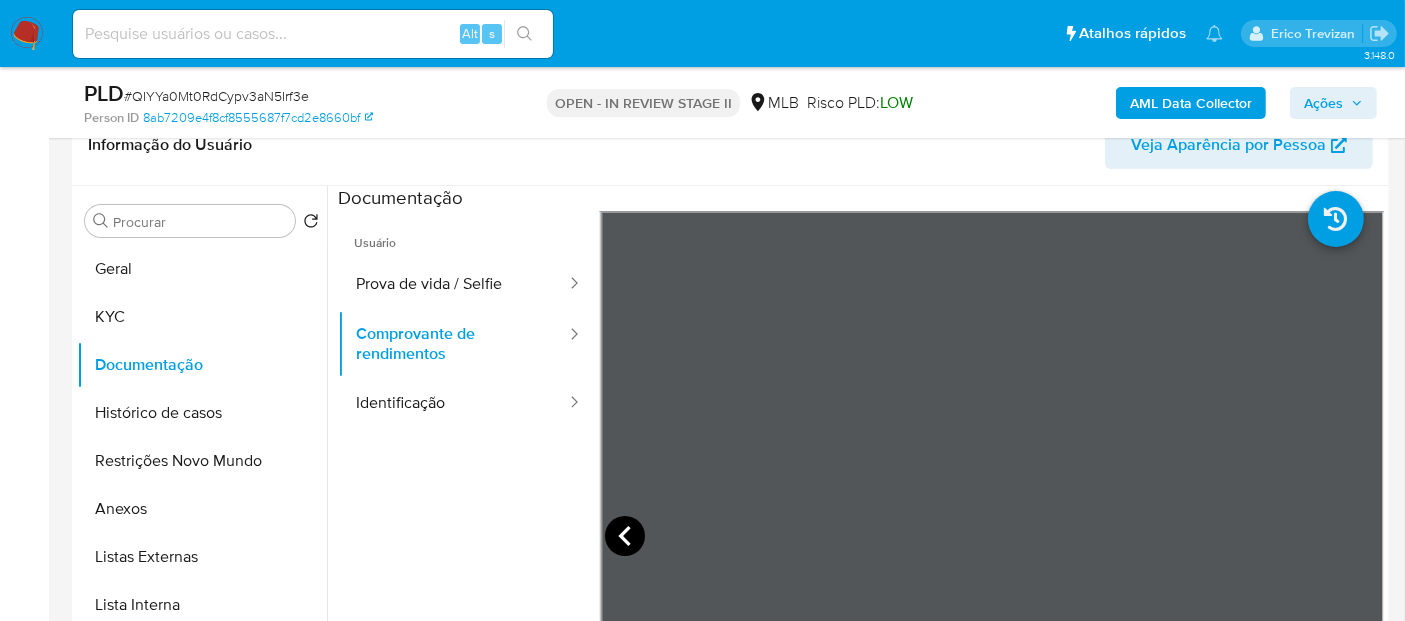 click 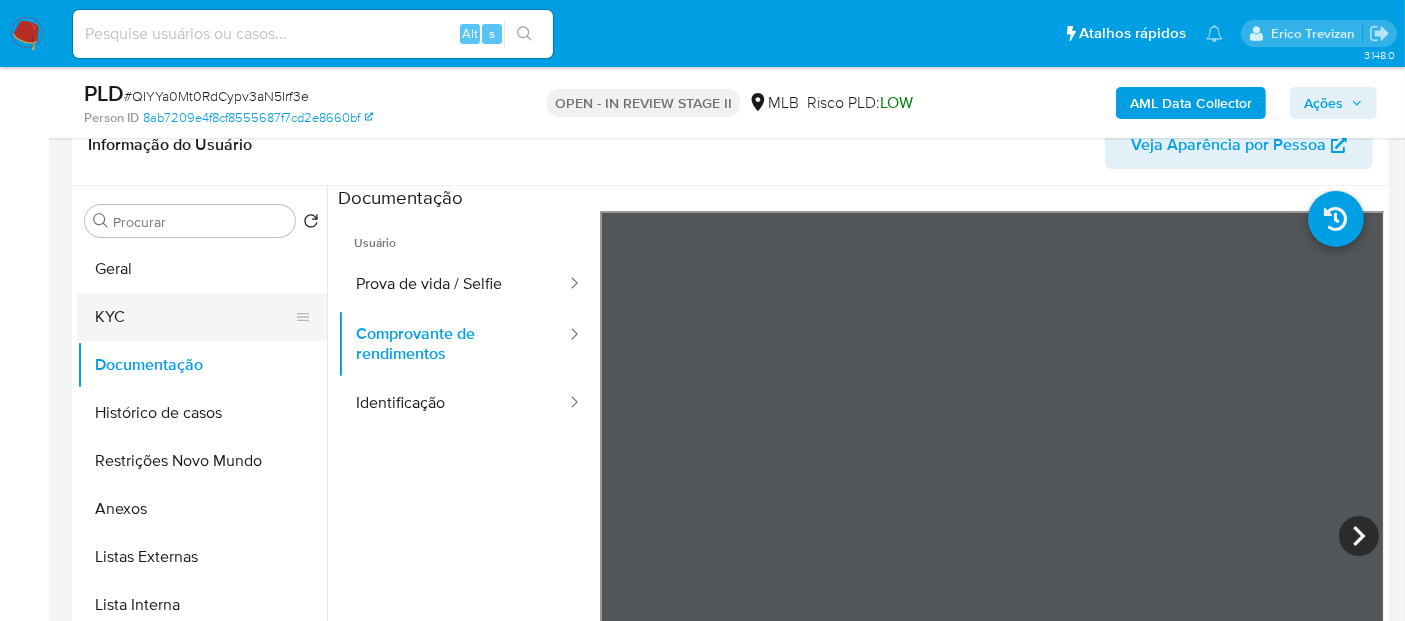 drag, startPoint x: 145, startPoint y: 321, endPoint x: 209, endPoint y: 321, distance: 64 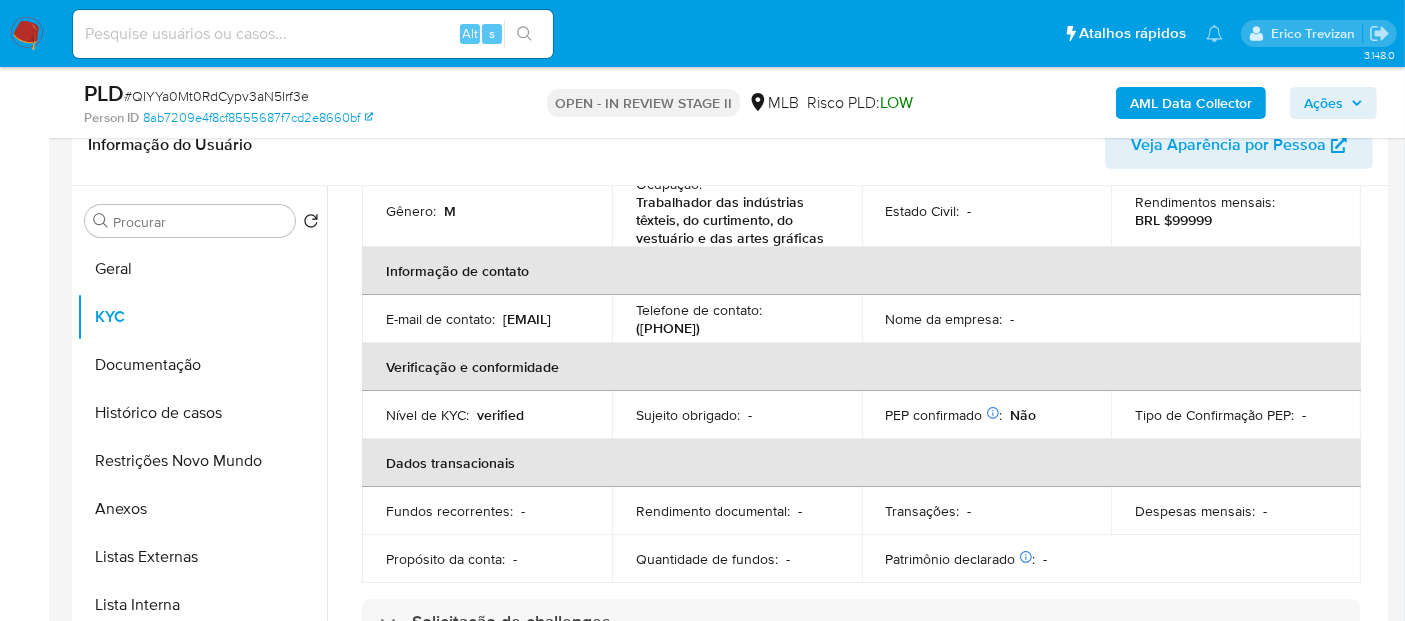 scroll, scrollTop: 333, scrollLeft: 0, axis: vertical 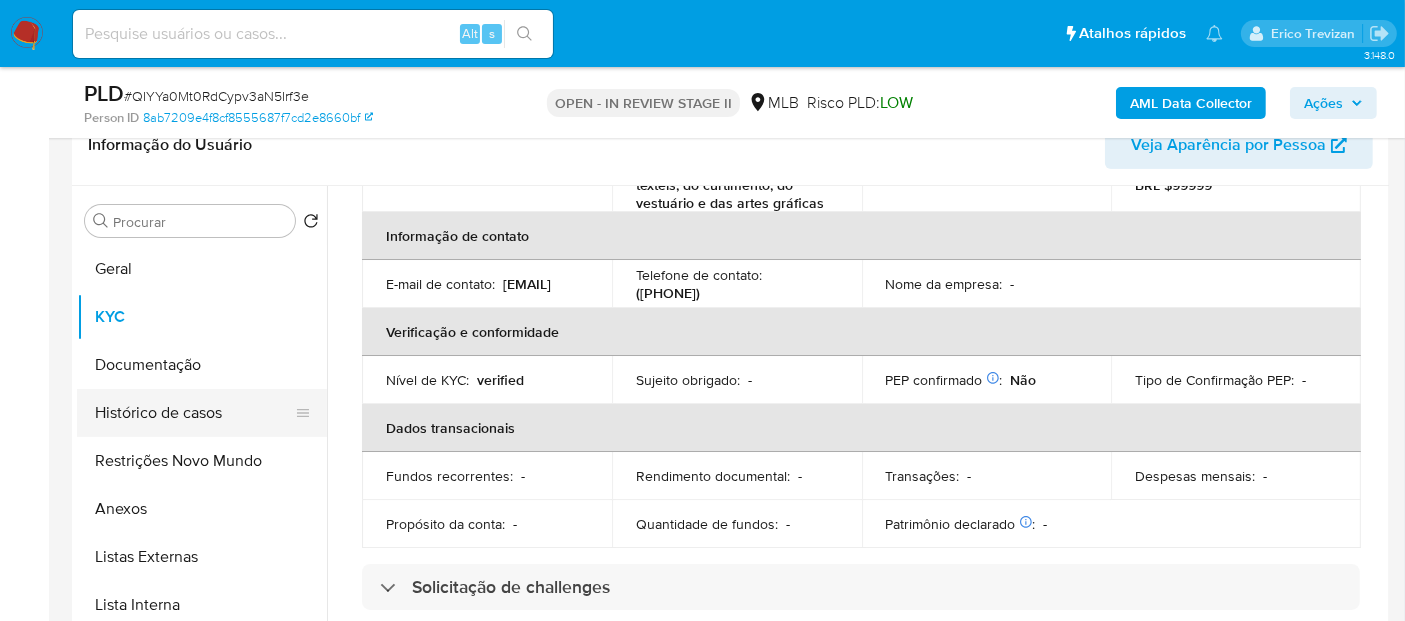 drag, startPoint x: 194, startPoint y: 405, endPoint x: 260, endPoint y: 413, distance: 66.48308 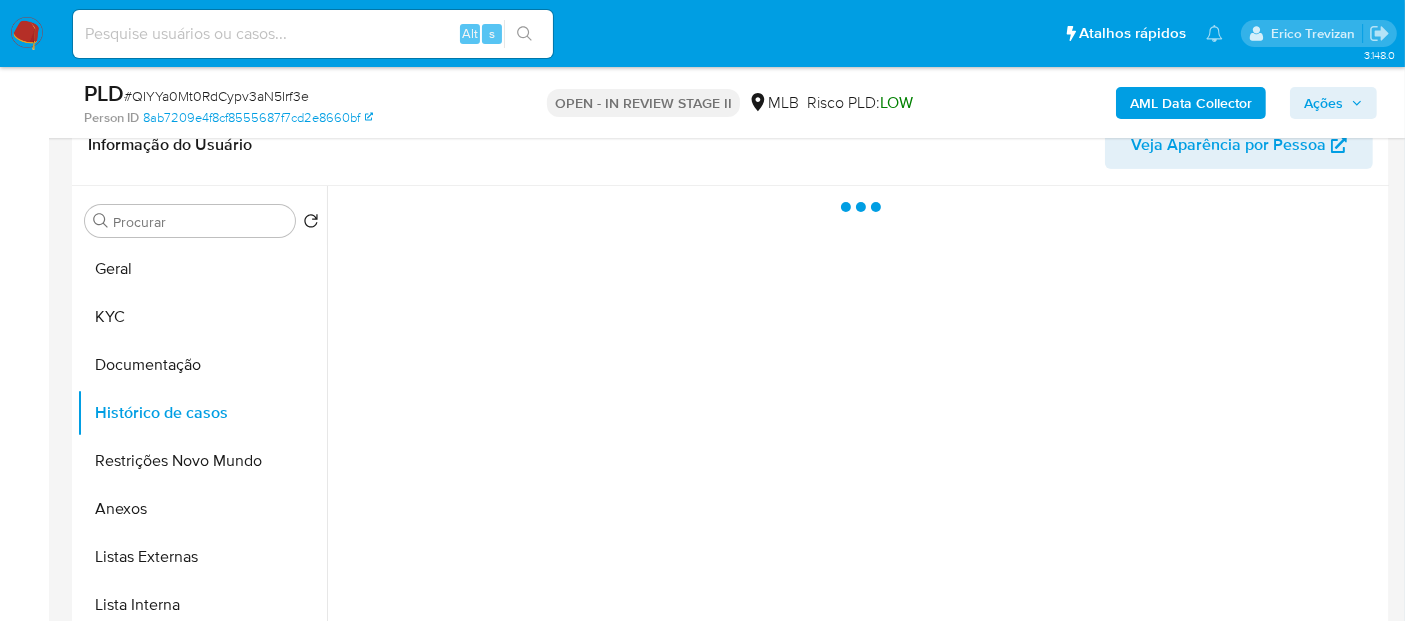 scroll, scrollTop: 0, scrollLeft: 0, axis: both 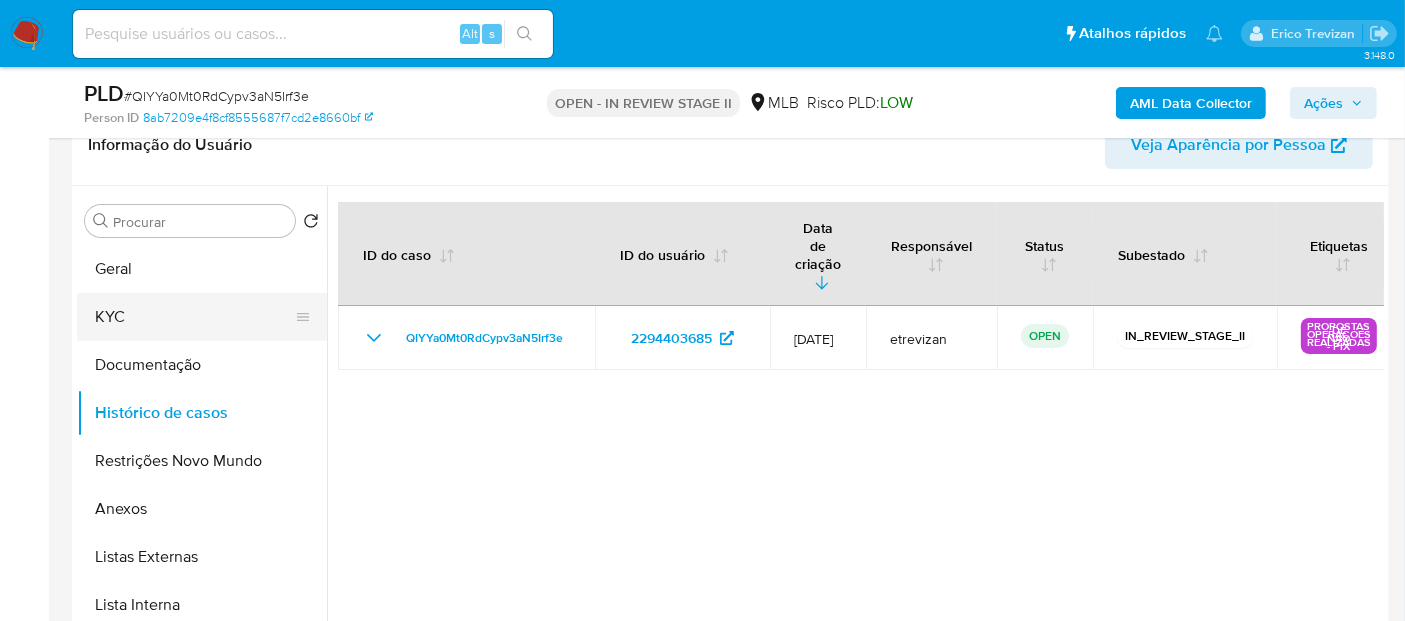 click on "KYC" at bounding box center (194, 317) 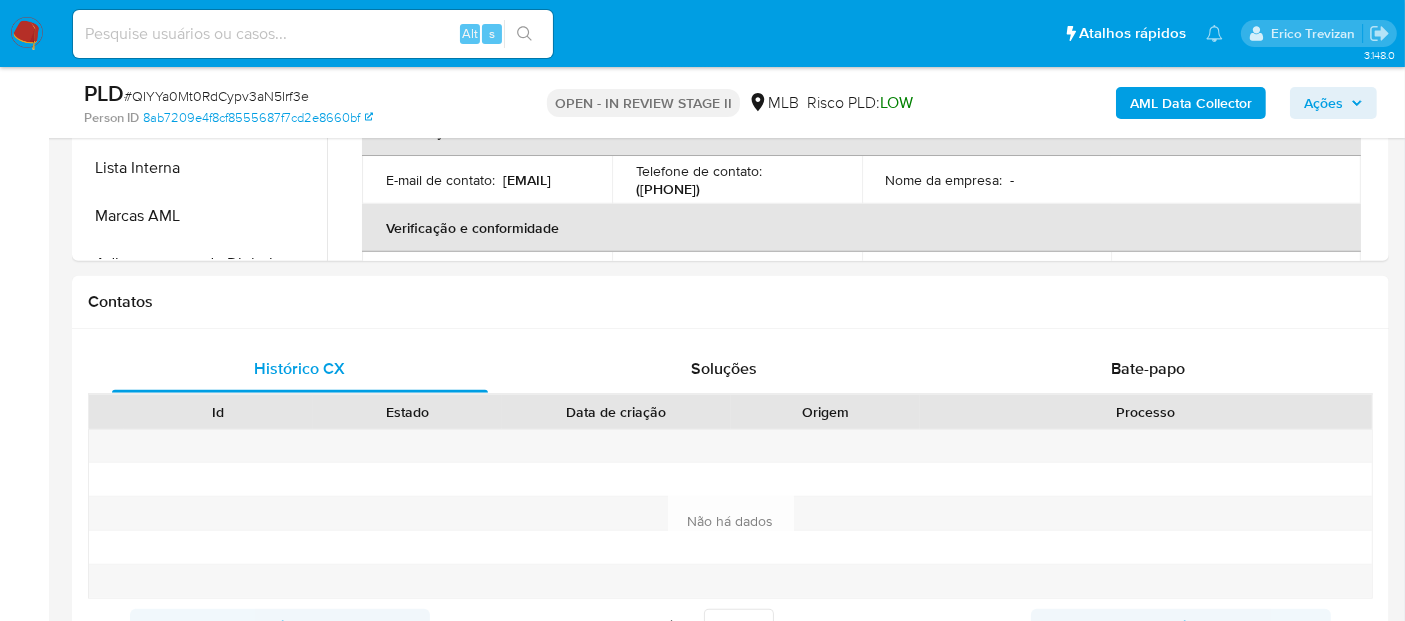 scroll, scrollTop: 791, scrollLeft: 0, axis: vertical 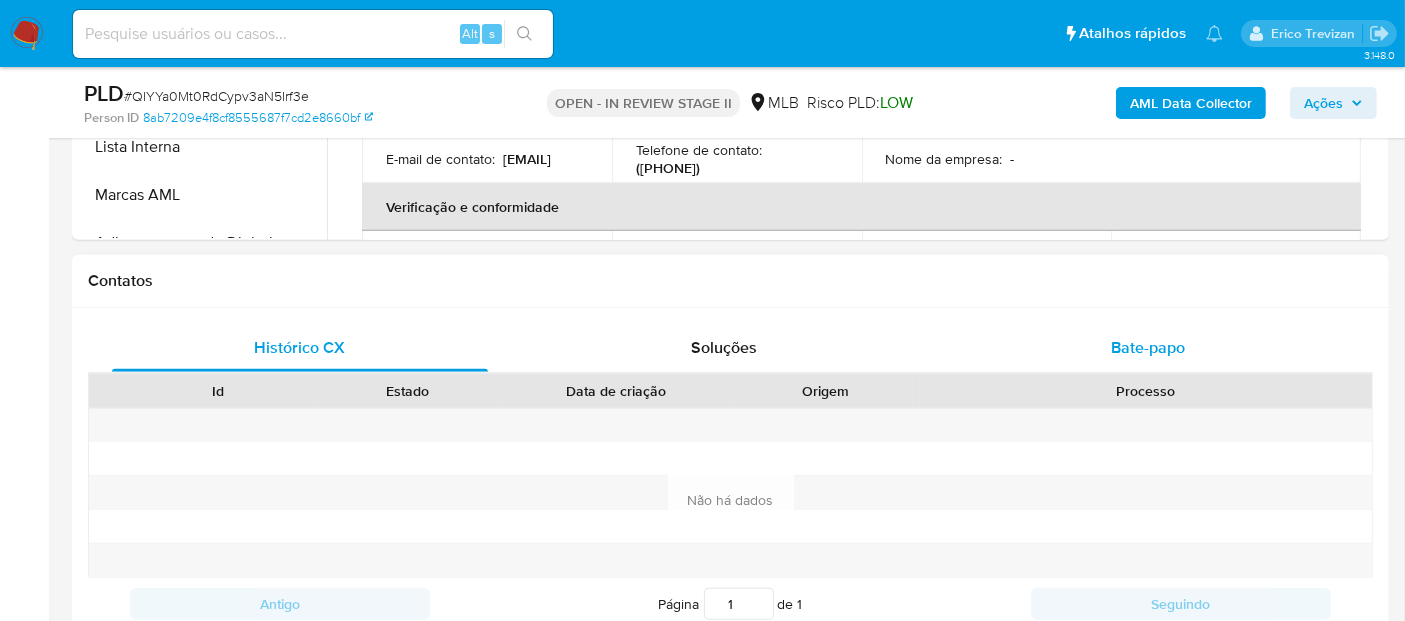 click on "Bate-papo" at bounding box center [1148, 347] 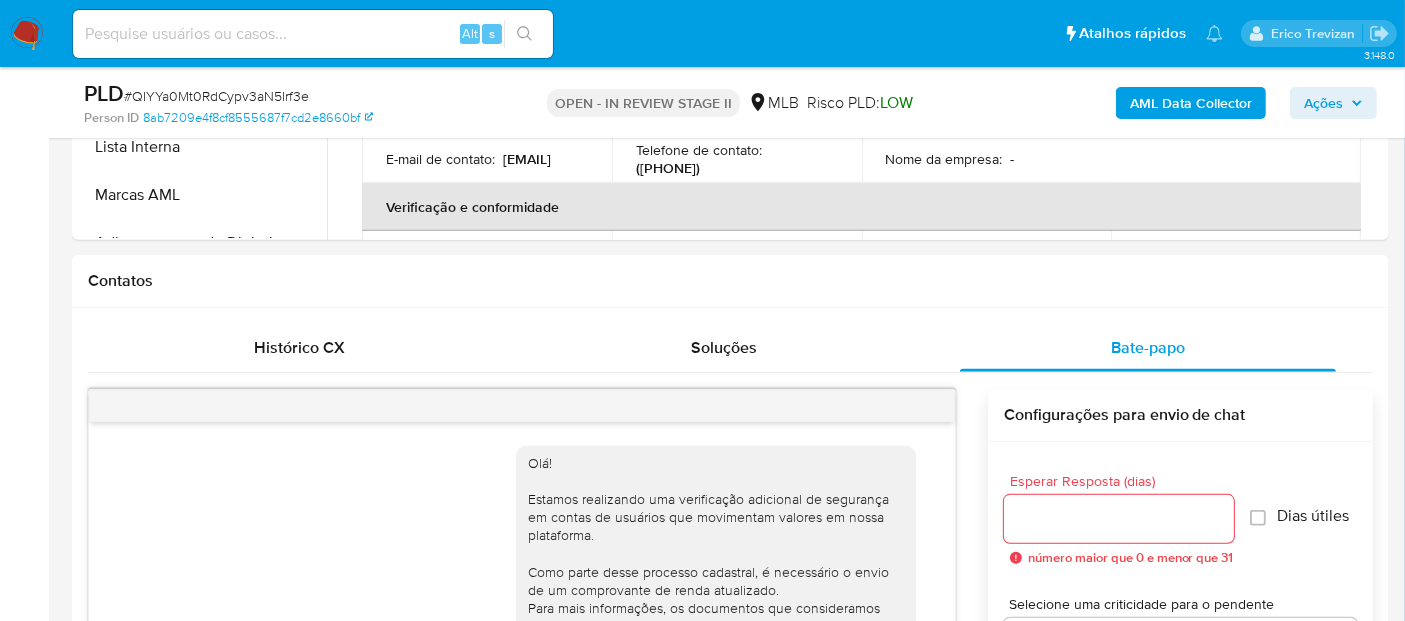 scroll, scrollTop: 348, scrollLeft: 0, axis: vertical 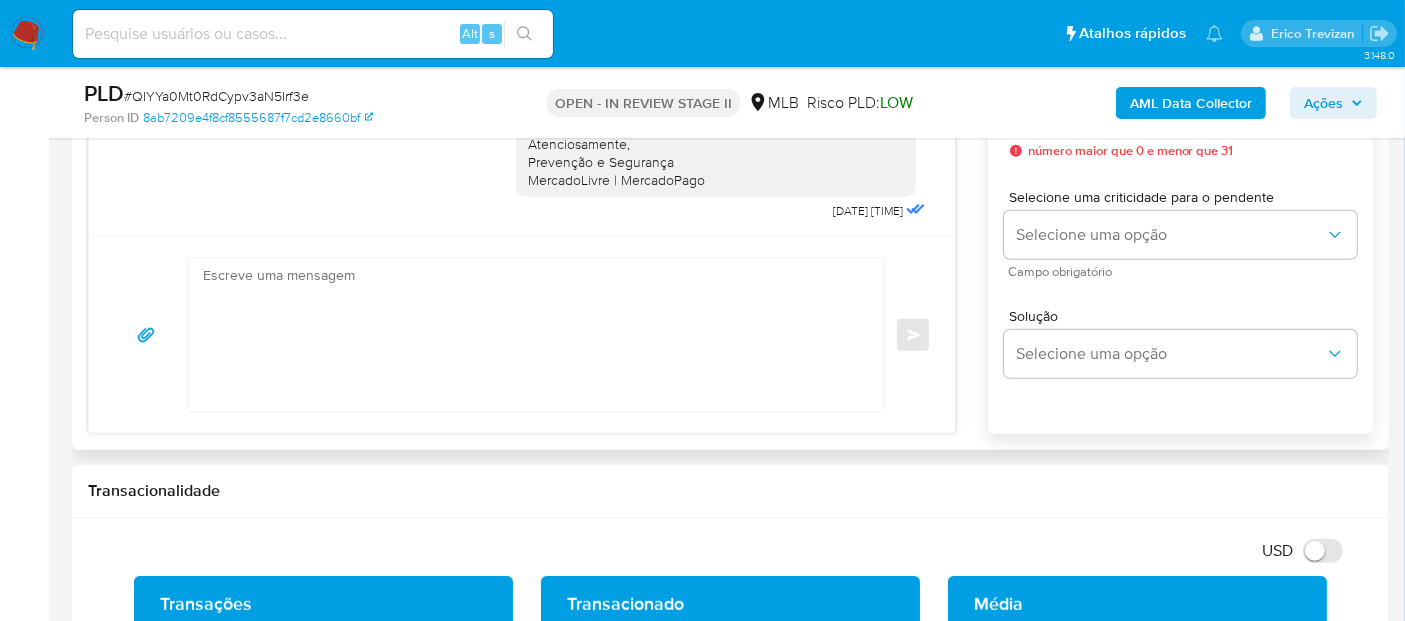 click 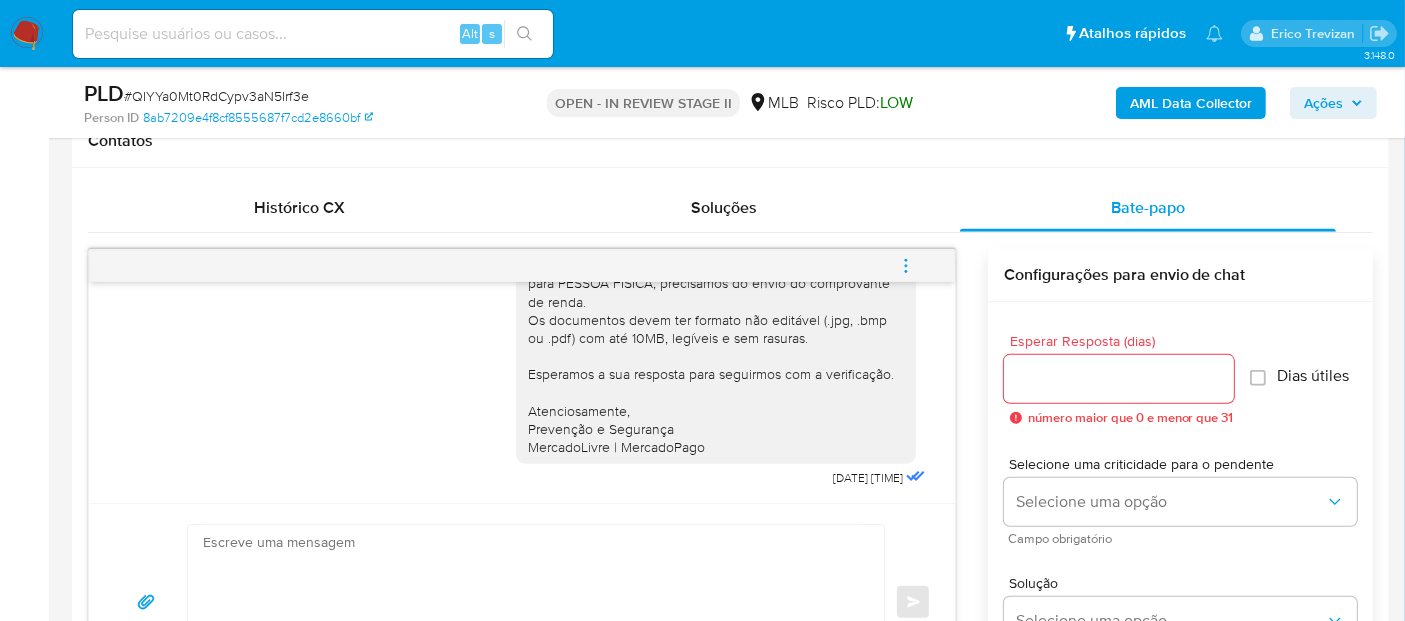 scroll, scrollTop: 948, scrollLeft: 0, axis: vertical 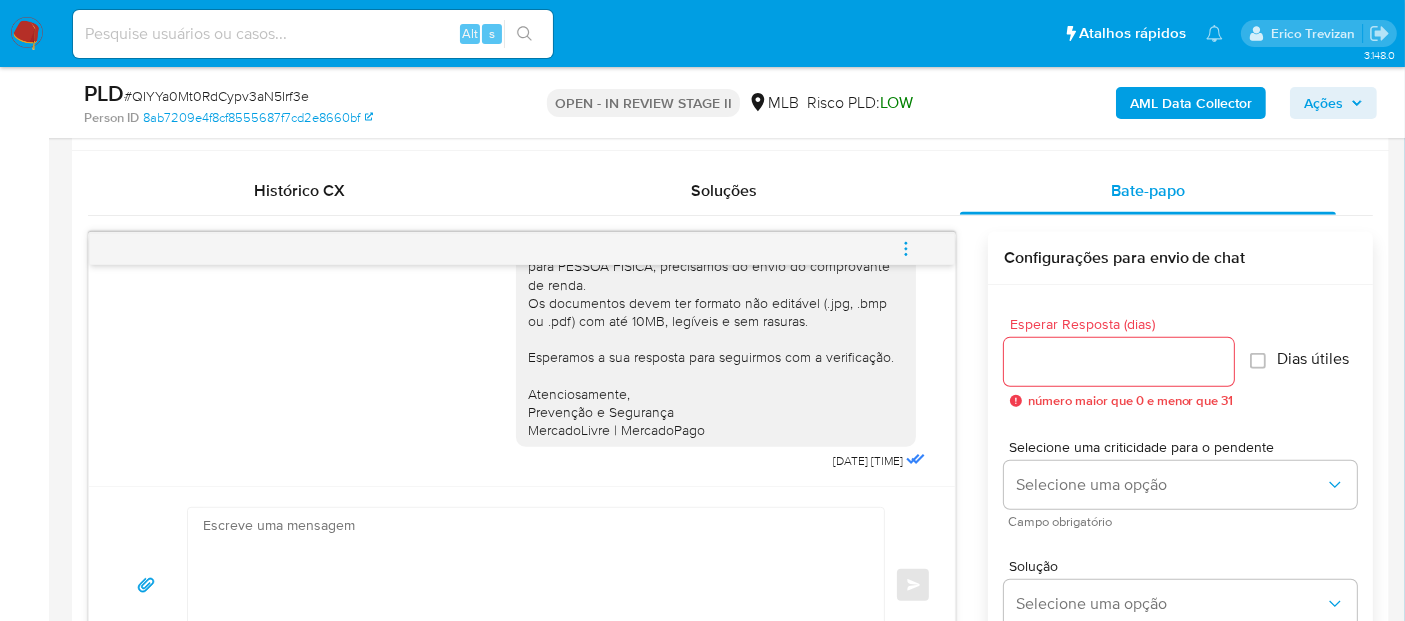 click 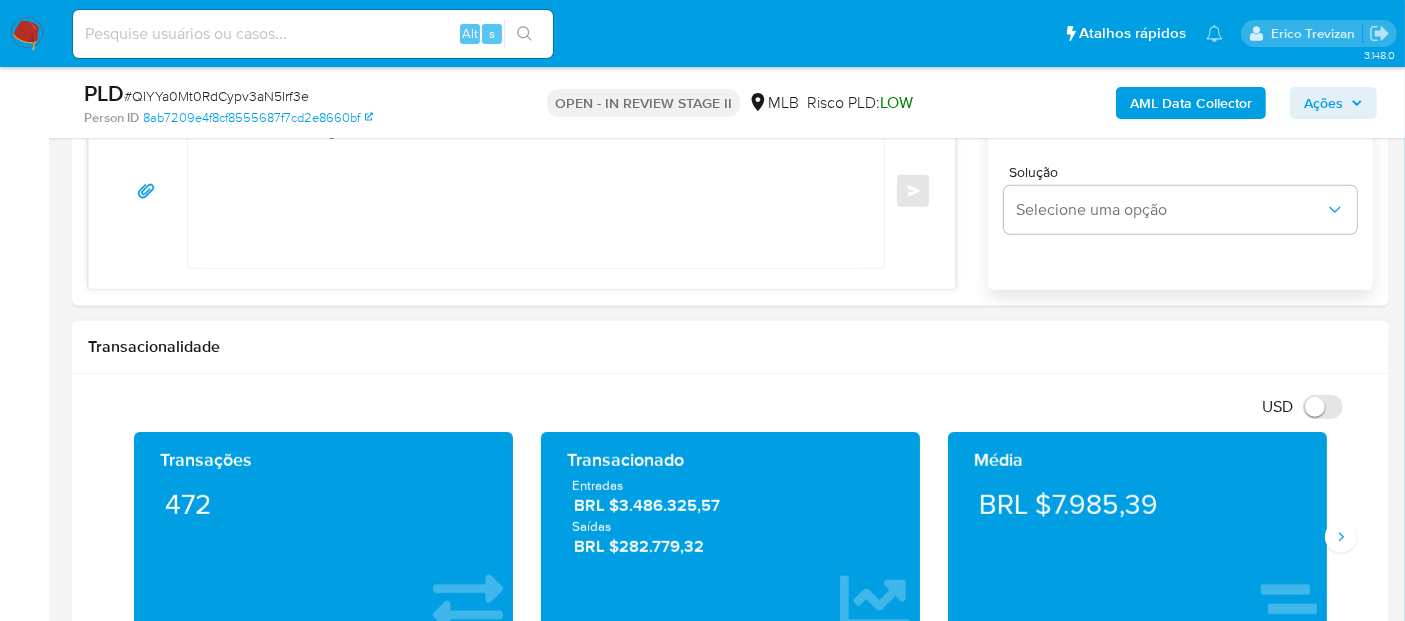 scroll, scrollTop: 1281, scrollLeft: 0, axis: vertical 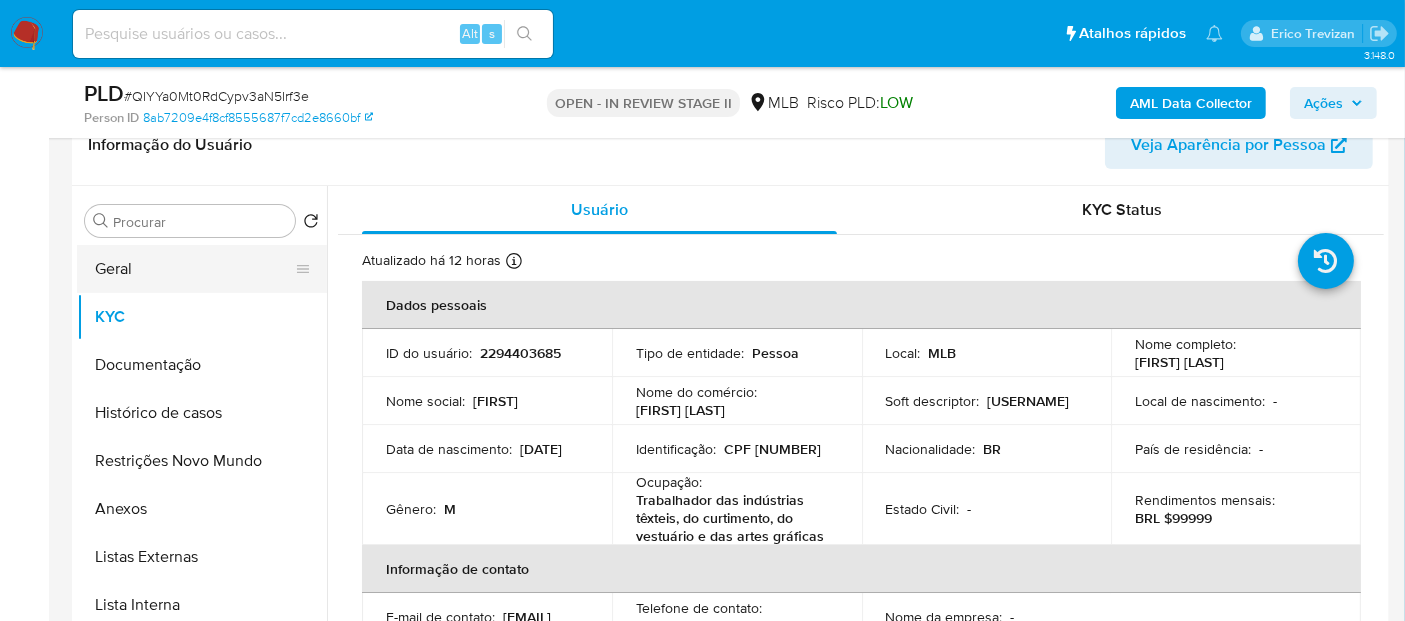 click on "Geral" at bounding box center [194, 269] 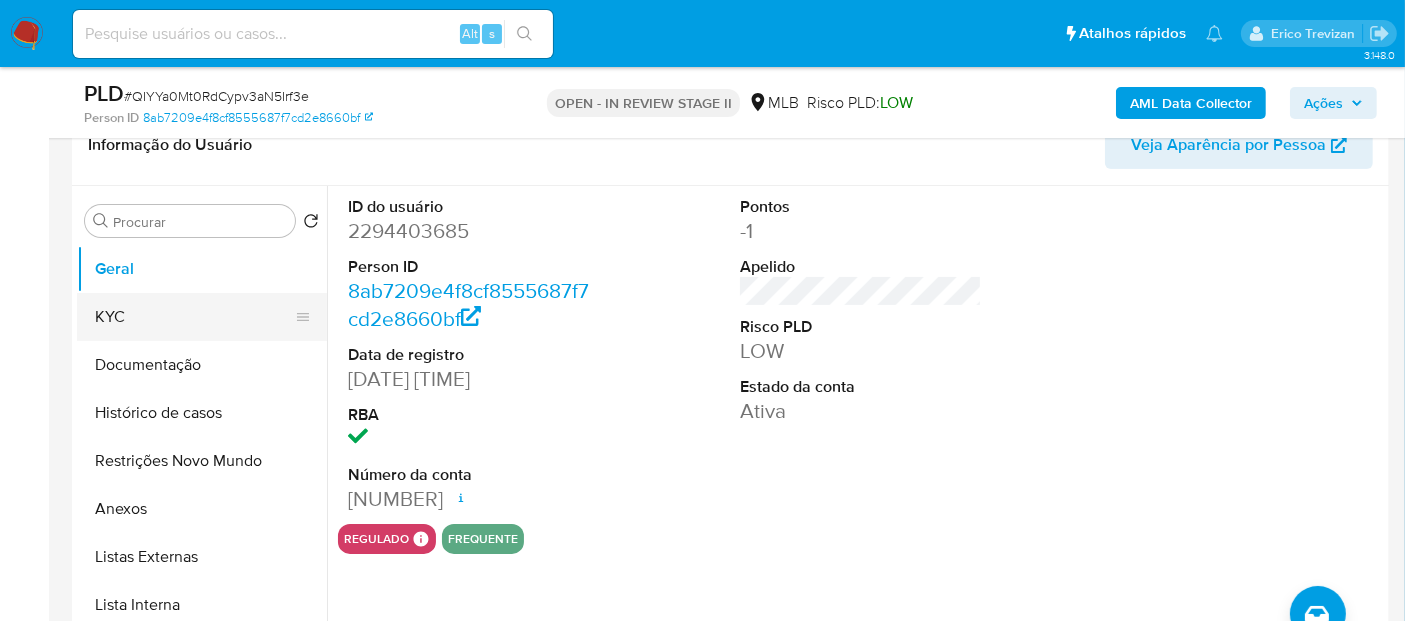 click on "KYC" at bounding box center [194, 317] 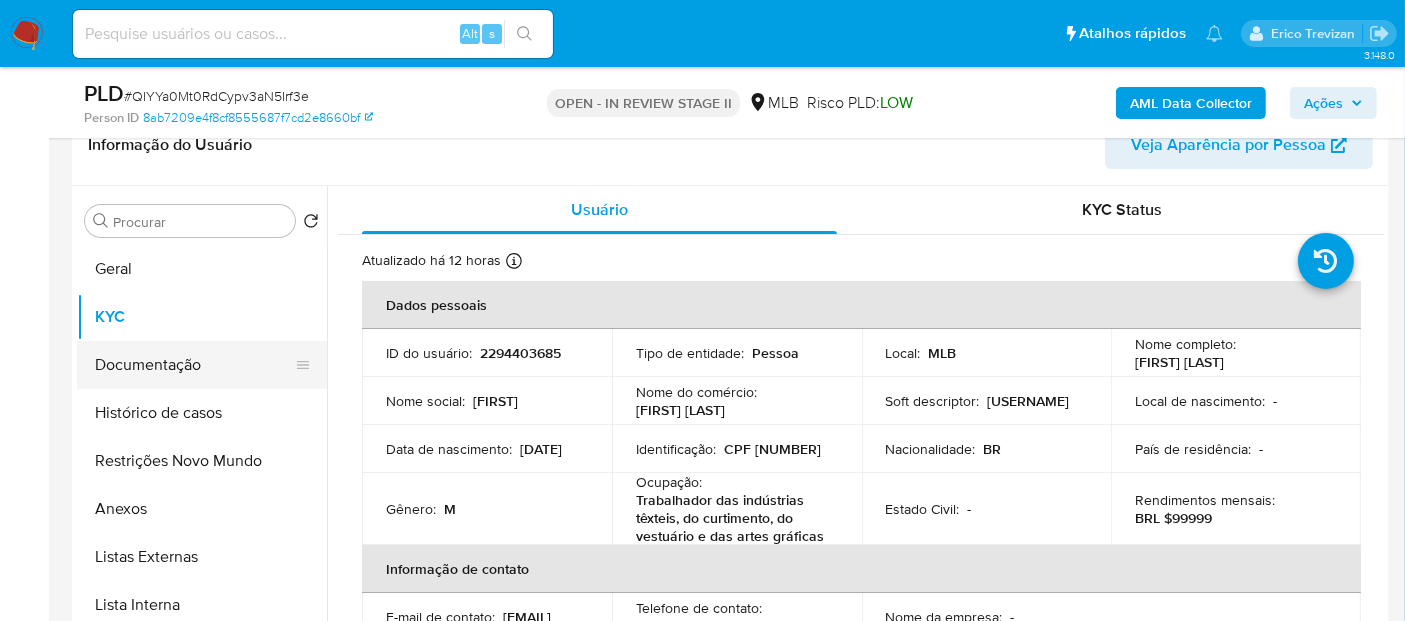 click on "Documentação" at bounding box center [194, 365] 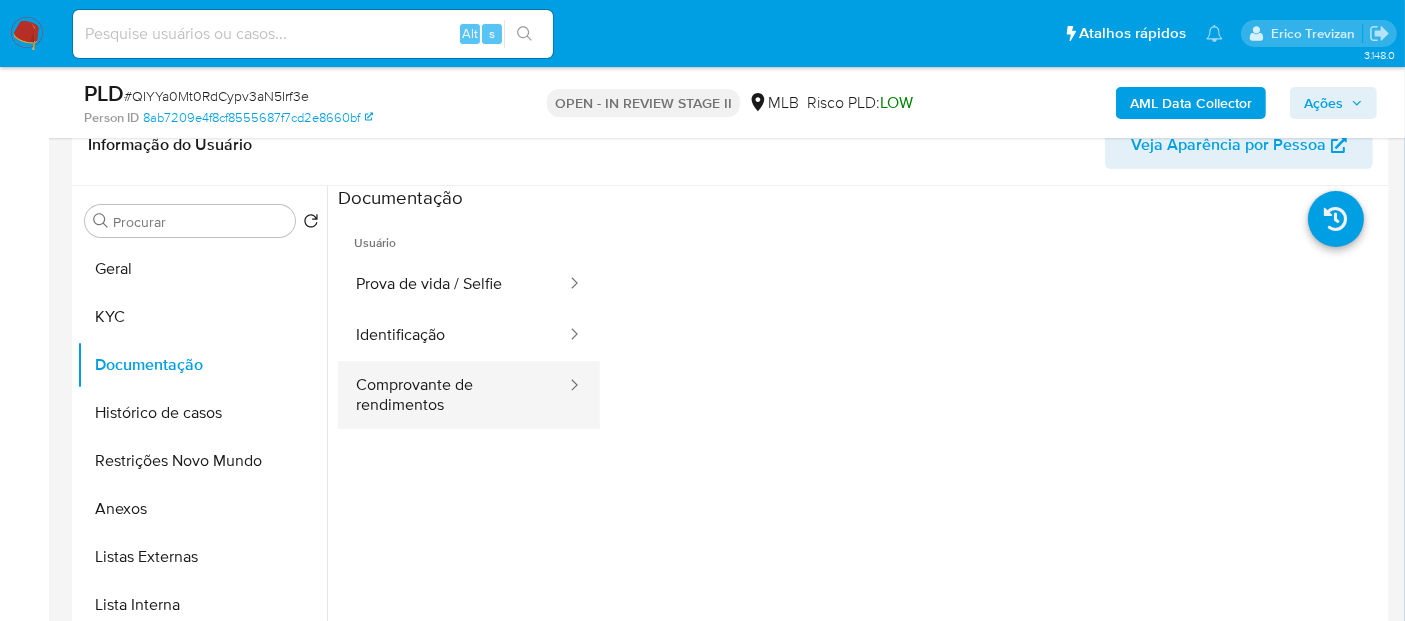 click on "Comprovante de rendimentos" at bounding box center [453, 395] 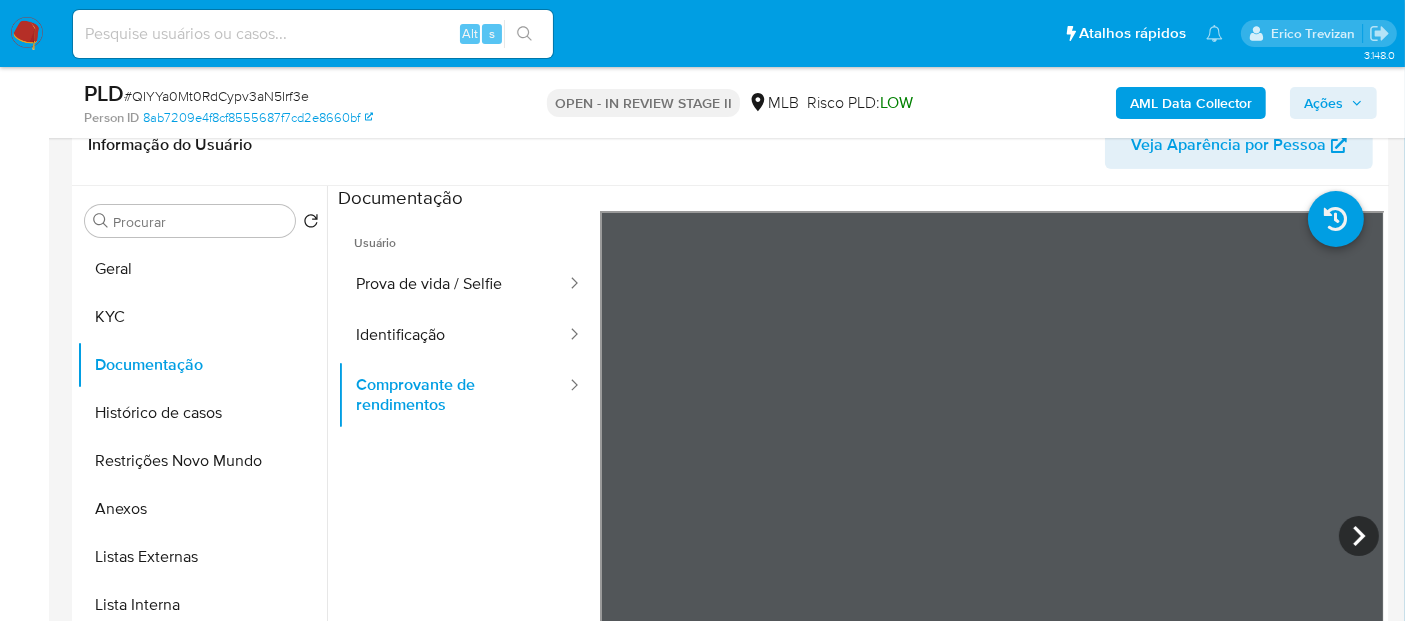 scroll, scrollTop: 429, scrollLeft: 0, axis: vertical 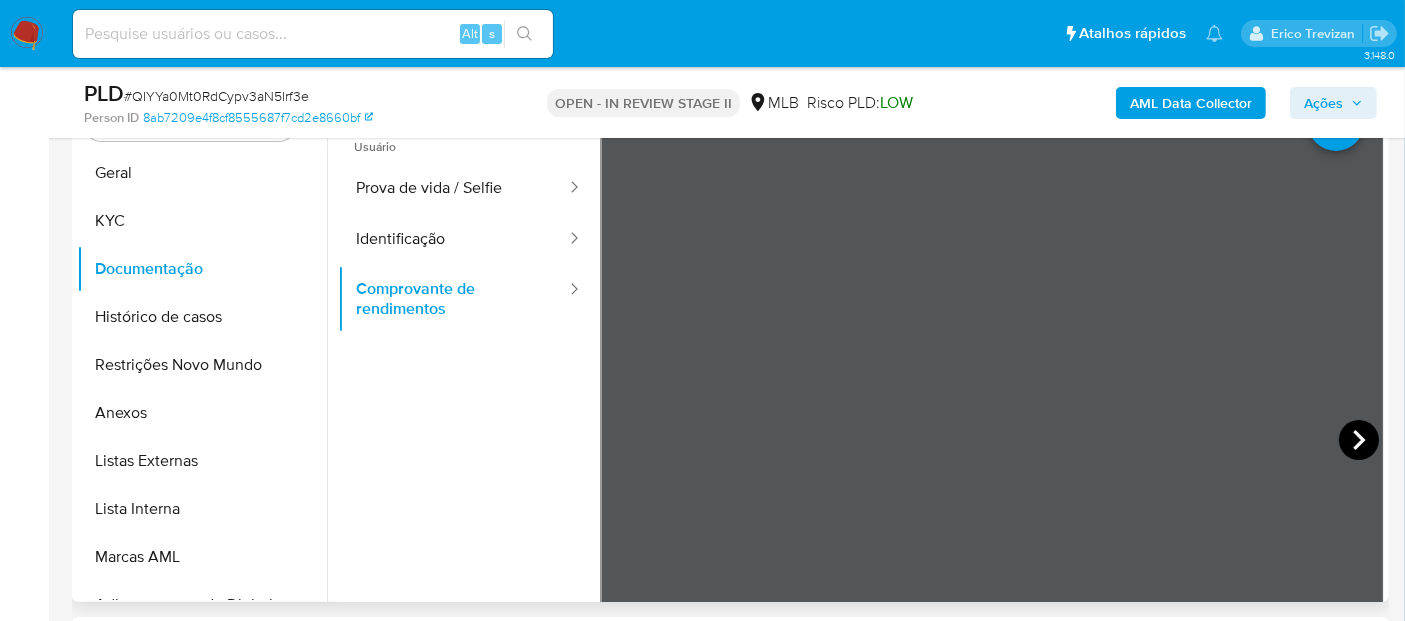 click 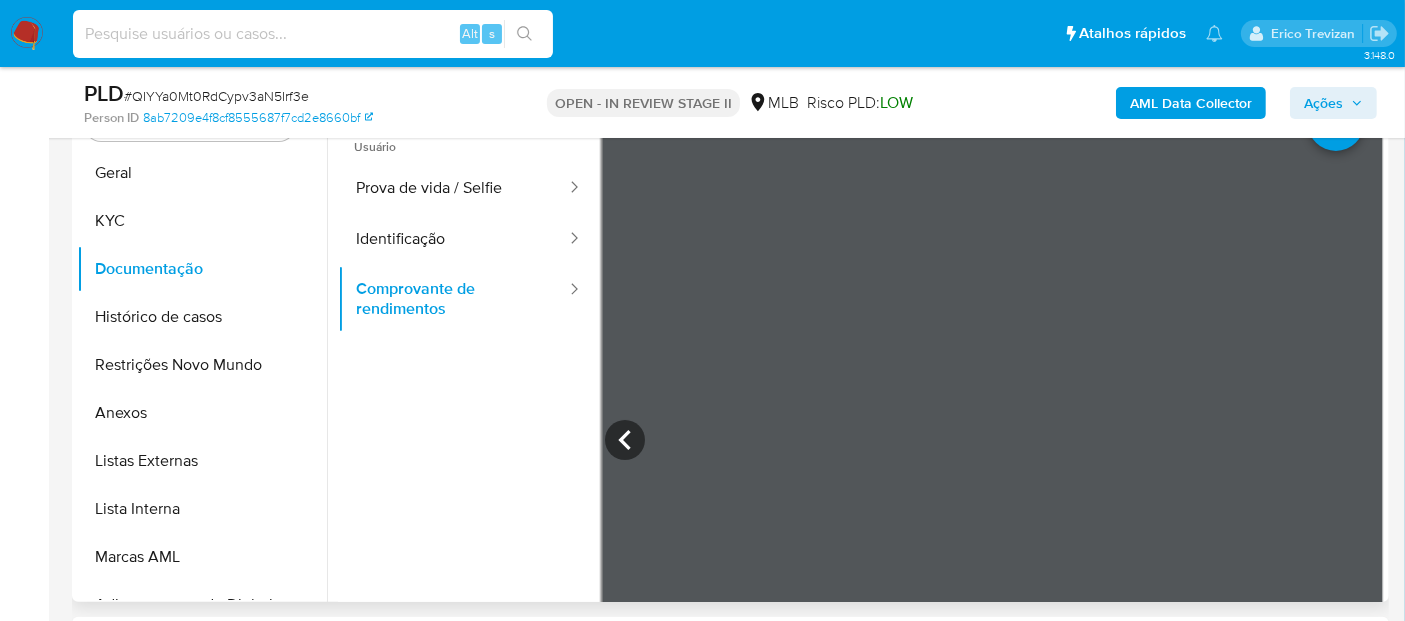click at bounding box center (313, 34) 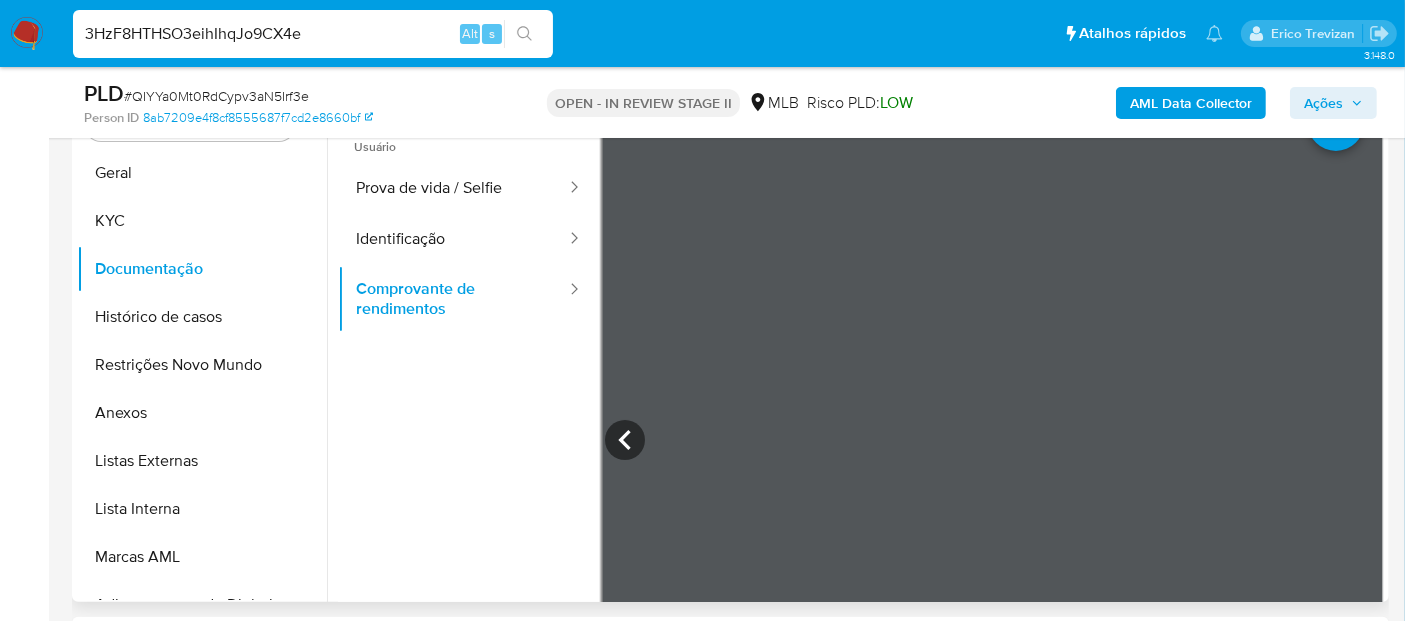 type on "3HzF8HTHSO3eihIhqJo9CX4e" 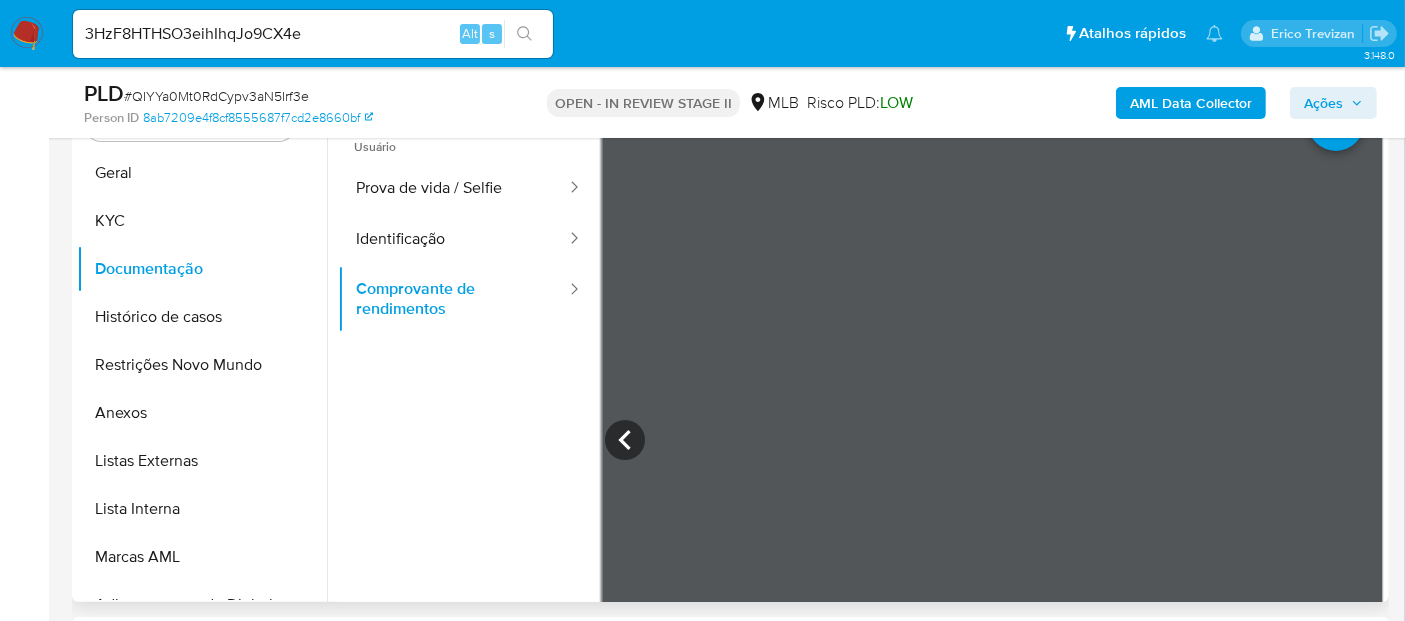 click at bounding box center [524, 34] 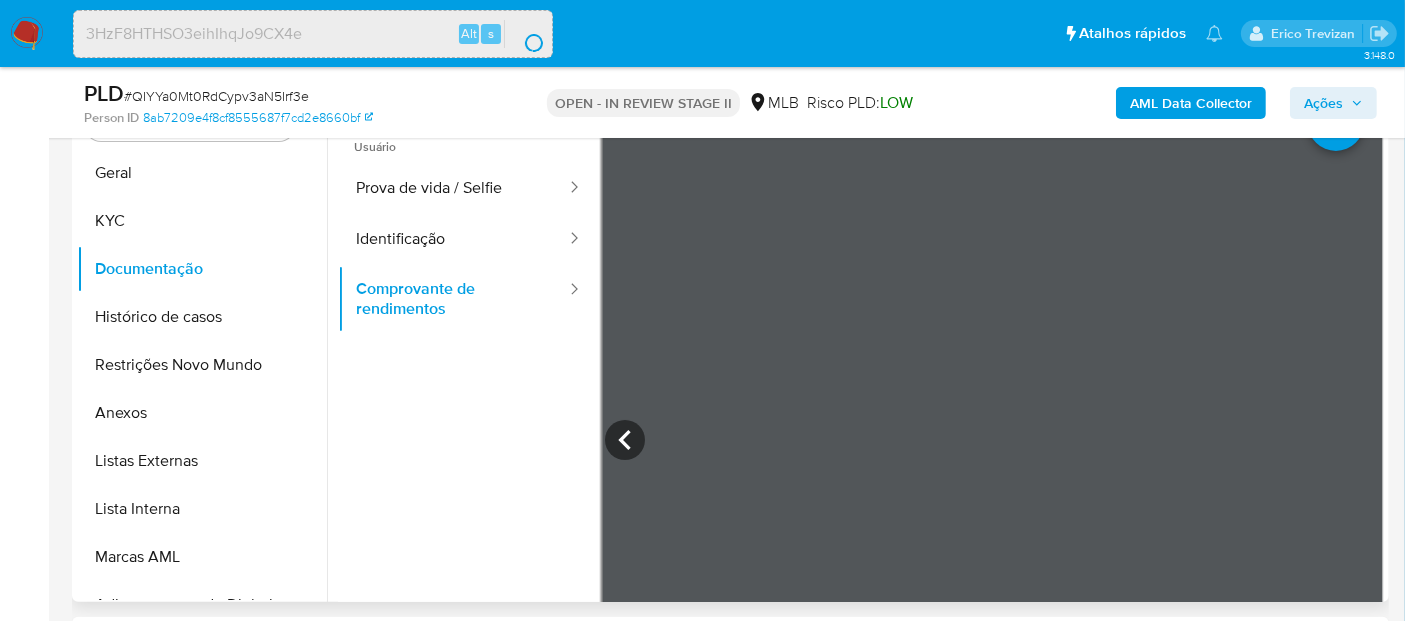 scroll, scrollTop: 0, scrollLeft: 0, axis: both 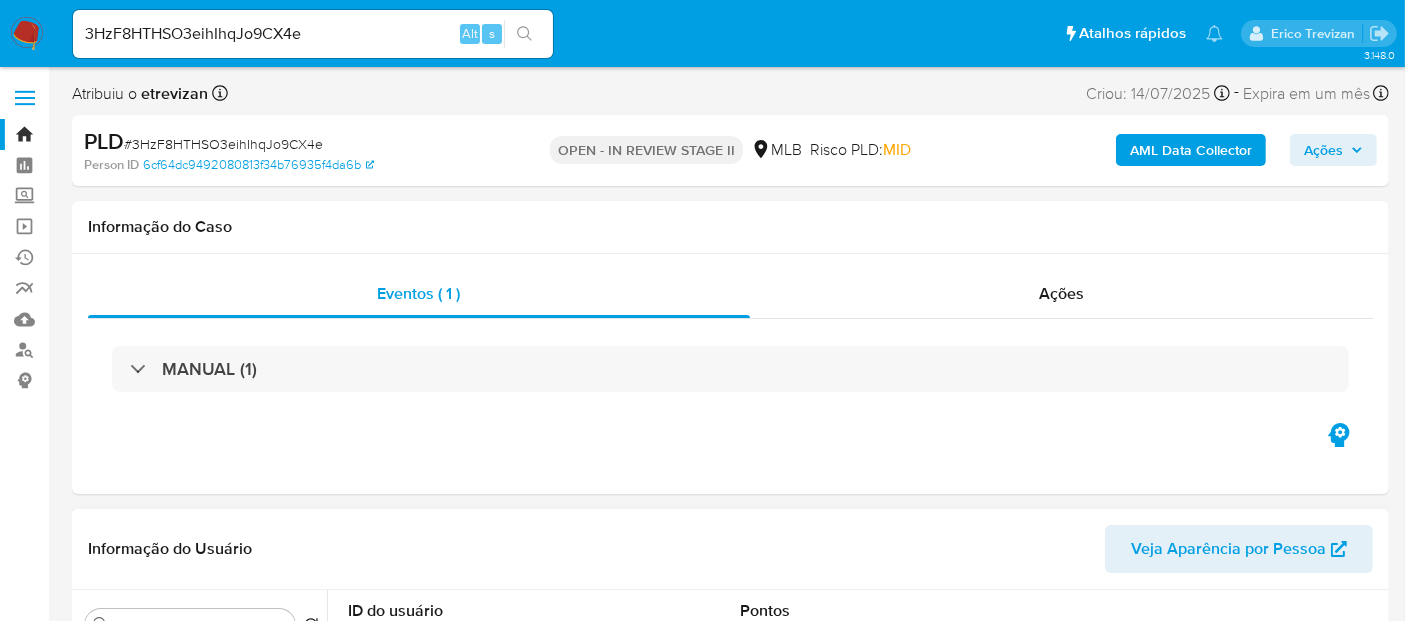 select on "10" 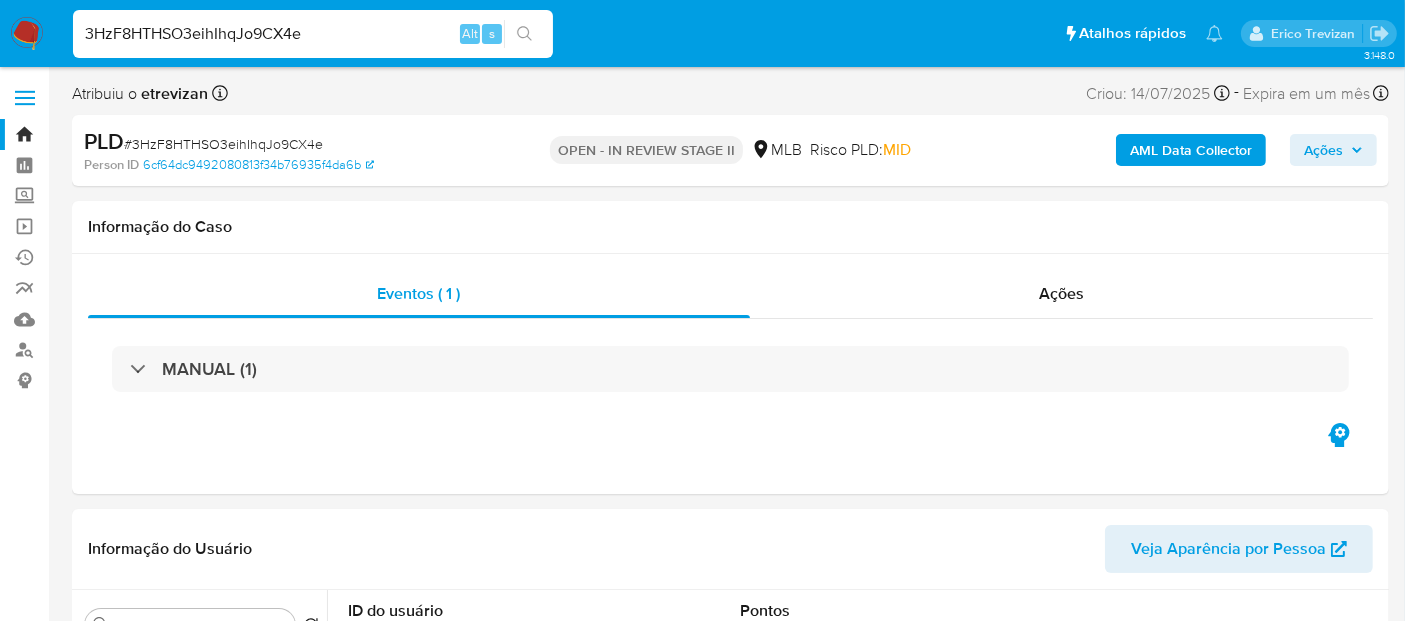 drag, startPoint x: 331, startPoint y: 36, endPoint x: 0, endPoint y: 40, distance: 331.02417 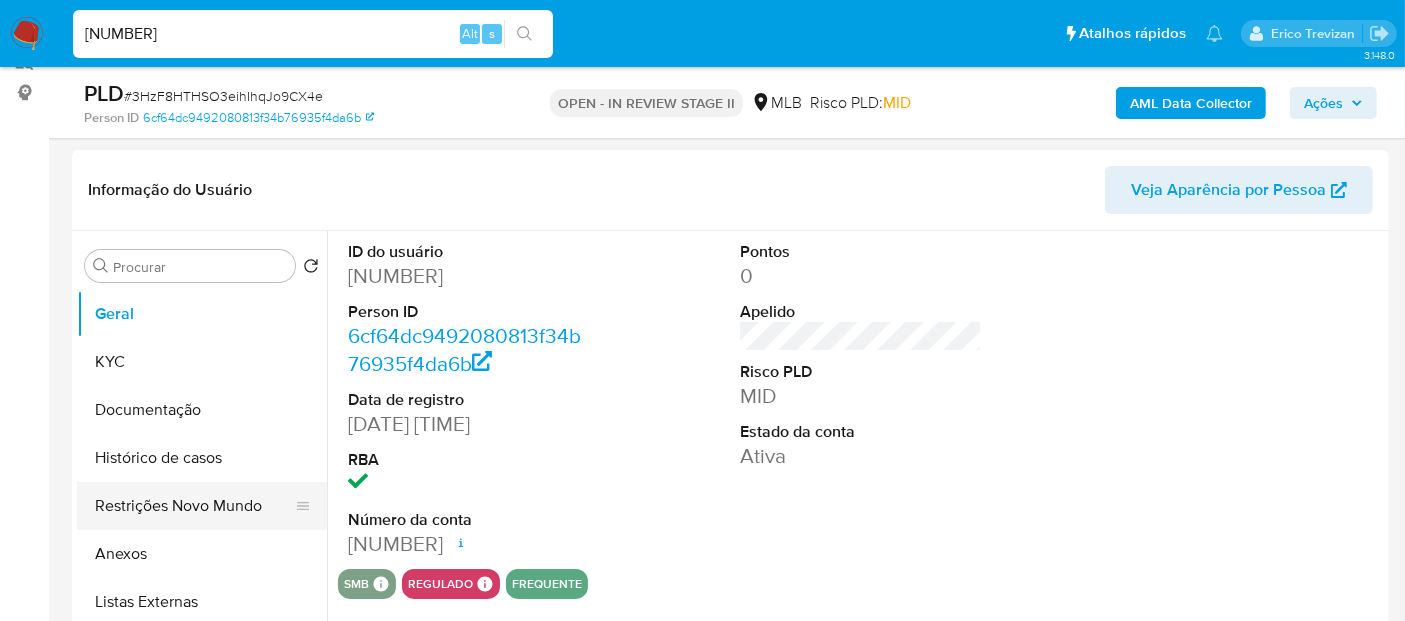 scroll, scrollTop: 333, scrollLeft: 0, axis: vertical 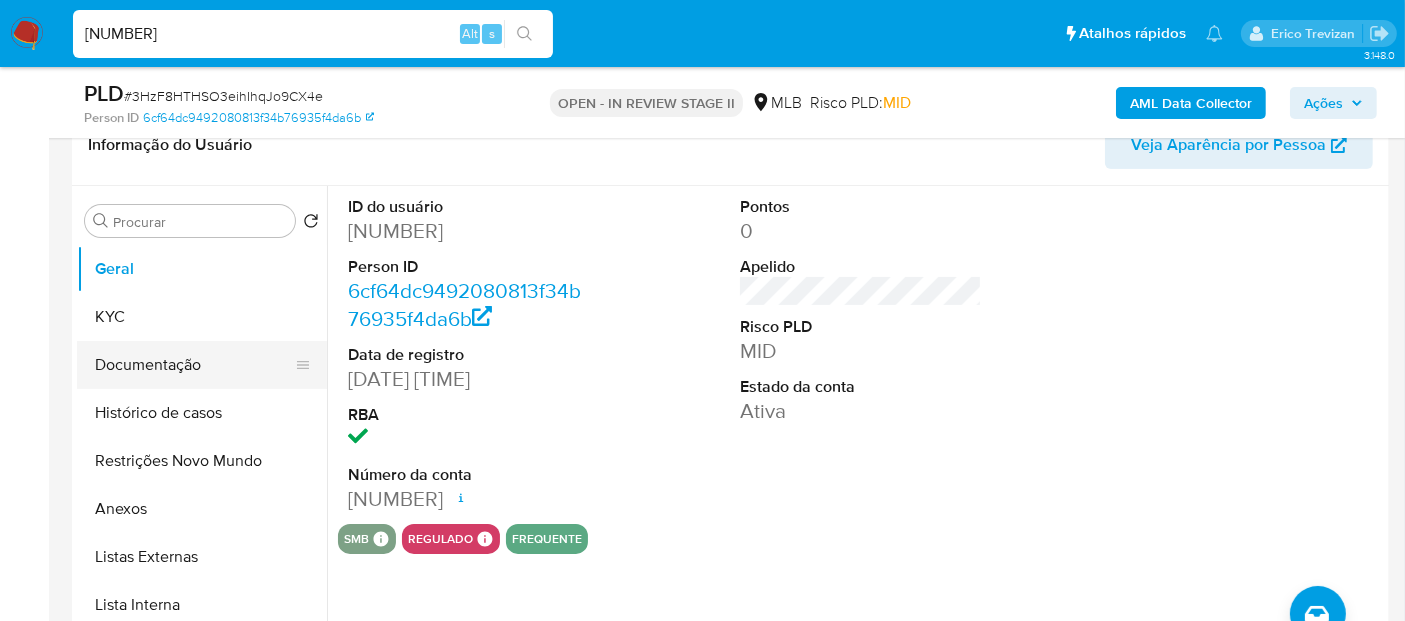 drag, startPoint x: 155, startPoint y: 357, endPoint x: 243, endPoint y: 357, distance: 88 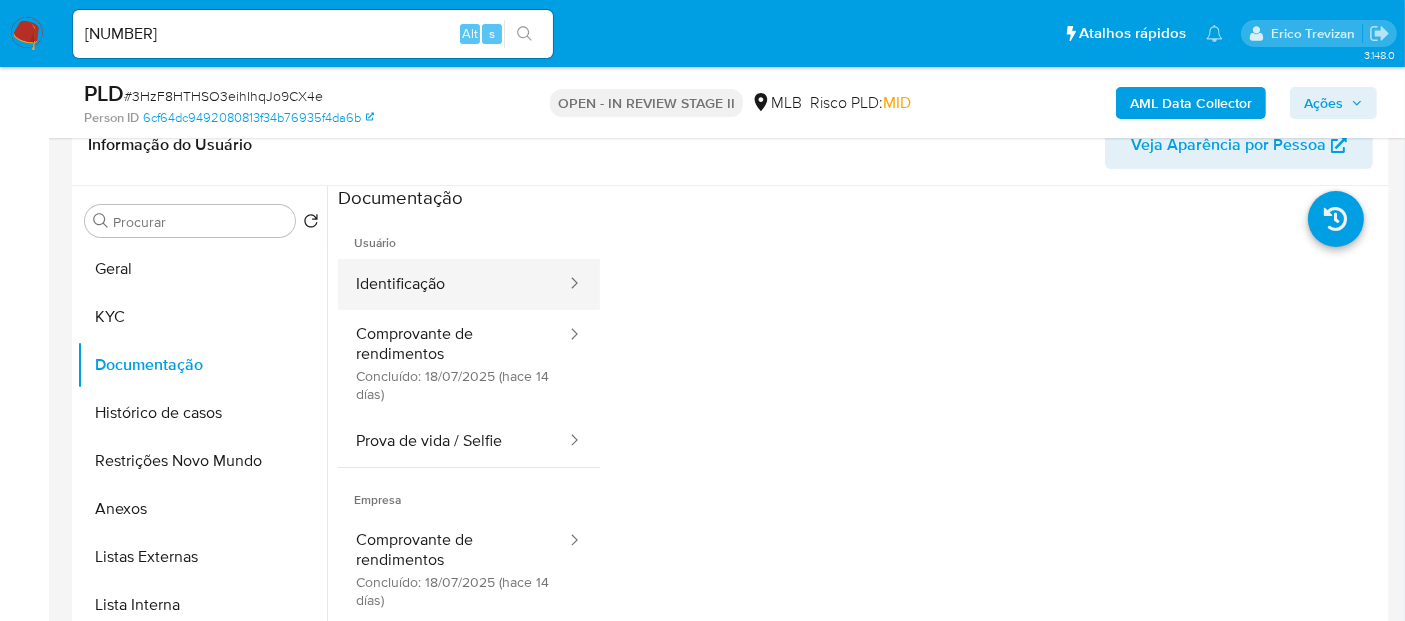 click on "Identificação" at bounding box center [453, 284] 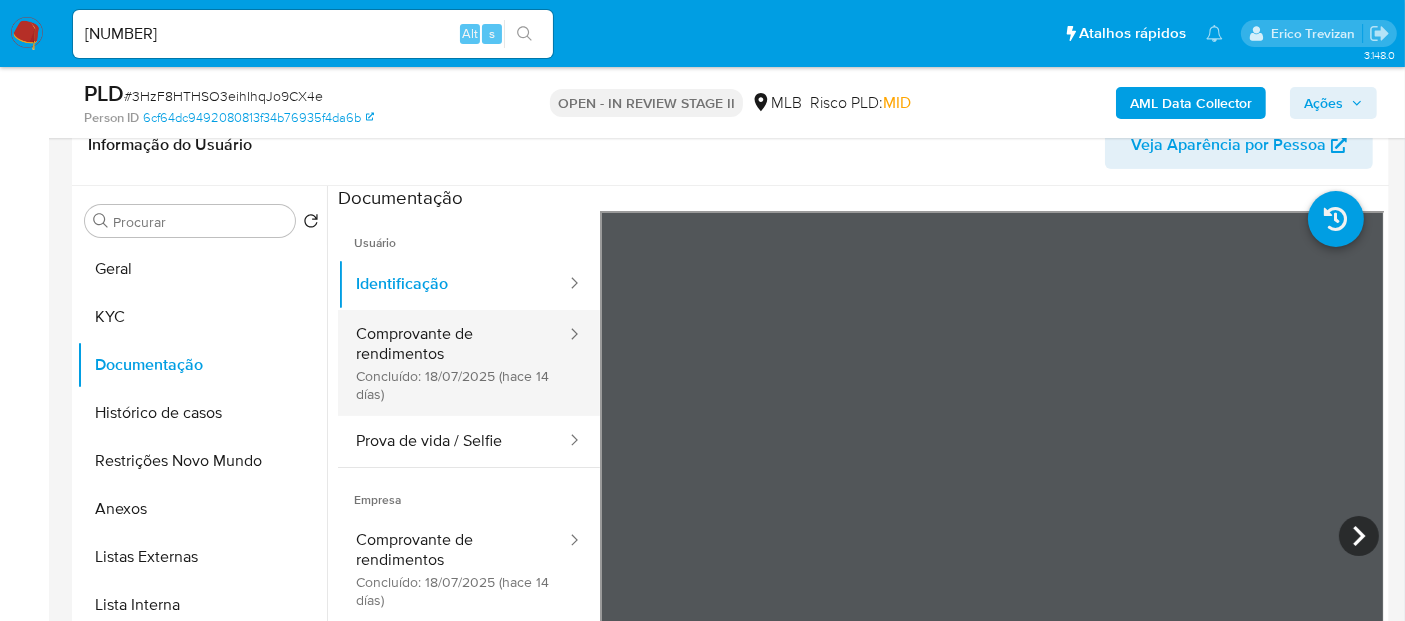 click on "Comprovante de rendimentos Concluído: 18/07/2025 (hace 14 días)" at bounding box center (453, 363) 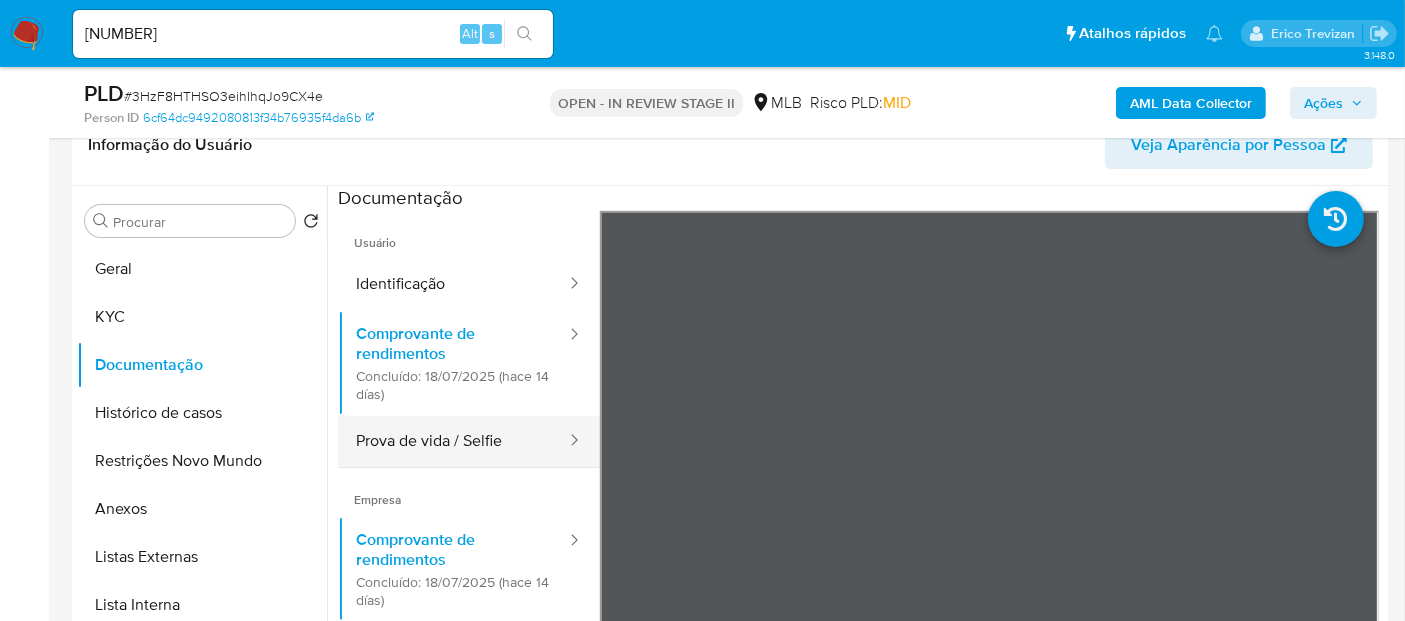 drag, startPoint x: 425, startPoint y: 450, endPoint x: 548, endPoint y: 450, distance: 123 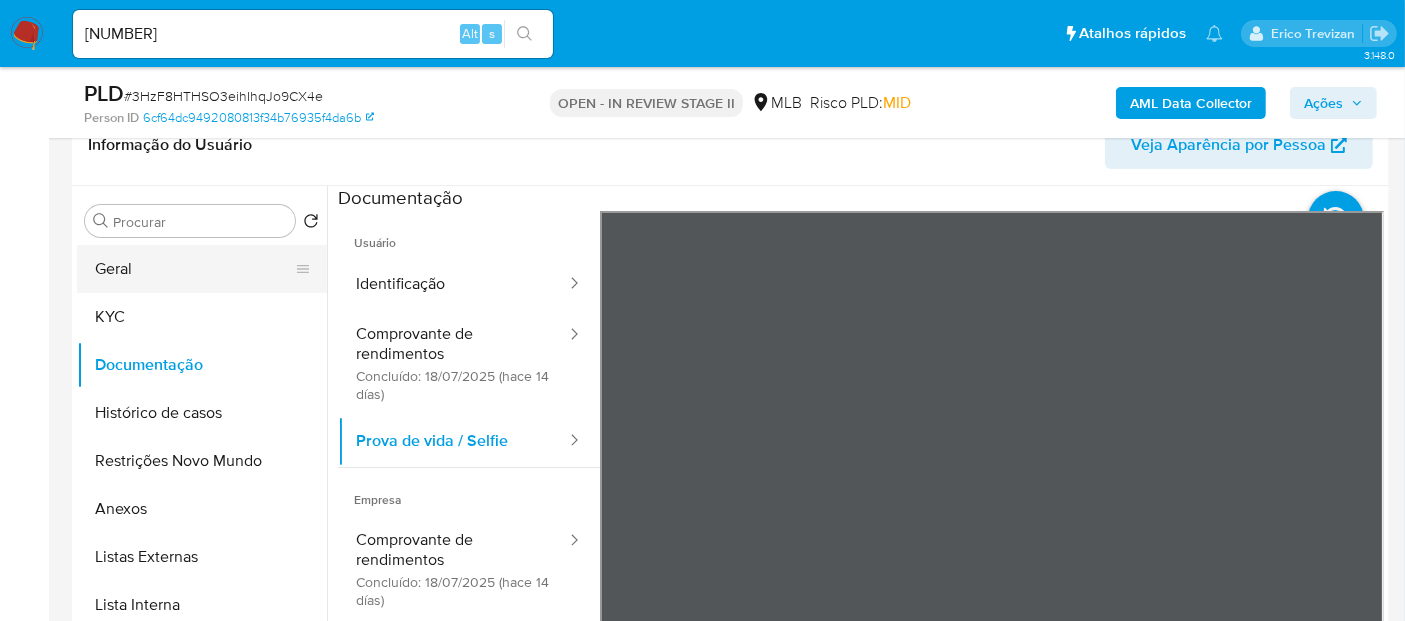 click on "Geral" at bounding box center [194, 269] 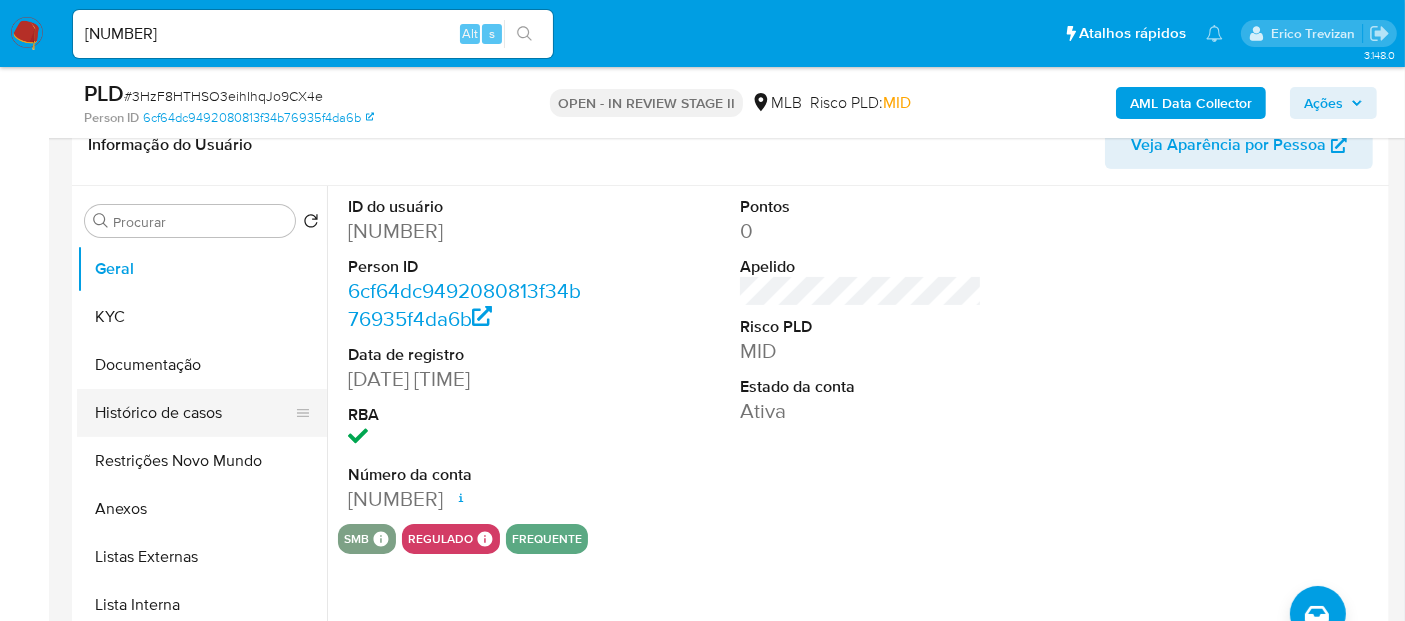 click on "Histórico de casos" at bounding box center (194, 413) 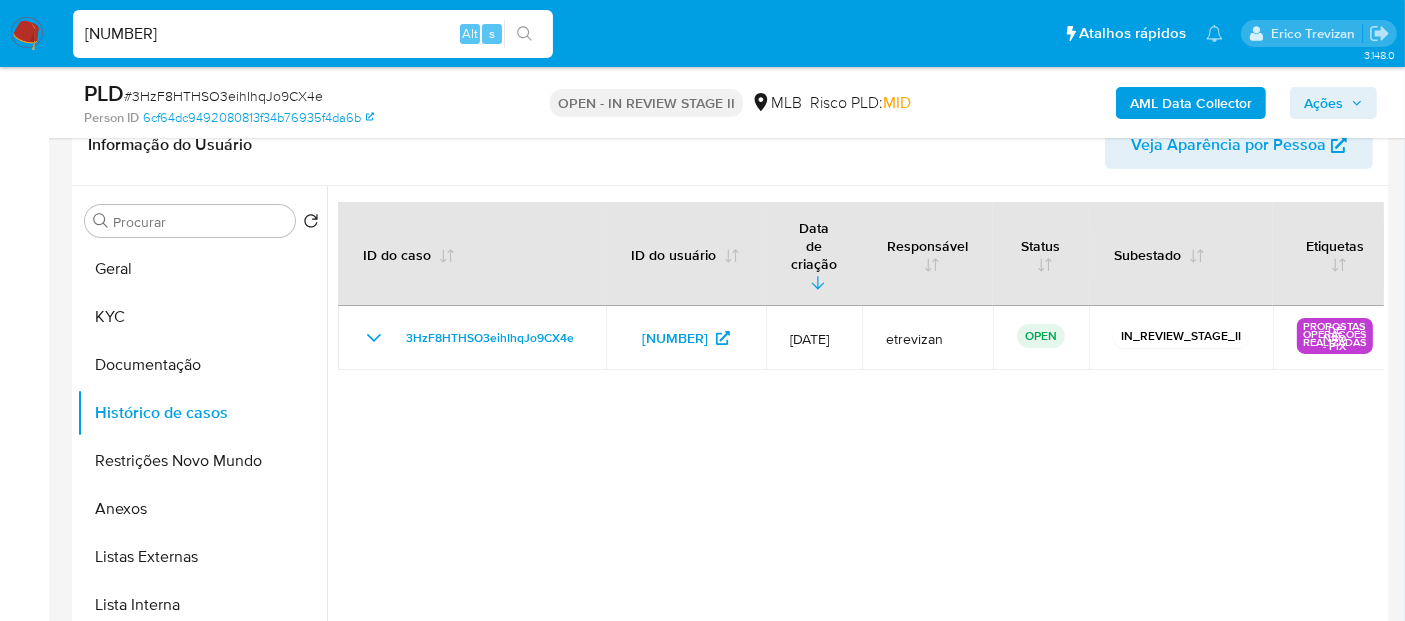 click on "Pausado Ver notificaciones 24601596000143 Alt s Atalhos rápidos   Presiona las siguientes teclas para acceder a algunas de las funciones Pesquisar caso ou usuário Alt s Voltar para casa Alt h Adicione um comentário Alt c Ir para a resolução de um caso Alt r Adicionar um anexo Alt a Solicitar desafio KYC Alt 3 Adicionar restrição Alt 4 Remover restrição Alt 5 Erico Trevizan" at bounding box center [702, 33] 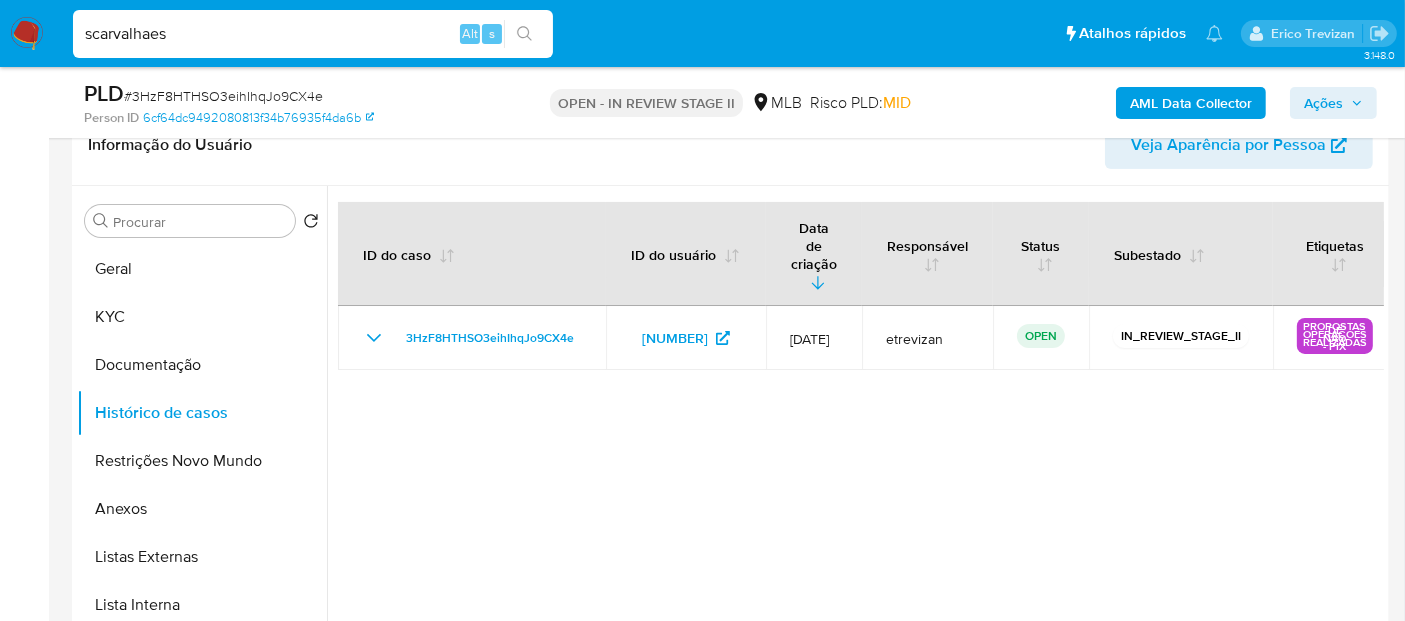type on "scarvalhaes" 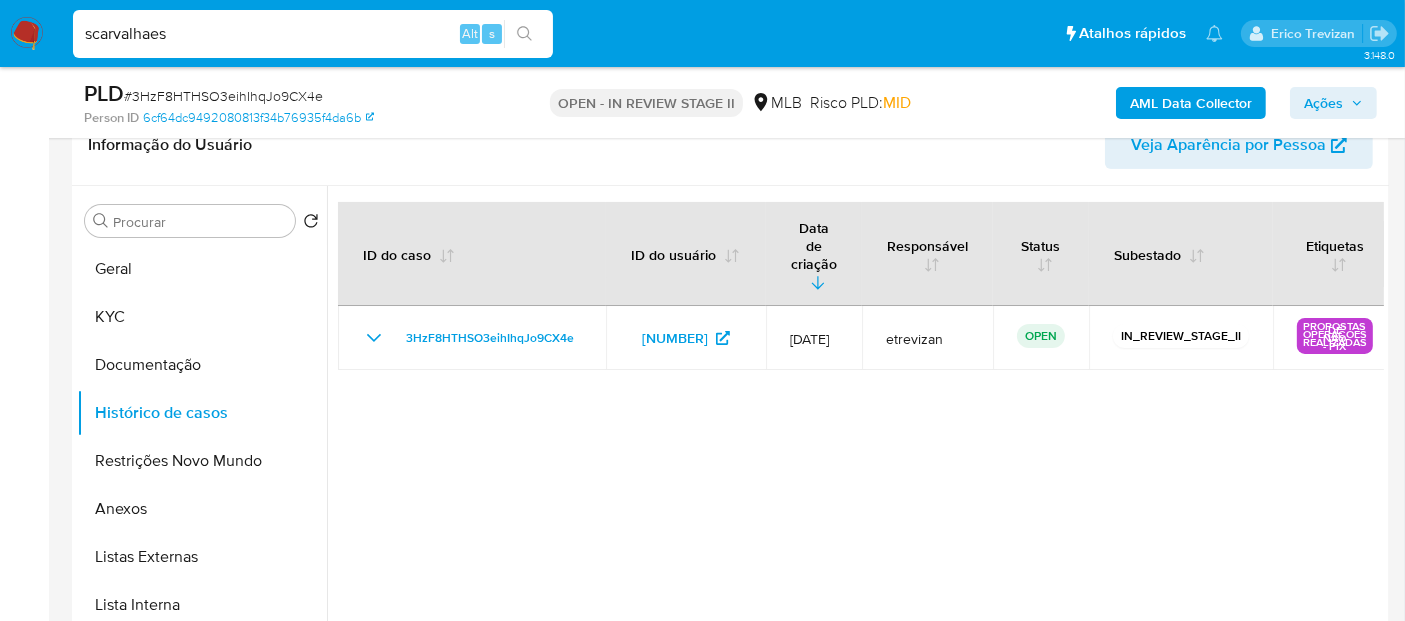 drag, startPoint x: 240, startPoint y: 32, endPoint x: 1, endPoint y: 58, distance: 240.41006 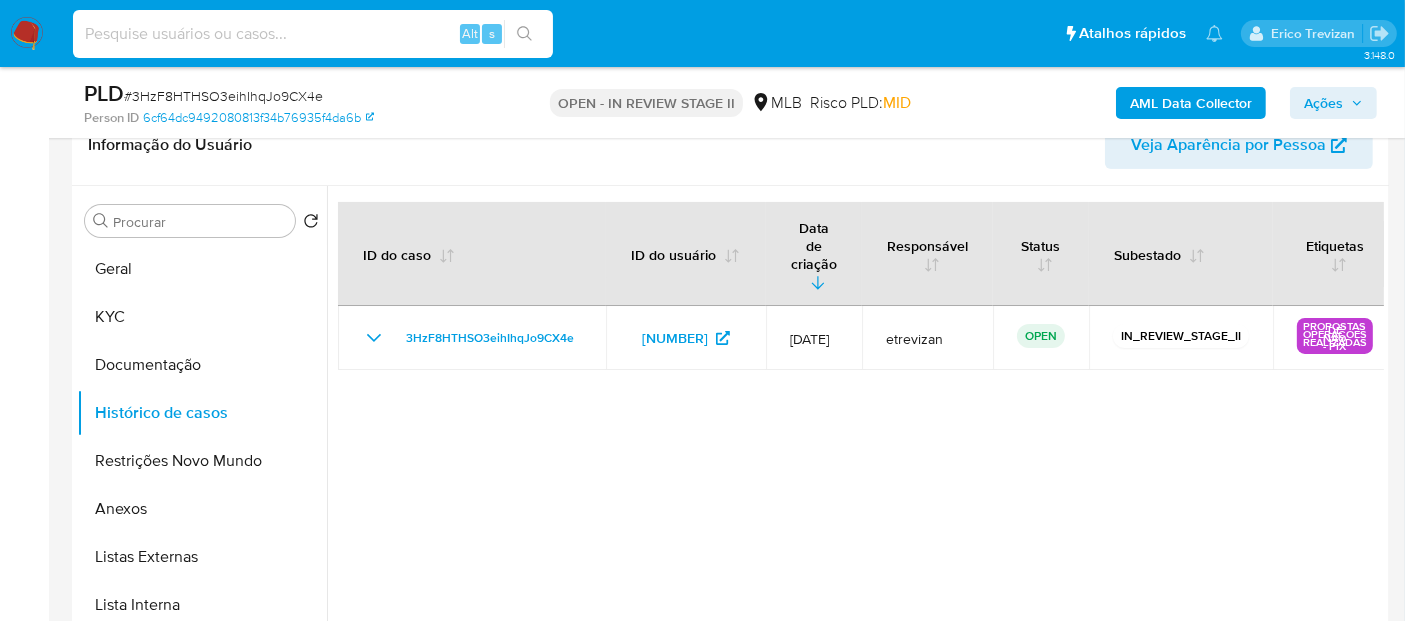 paste on "flHpDWUU1kYhTlEhgxQiplMM" 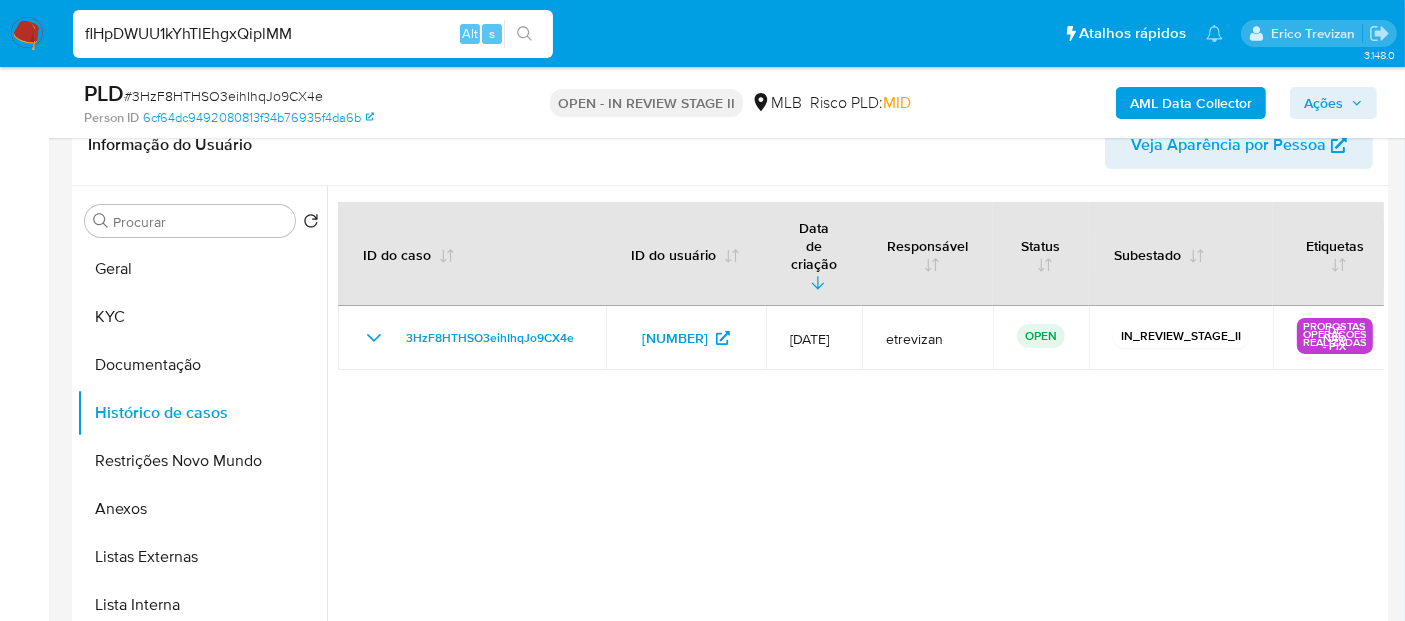 type on "flHpDWUU1kYhTlEhgxQiplMM" 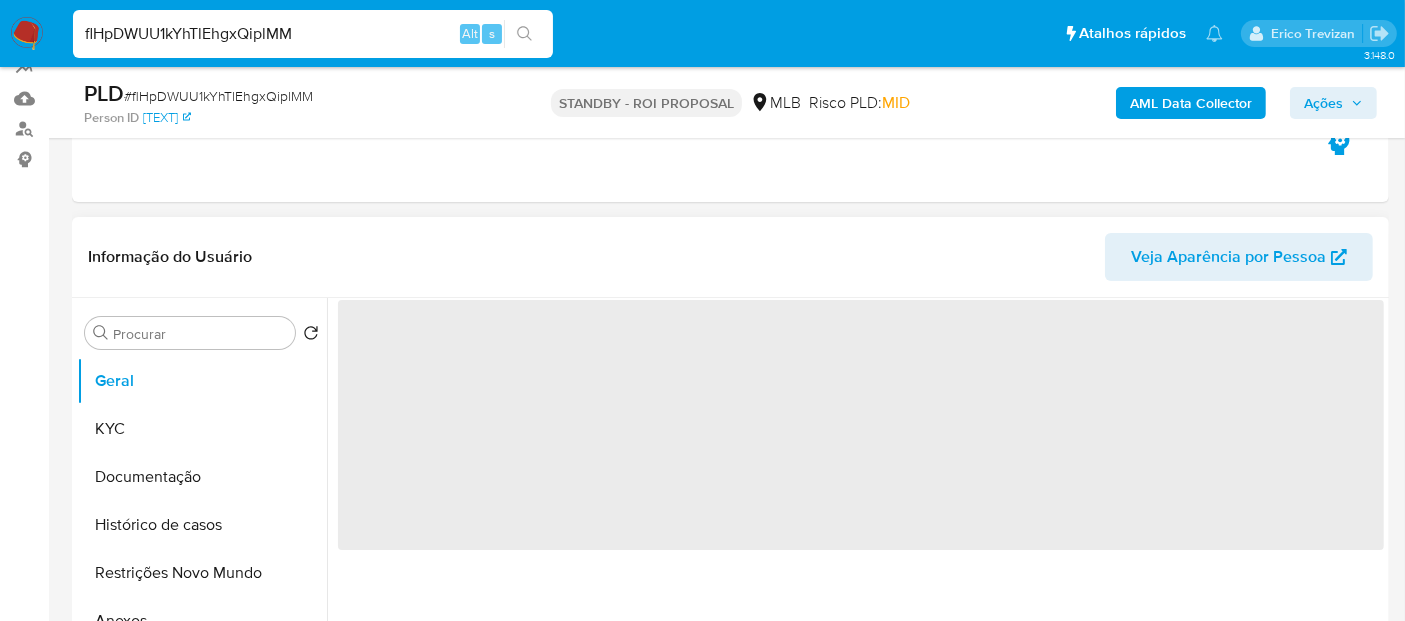 scroll, scrollTop: 222, scrollLeft: 0, axis: vertical 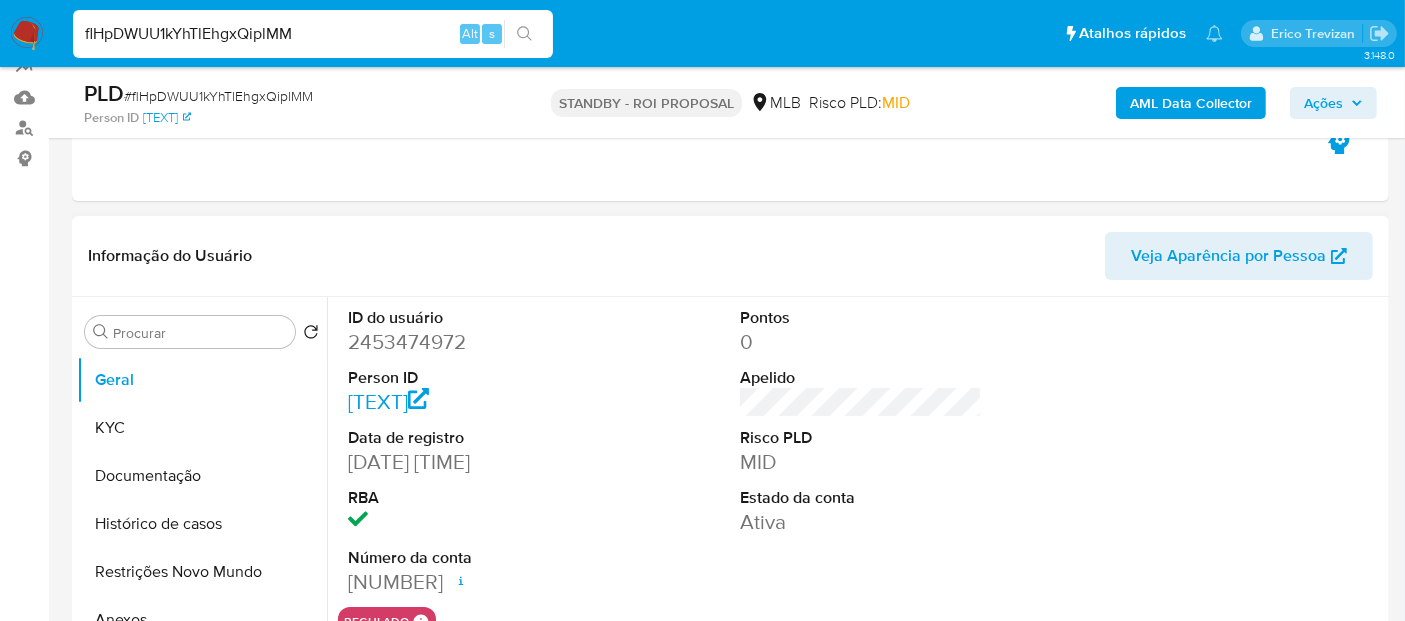 select on "10" 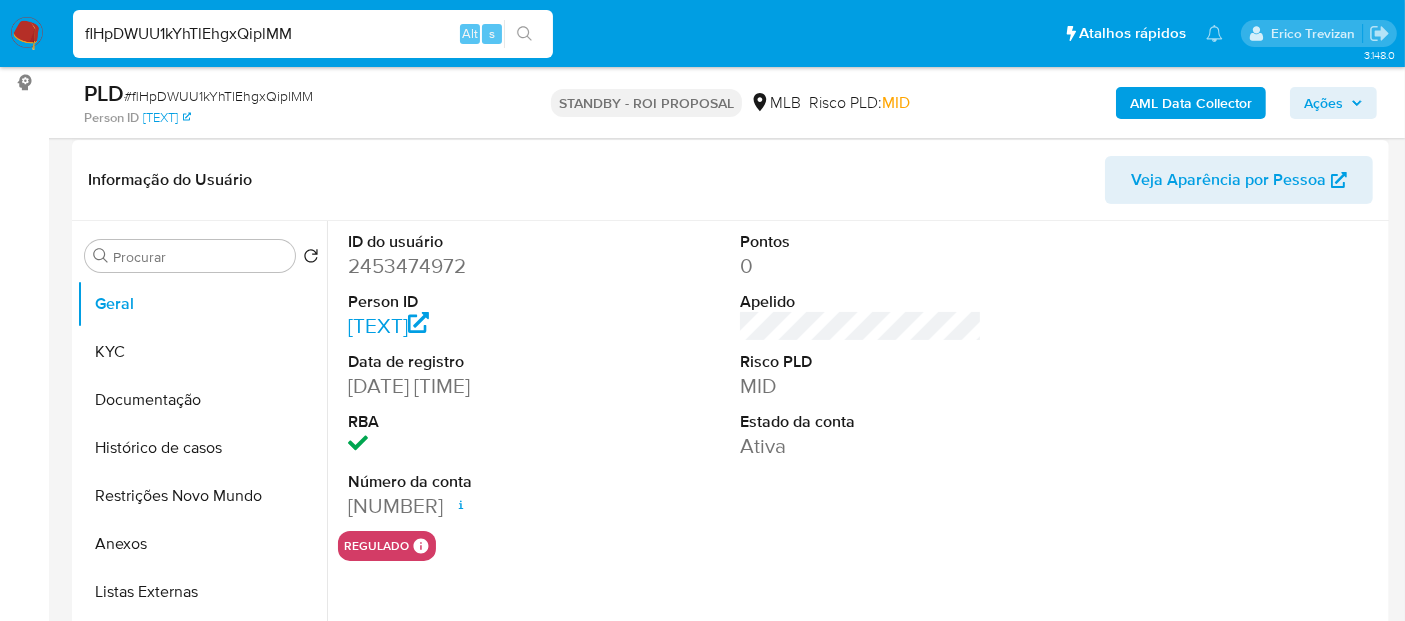 scroll, scrollTop: 333, scrollLeft: 0, axis: vertical 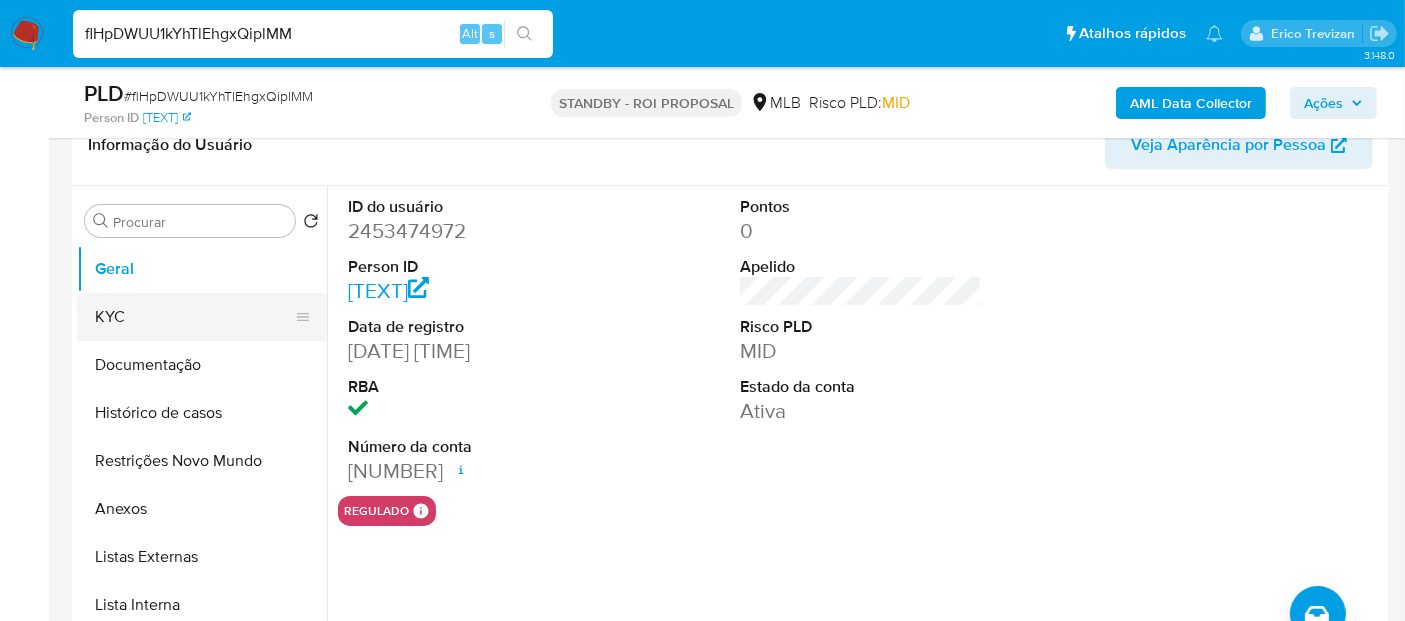 click on "KYC" at bounding box center (194, 317) 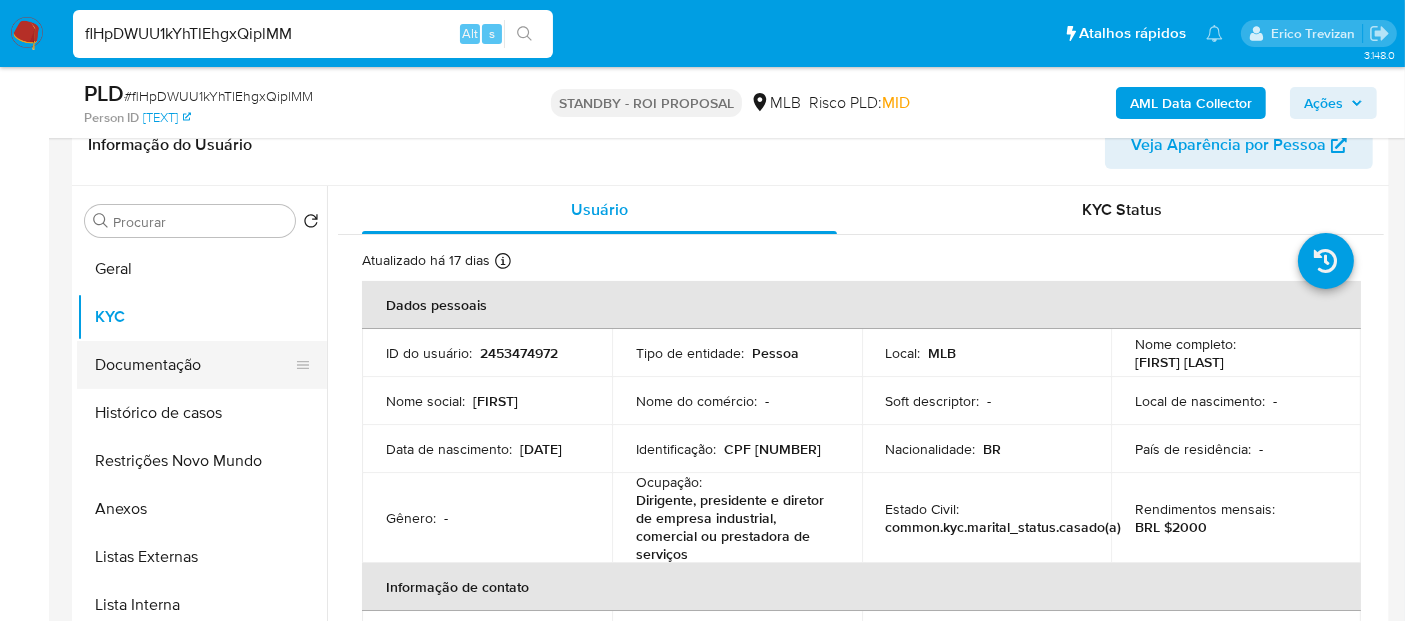 click on "Documentação" at bounding box center (194, 365) 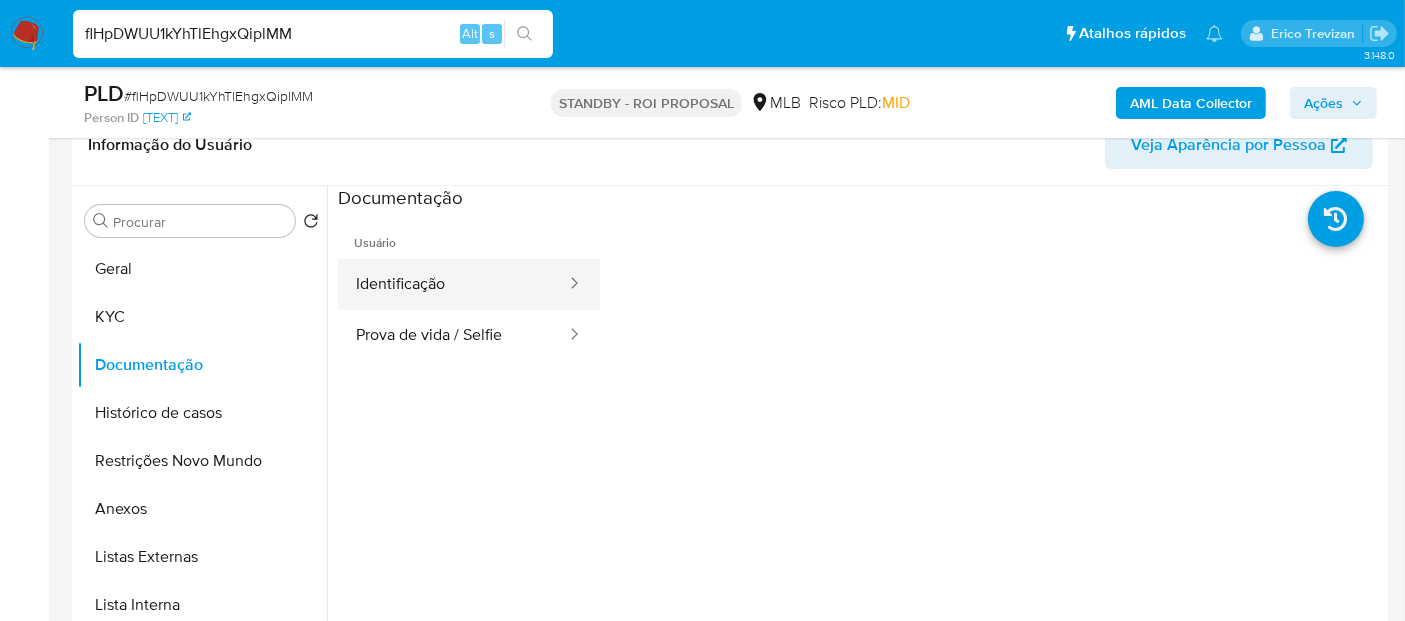 drag, startPoint x: 467, startPoint y: 286, endPoint x: 497, endPoint y: 287, distance: 30.016663 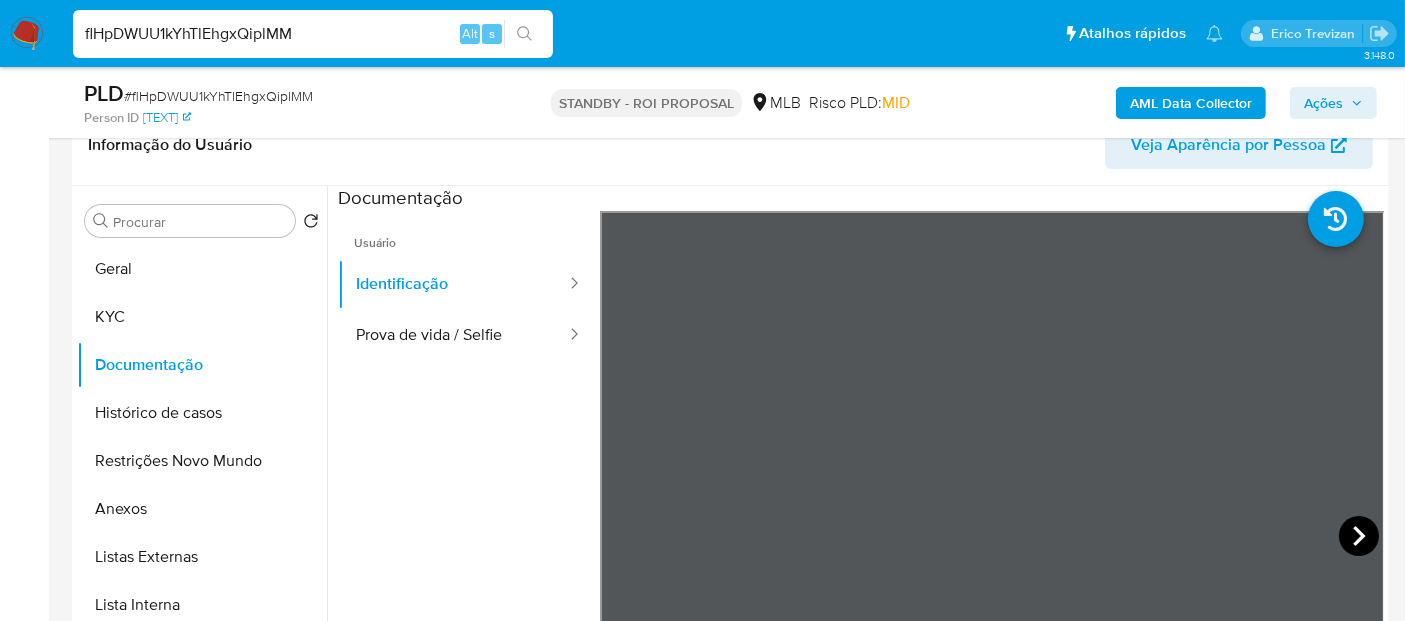 click 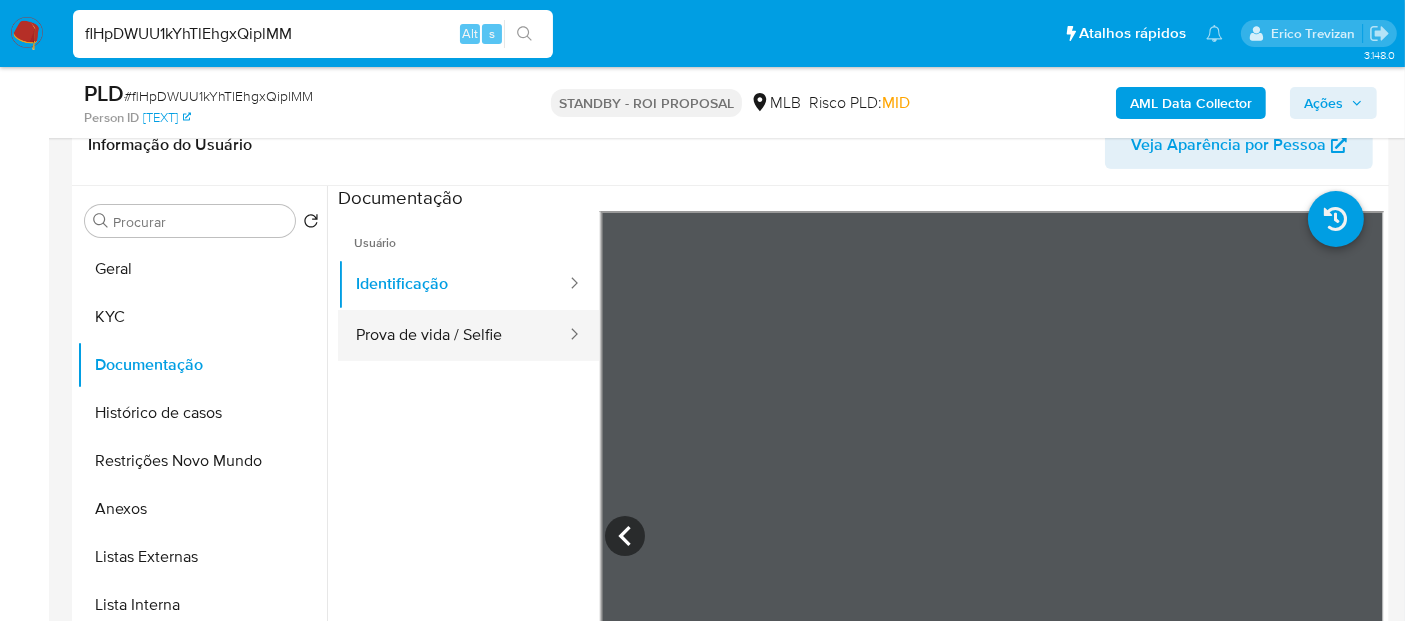 click on "Prova de vida / Selfie" at bounding box center [453, 335] 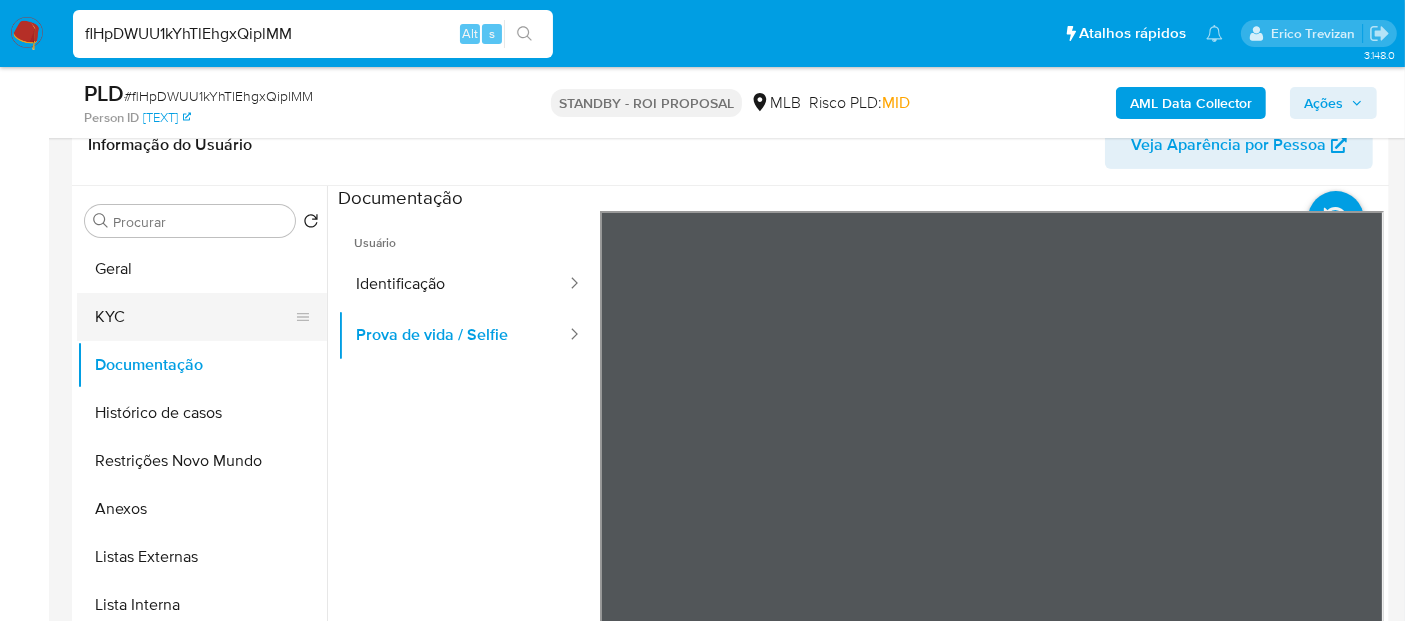 click on "KYC" at bounding box center (194, 317) 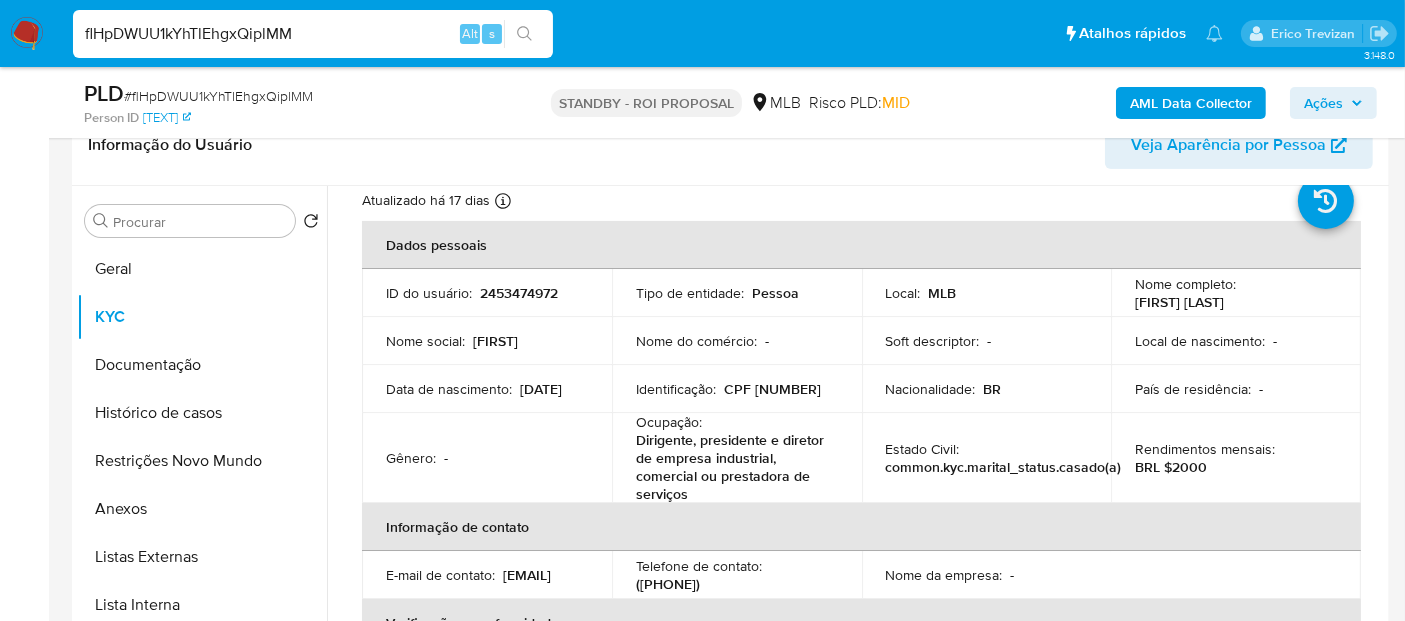 scroll, scrollTop: 111, scrollLeft: 0, axis: vertical 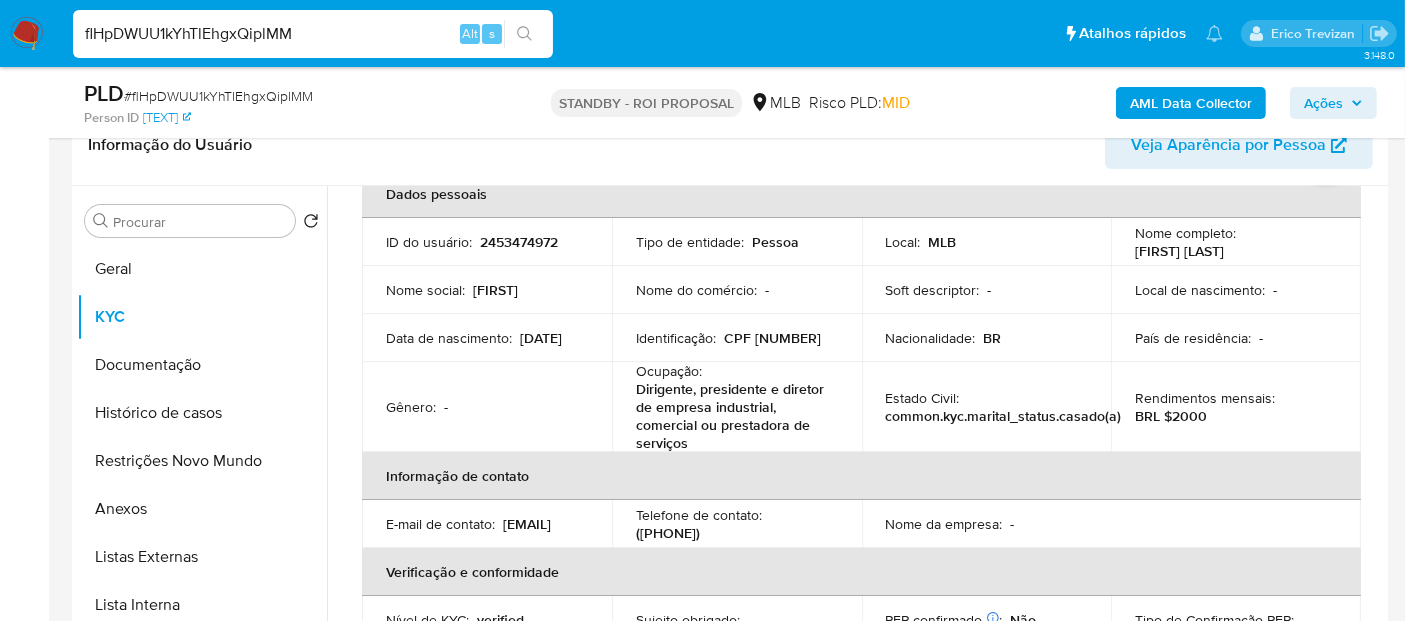 drag, startPoint x: 253, startPoint y: 49, endPoint x: 0, endPoint y: 79, distance: 254.77245 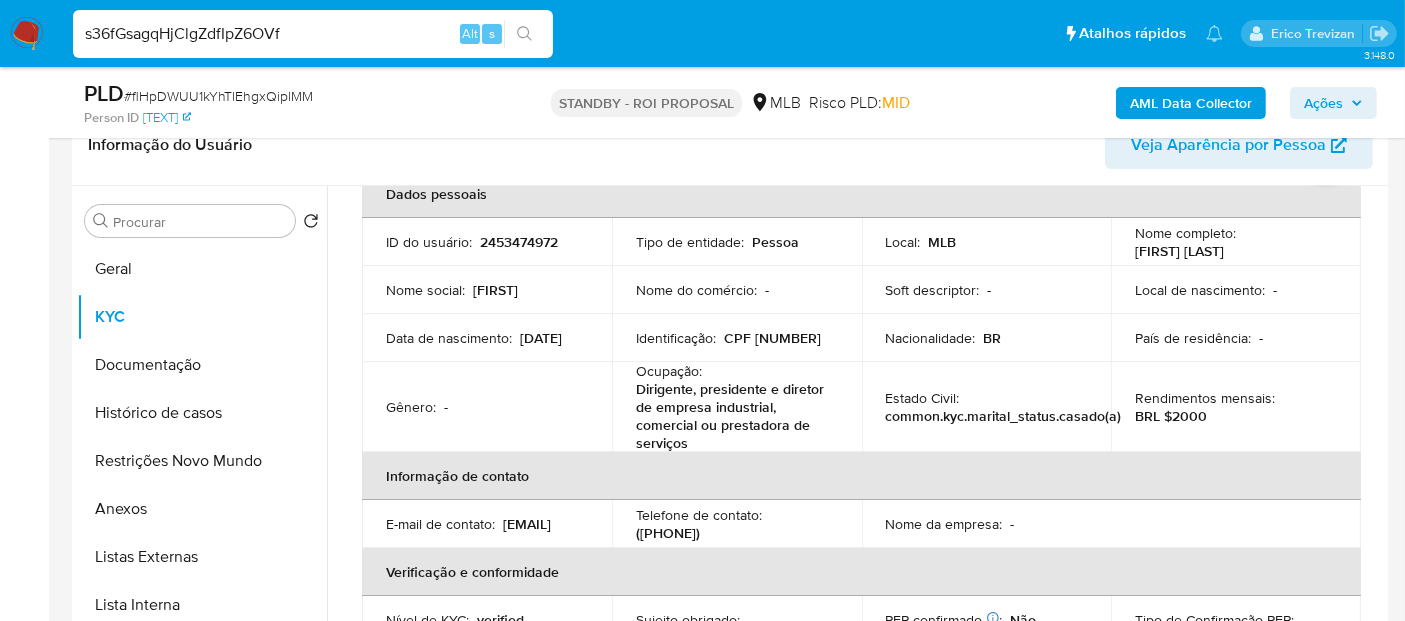 type on "s36fGsagqHjClgZdfIpZ6OVf" 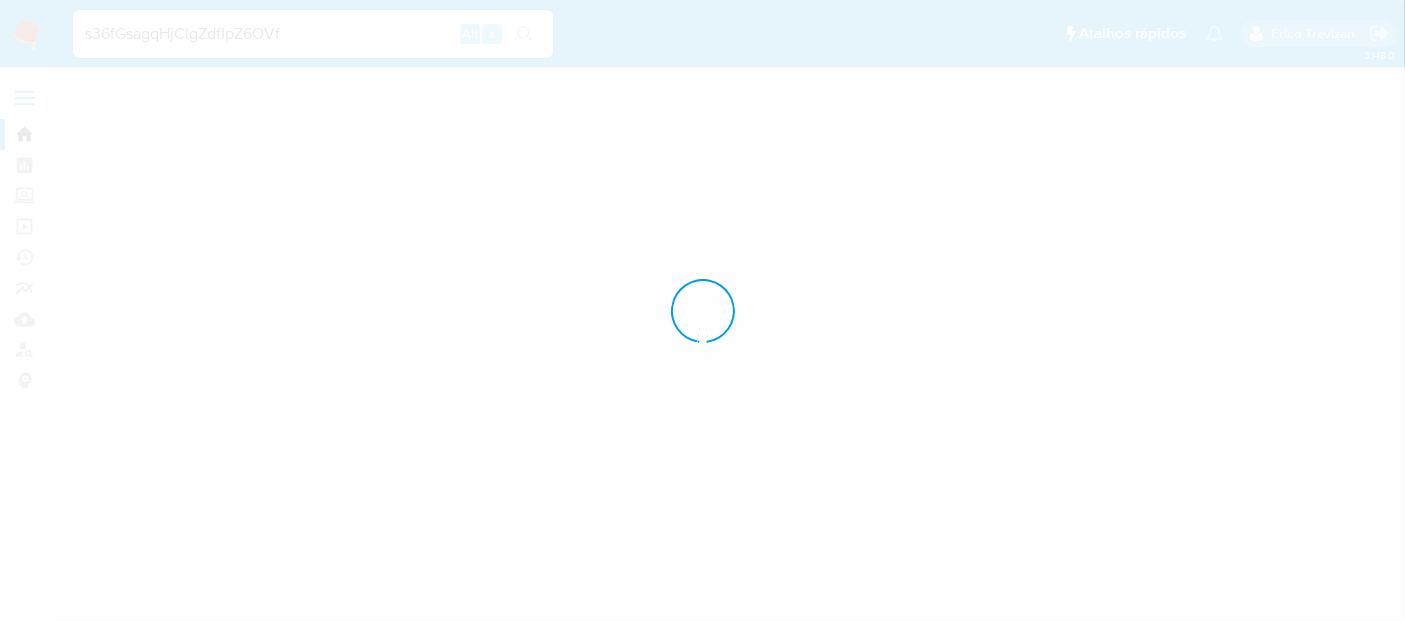 scroll, scrollTop: 0, scrollLeft: 0, axis: both 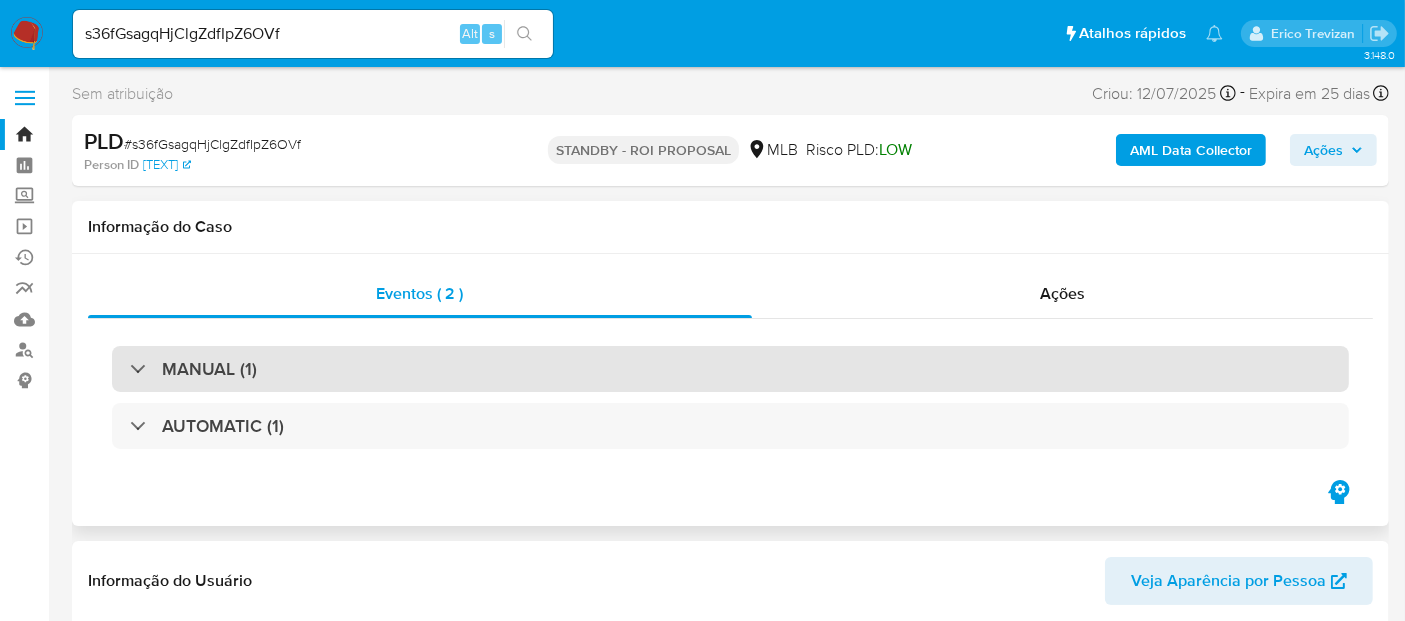 click on "MANUAL (1)" at bounding box center (730, 369) 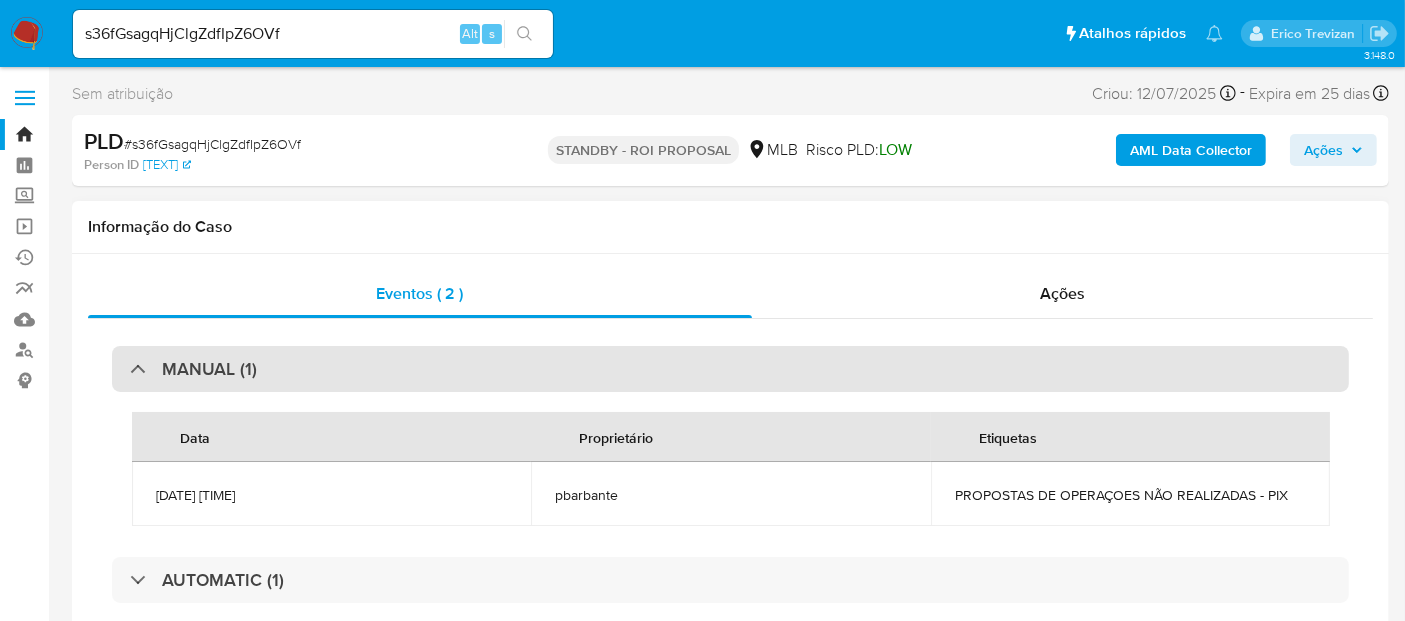 select on "10" 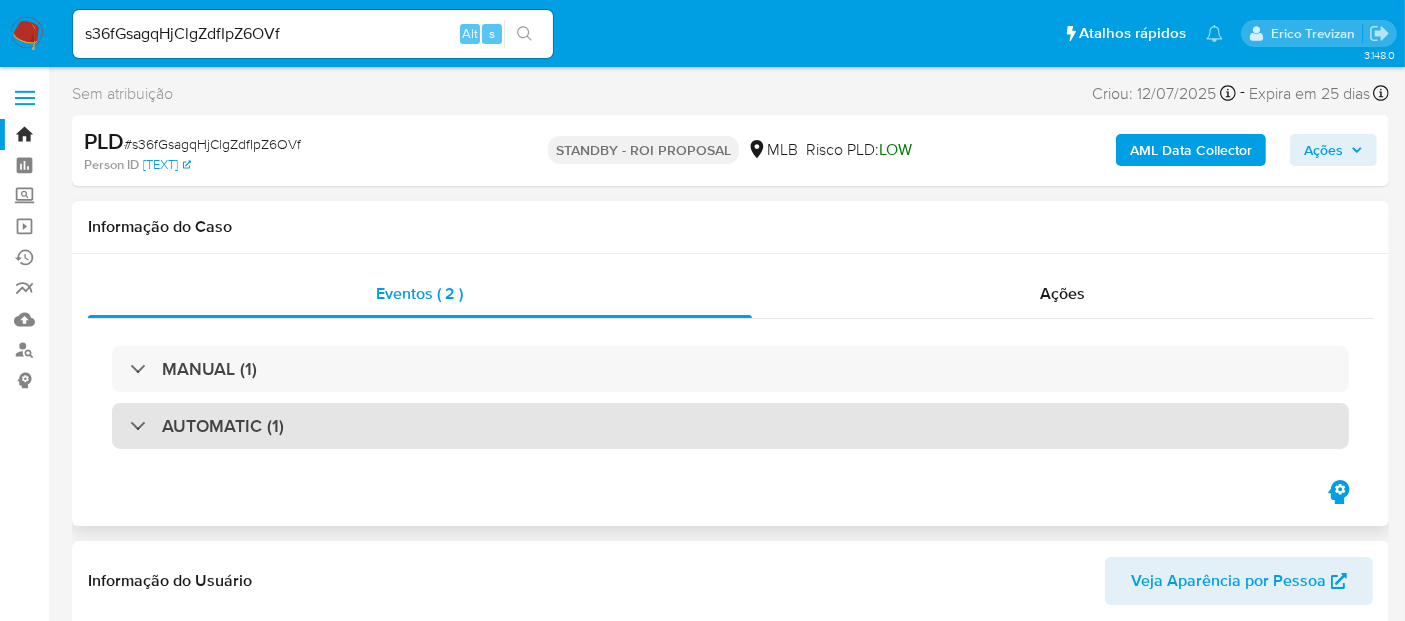 click on "AUTOMATIC (1)" at bounding box center (730, 426) 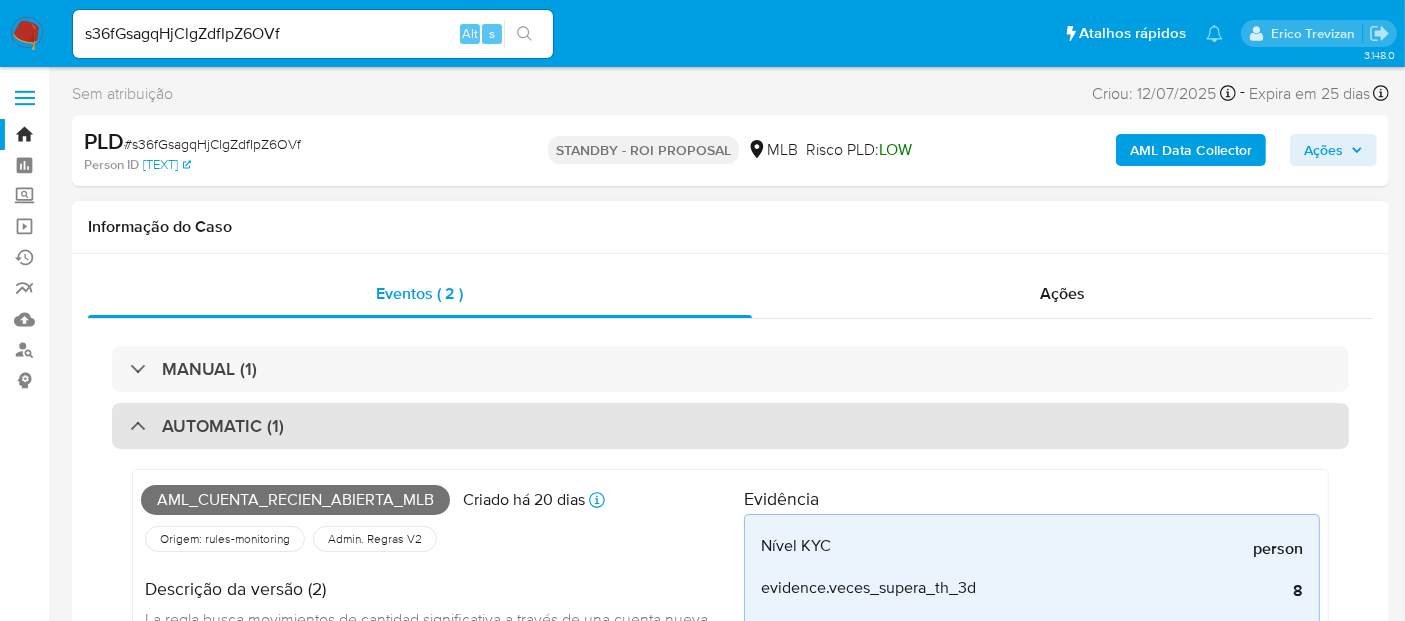 click on "AUTOMATIC (1)" at bounding box center (730, 426) 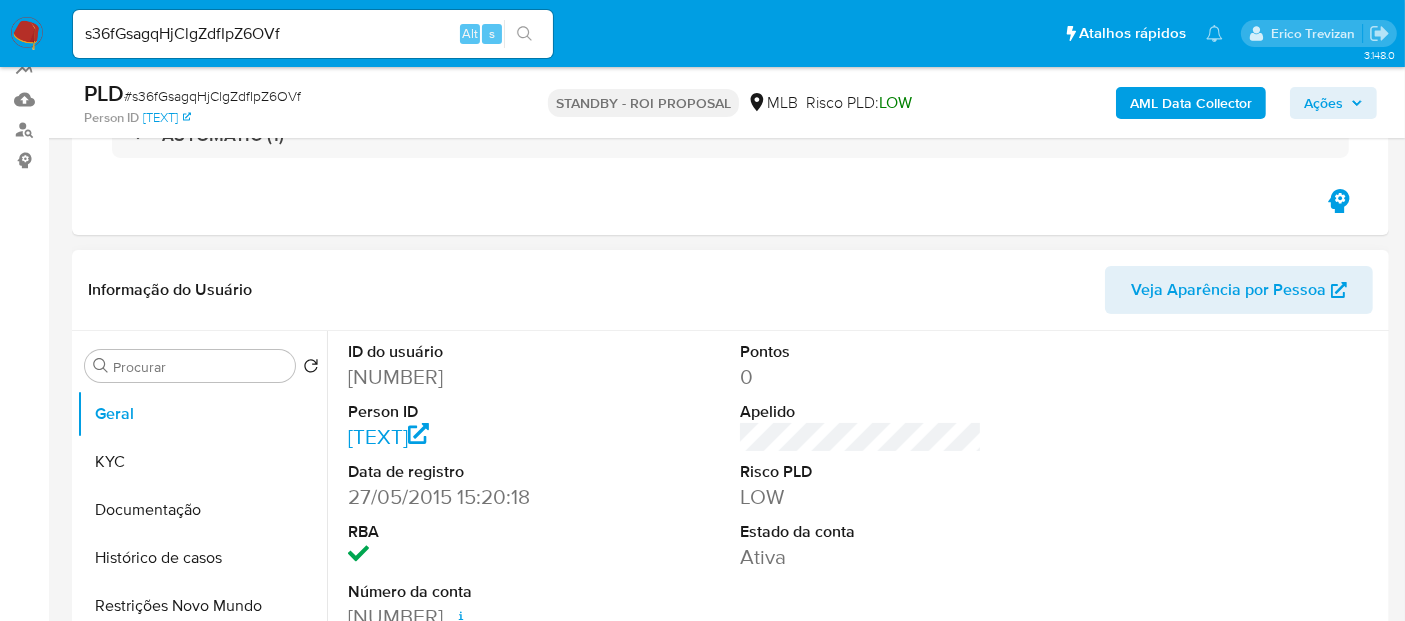 scroll, scrollTop: 222, scrollLeft: 0, axis: vertical 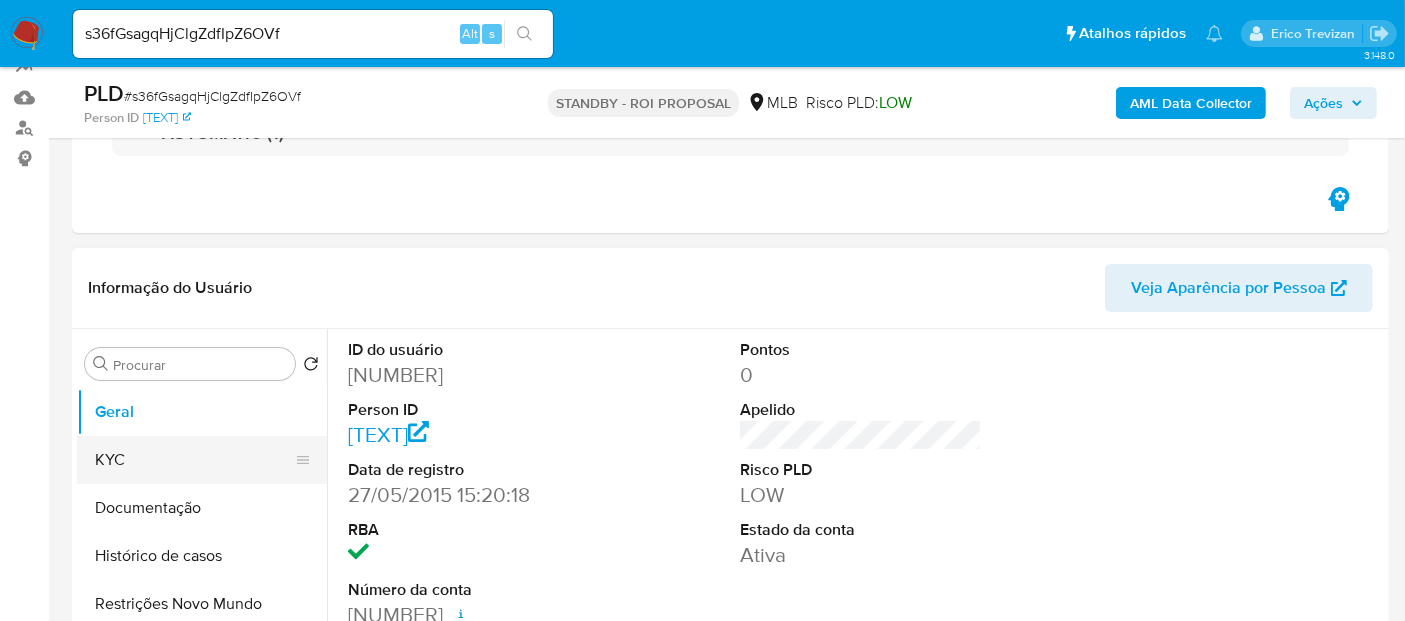 click on "KYC" at bounding box center [194, 460] 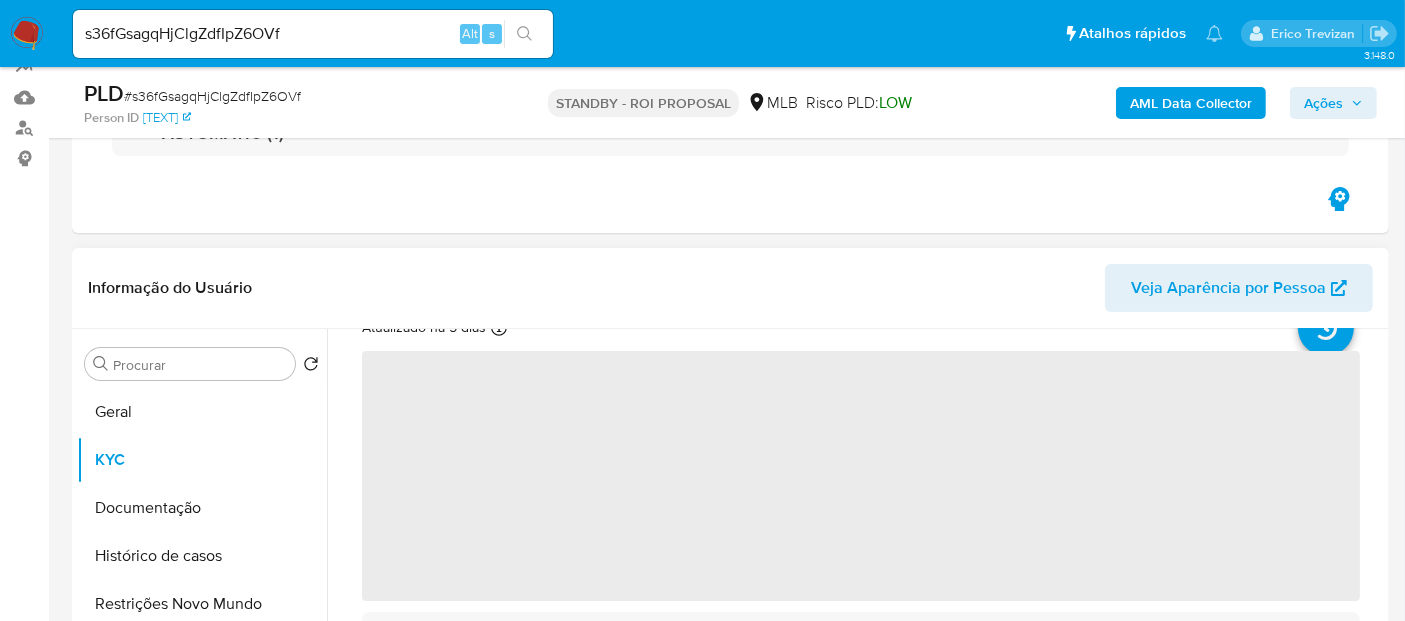 scroll, scrollTop: 111, scrollLeft: 0, axis: vertical 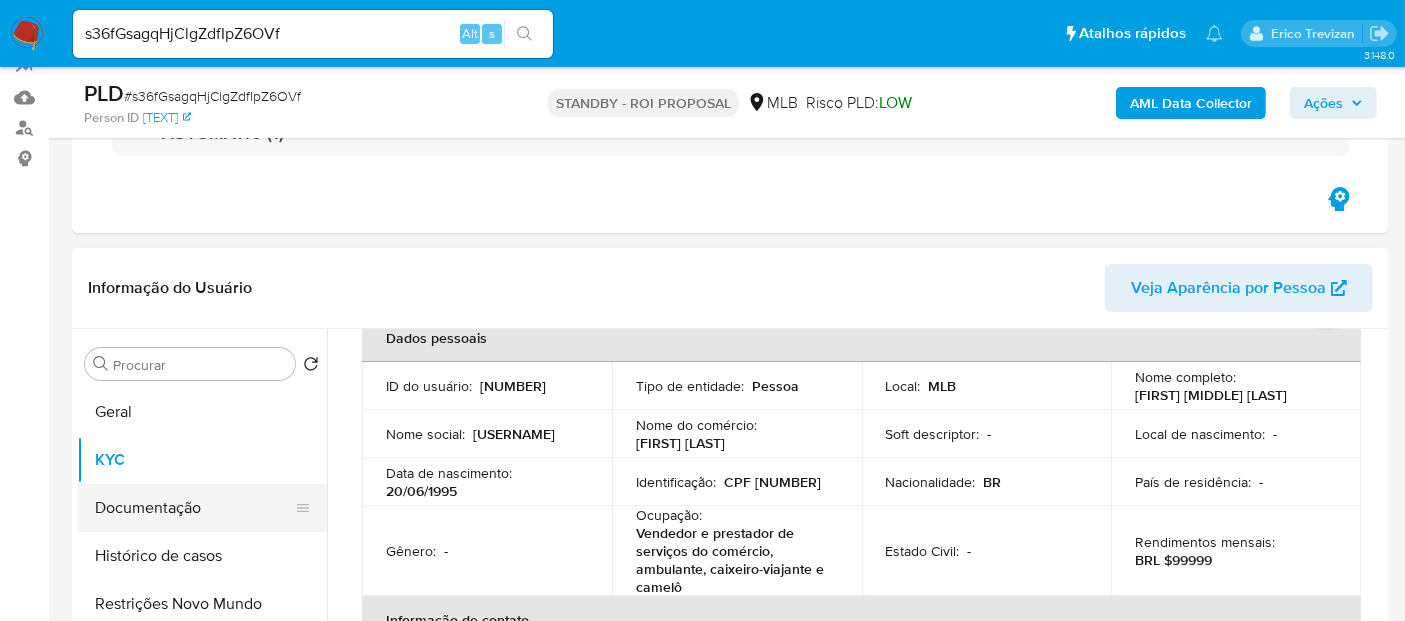 drag, startPoint x: 140, startPoint y: 503, endPoint x: 170, endPoint y: 498, distance: 30.413813 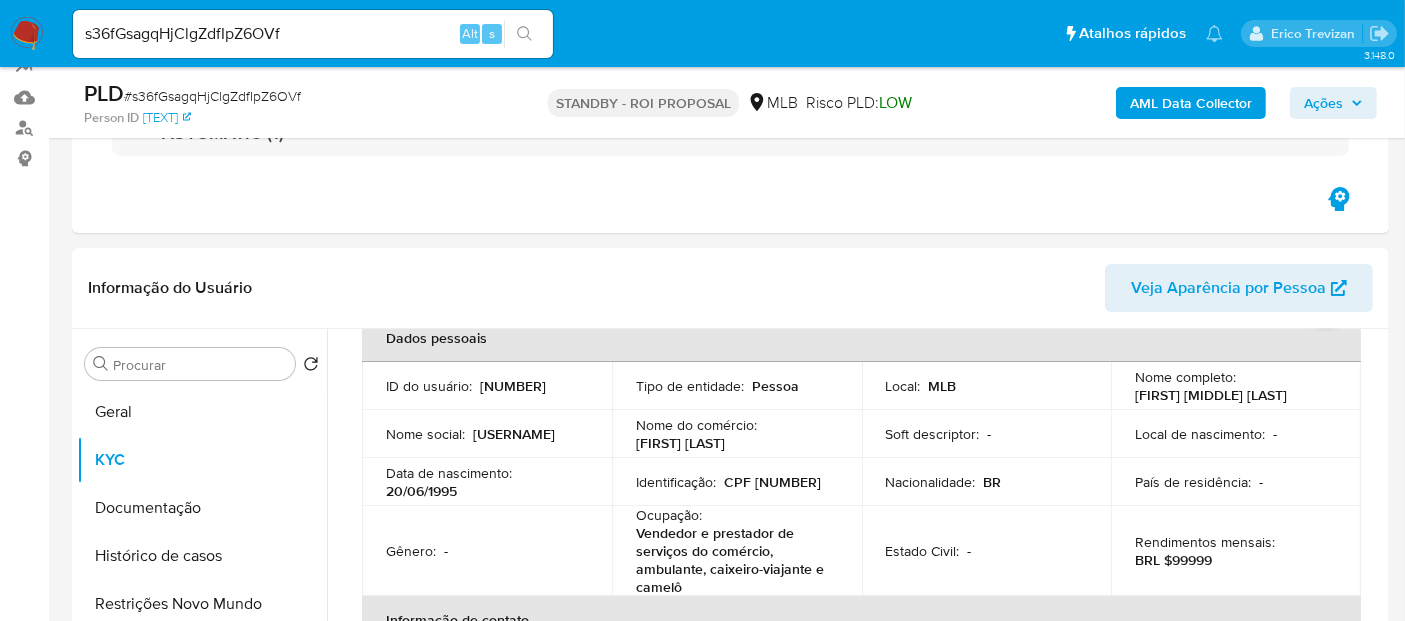 scroll, scrollTop: 0, scrollLeft: 0, axis: both 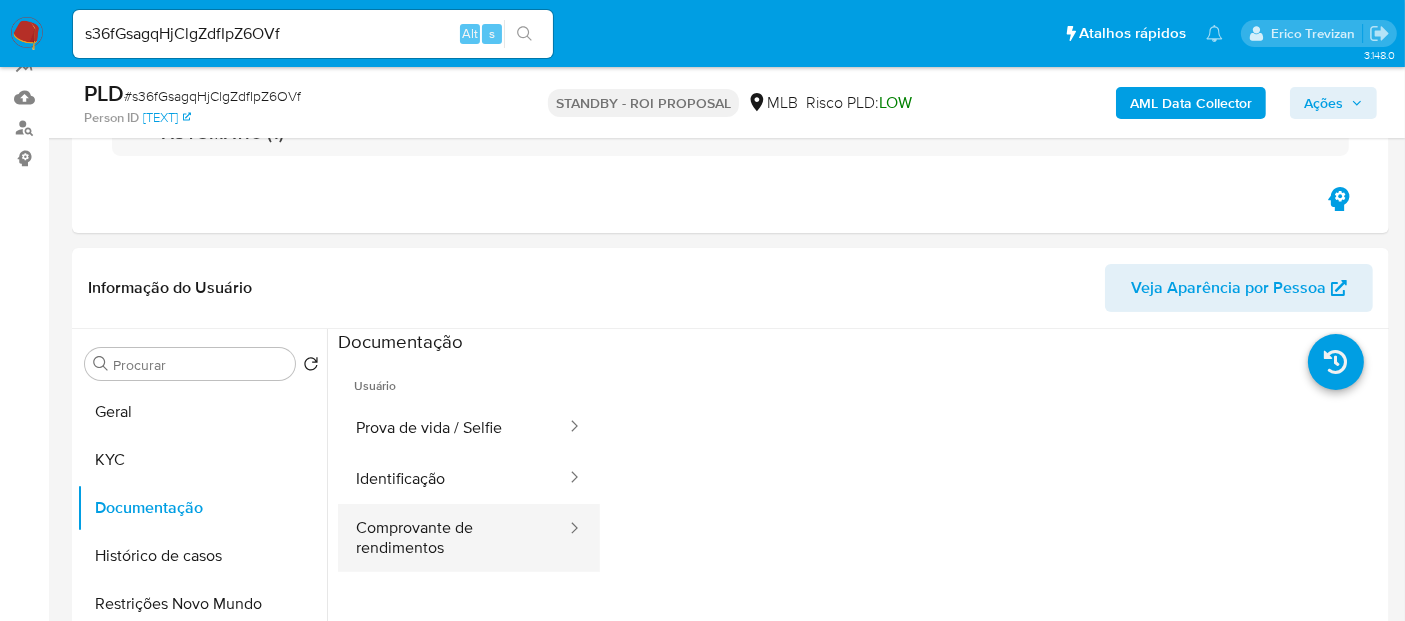 drag, startPoint x: 445, startPoint y: 535, endPoint x: 545, endPoint y: 534, distance: 100.005 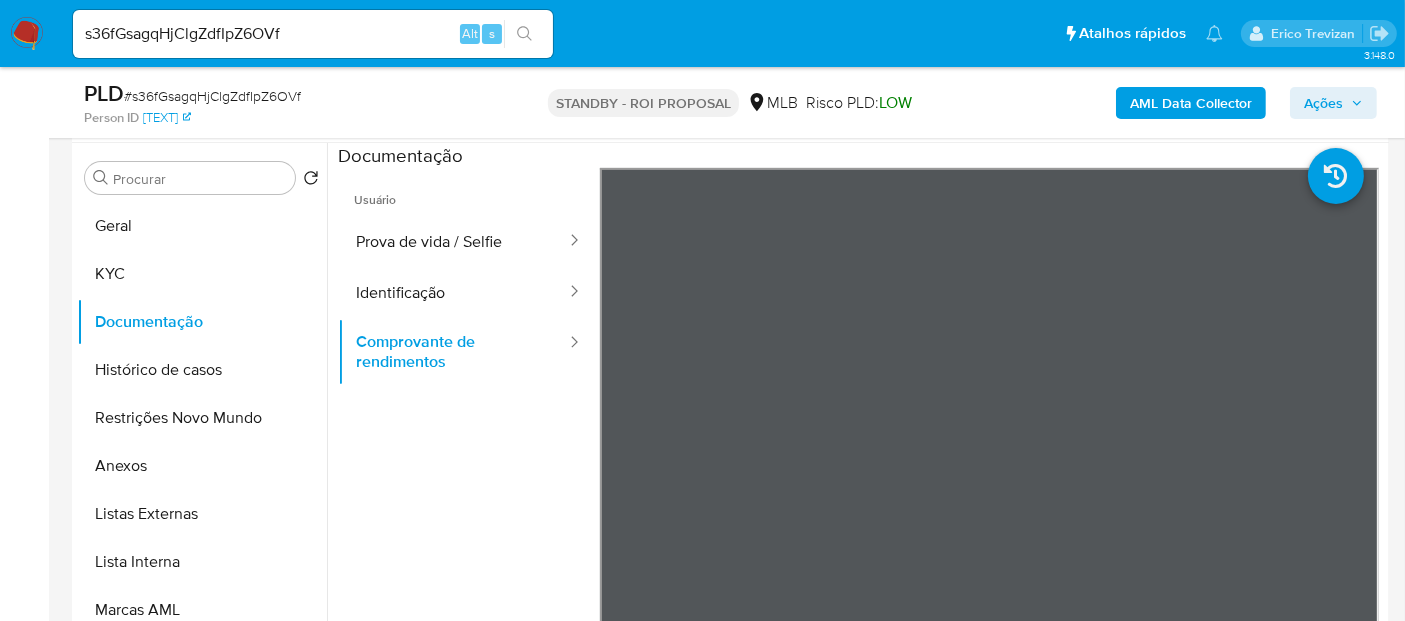 scroll, scrollTop: 430, scrollLeft: 0, axis: vertical 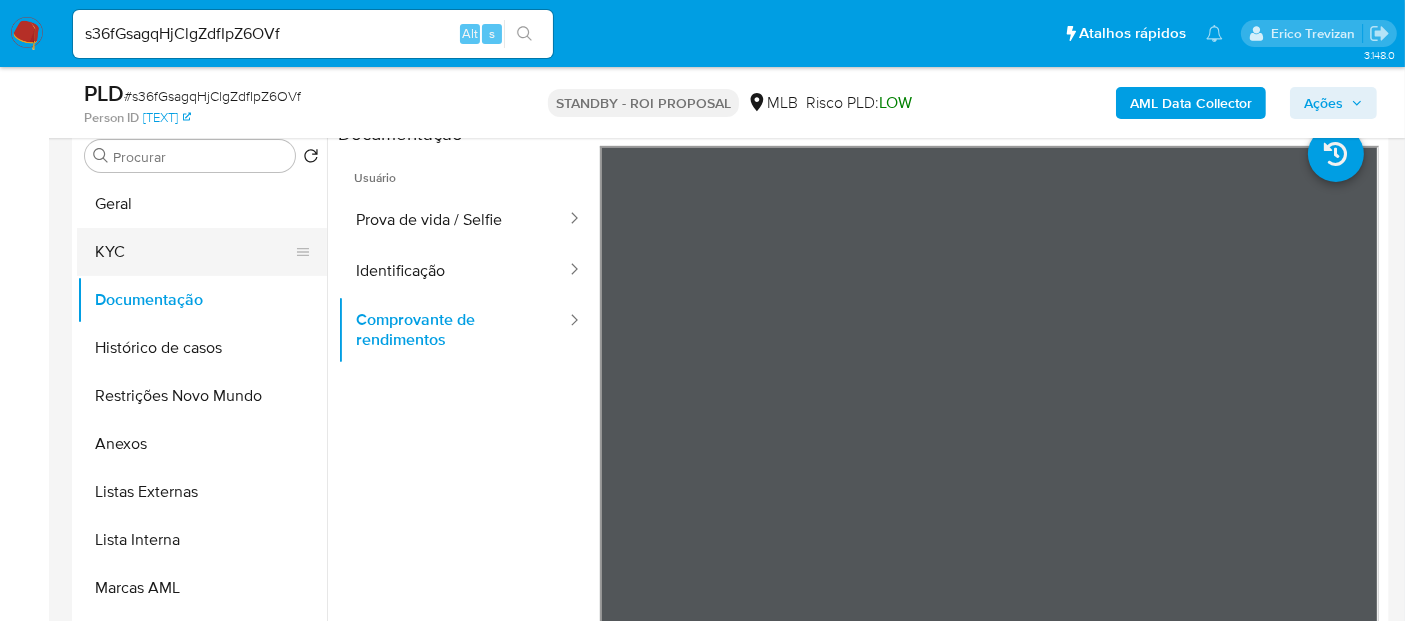 click on "KYC" at bounding box center (194, 252) 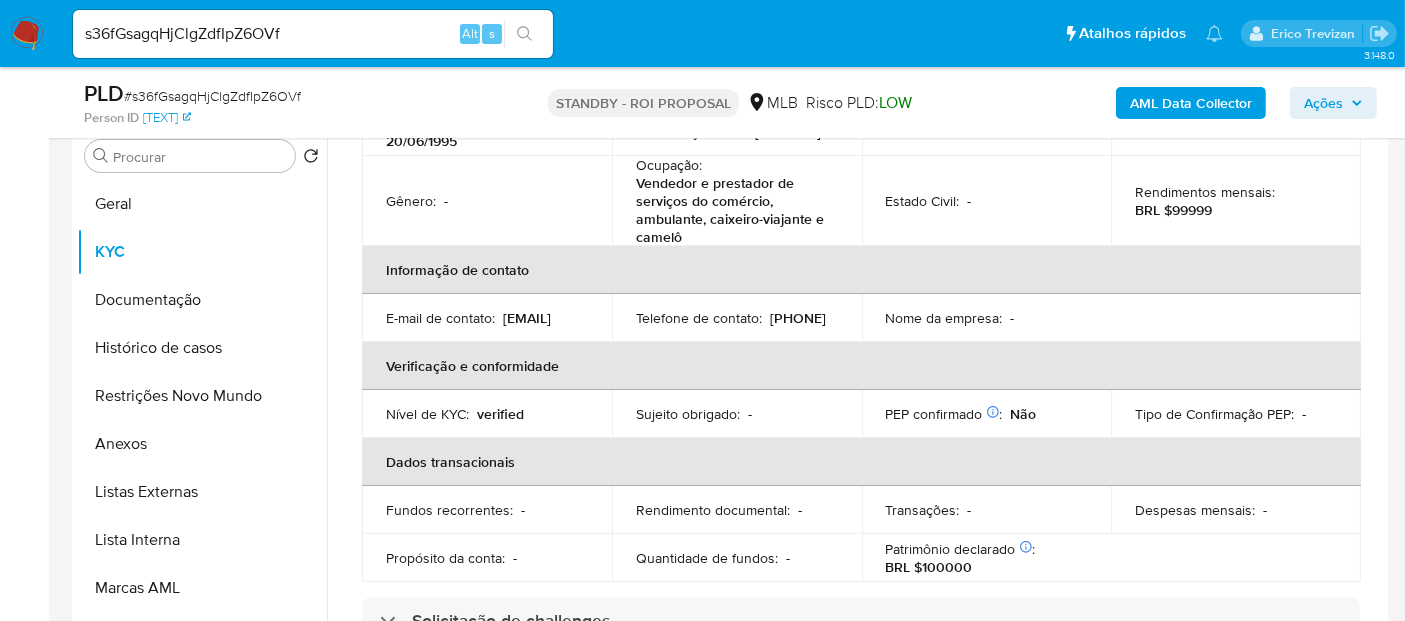 scroll, scrollTop: 0, scrollLeft: 0, axis: both 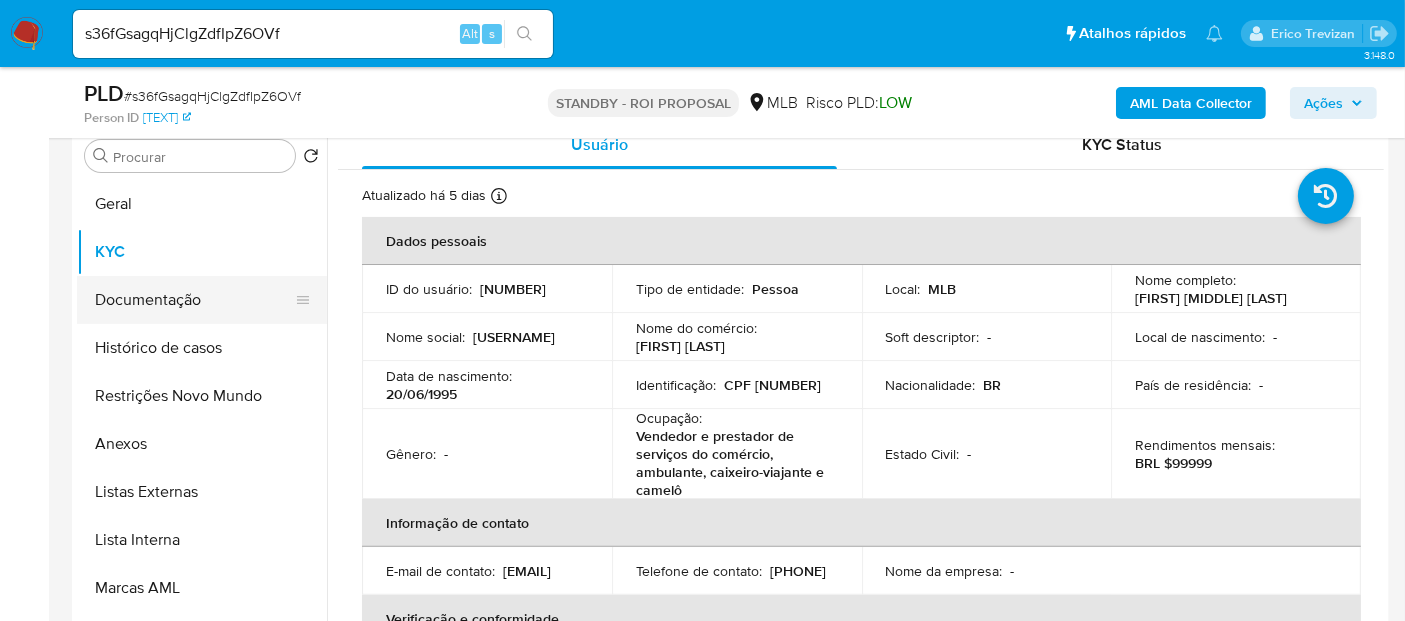click on "Documentação" at bounding box center (194, 300) 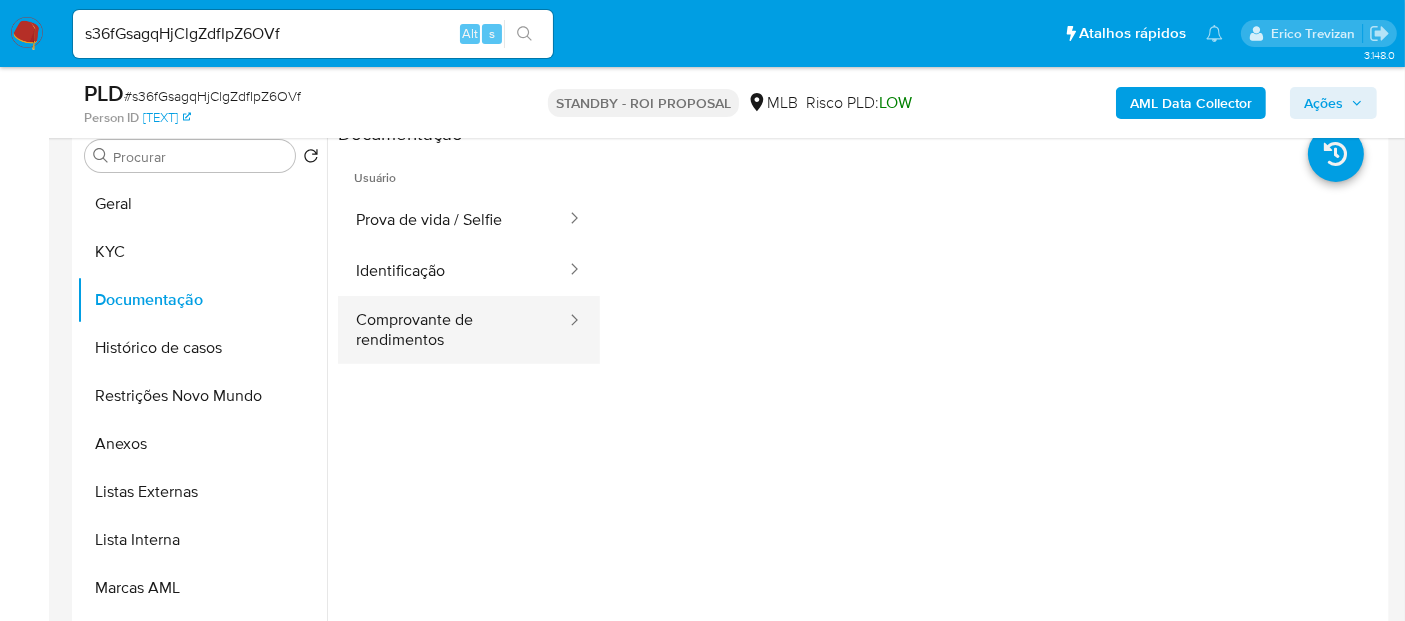 drag, startPoint x: 436, startPoint y: 322, endPoint x: 497, endPoint y: 327, distance: 61.204575 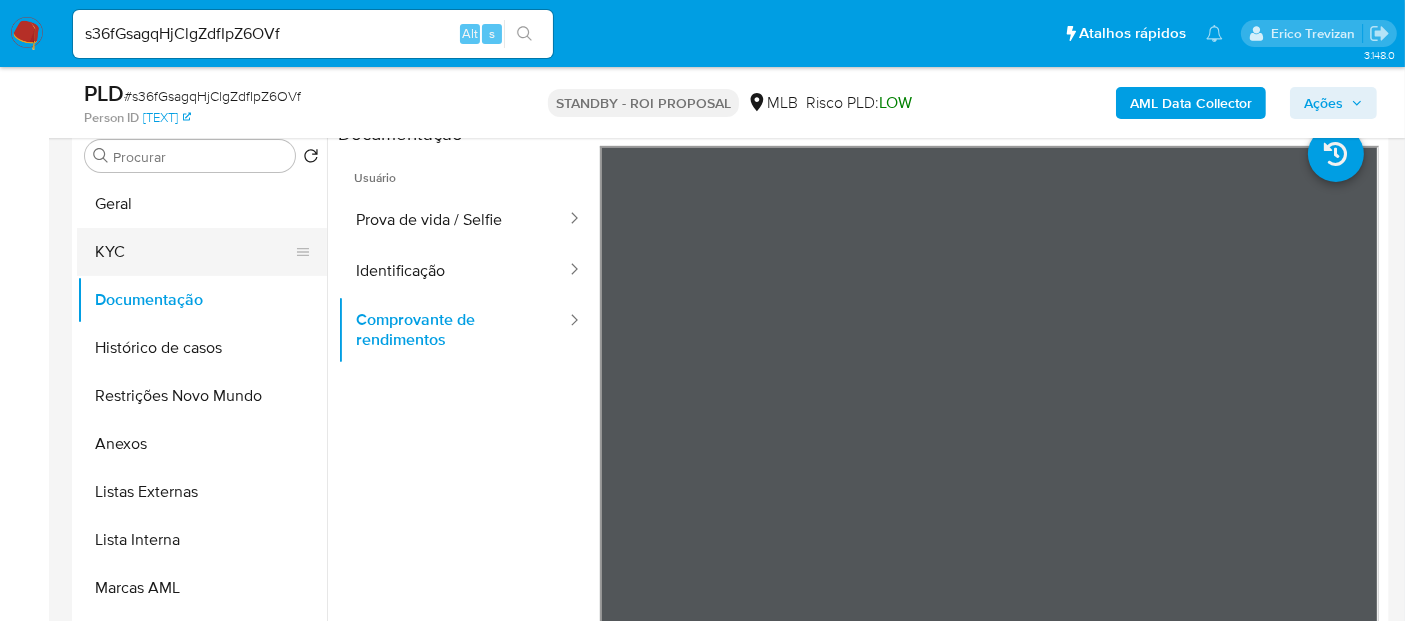 click on "KYC" at bounding box center [194, 252] 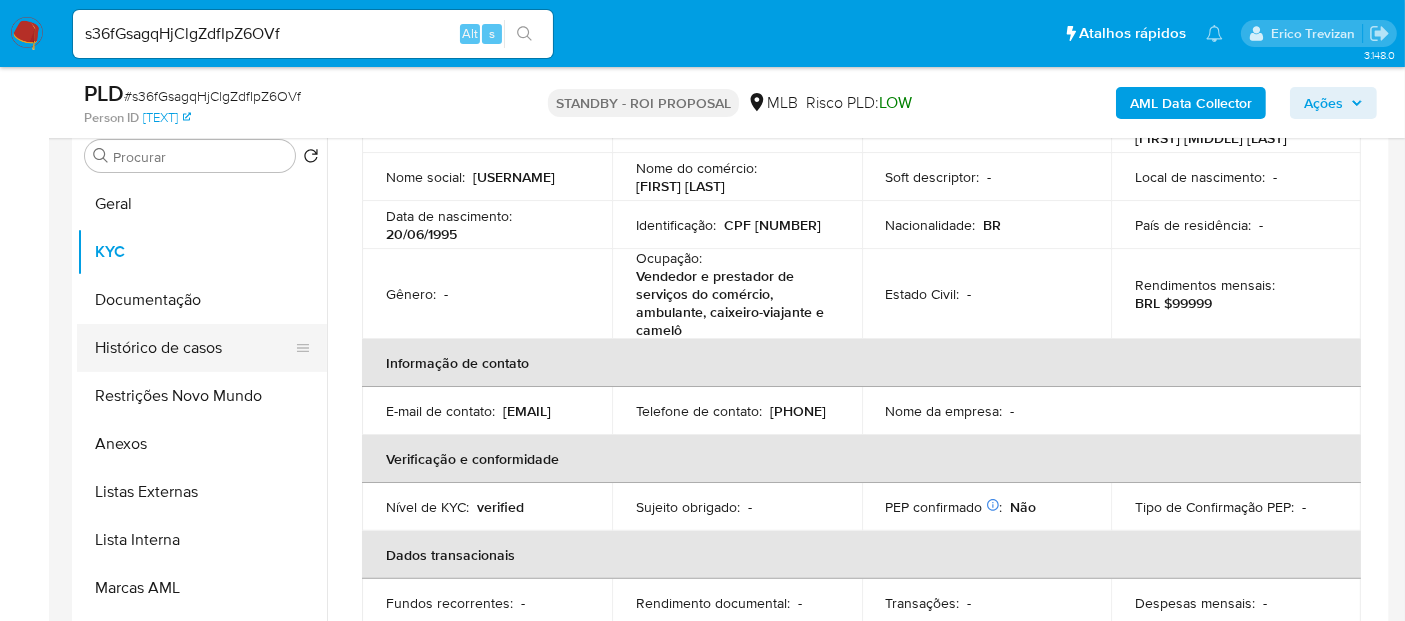 scroll, scrollTop: 111, scrollLeft: 0, axis: vertical 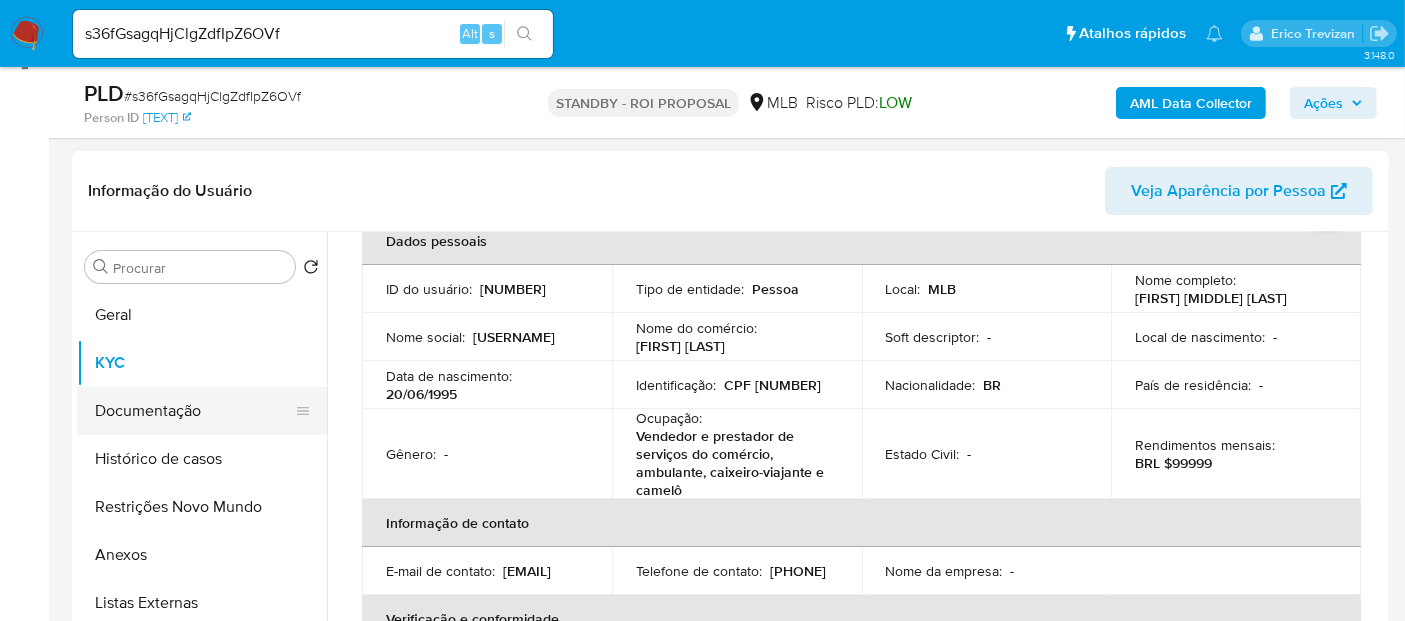 click on "Documentação" at bounding box center [194, 411] 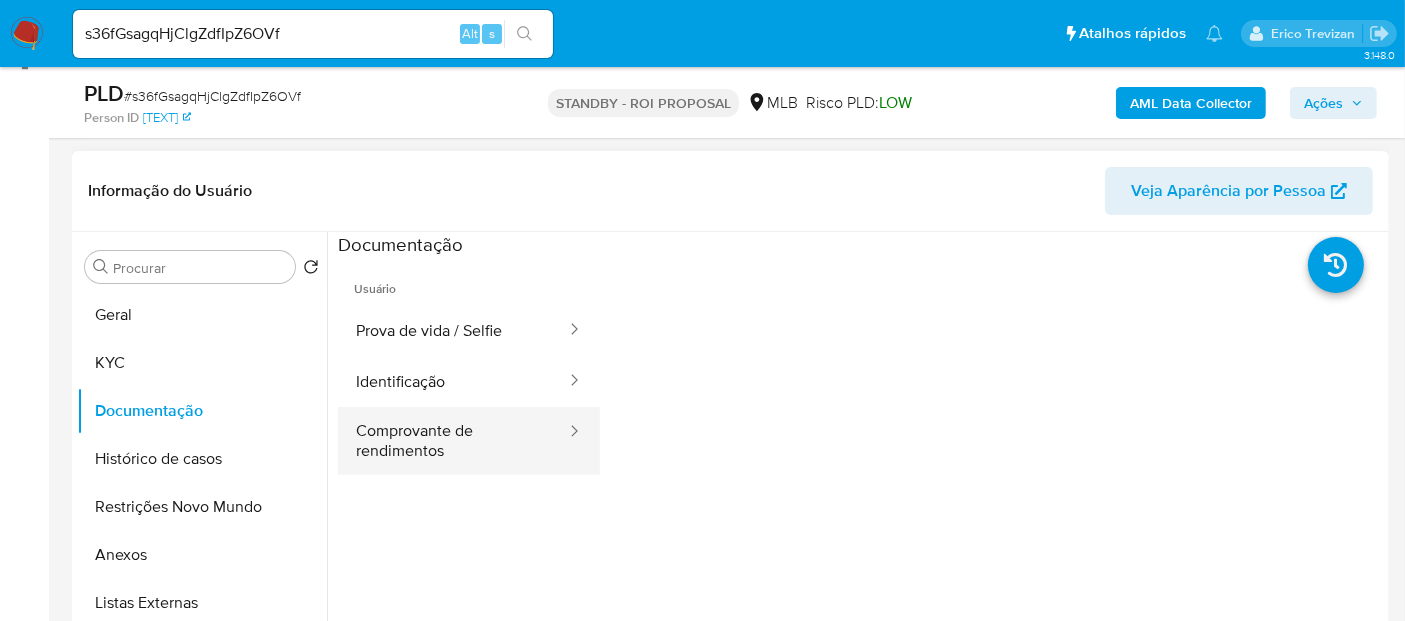 click on "Comprovante de rendimentos" at bounding box center [453, 441] 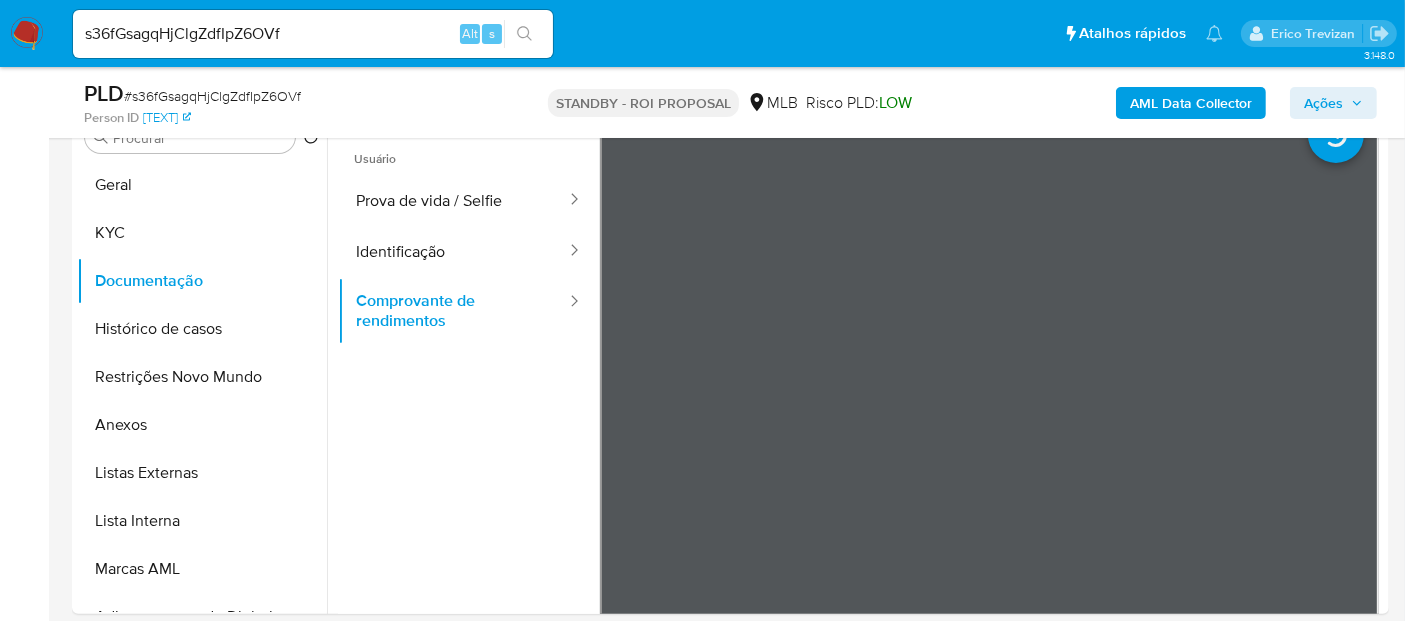 scroll, scrollTop: 454, scrollLeft: 0, axis: vertical 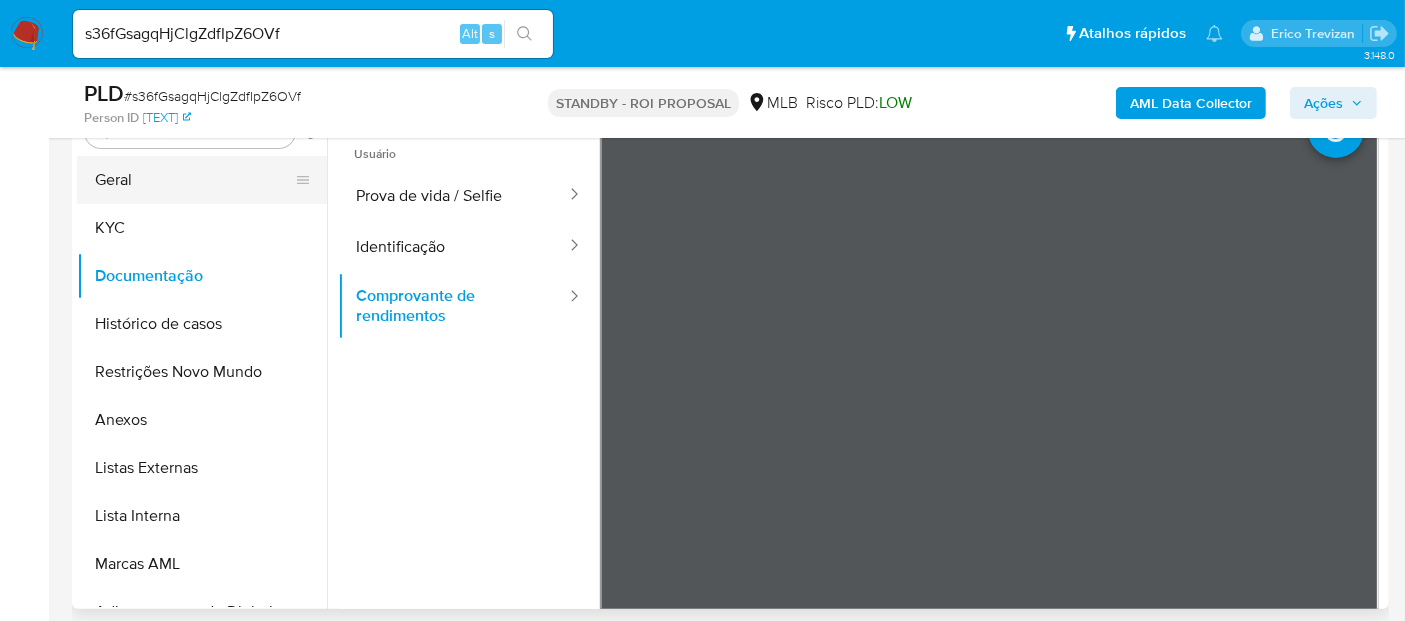 drag, startPoint x: 136, startPoint y: 187, endPoint x: 313, endPoint y: 187, distance: 177 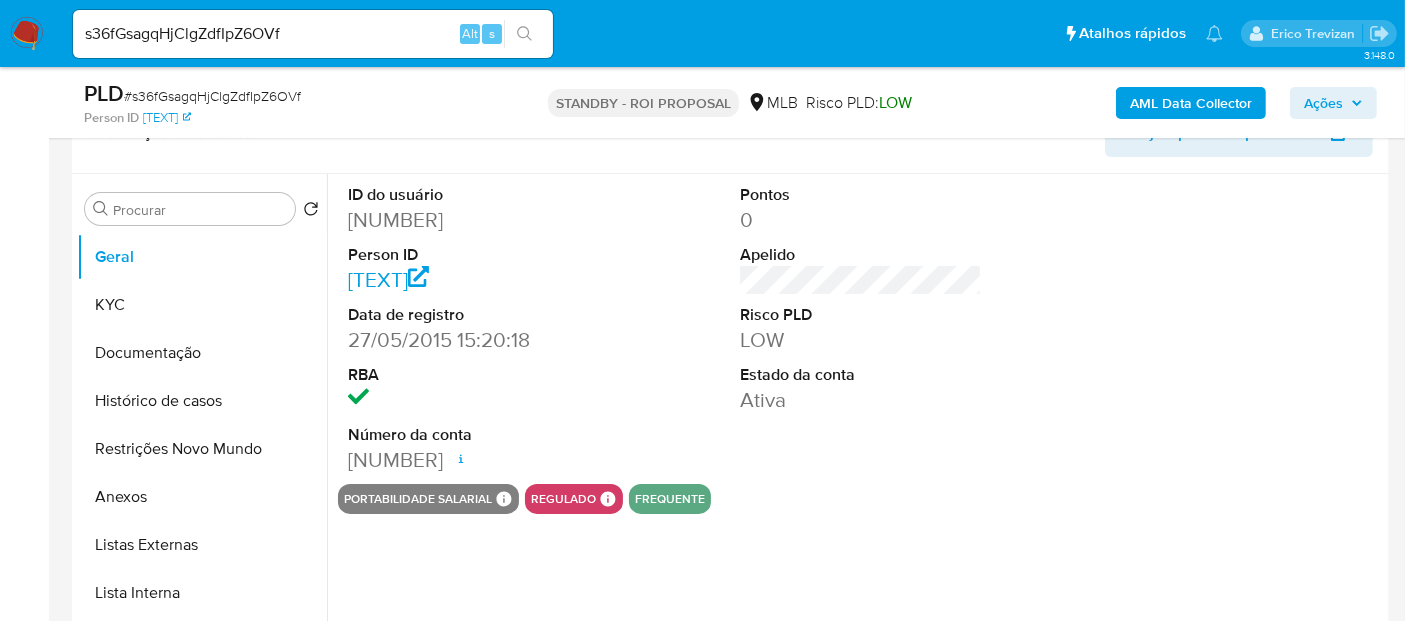 scroll, scrollTop: 342, scrollLeft: 0, axis: vertical 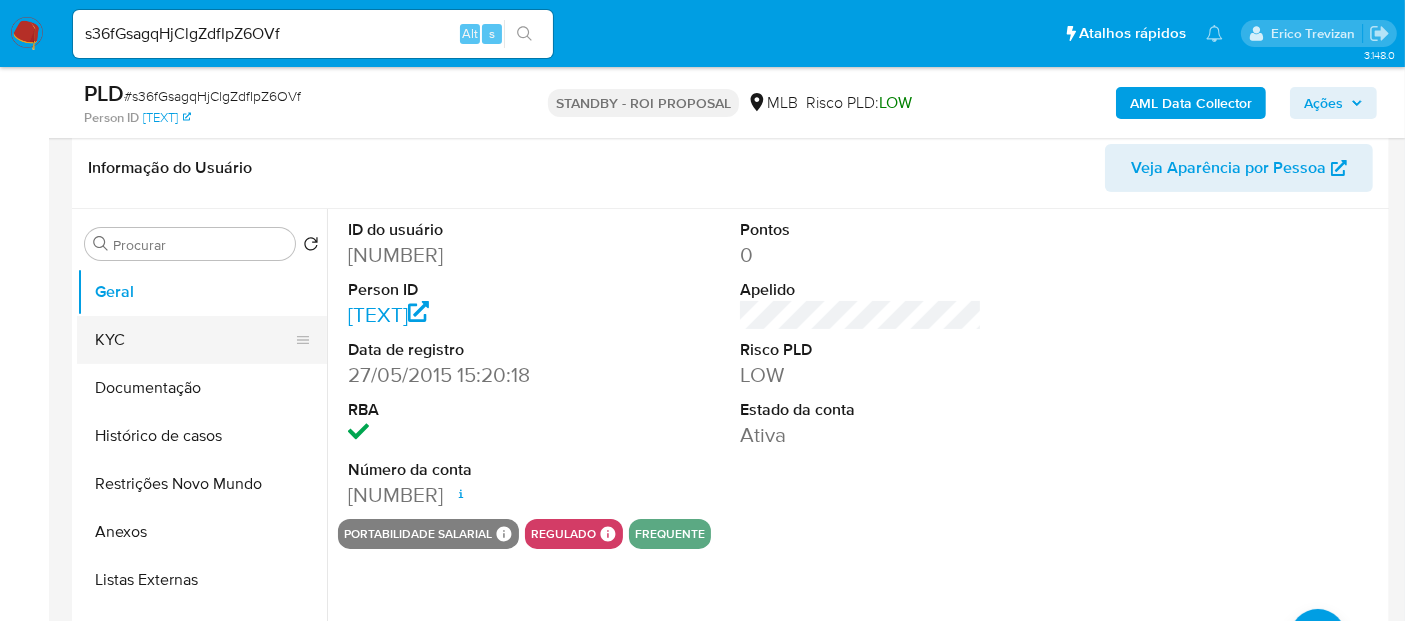 drag, startPoint x: 125, startPoint y: 339, endPoint x: 221, endPoint y: 327, distance: 96.74709 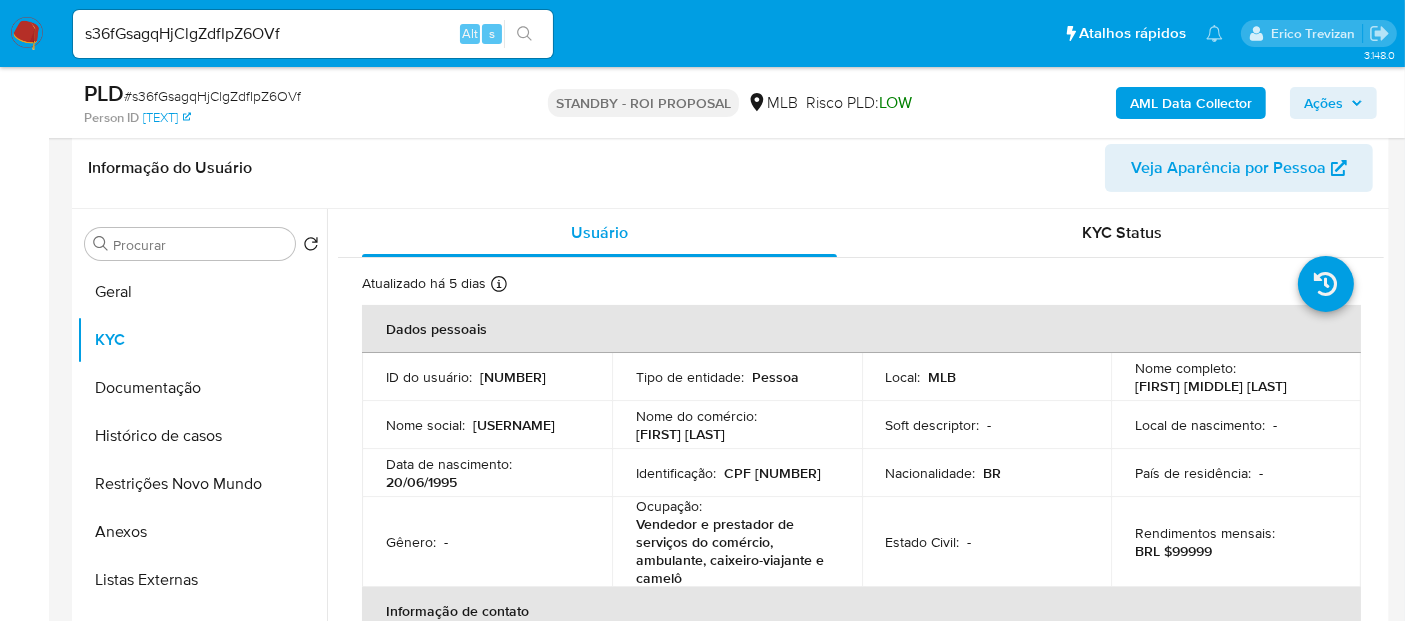 scroll, scrollTop: 111, scrollLeft: 0, axis: vertical 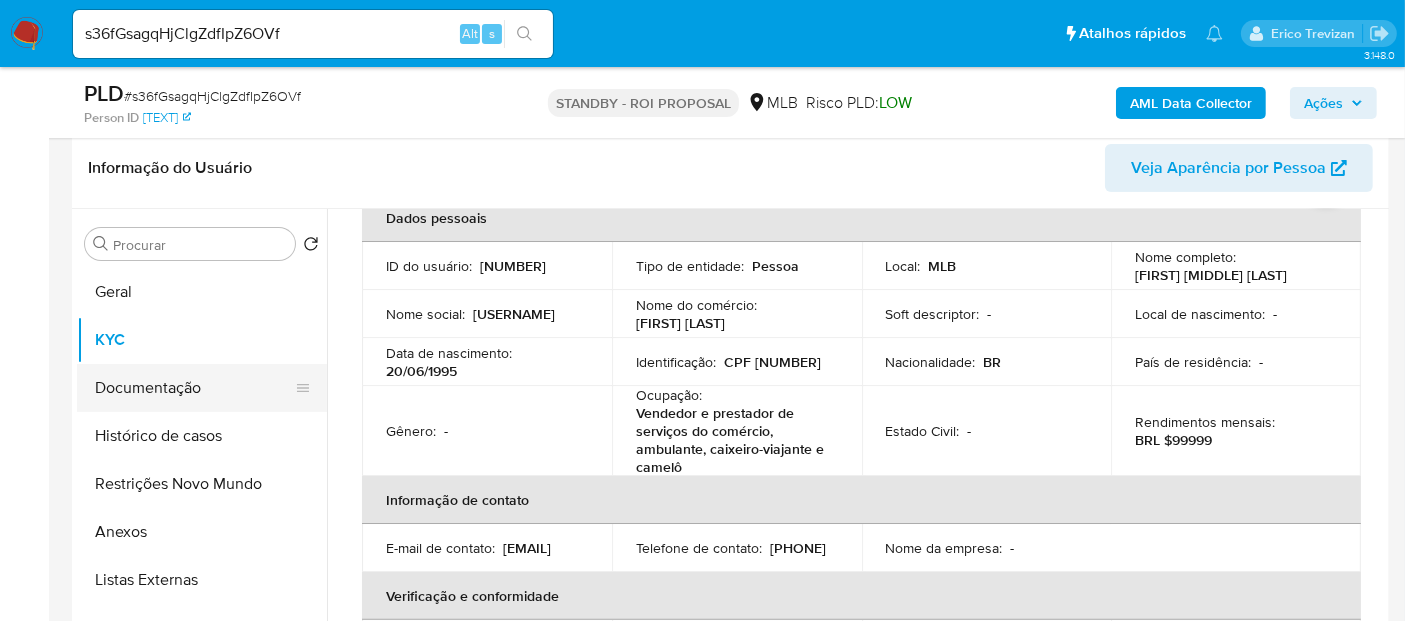 drag, startPoint x: 168, startPoint y: 393, endPoint x: 332, endPoint y: 389, distance: 164.04877 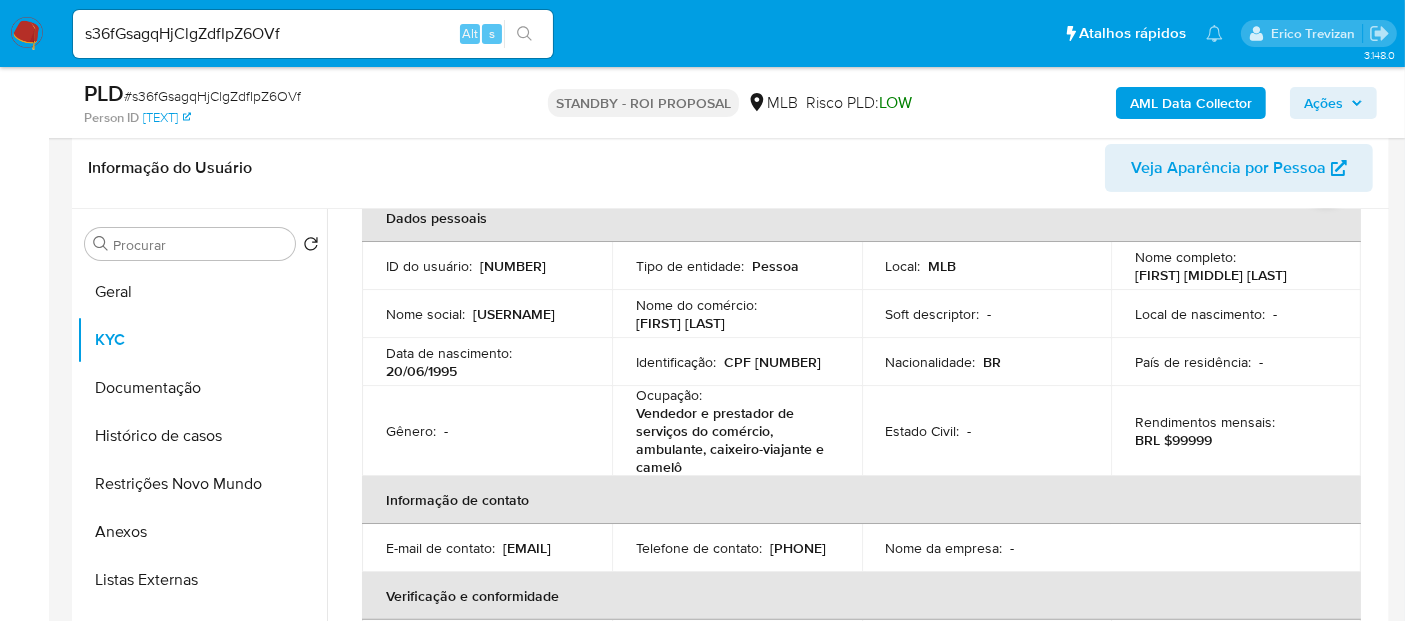 click on "Documentação" at bounding box center [202, 388] 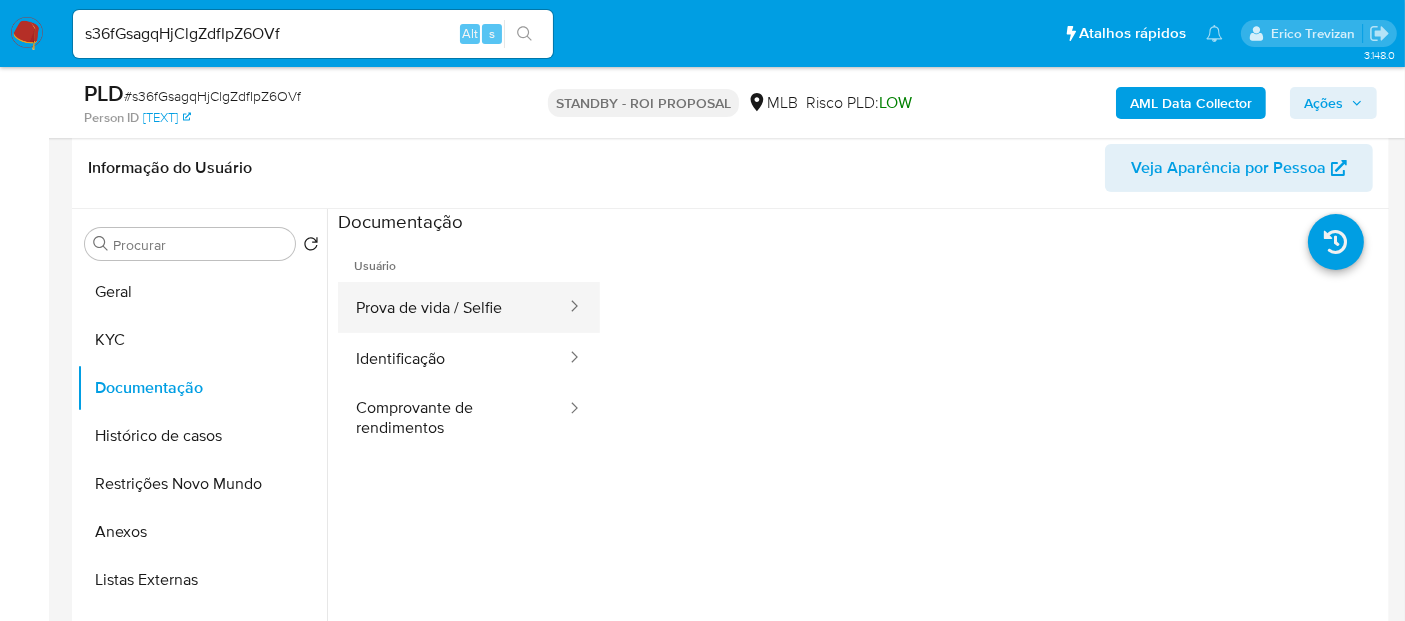 click on "Prova de vida / Selfie" at bounding box center (453, 307) 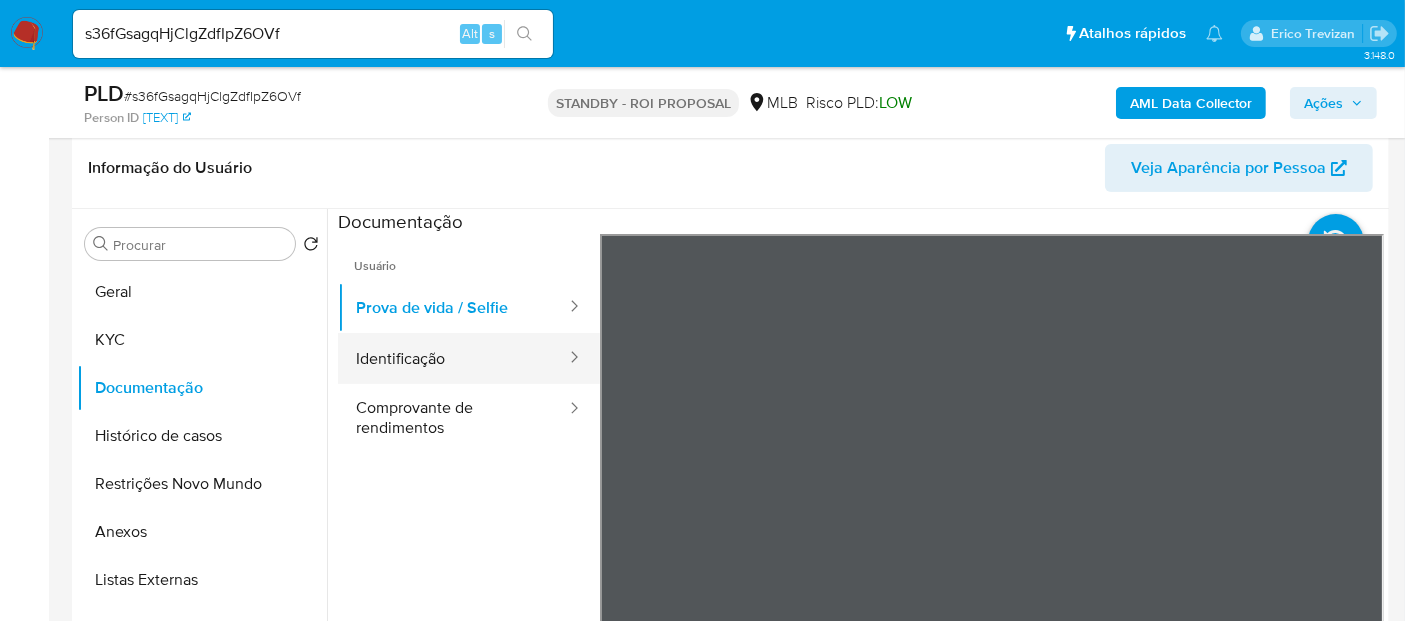 click on "Identificação" at bounding box center (453, 358) 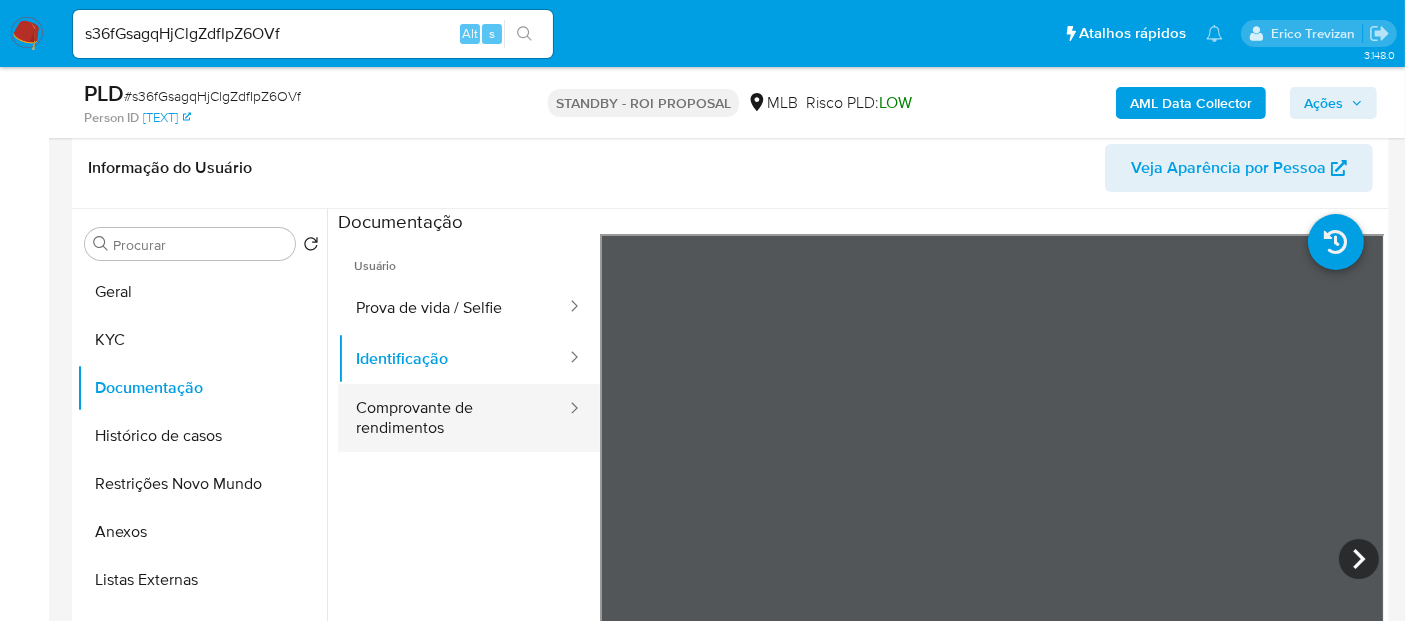 click on "Comprovante de rendimentos" at bounding box center (453, 418) 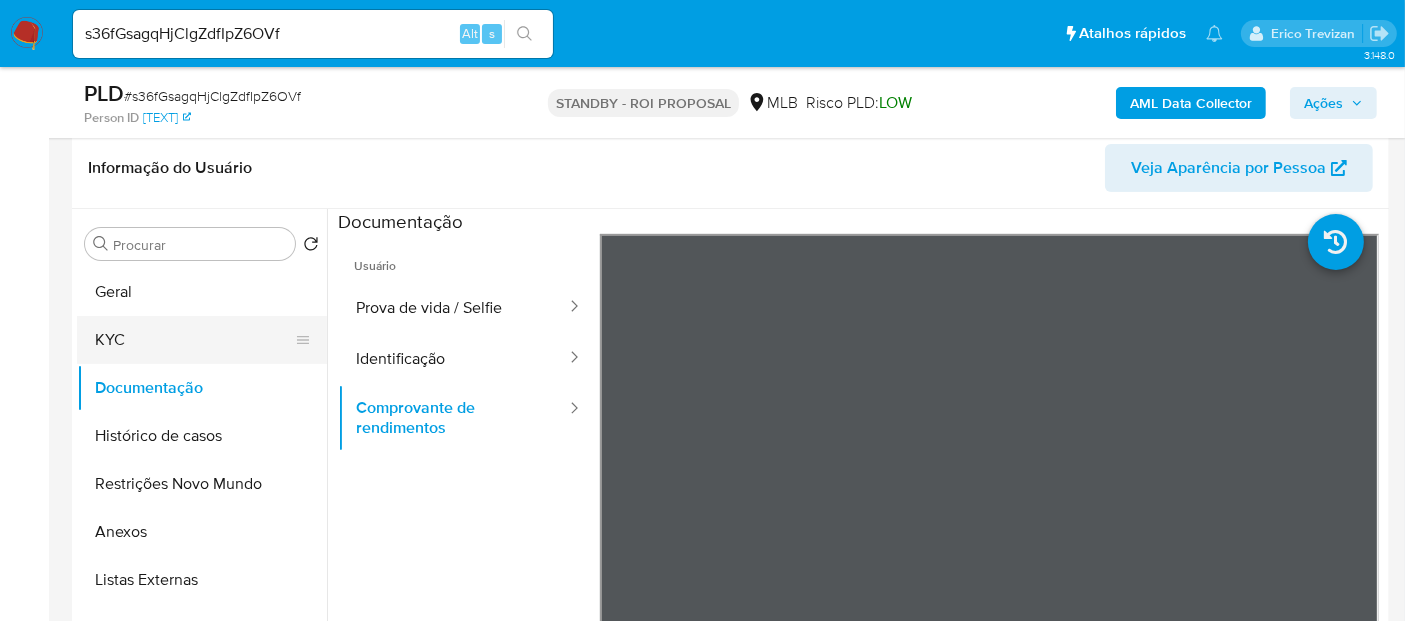 drag, startPoint x: 130, startPoint y: 335, endPoint x: 172, endPoint y: 332, distance: 42.107006 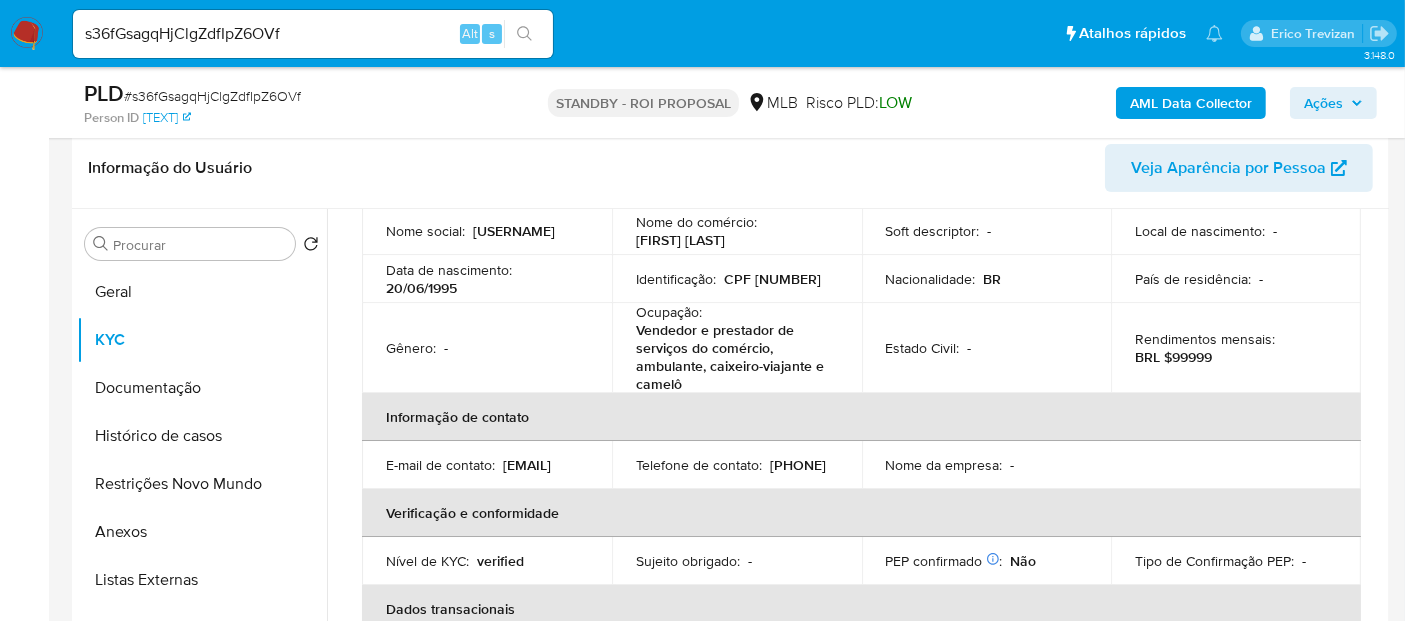 scroll, scrollTop: 222, scrollLeft: 0, axis: vertical 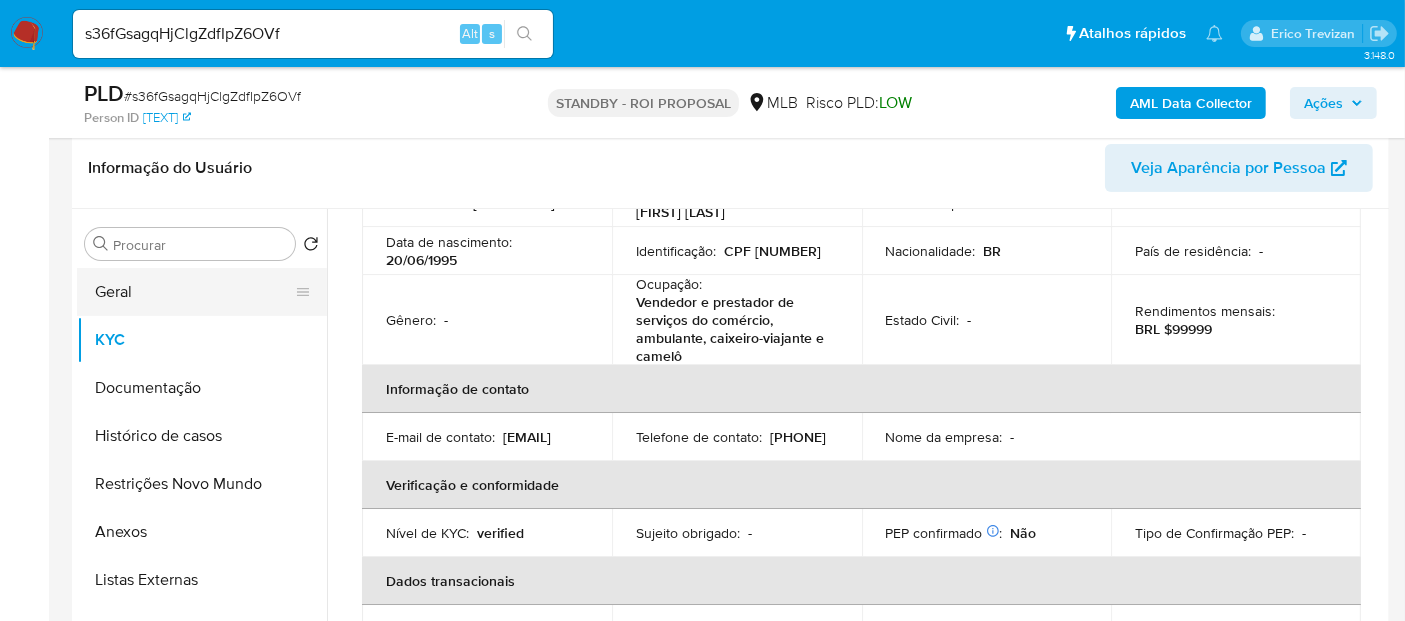 click on "Geral" at bounding box center [194, 292] 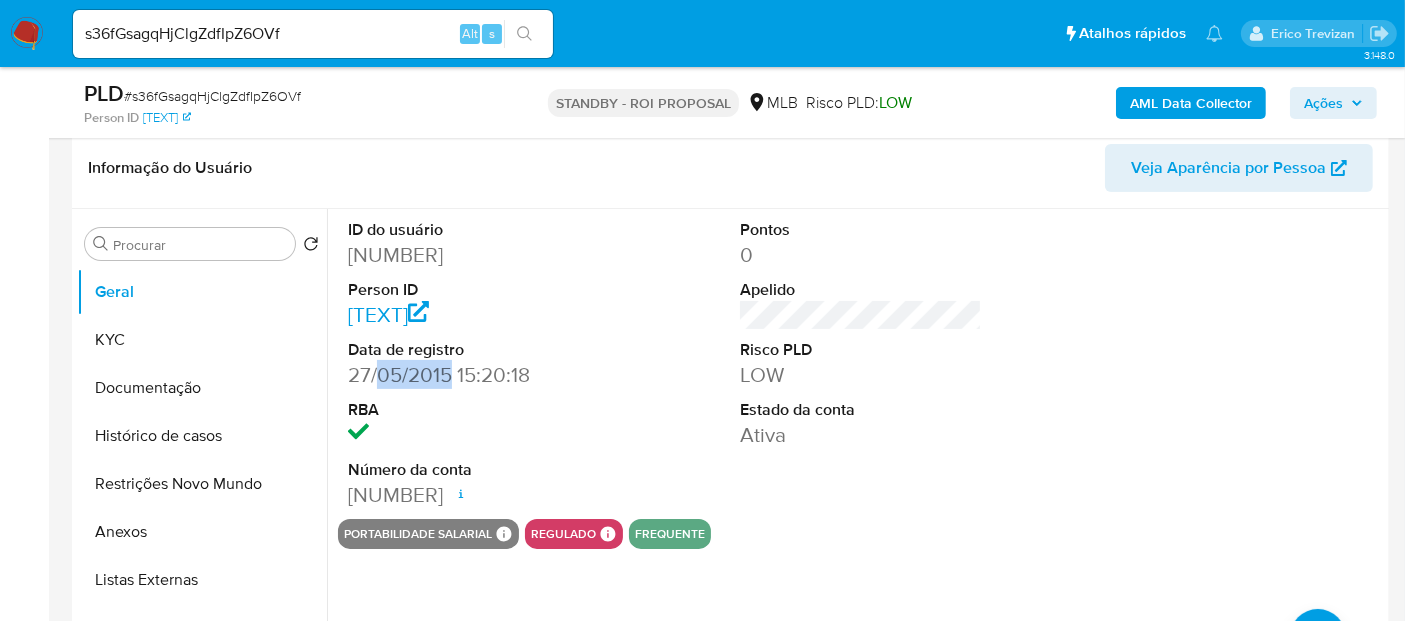 drag, startPoint x: 380, startPoint y: 399, endPoint x: 451, endPoint y: 405, distance: 71.25307 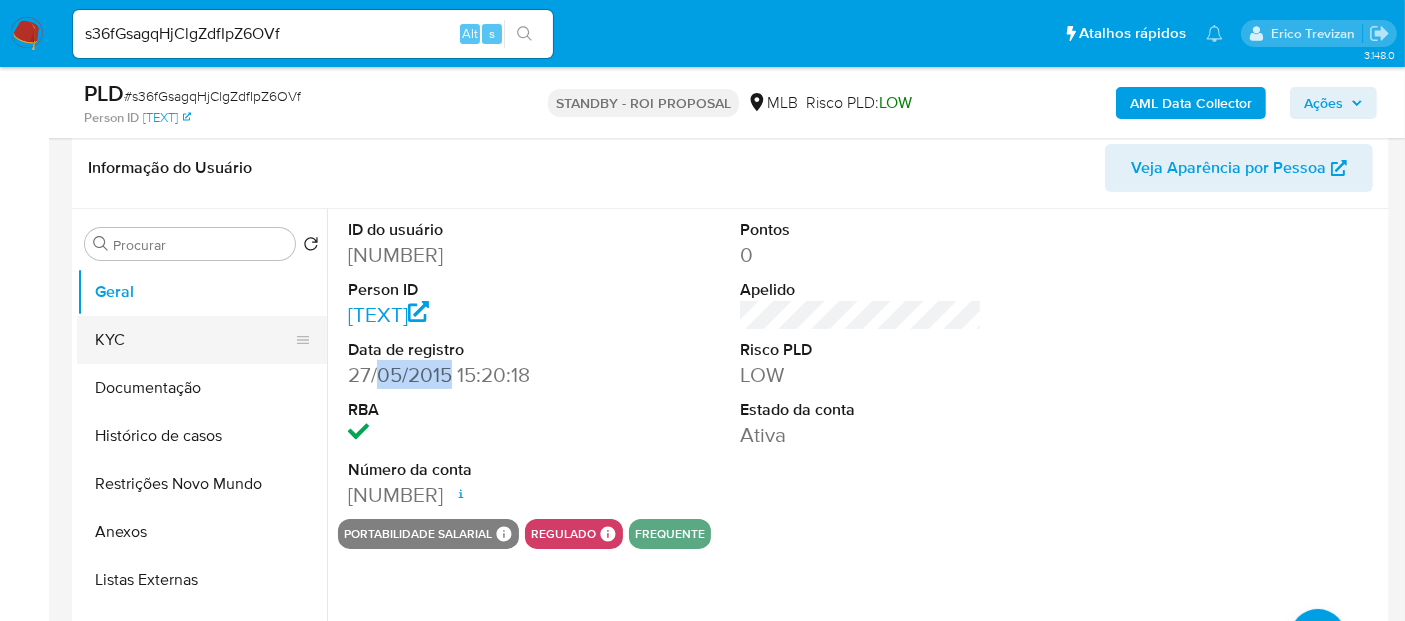 click on "KYC" at bounding box center [194, 340] 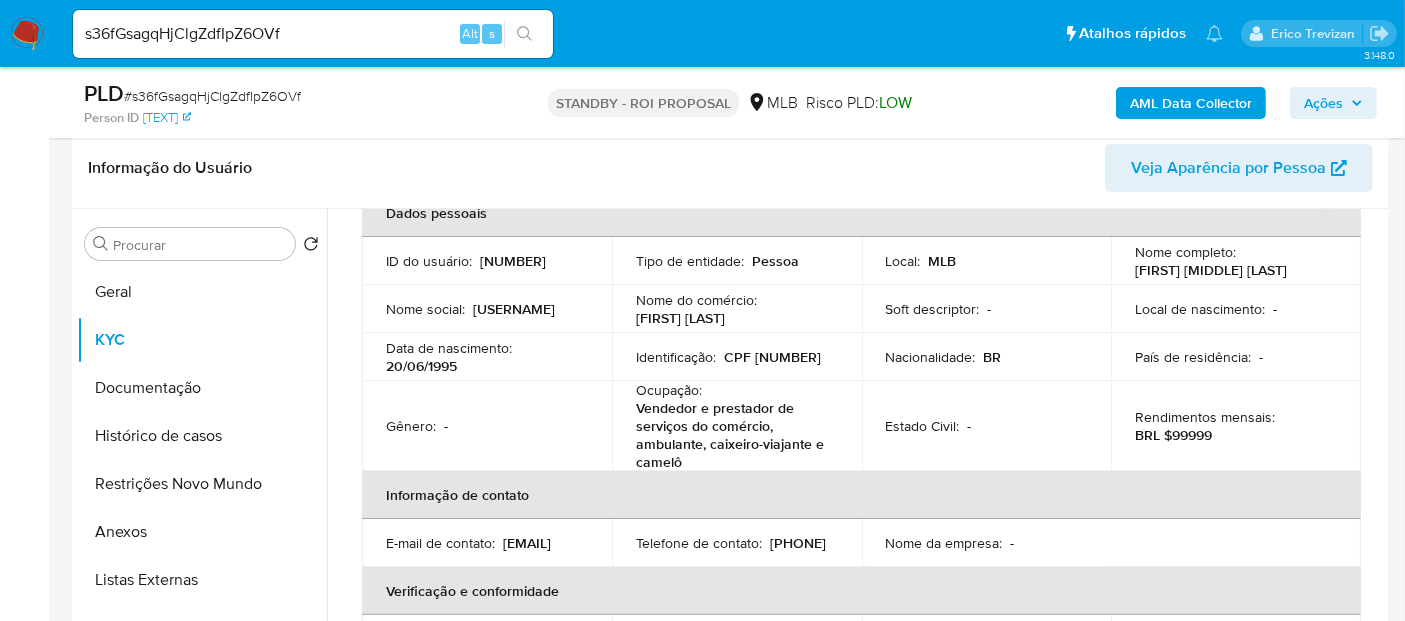 scroll, scrollTop: 333, scrollLeft: 0, axis: vertical 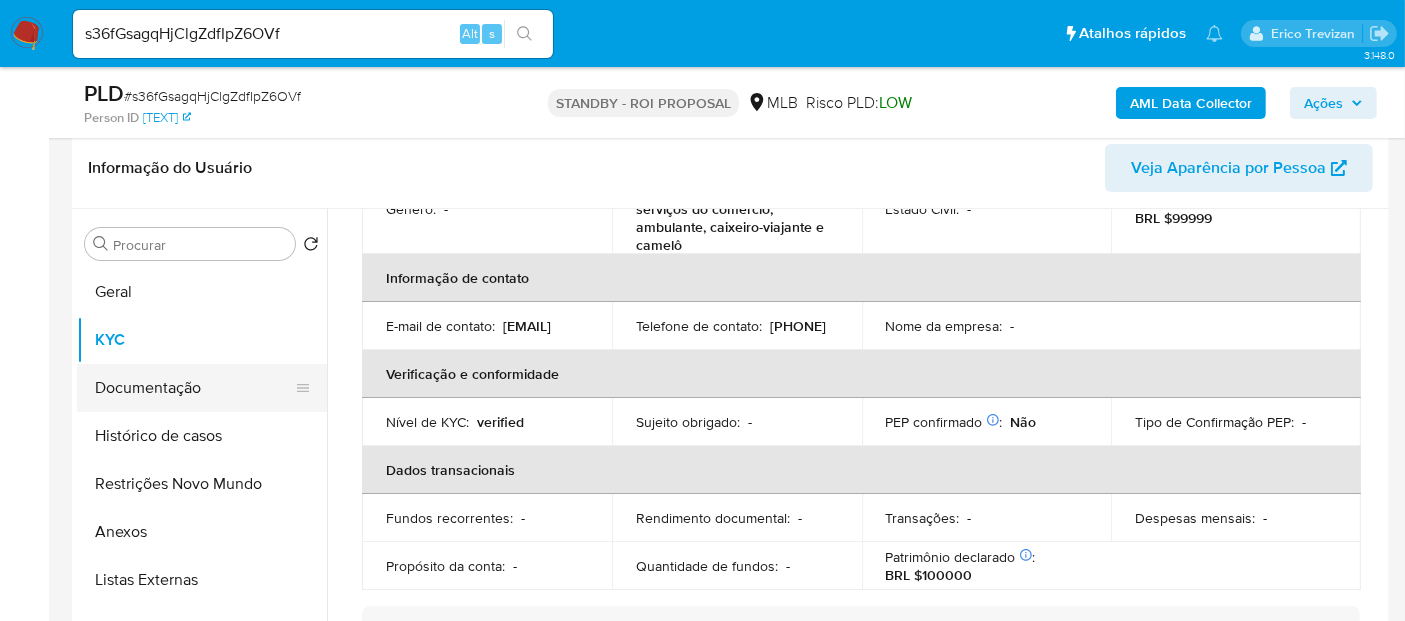 click on "Documentação" at bounding box center (194, 388) 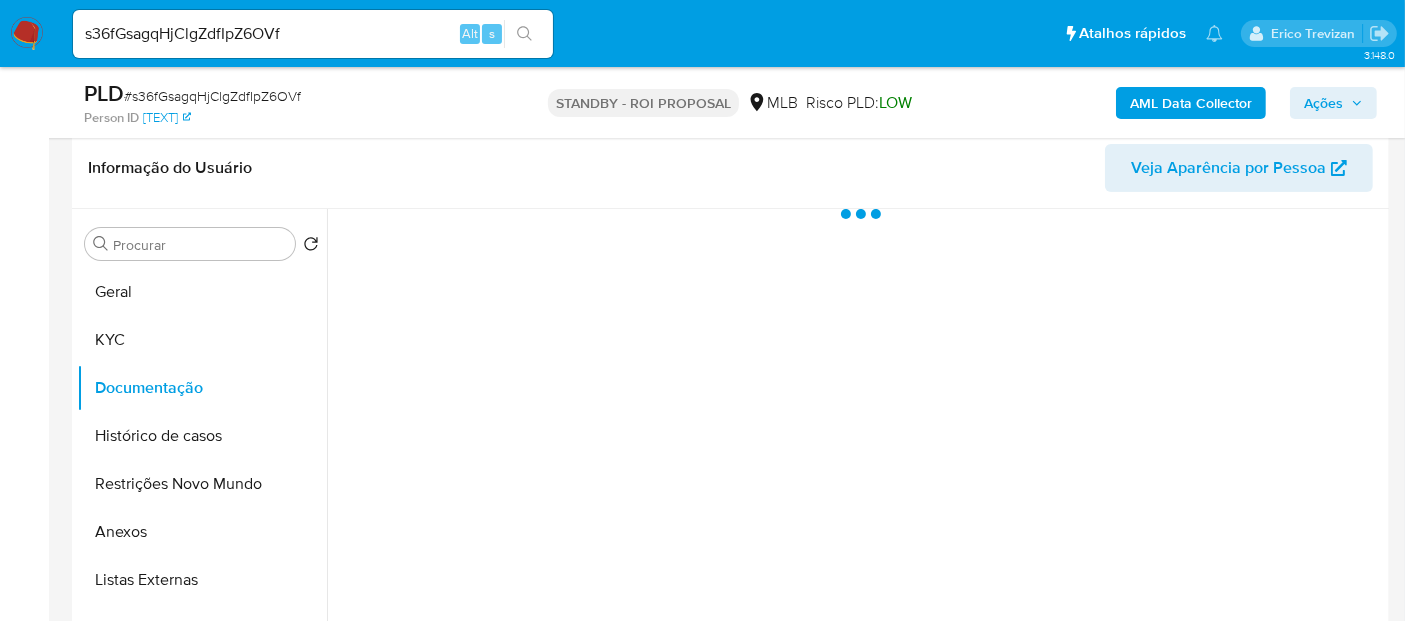 scroll, scrollTop: 0, scrollLeft: 0, axis: both 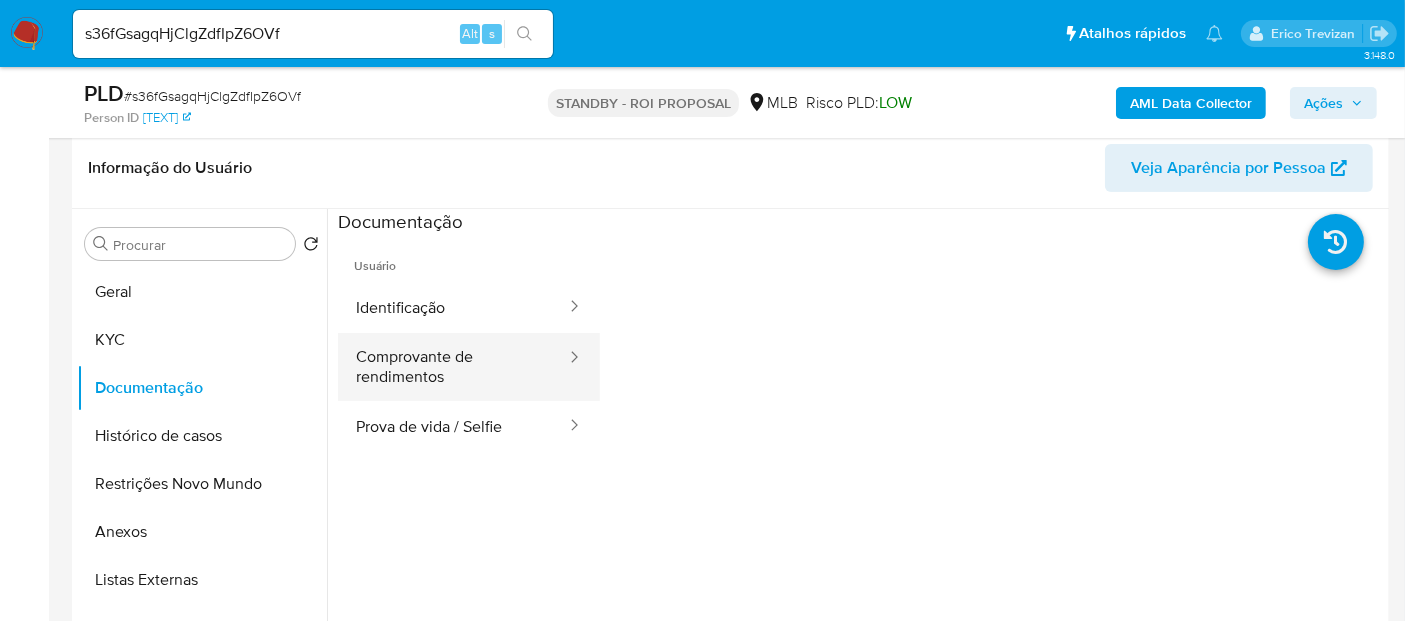 click on "Comprovante de rendimentos" at bounding box center (453, 367) 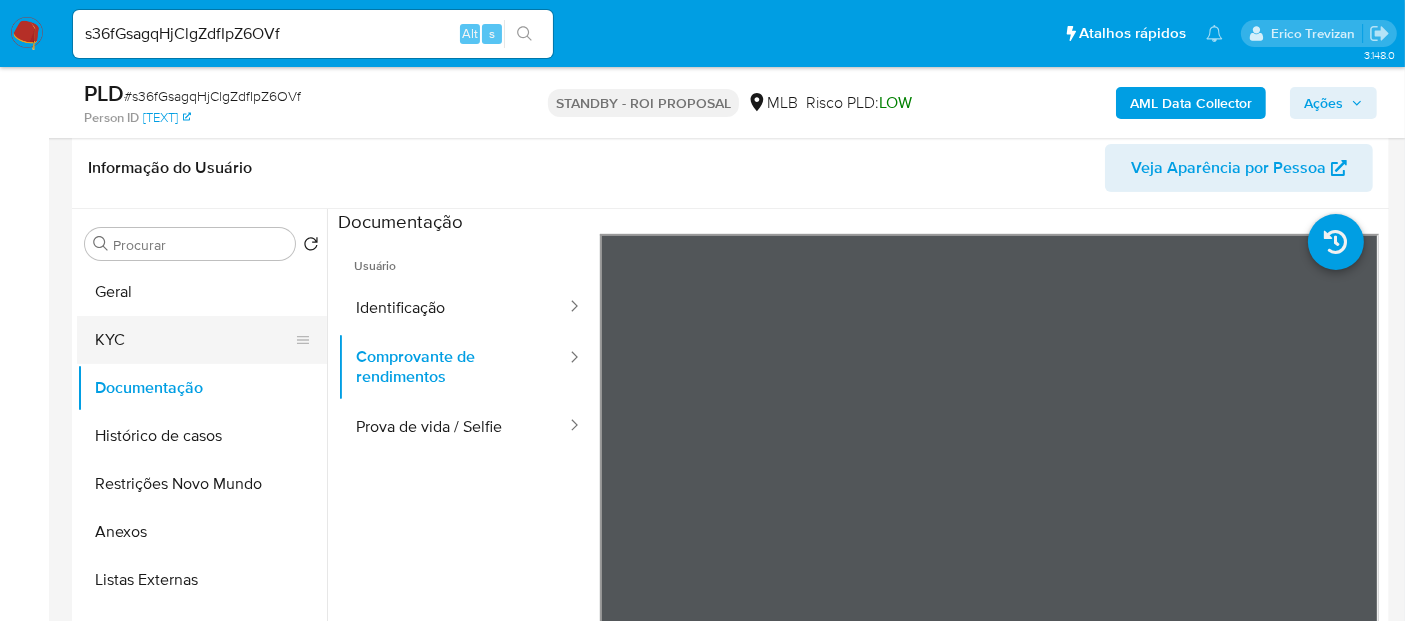 drag, startPoint x: 154, startPoint y: 336, endPoint x: 171, endPoint y: 335, distance: 17.029387 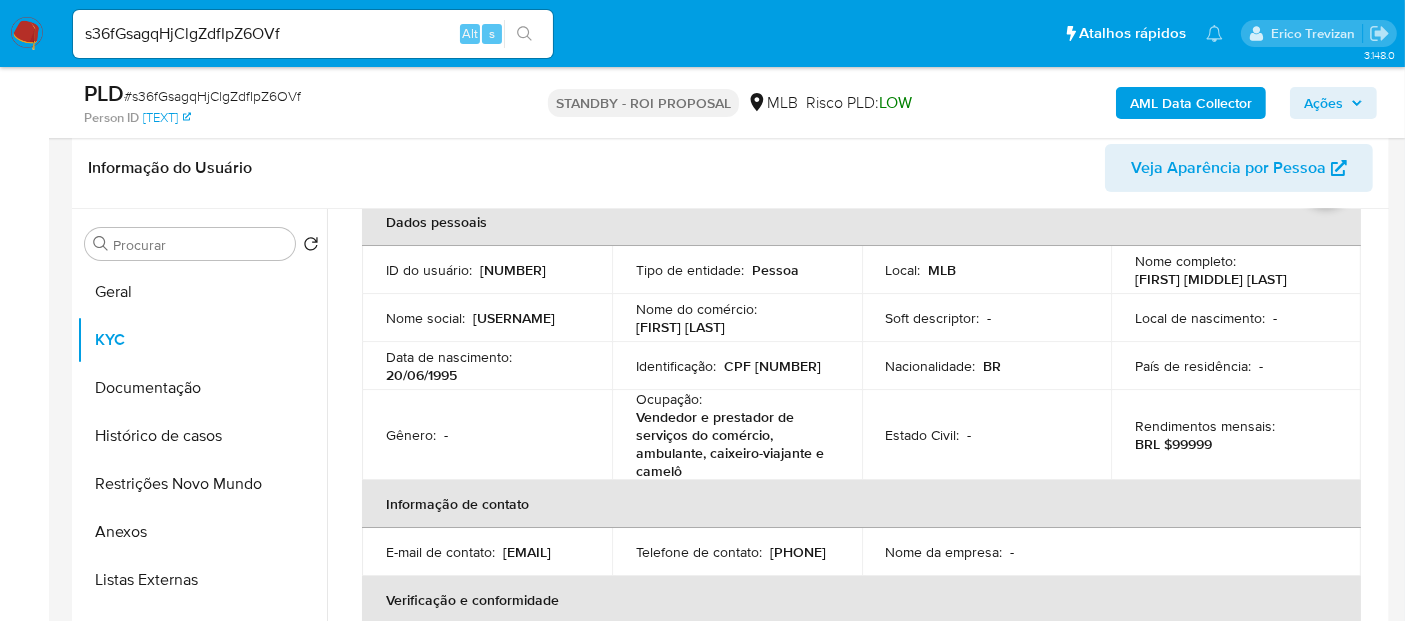 scroll, scrollTop: 111, scrollLeft: 0, axis: vertical 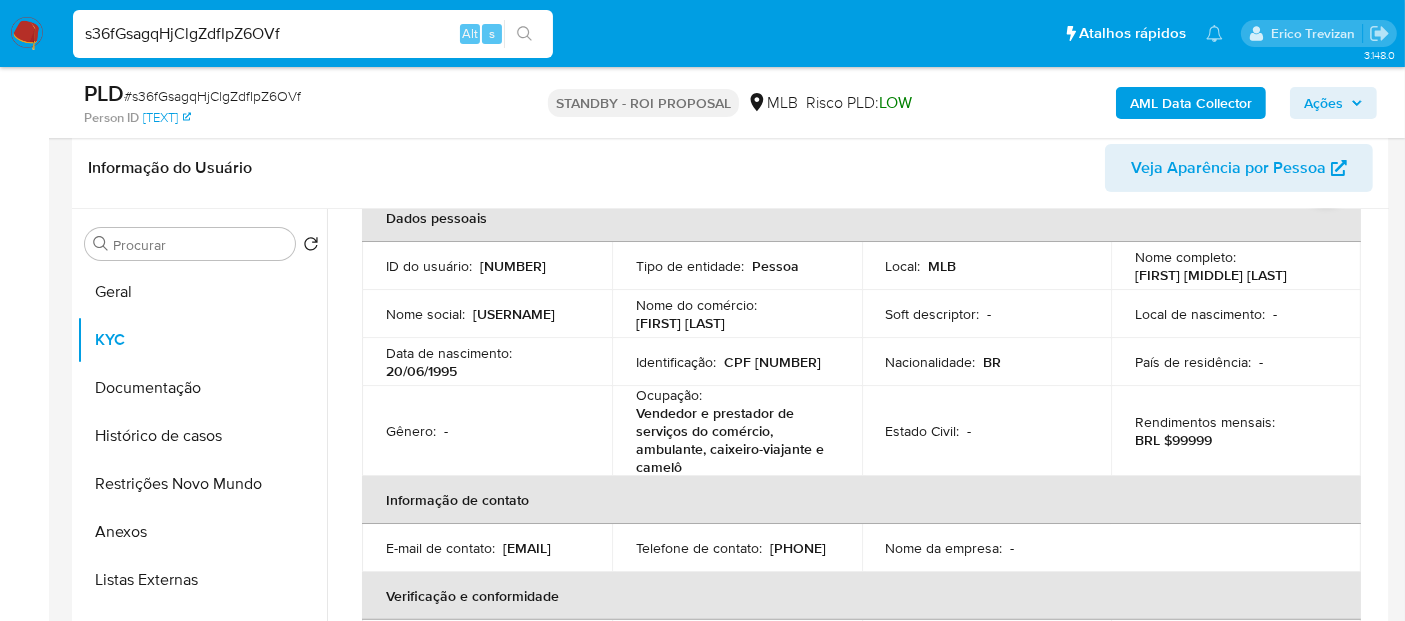 drag, startPoint x: 312, startPoint y: 44, endPoint x: 0, endPoint y: 44, distance: 312 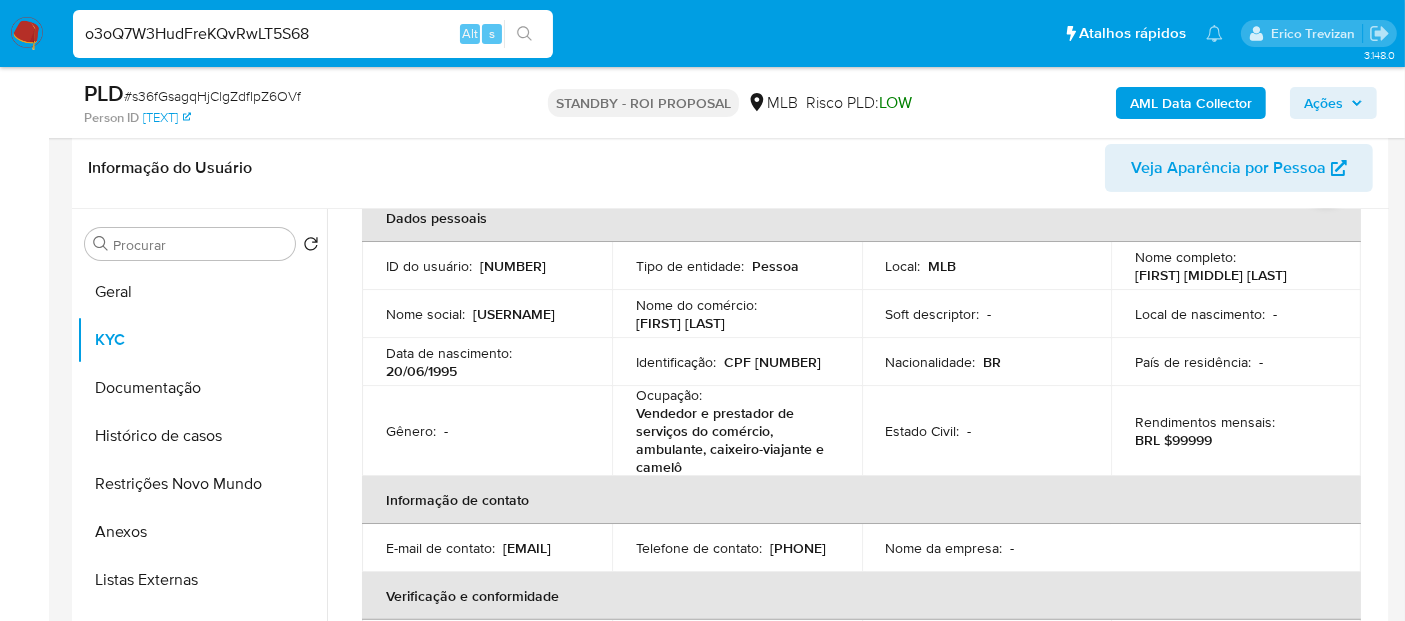 type on "o3oQ7W3HudFreKQvRwLT5S68" 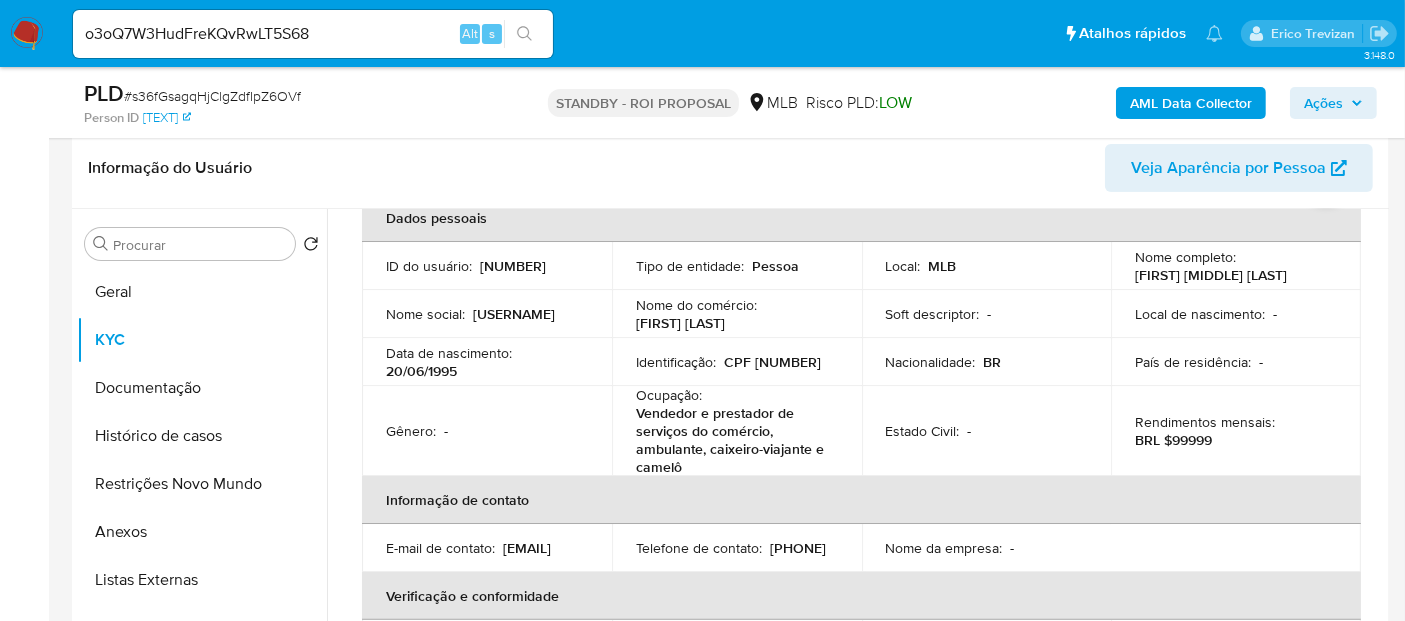 click 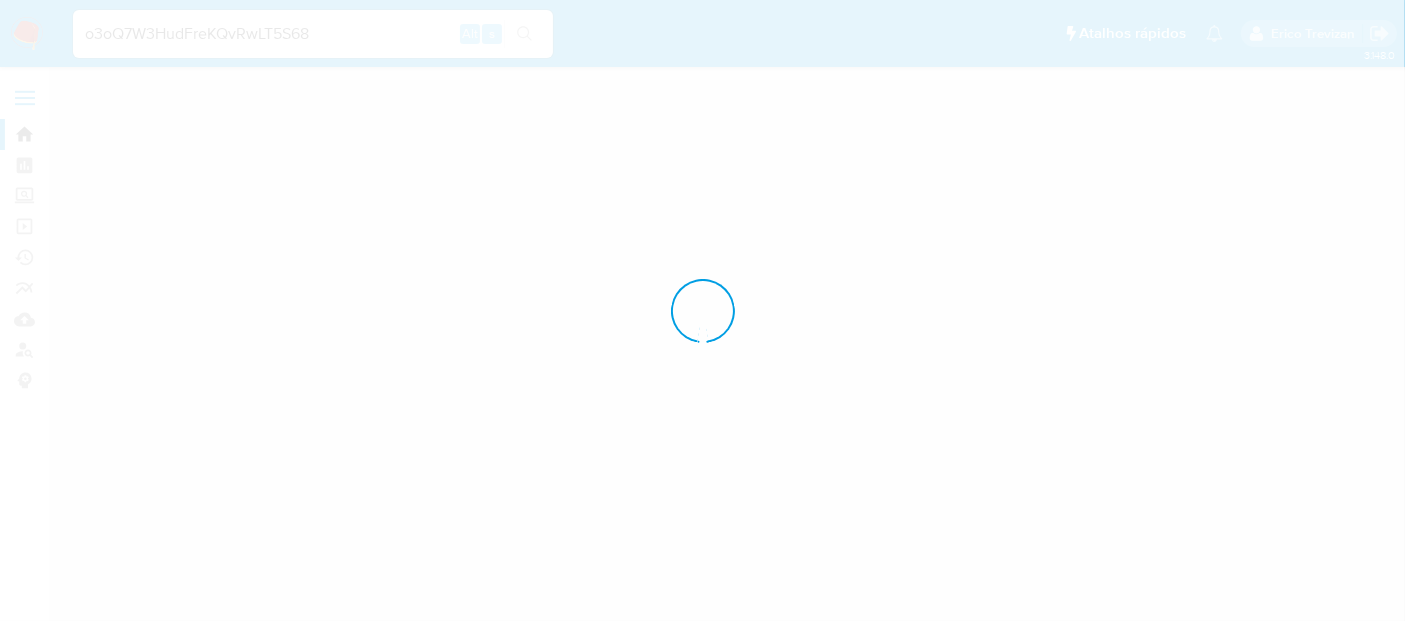 scroll, scrollTop: 0, scrollLeft: 0, axis: both 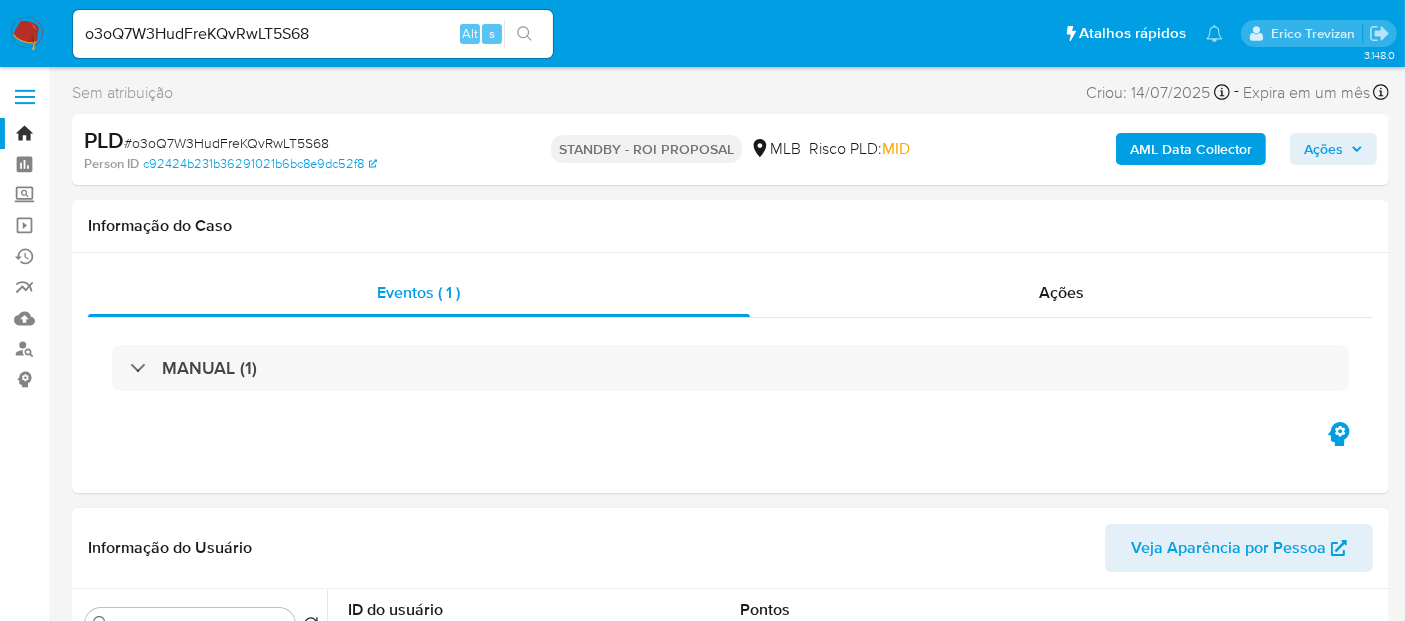 select on "10" 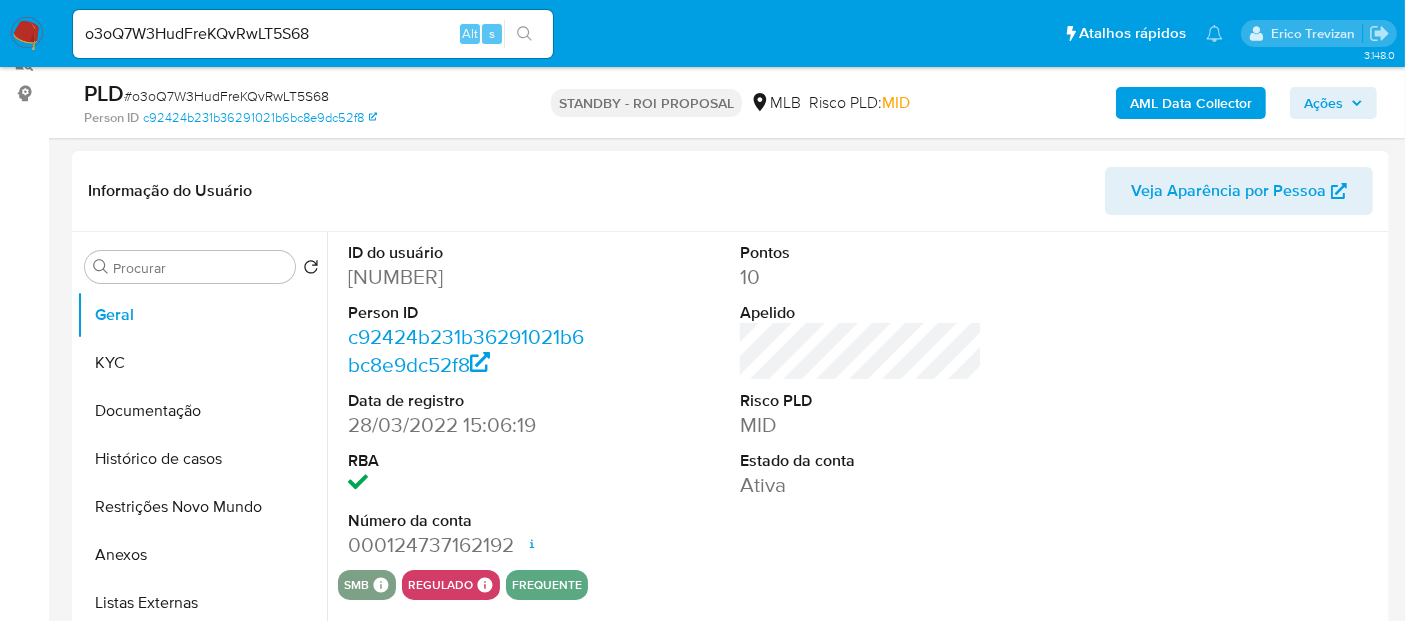 scroll, scrollTop: 333, scrollLeft: 0, axis: vertical 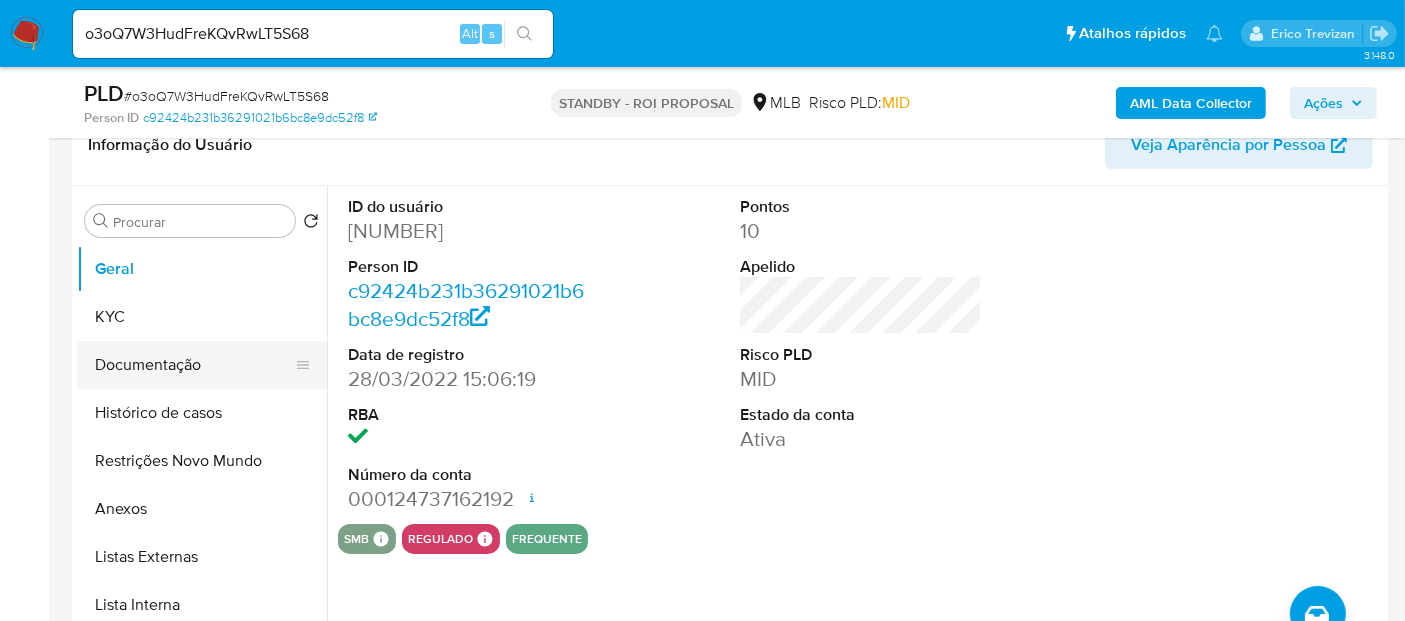 click on "Documentação" at bounding box center (194, 365) 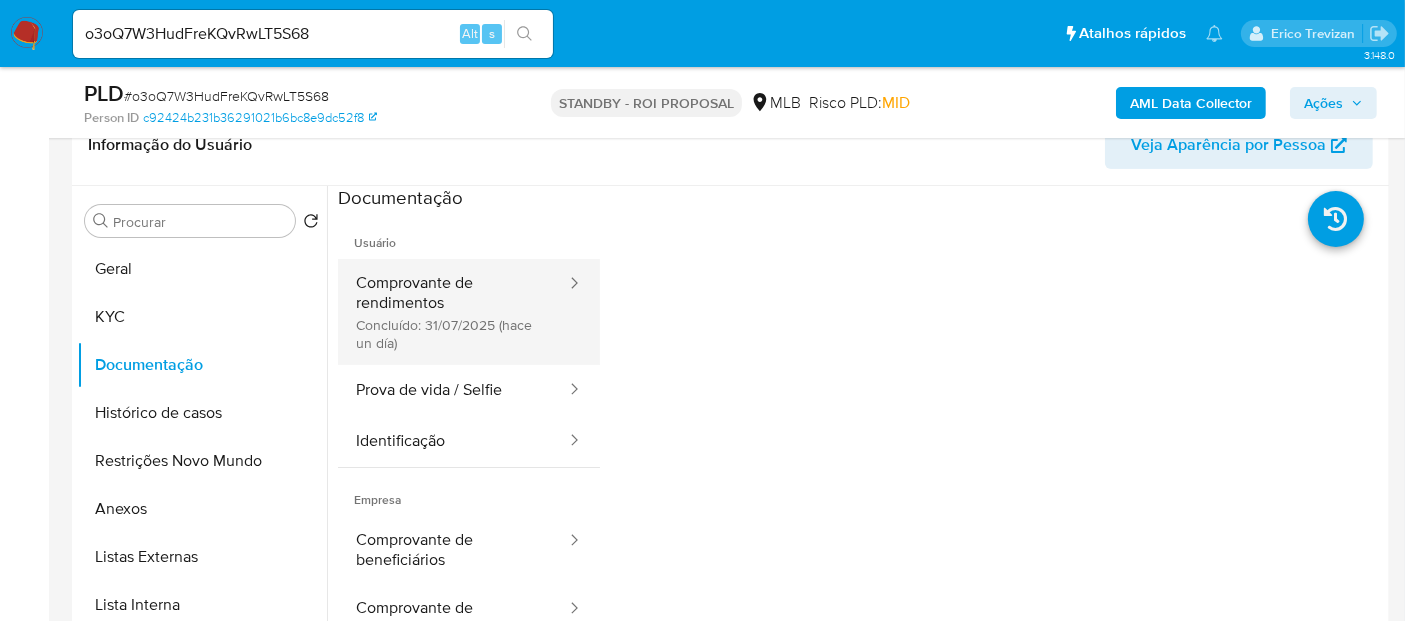 click on "Comprovante de rendimentos Concluído: 31/07/2025 (hace un día)" at bounding box center (453, 312) 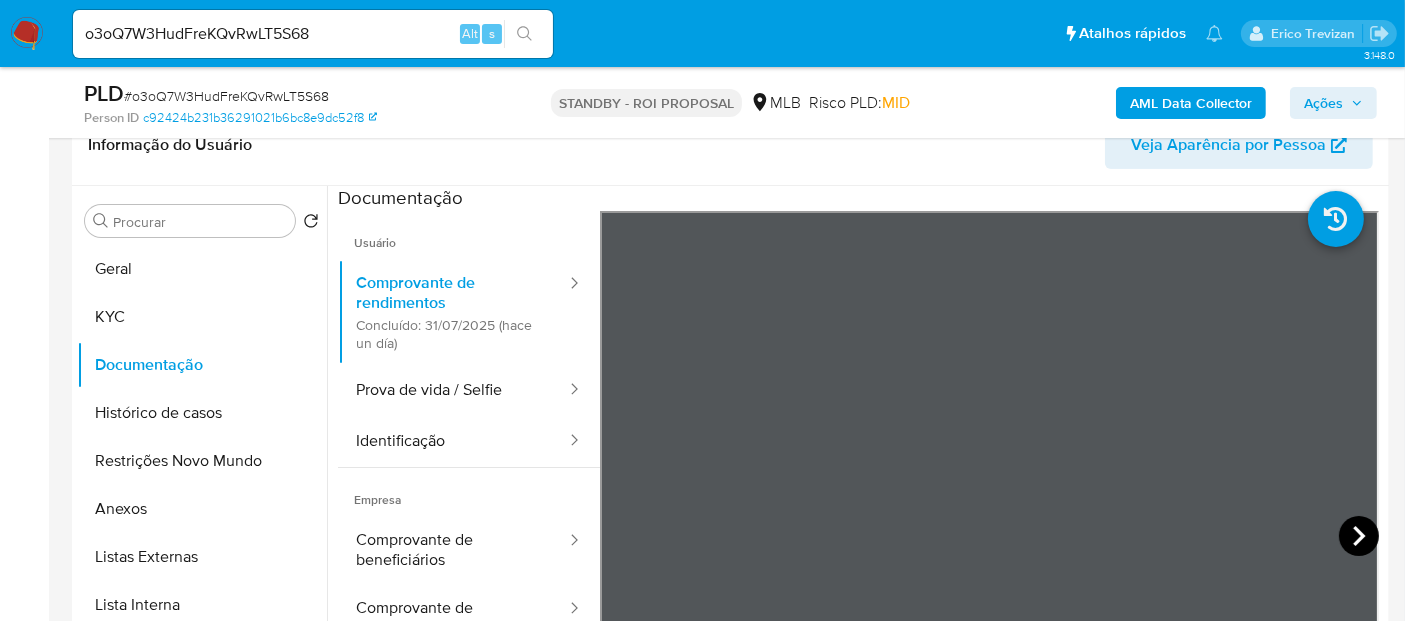 click 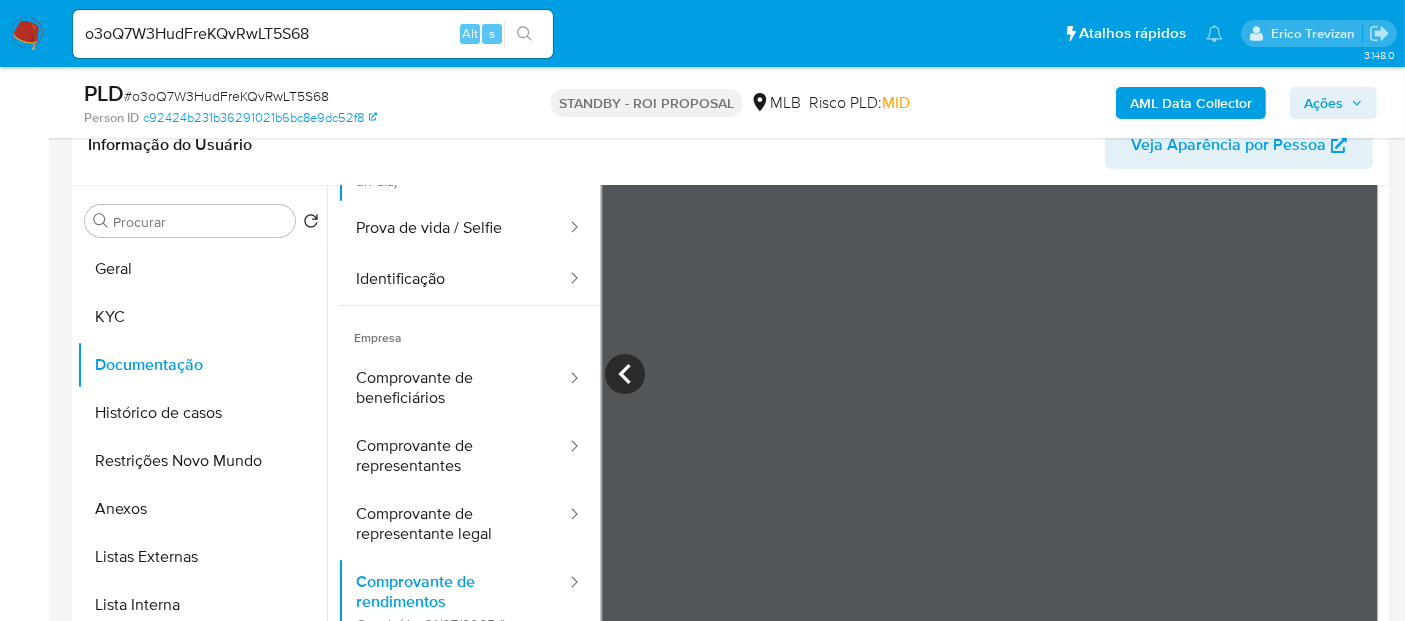scroll, scrollTop: 174, scrollLeft: 0, axis: vertical 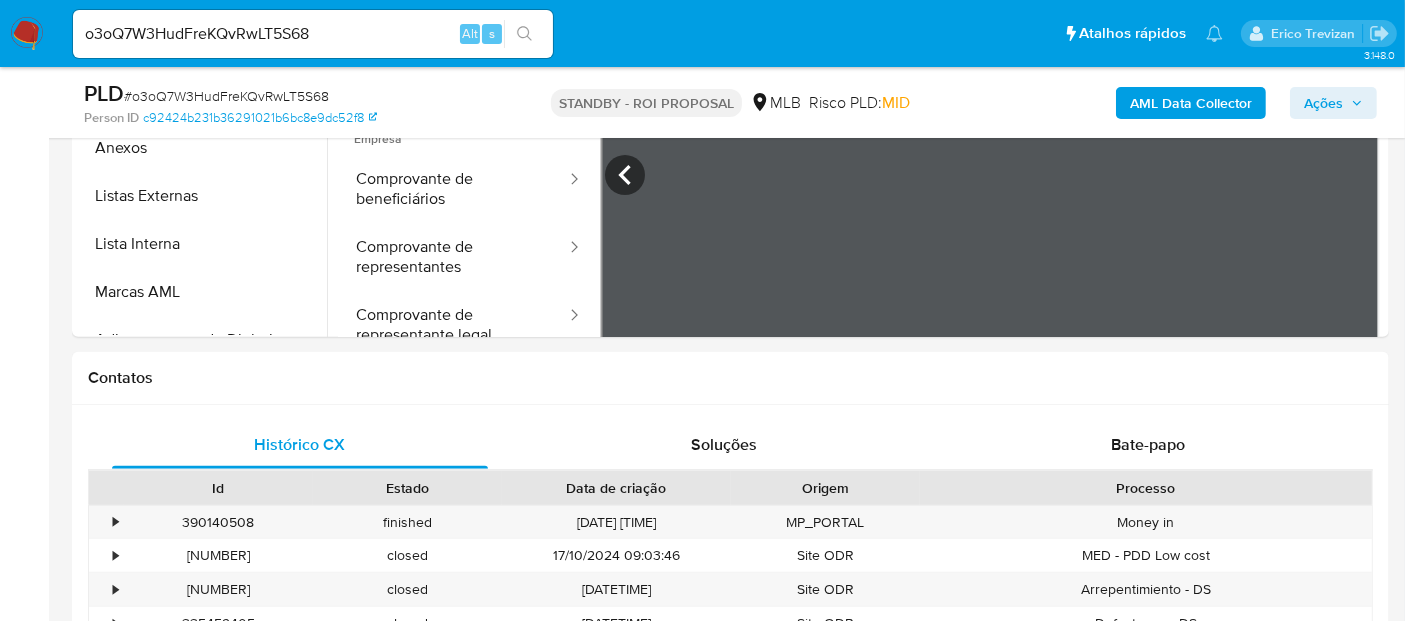 drag, startPoint x: 1391, startPoint y: 202, endPoint x: 1398, endPoint y: 263, distance: 61.400326 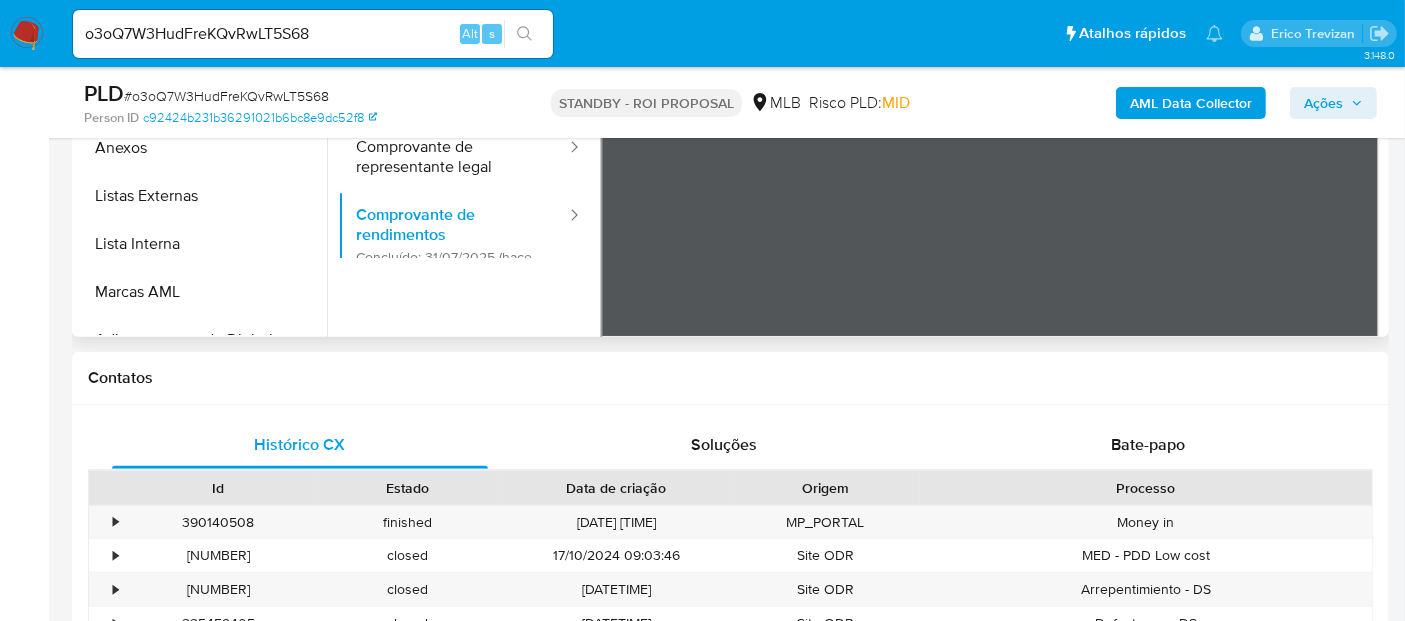 scroll, scrollTop: 174, scrollLeft: 0, axis: vertical 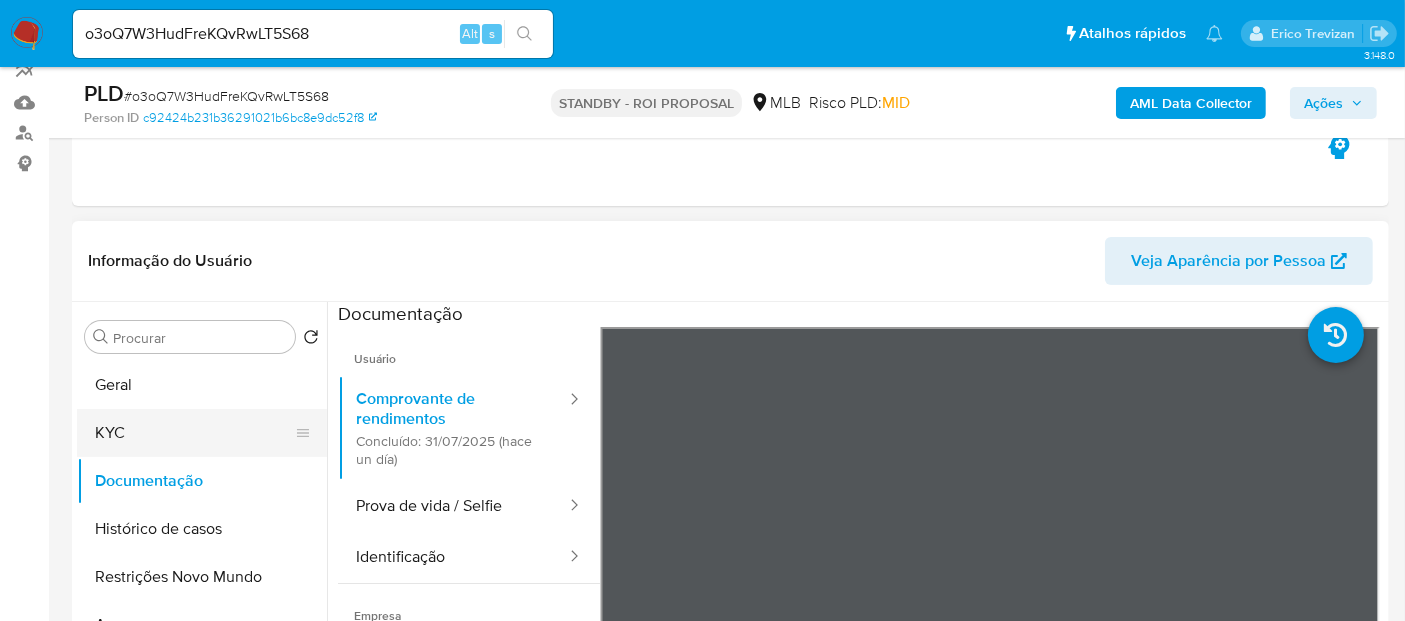 click on "KYC" at bounding box center [194, 433] 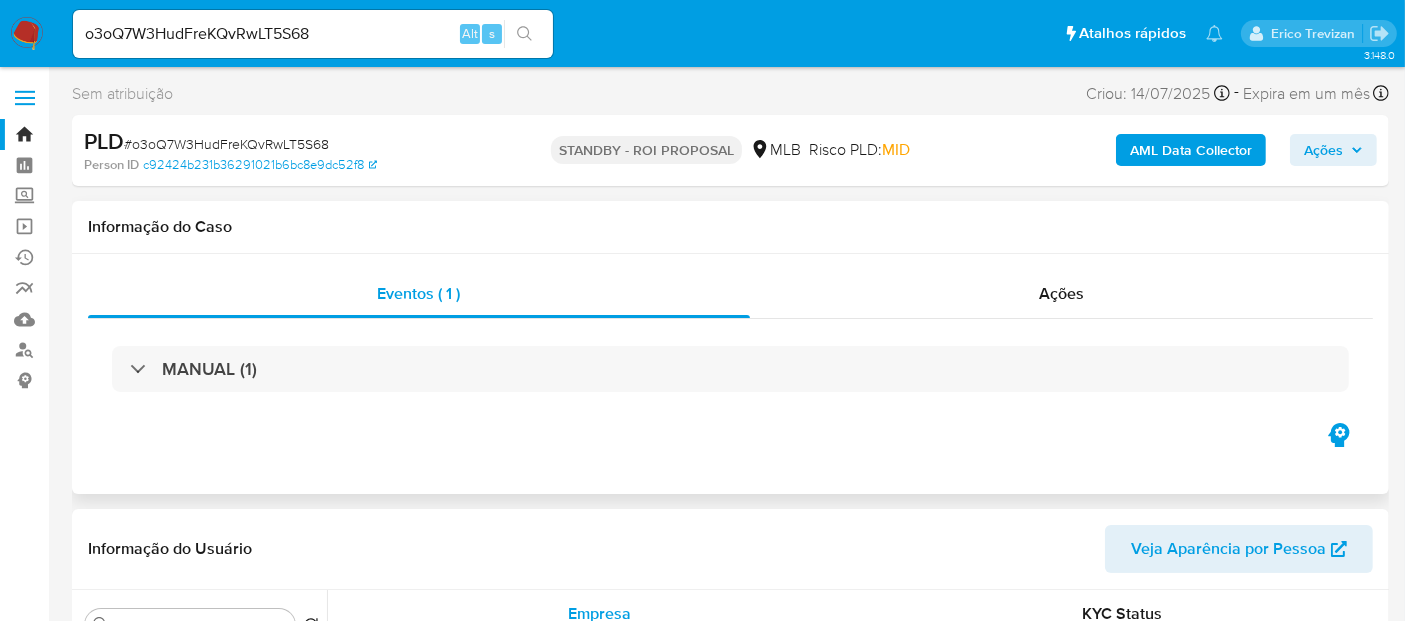 scroll, scrollTop: 333, scrollLeft: 0, axis: vertical 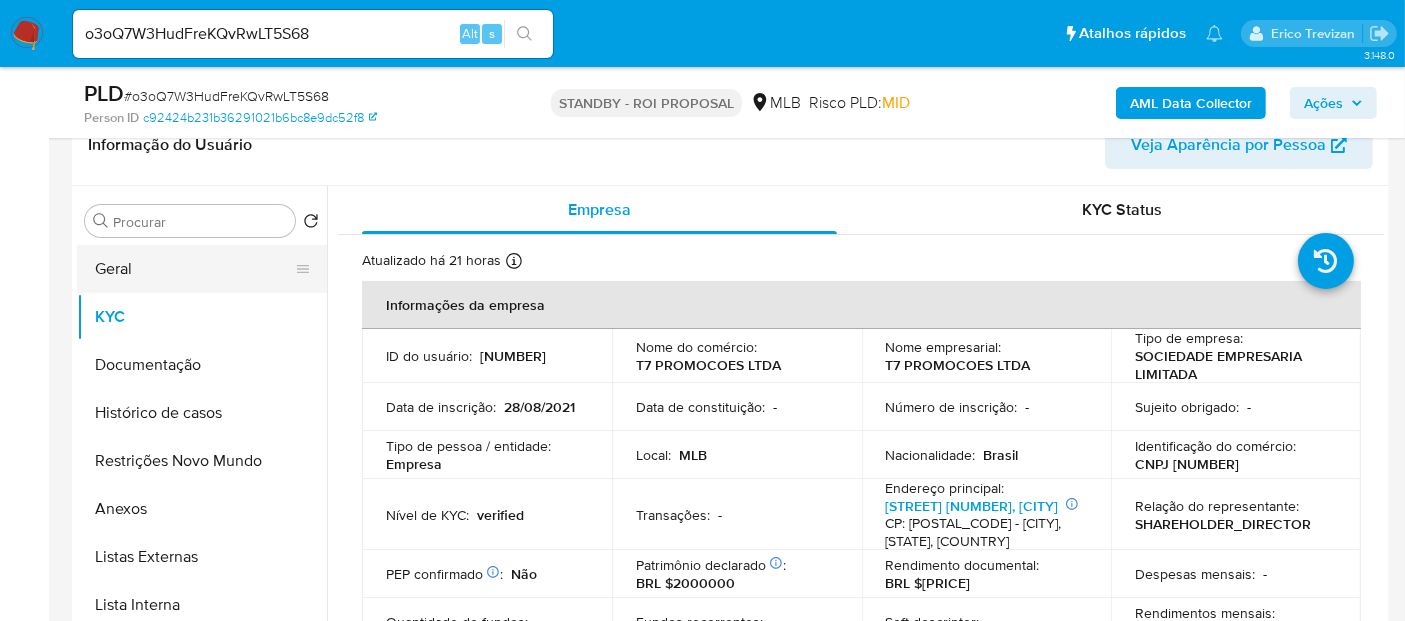click on "Geral" at bounding box center (194, 269) 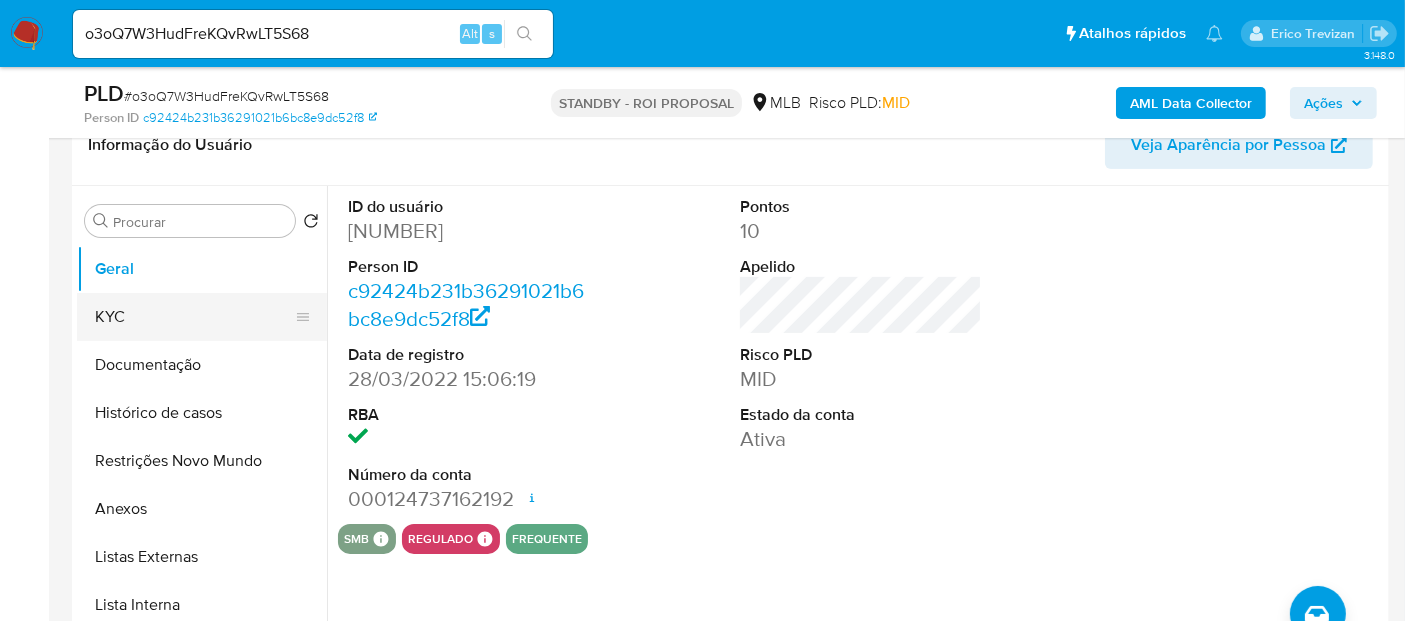 click on "KYC" at bounding box center (194, 317) 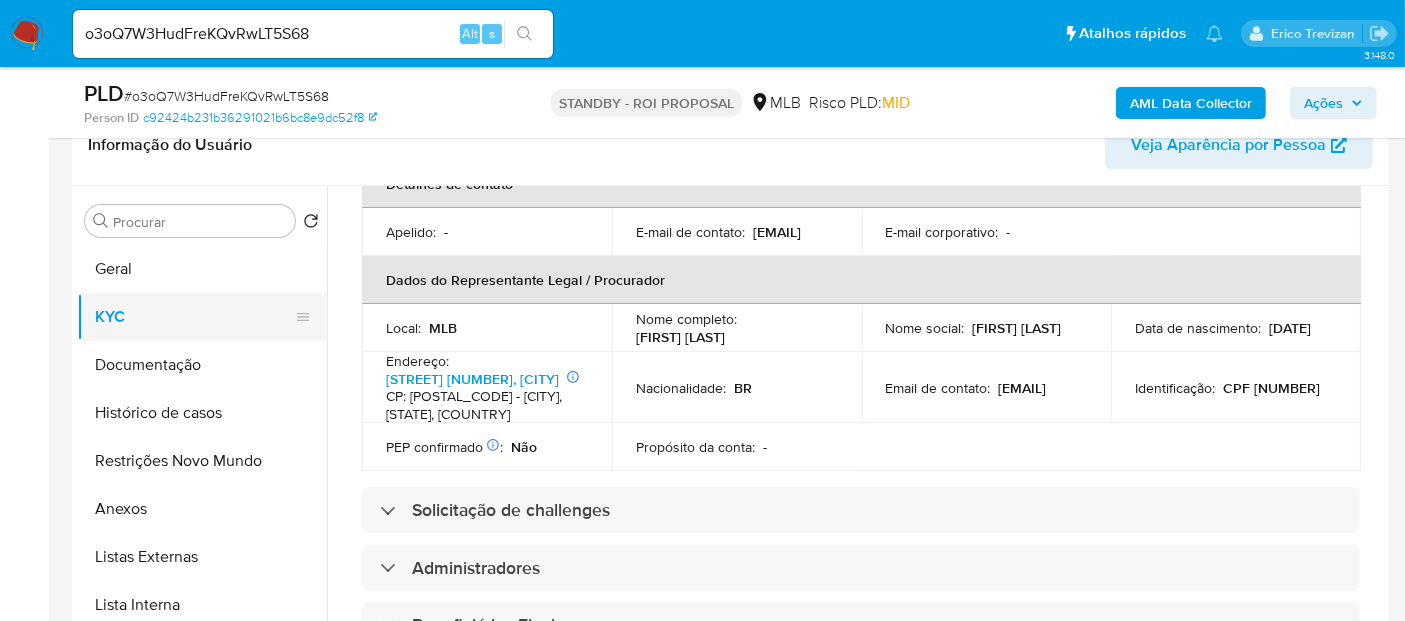 scroll, scrollTop: 555, scrollLeft: 0, axis: vertical 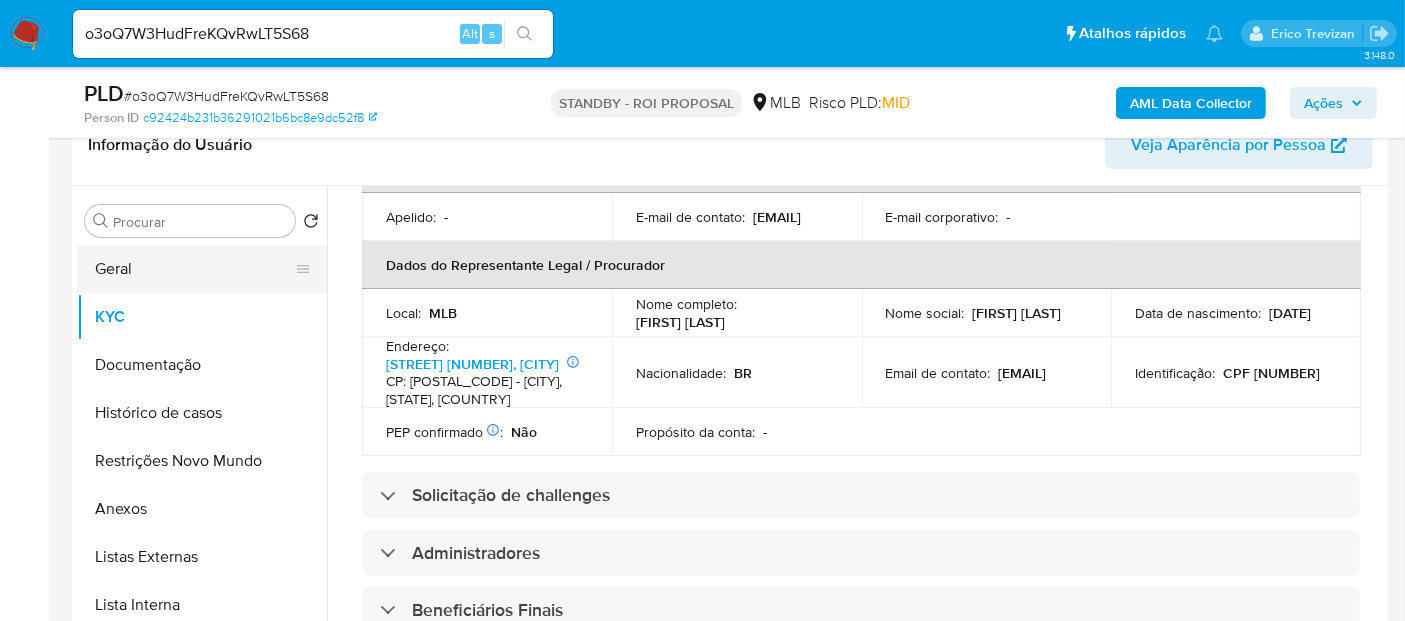 drag, startPoint x: 131, startPoint y: 267, endPoint x: 150, endPoint y: 266, distance: 19.026299 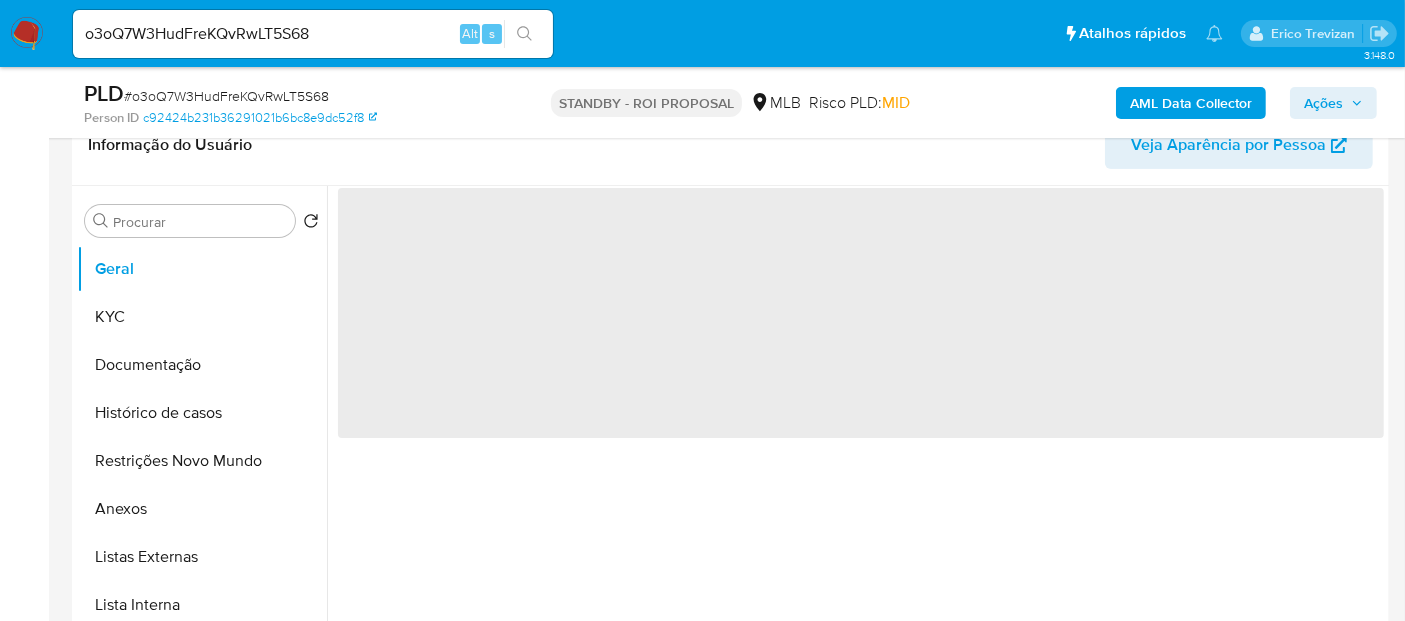 scroll, scrollTop: 0, scrollLeft: 0, axis: both 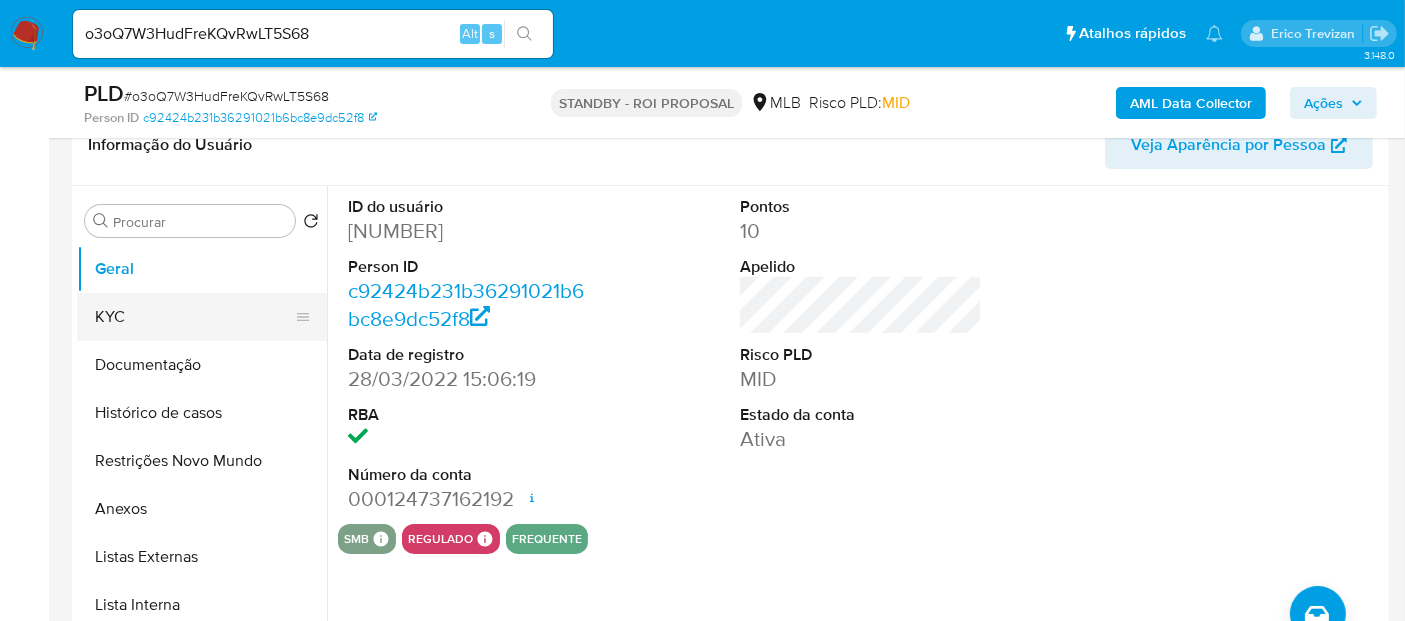 click on "KYC" at bounding box center (194, 317) 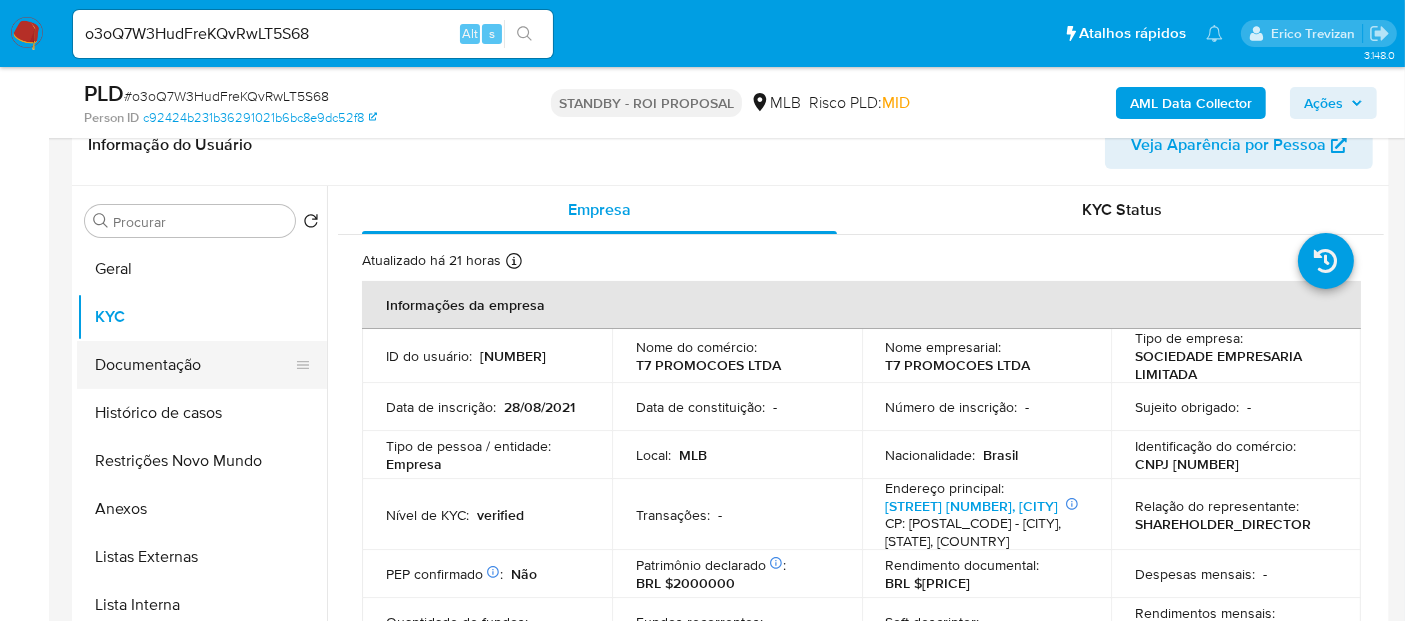 drag, startPoint x: 145, startPoint y: 384, endPoint x: 159, endPoint y: 358, distance: 29.529646 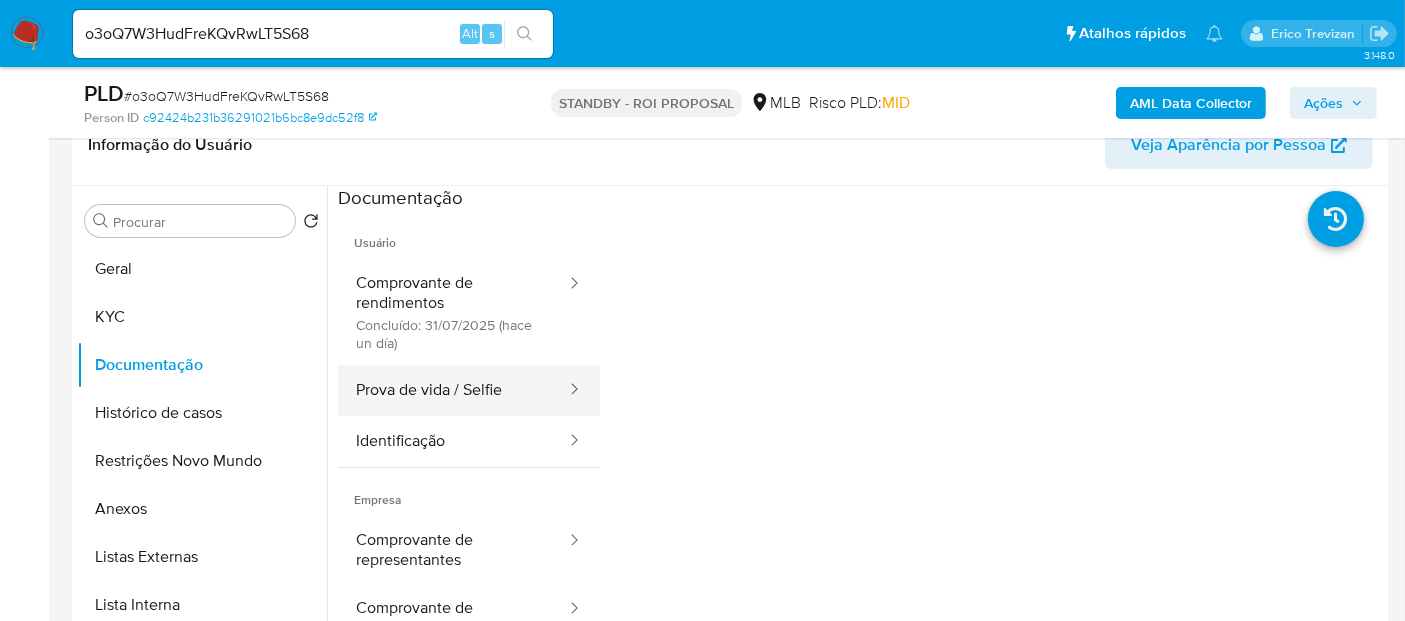 click on "Prova de vida / Selfie" at bounding box center [453, 390] 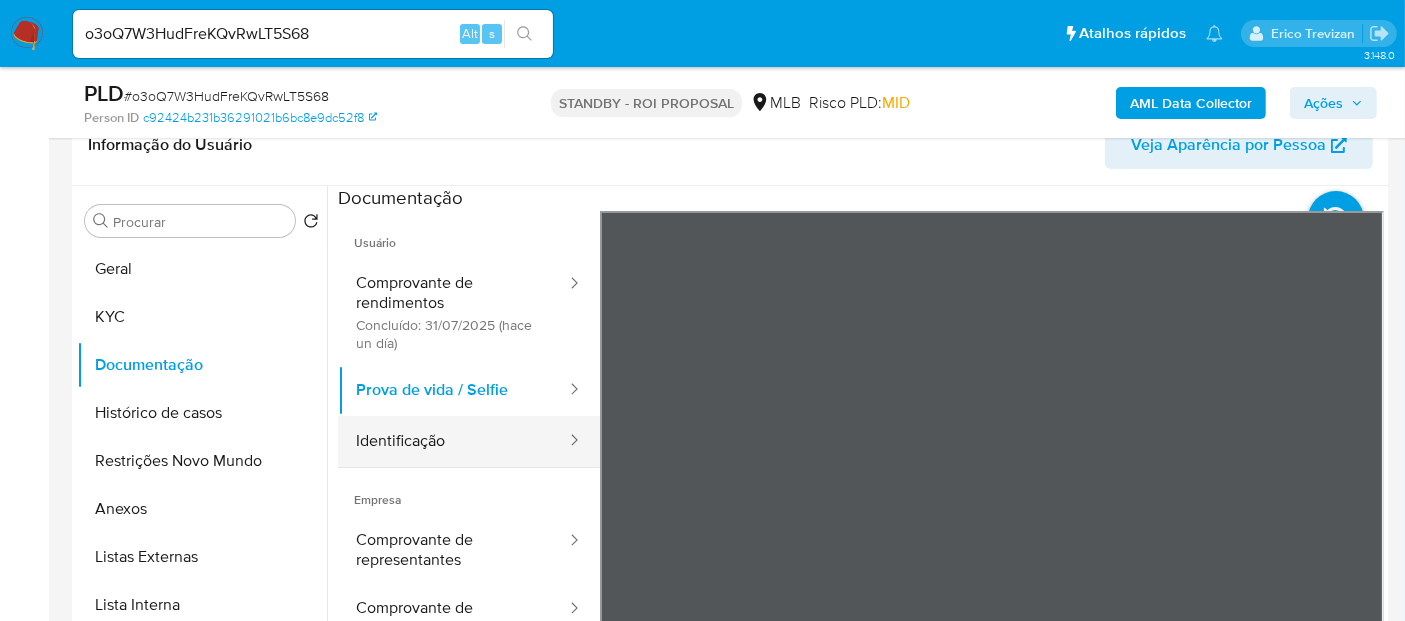 drag, startPoint x: 405, startPoint y: 441, endPoint x: 574, endPoint y: 415, distance: 170.9883 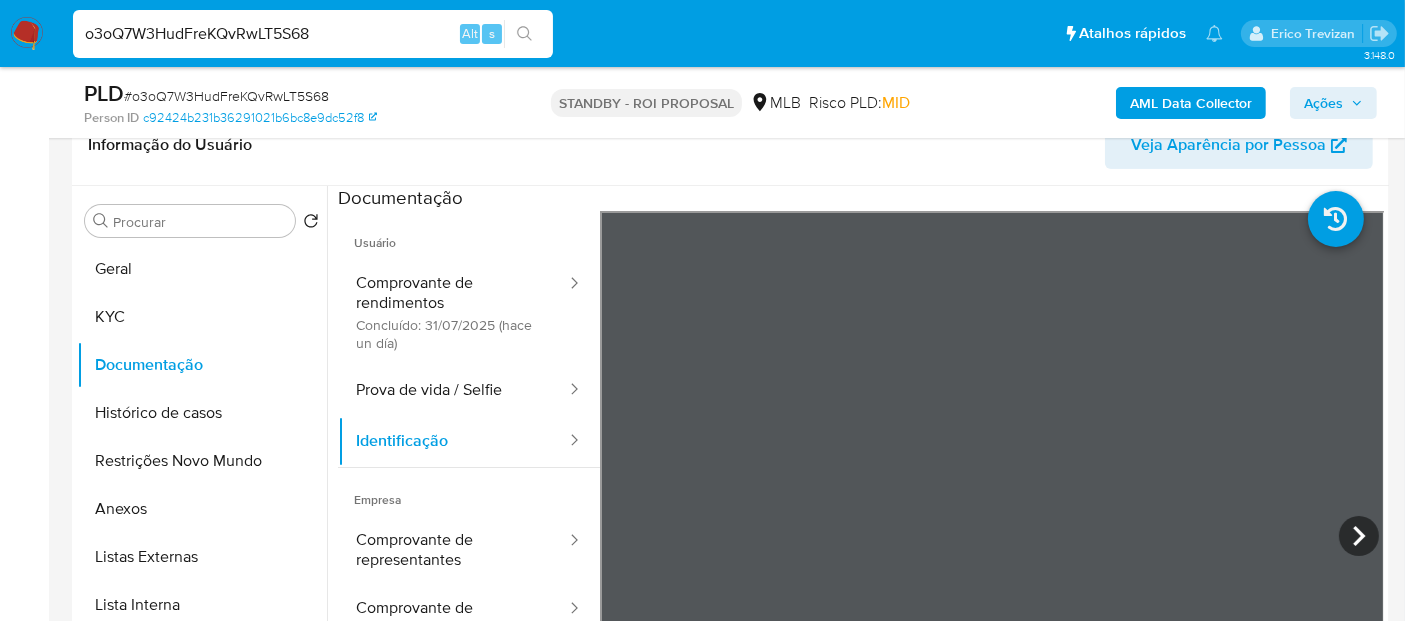 click on "Pausado Ver notificaciones o3oQ7W3HudFreKQvRwLT5S68 Alt s Atalhos rápidos   Presiona las siguientes teclas para acceder a algunas de las funciones Pesquisar caso ou usuário Alt s Voltar para casa Alt h Adicione um comentário Alt c Adicionar um anexo Alt a Erico Trevizan Bandeja Painel Screening Pesquisa em Listas Watchlist Ferramentas Operações em massa Ejecuções automáticas relatórios Mulan Localizador de pessoas Consolidado 3.148.0 Sem atribuição   Asignado el: 14/07/2025 15:16:54 Criou: 14/07/2025   Criou: 14/07/2025 15:16:54 - Expira em um mês   Expira em 28/08/2025 15:16:54 PLD # o3oQ7W3HudFreKQvRwLT5S68 Person ID c92424b231b36291021b6bc8e9dc52f8 STANDBY - ROI PROPOSAL  MLB Risco PLD:  MID AML Data Collector Ações Informação do Caso Eventos ( 1 ) Ações MANUAL (1) Informação do Usuário Veja Aparência por Pessoa Procurar   Retornar ao pedido padrão Geral KYC Documentação Histórico de casos Restrições Novo Mundo Anexos Listas Externas Lista Interna Marcas AML Cartões Endereços" at bounding box center (702, 1441) 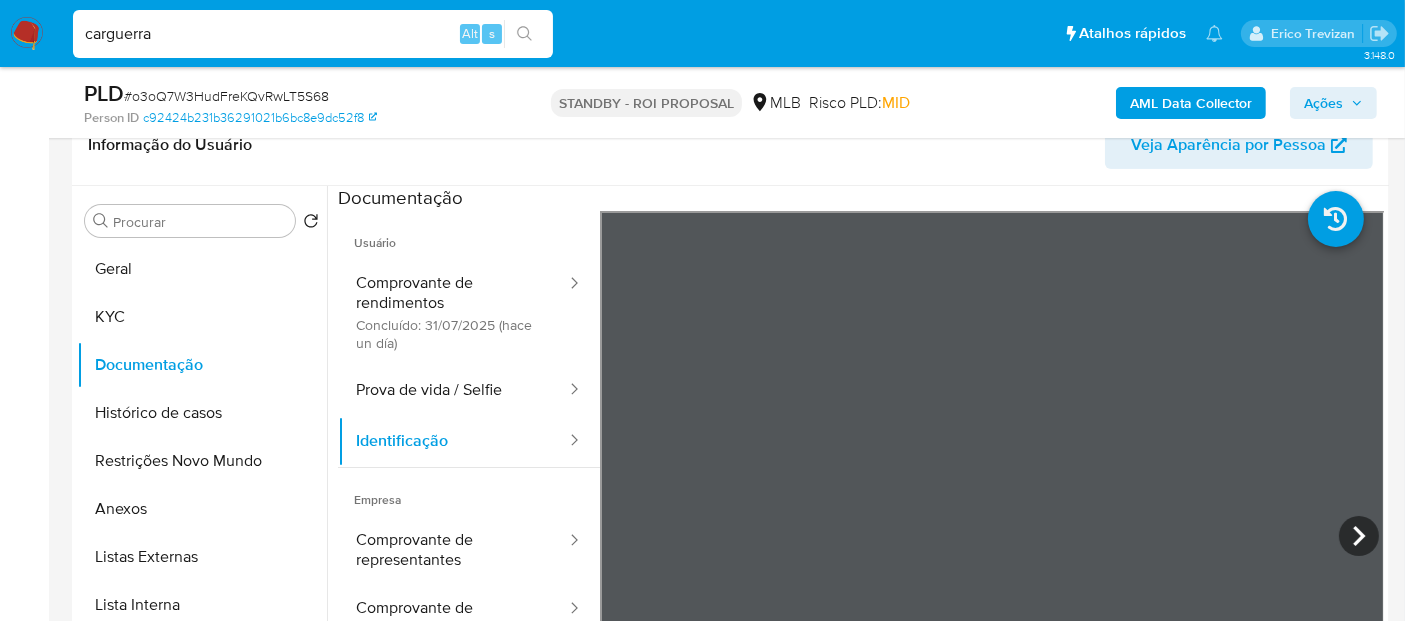 drag, startPoint x: 26, startPoint y: 37, endPoint x: 0, endPoint y: 37, distance: 26 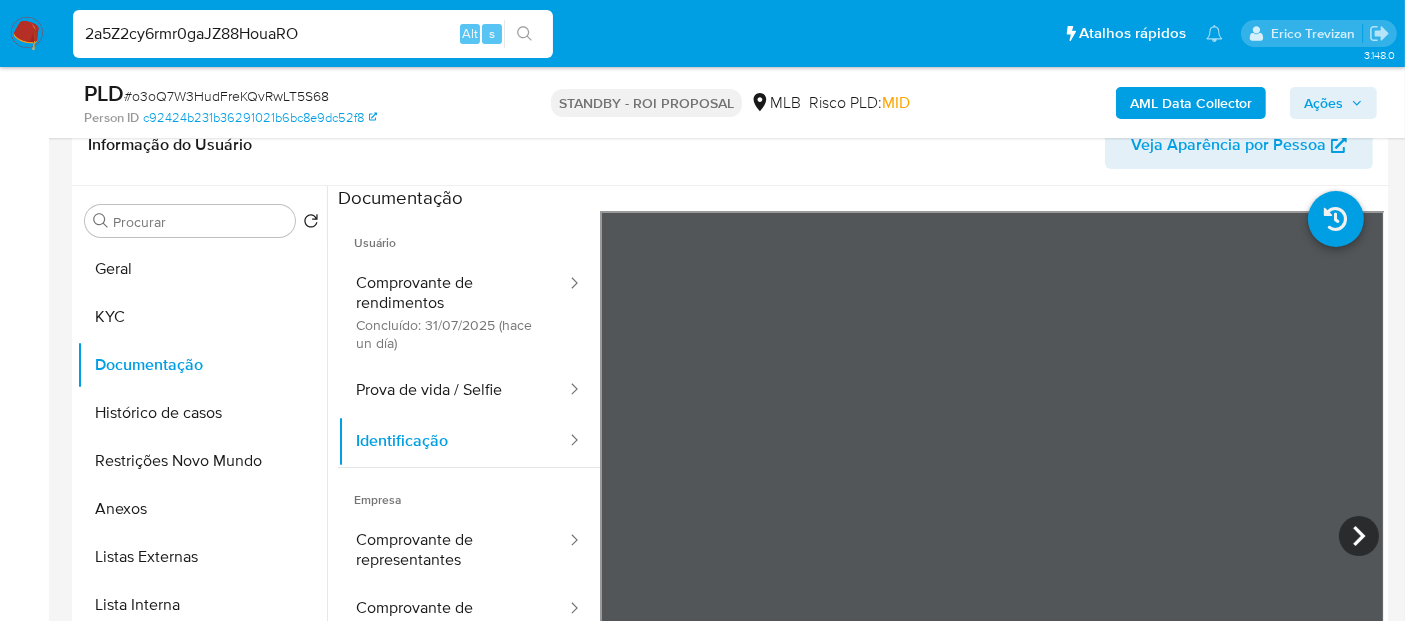 type on "2a5Z2cy6rmr0gaJZ88HouaRO" 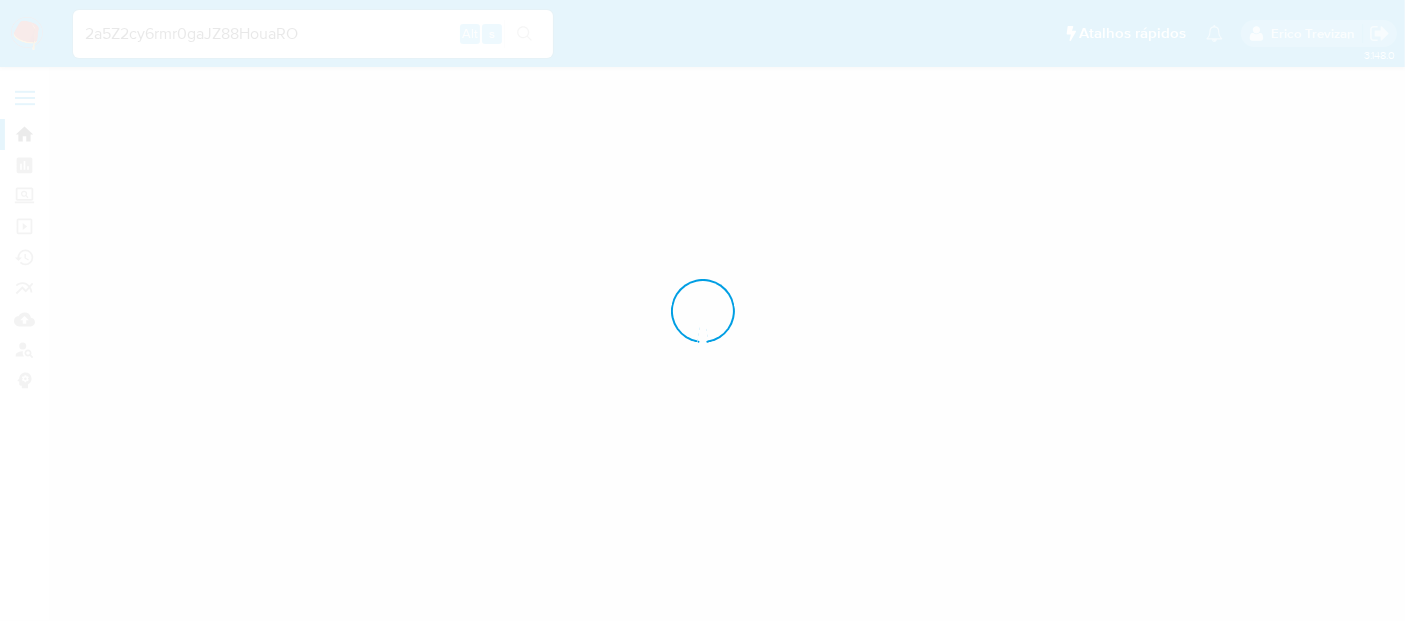 scroll, scrollTop: 0, scrollLeft: 0, axis: both 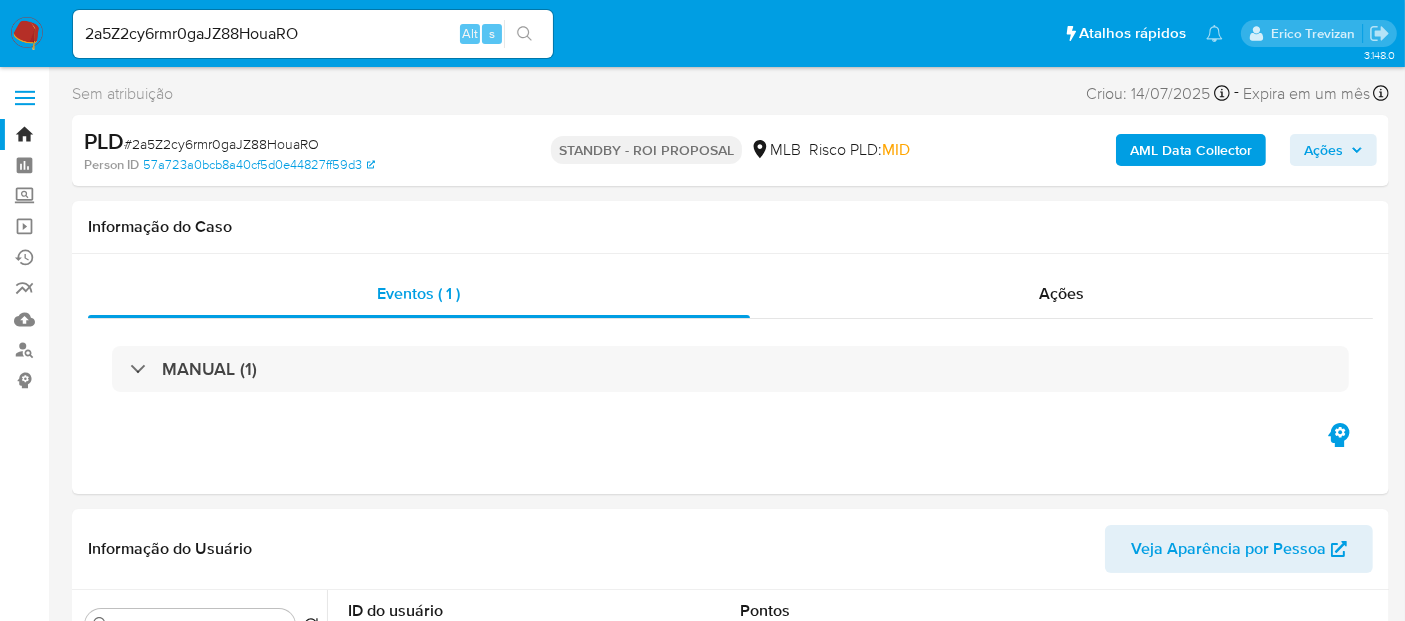 select on "10" 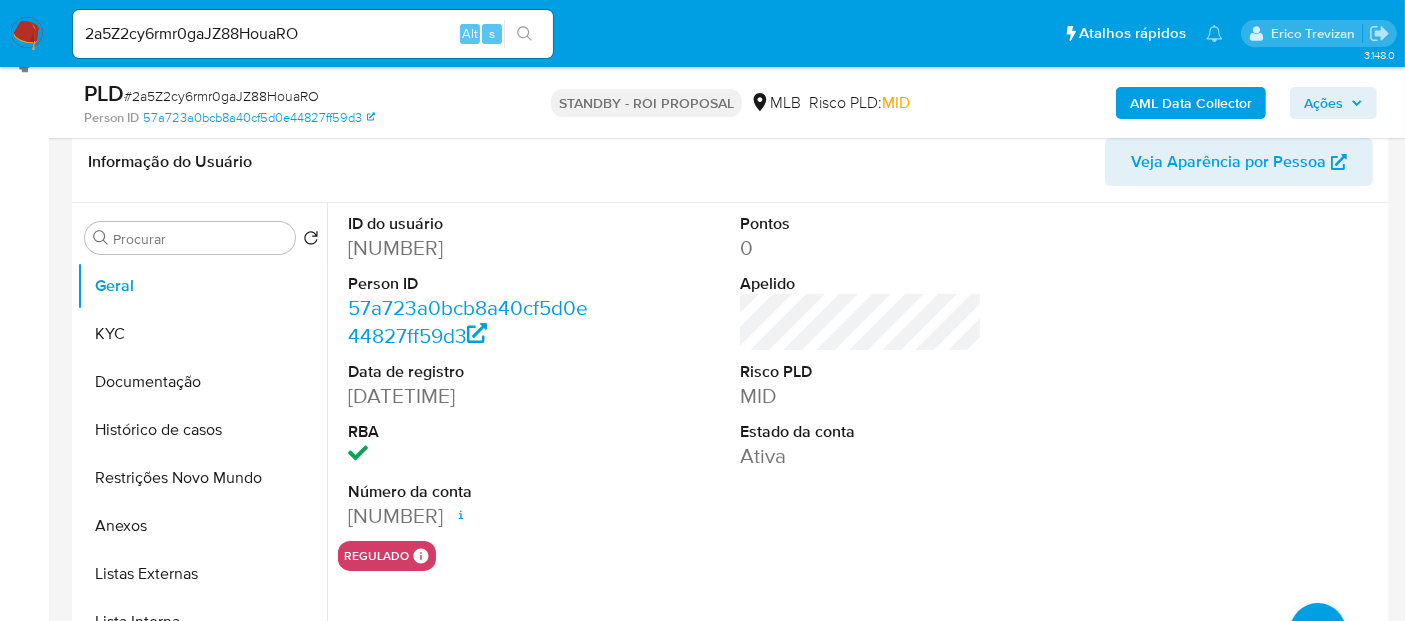 scroll, scrollTop: 333, scrollLeft: 0, axis: vertical 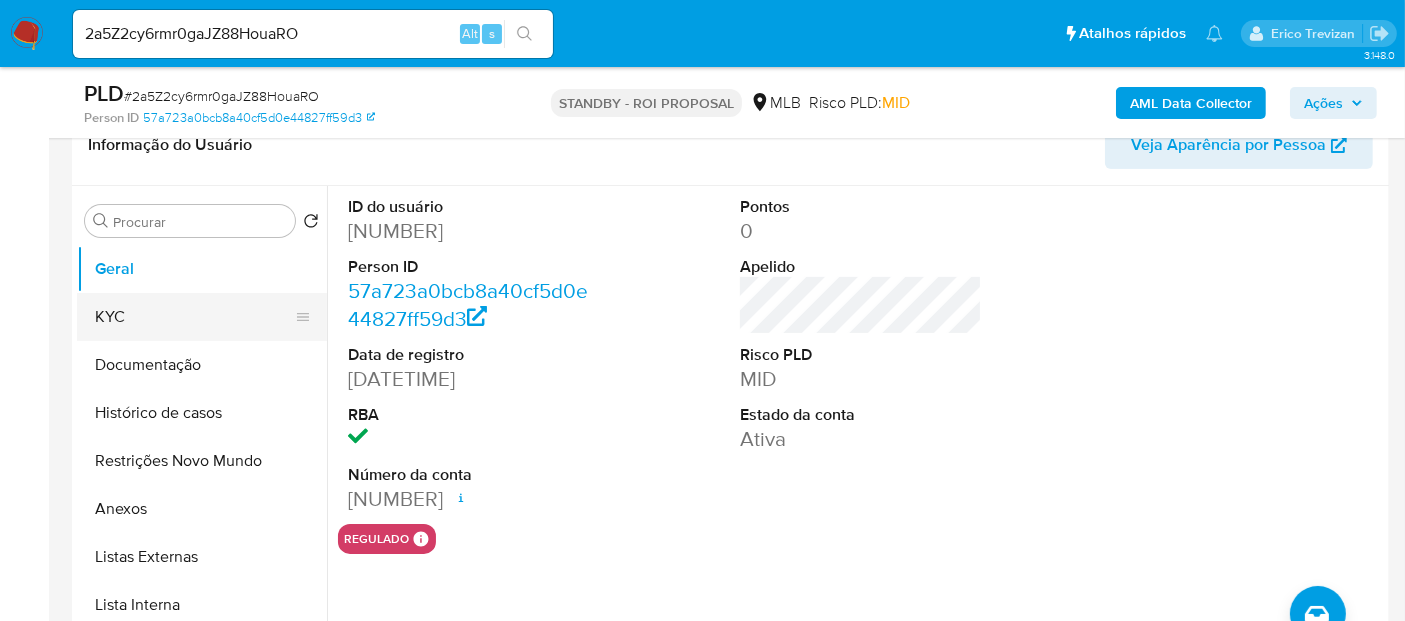 click on "KYC" at bounding box center (194, 317) 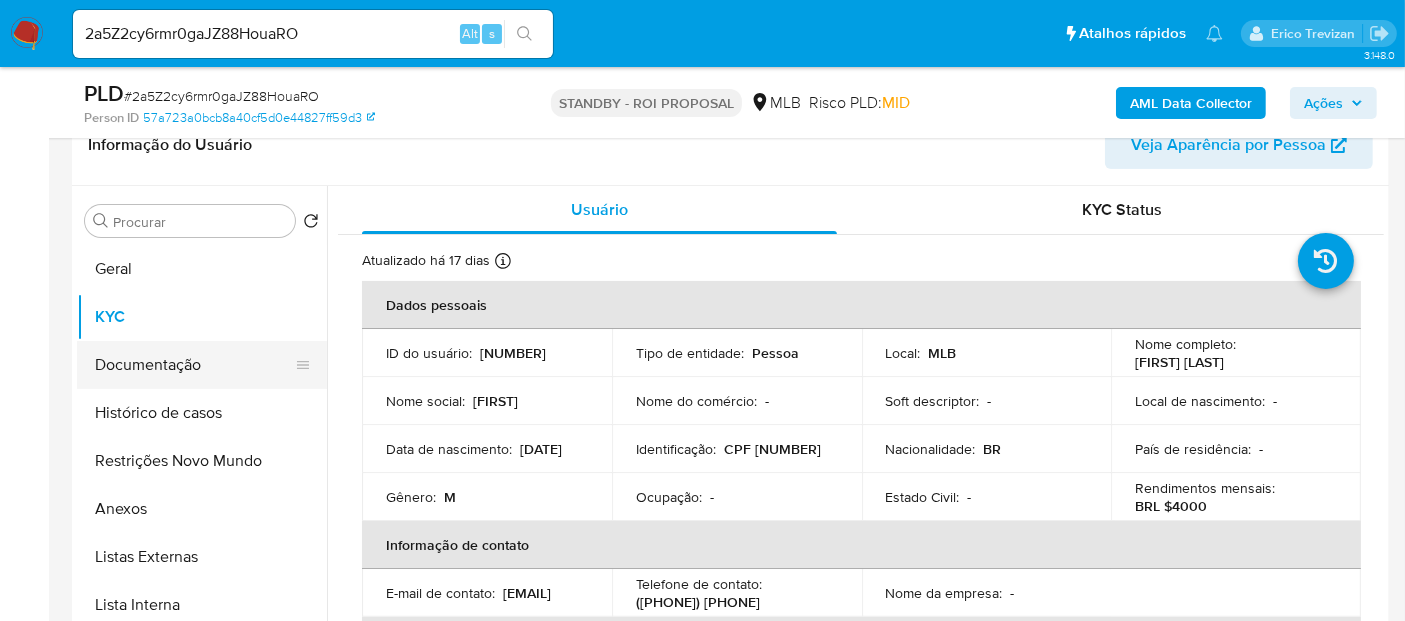 drag, startPoint x: 165, startPoint y: 351, endPoint x: 305, endPoint y: 368, distance: 141.02837 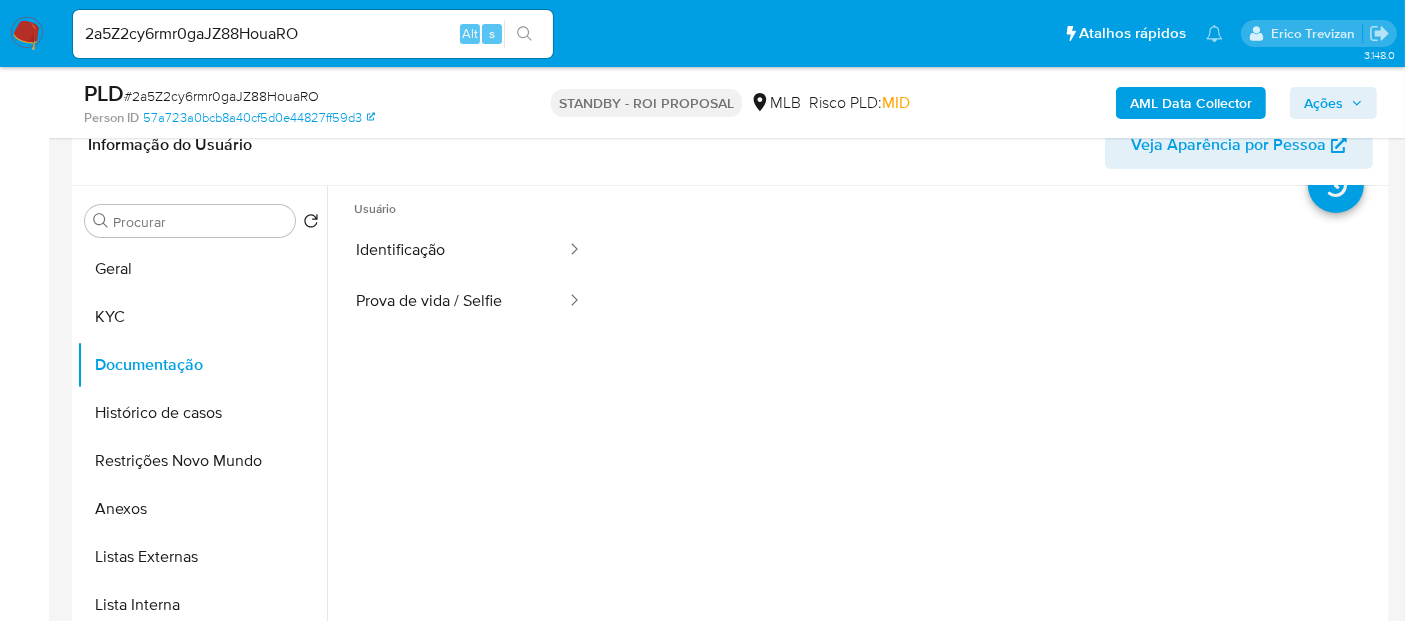 scroll, scrollTop: 0, scrollLeft: 0, axis: both 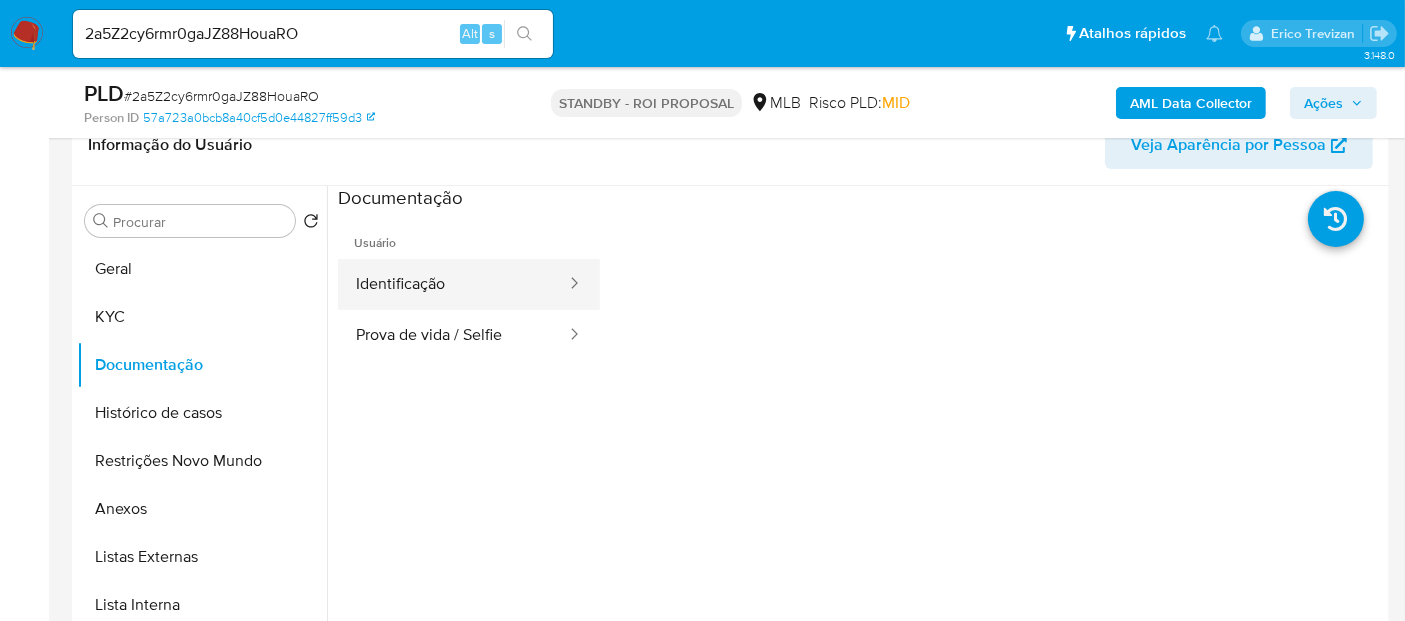 click on "Identificação" at bounding box center [453, 284] 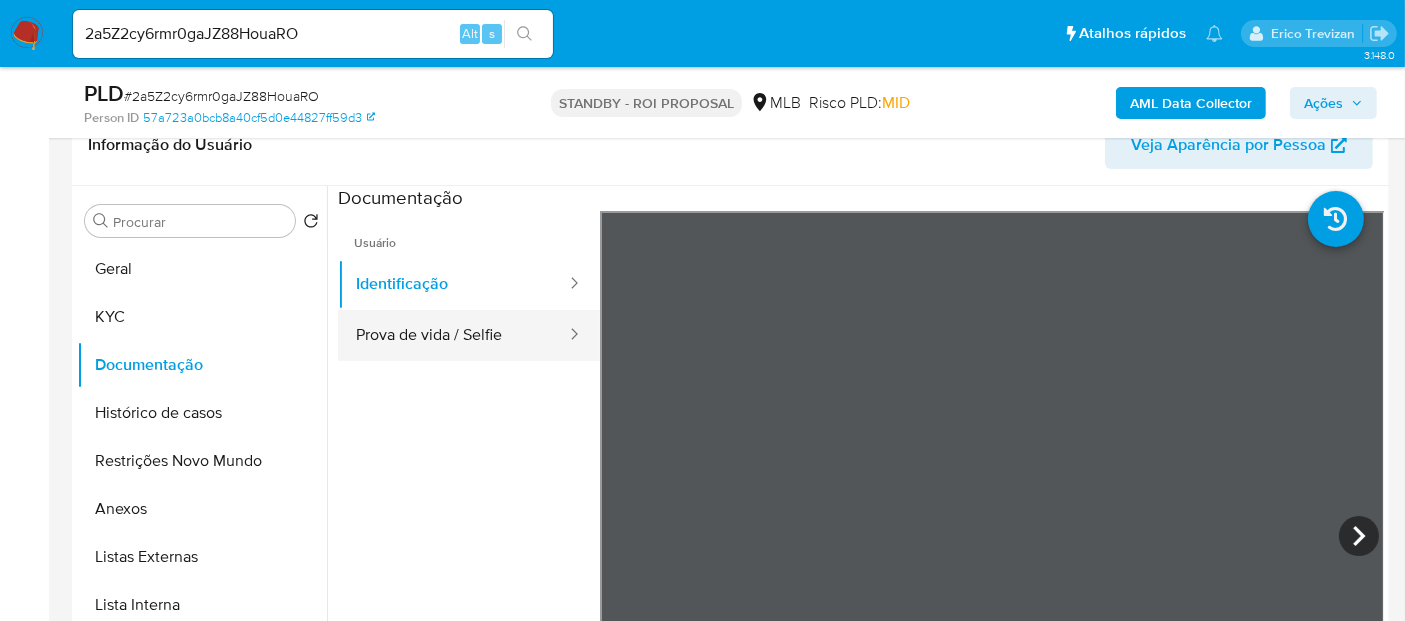 click on "Prova de vida / Selfie" at bounding box center (453, 335) 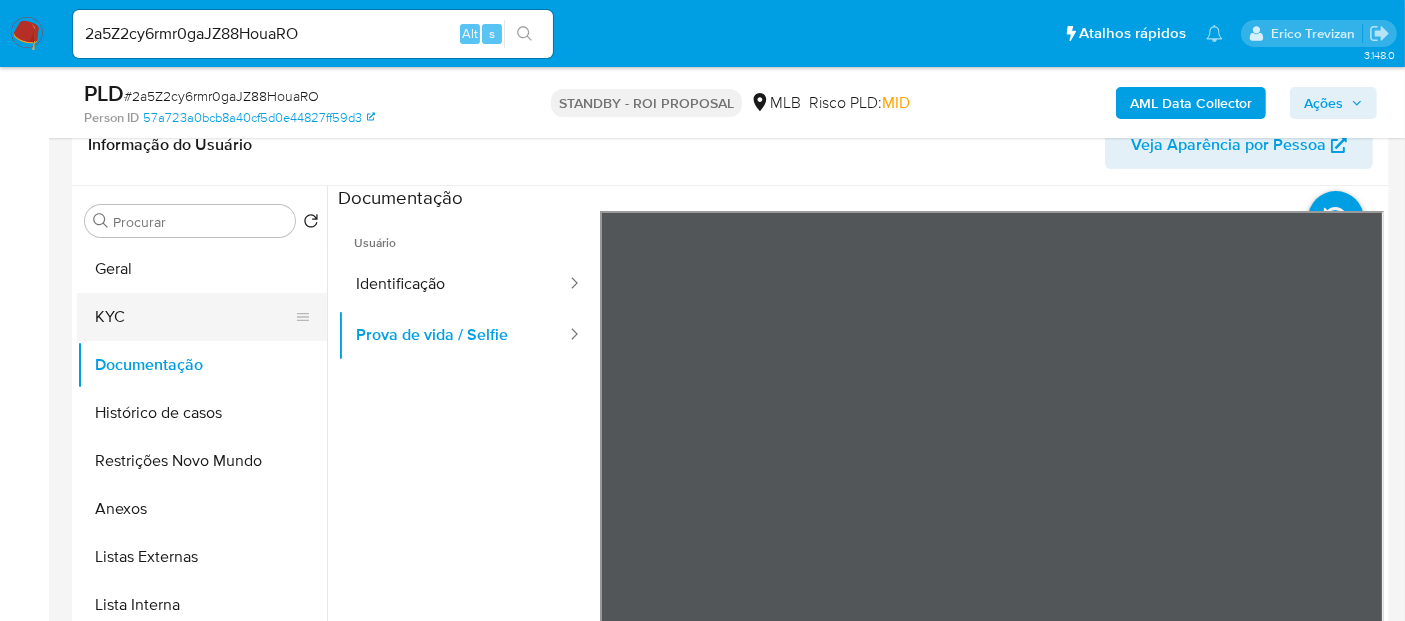 drag, startPoint x: 120, startPoint y: 322, endPoint x: 208, endPoint y: 324, distance: 88.02273 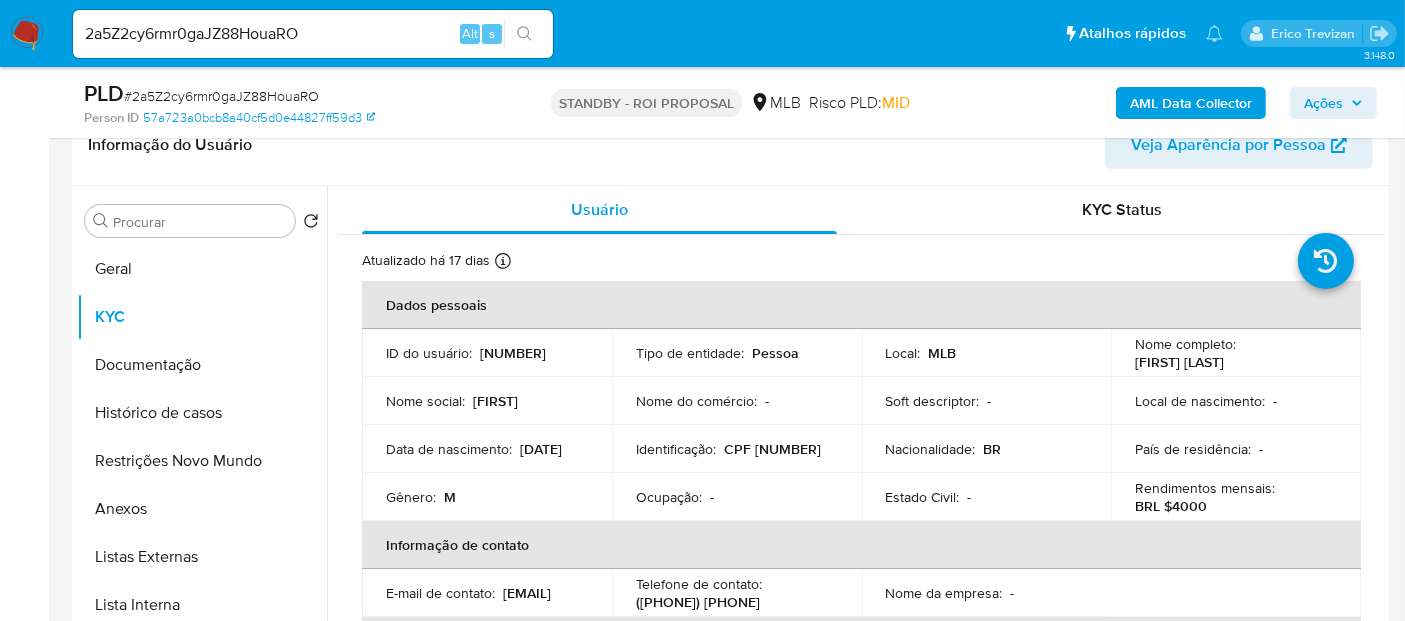 drag, startPoint x: 385, startPoint y: 458, endPoint x: 485, endPoint y: 458, distance: 100 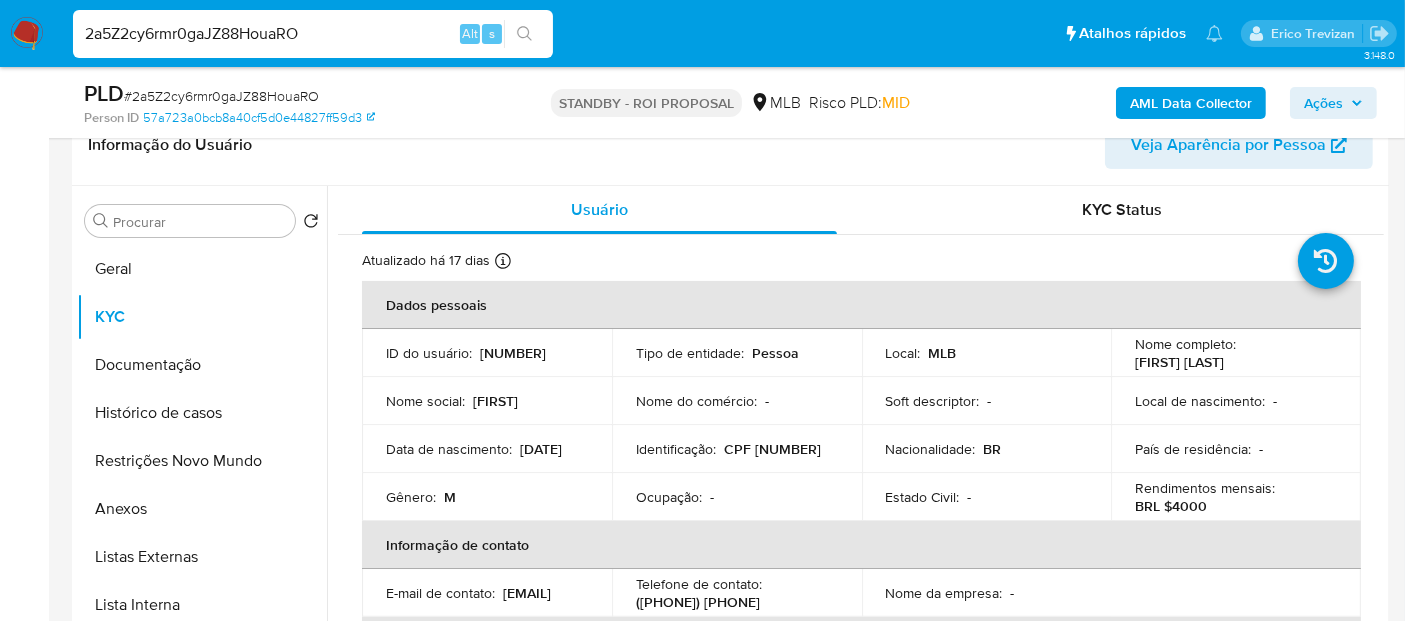 drag, startPoint x: 5, startPoint y: 73, endPoint x: 0, endPoint y: 97, distance: 24.5153 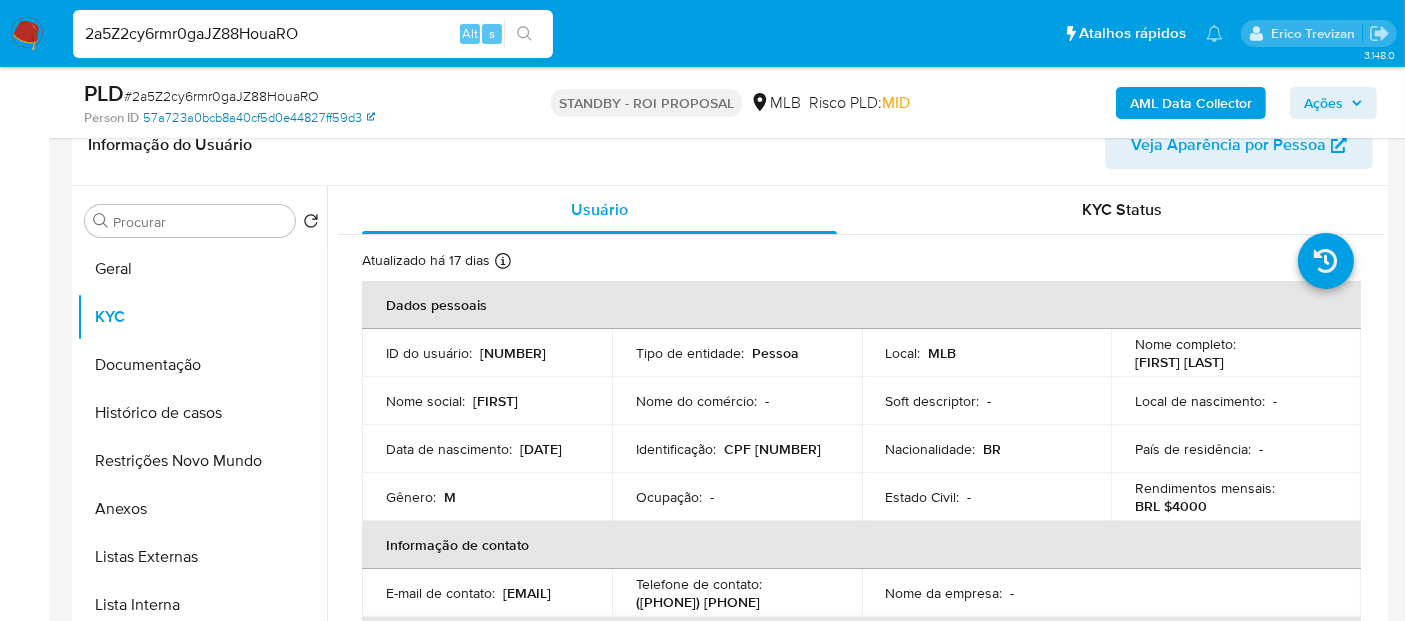 paste on "yfernandes" 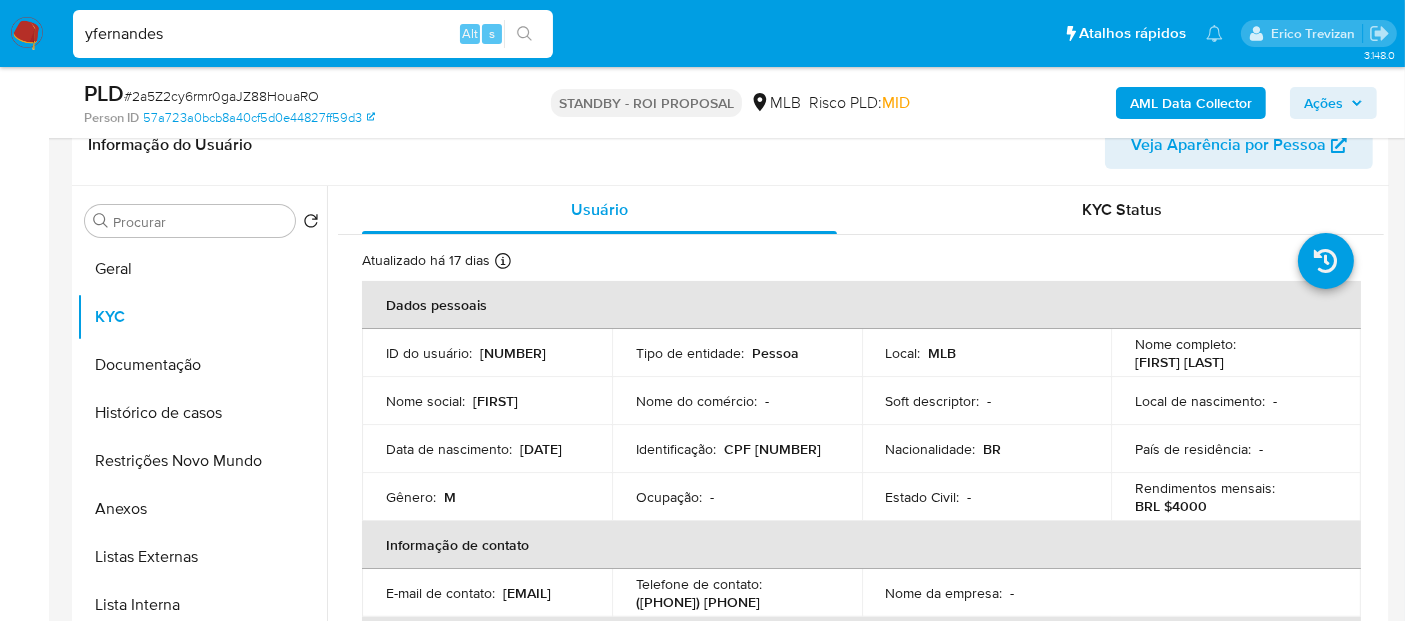 click on "Pausado Ver notificaciones yfernandes Alt s Atalhos rápidos   Presiona las siguientes teclas para acceder a algunas de las funciones Pesquisar caso ou usuário Alt s Voltar para casa Alt h Adicione um comentário Alt c Adicionar um anexo Alt a Erico Trevizan" at bounding box center (702, 33) 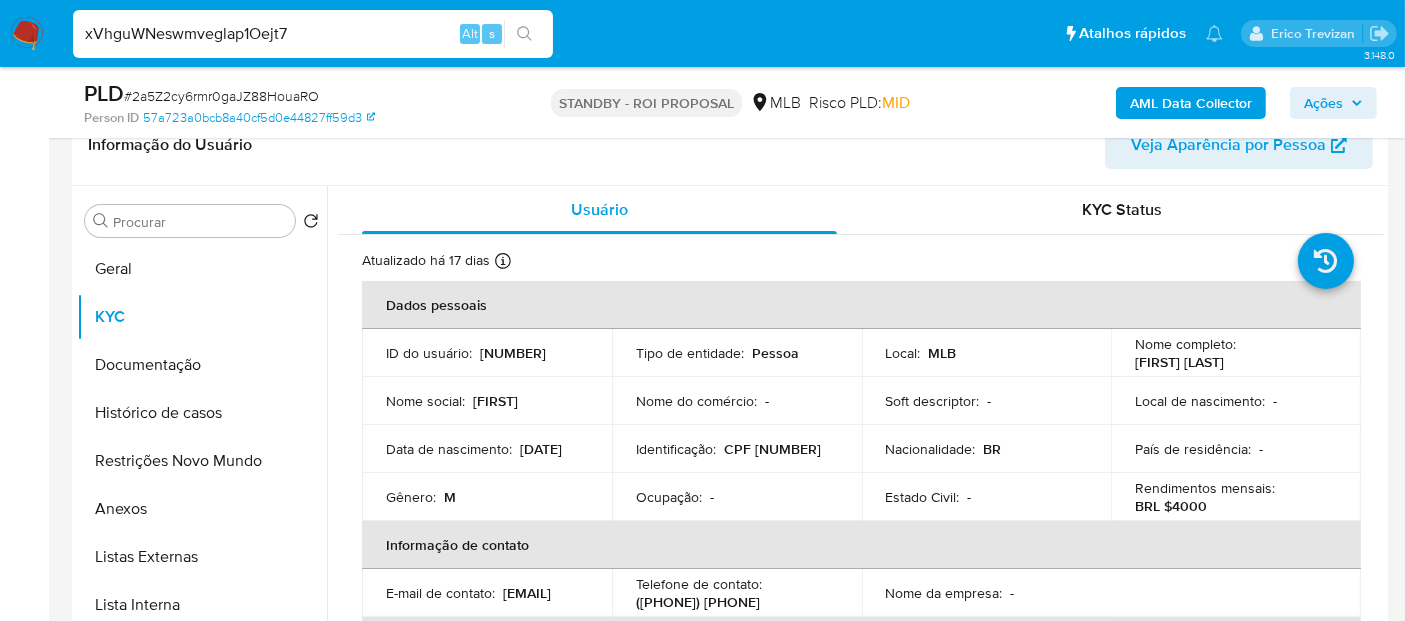 click 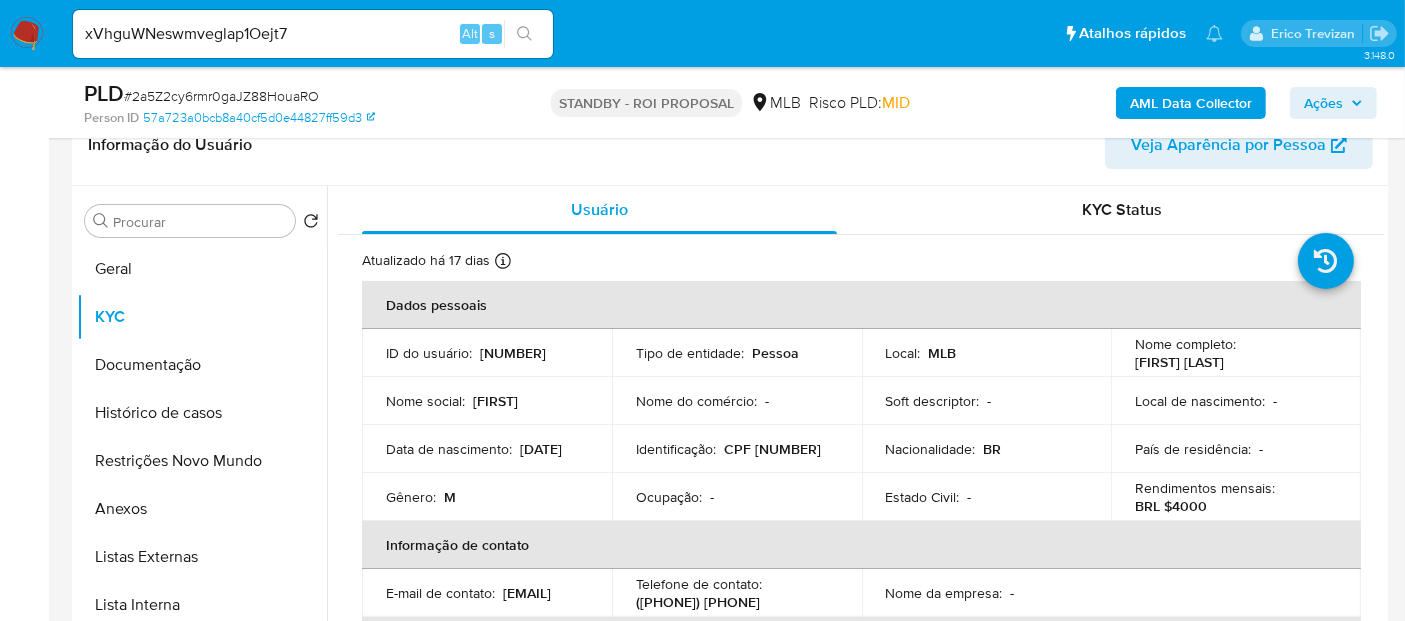 click on "xVhguWNeswmveglap1Oejt7" at bounding box center (313, 34) 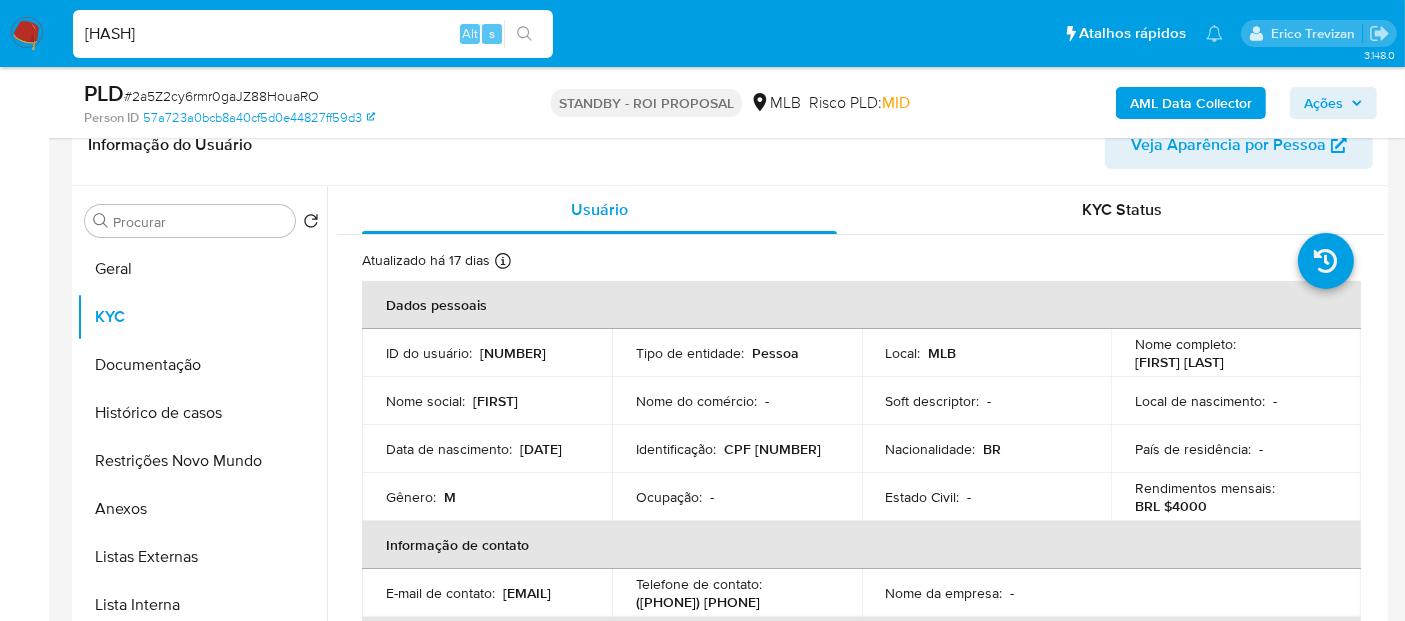 type on "xVhguWNeswmveglap1Oejt7V" 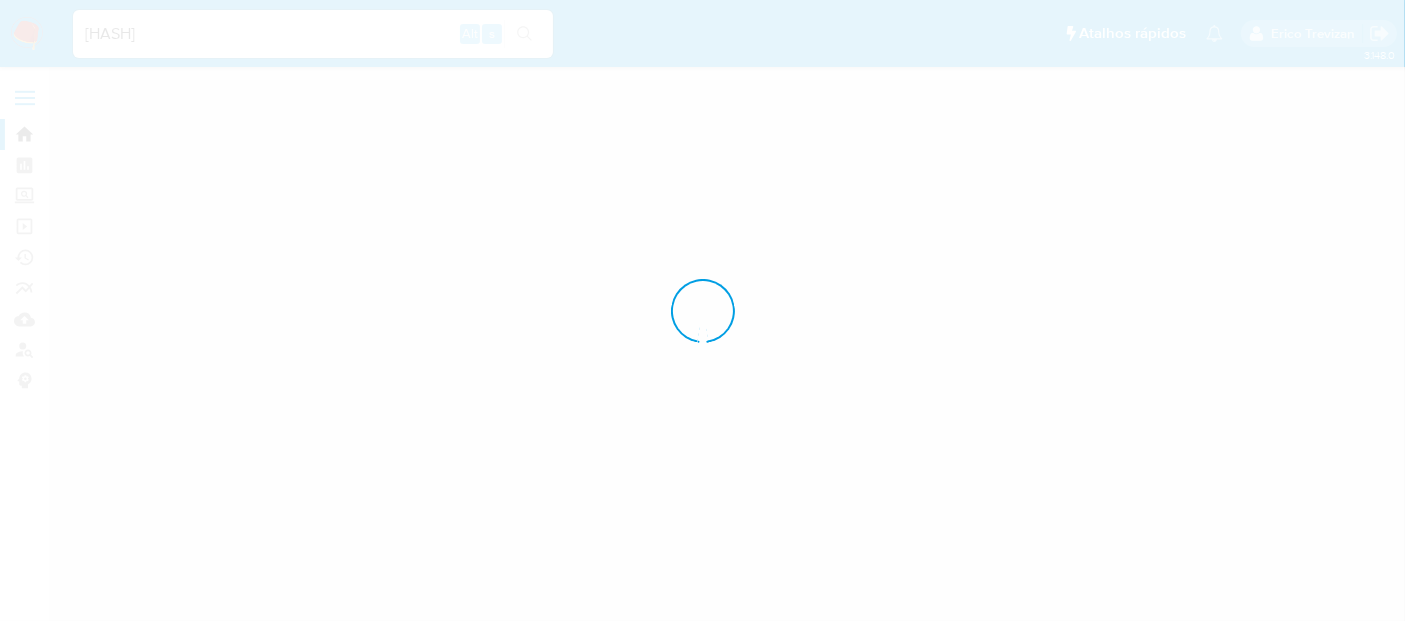 scroll, scrollTop: 0, scrollLeft: 0, axis: both 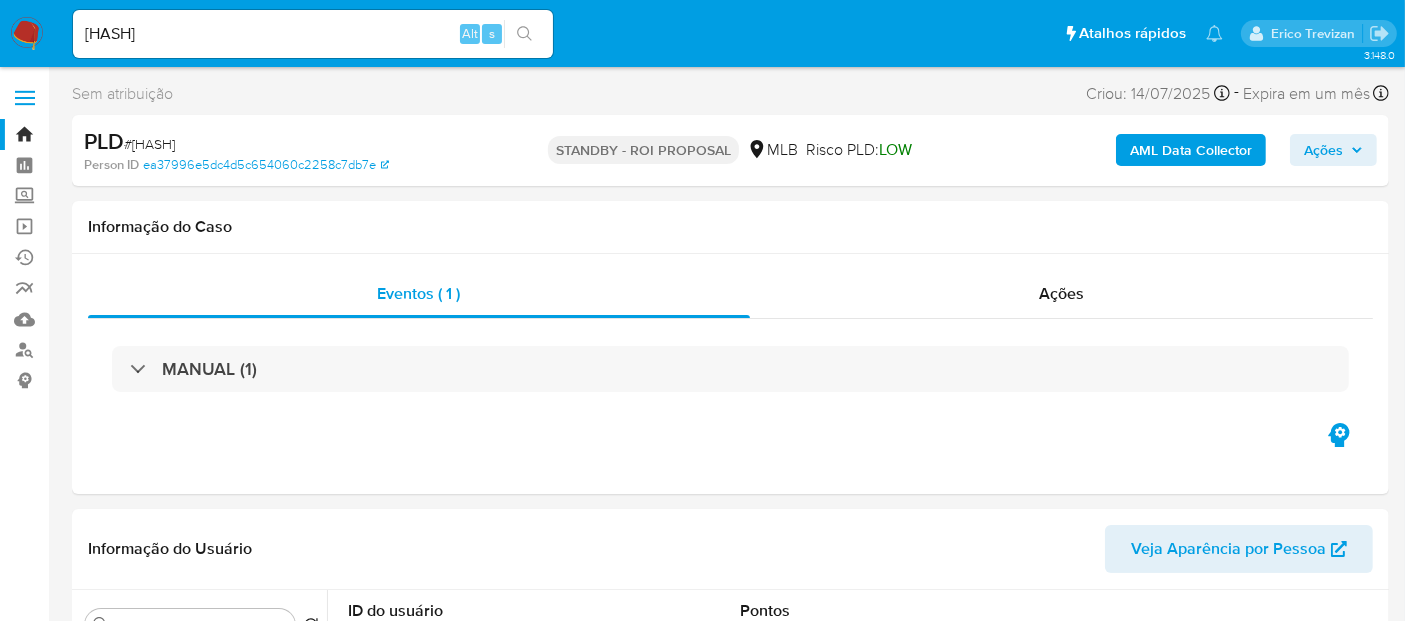 select on "10" 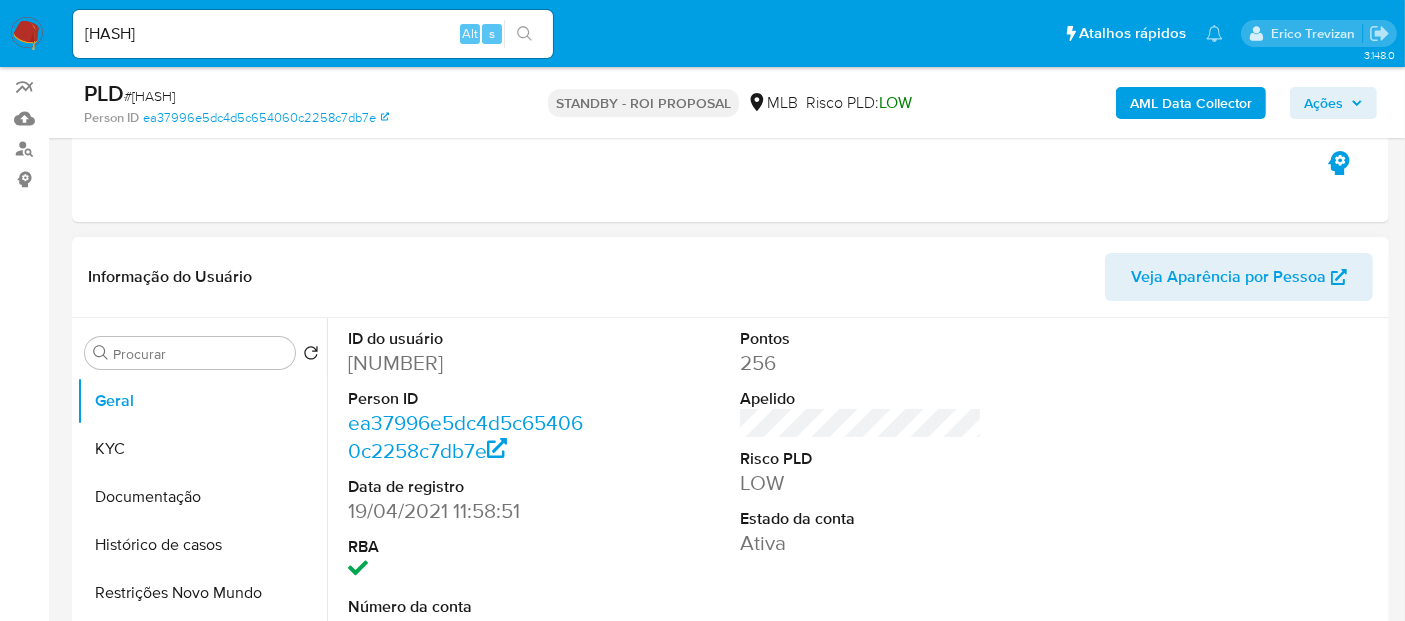 scroll, scrollTop: 222, scrollLeft: 0, axis: vertical 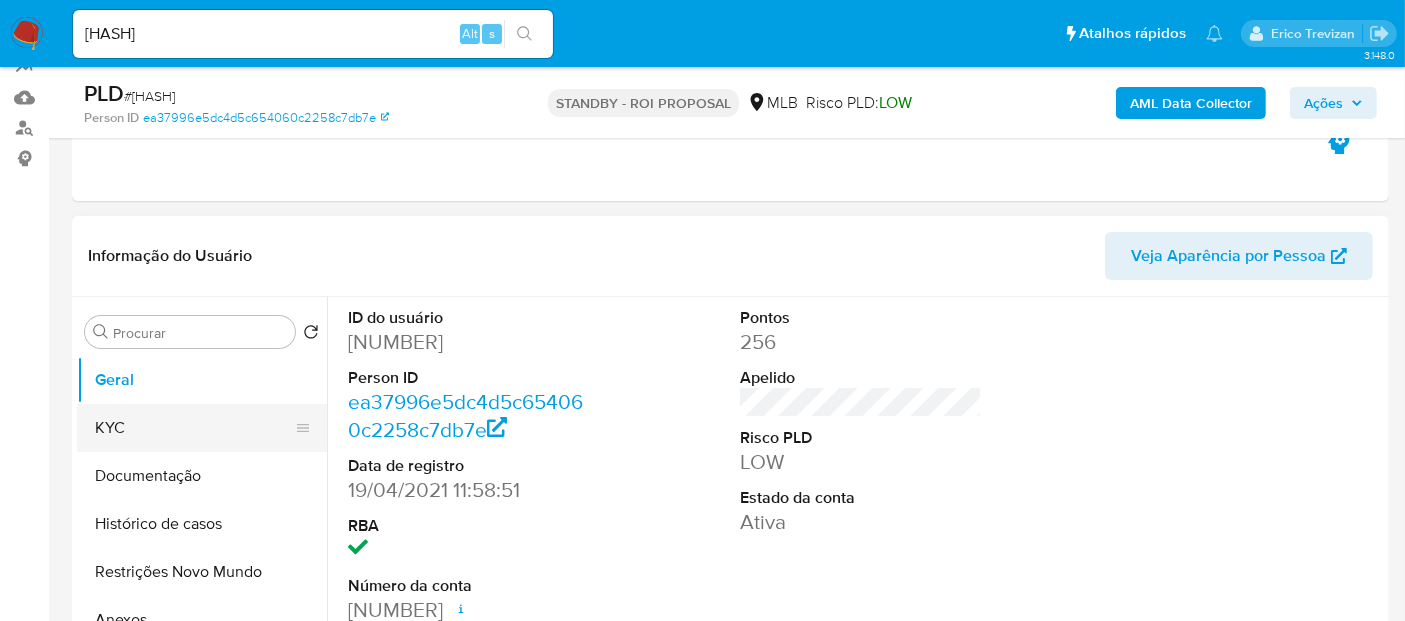 drag, startPoint x: 117, startPoint y: 421, endPoint x: 251, endPoint y: 413, distance: 134.23859 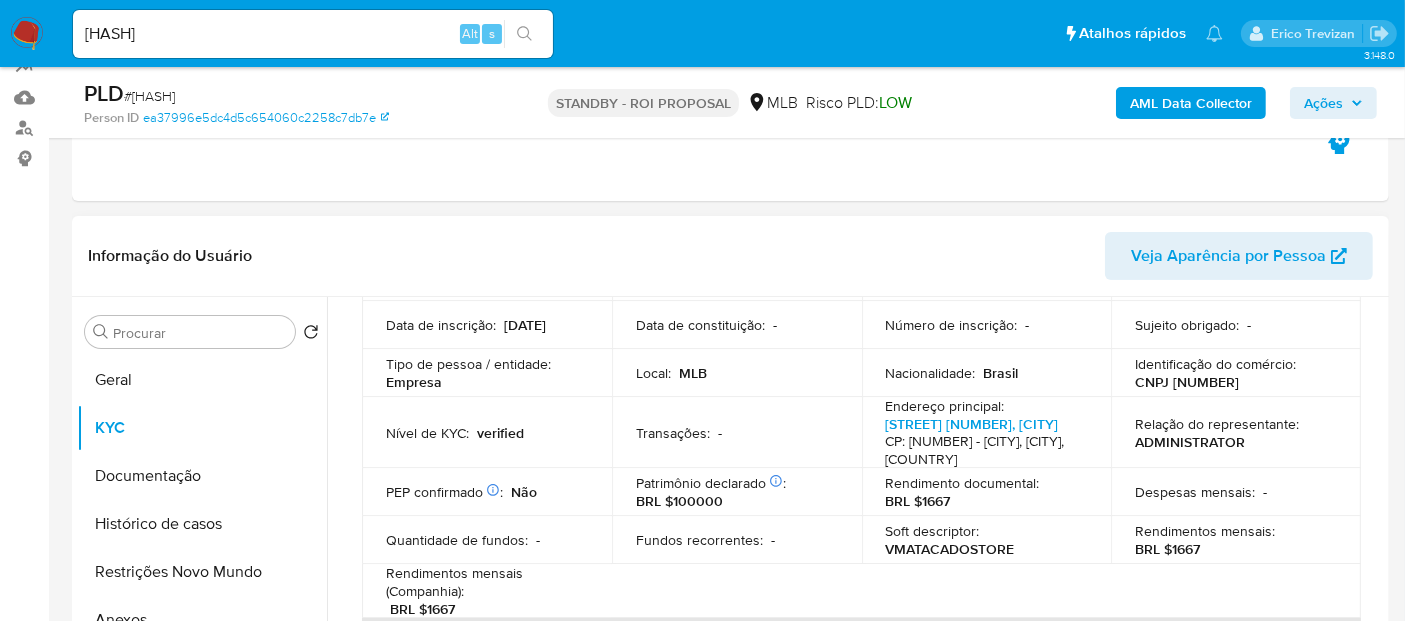 scroll, scrollTop: 222, scrollLeft: 0, axis: vertical 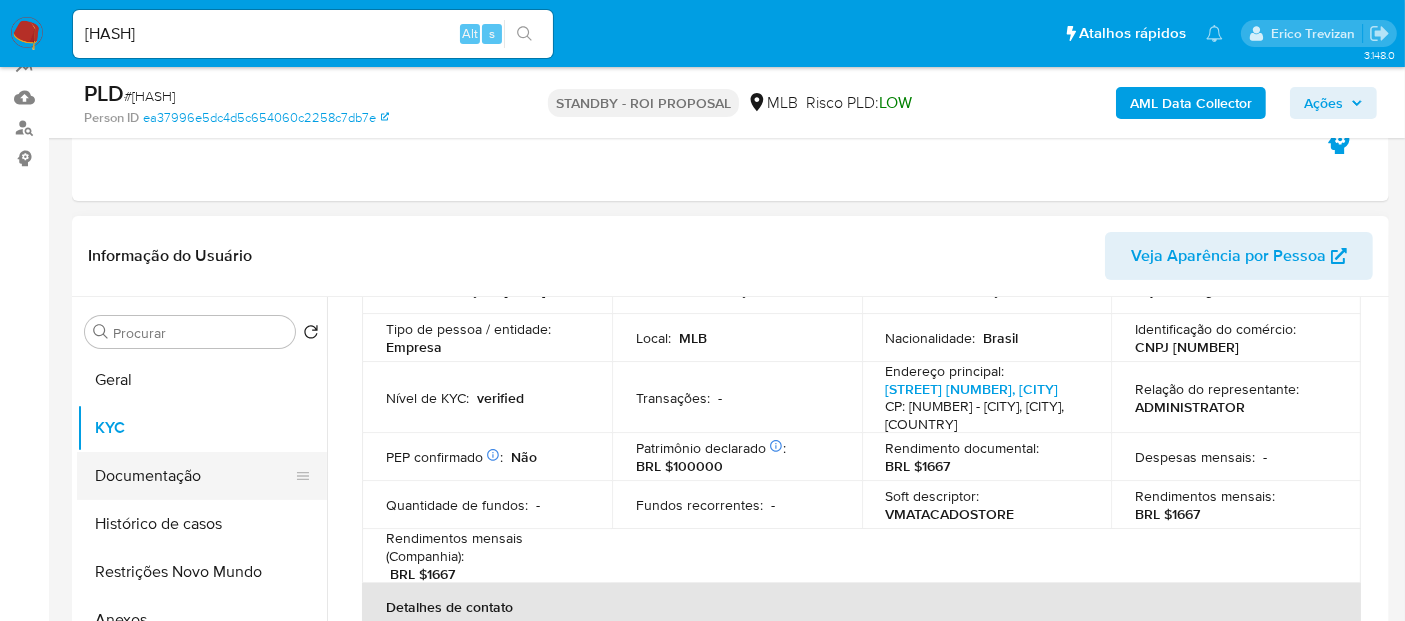 drag, startPoint x: 171, startPoint y: 473, endPoint x: 214, endPoint y: 470, distance: 43.104523 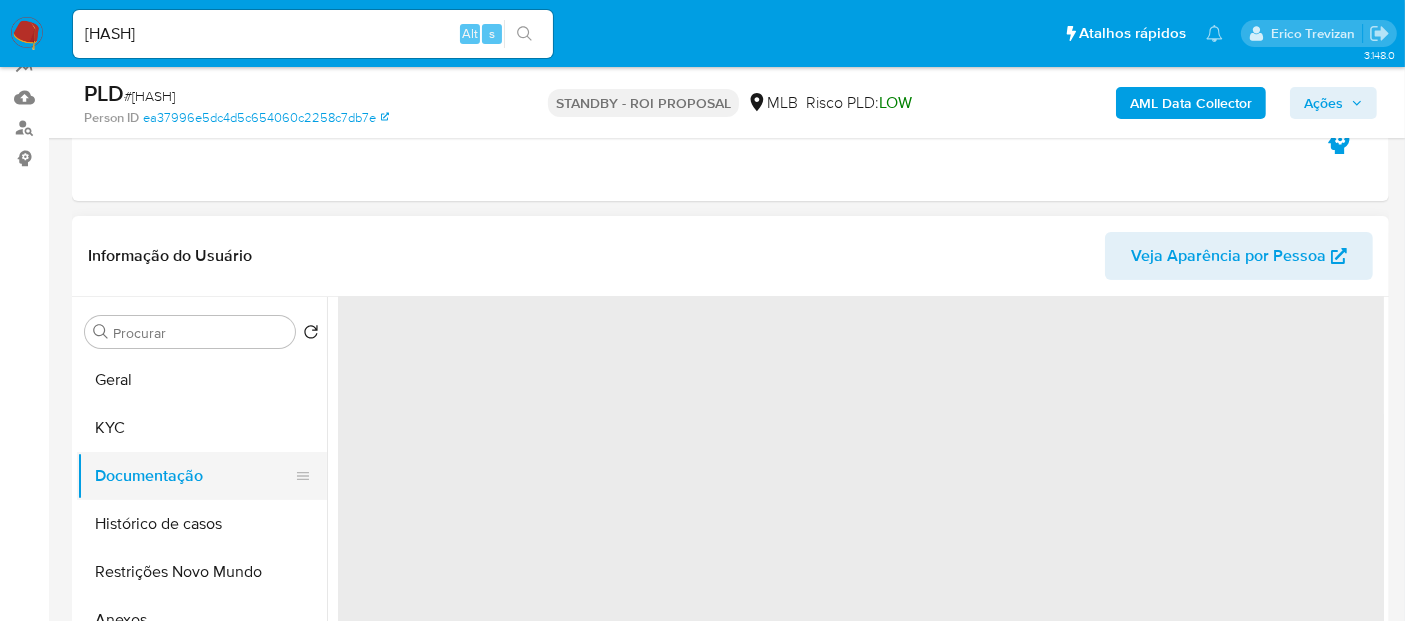 scroll, scrollTop: 0, scrollLeft: 0, axis: both 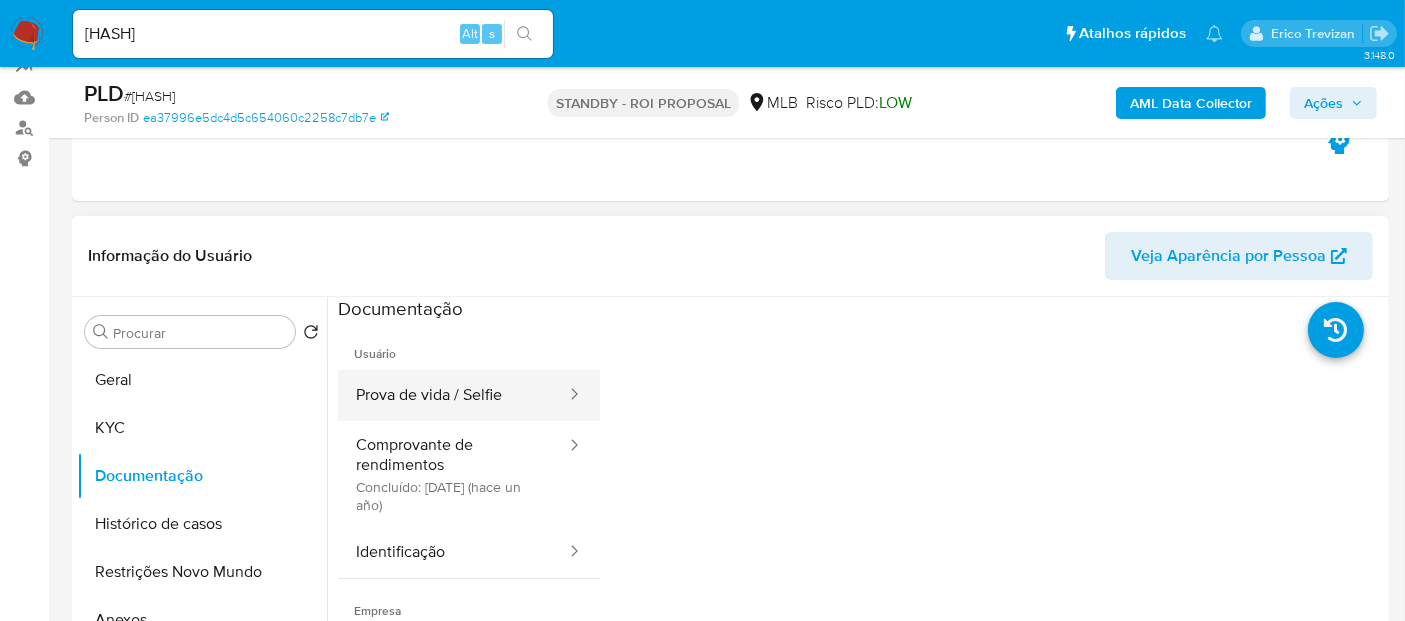 drag, startPoint x: 474, startPoint y: 404, endPoint x: 491, endPoint y: 397, distance: 18.384777 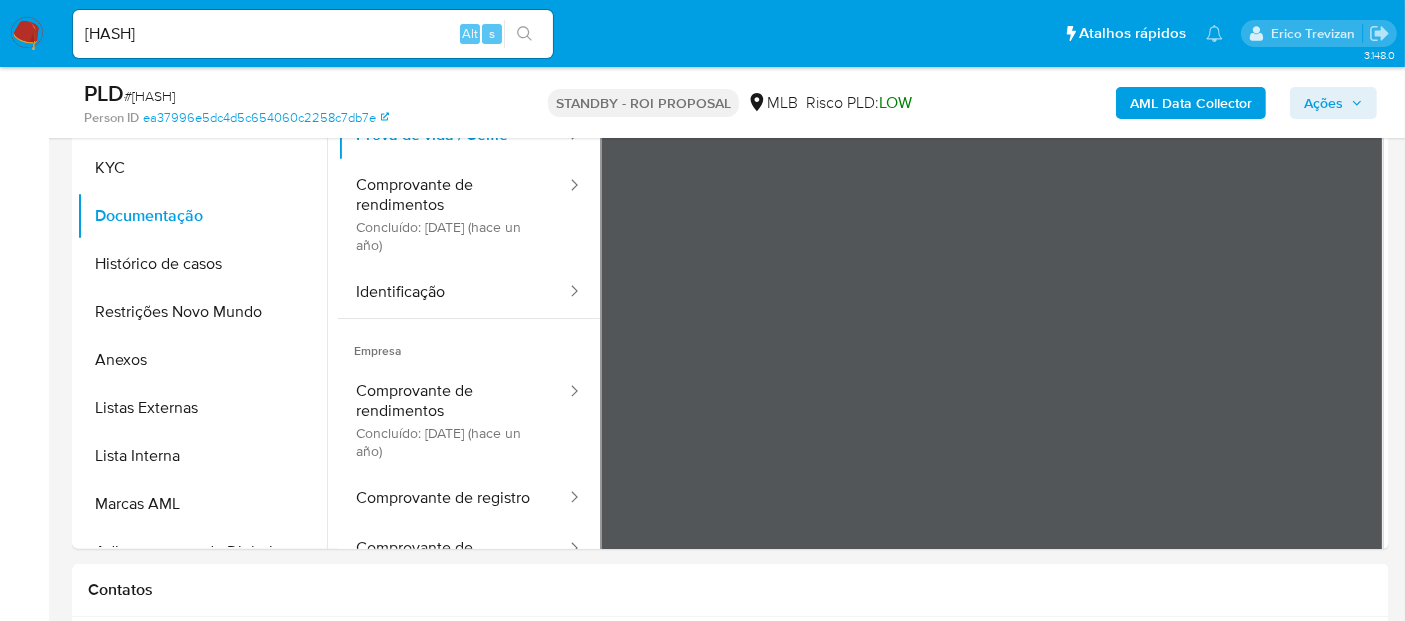 scroll, scrollTop: 536, scrollLeft: 0, axis: vertical 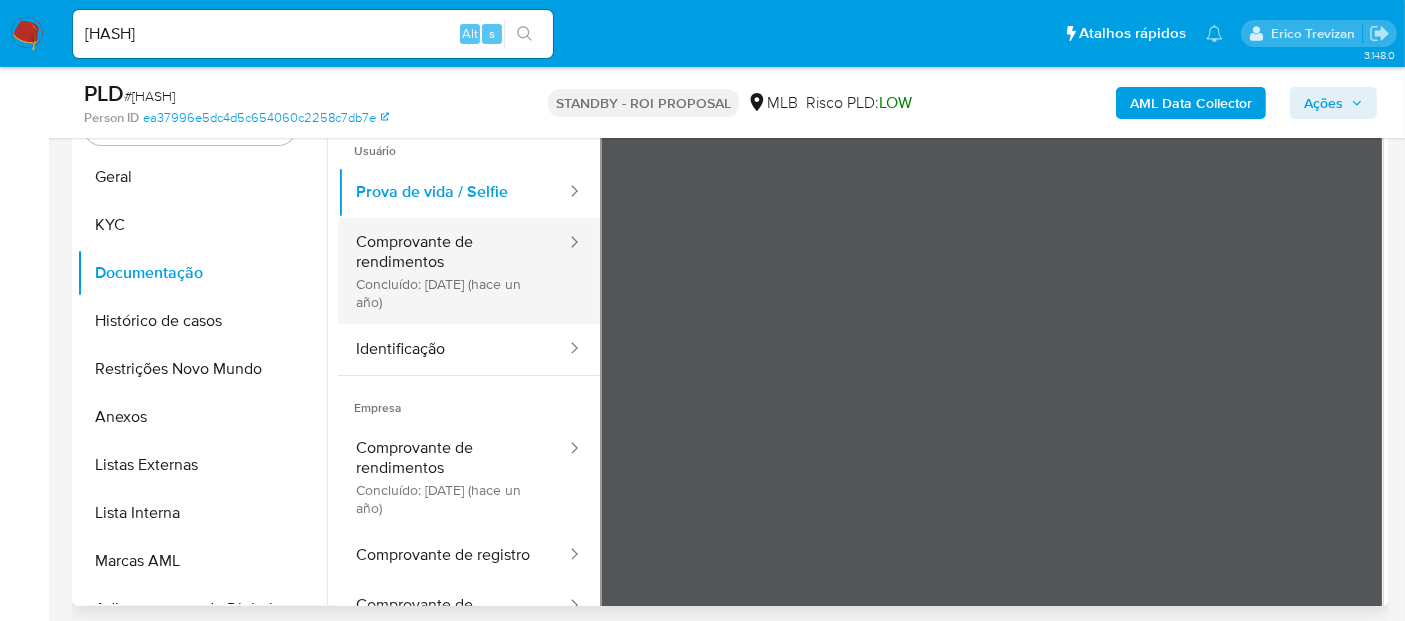 click on "Comprovante de rendimentos Concluído: 20/05/2024 (hace un año)" at bounding box center (453, 271) 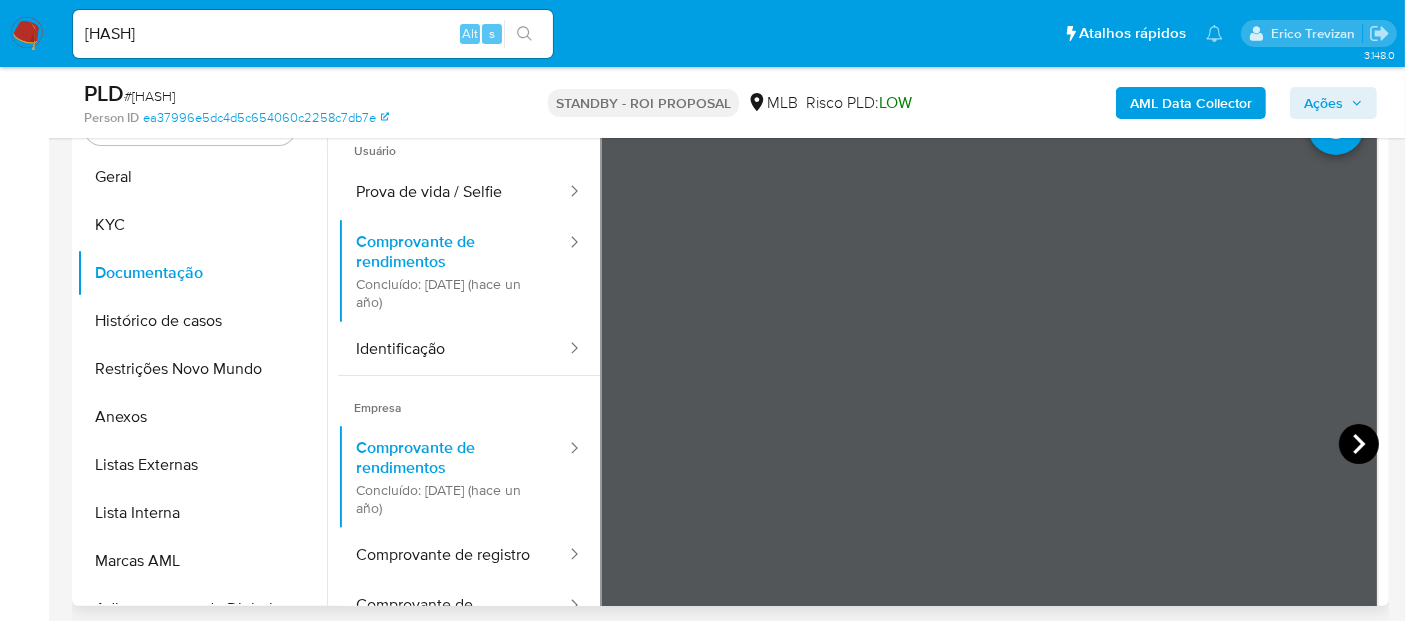 click 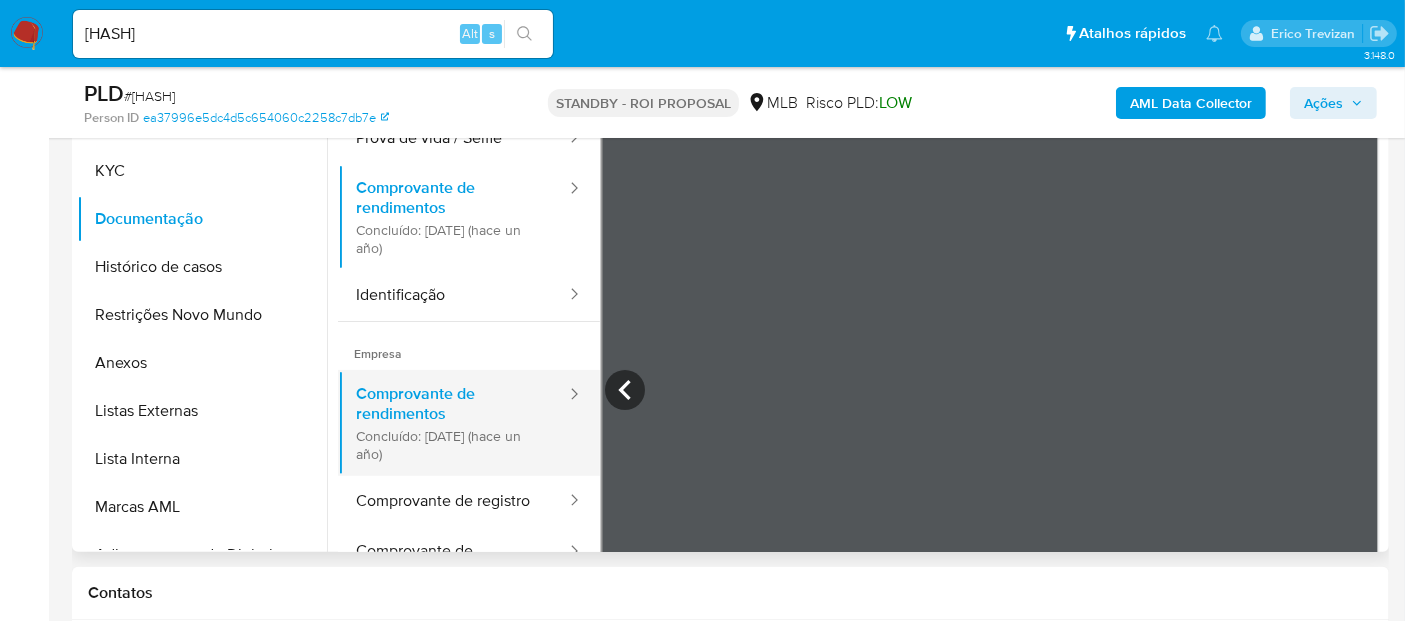 scroll, scrollTop: 444, scrollLeft: 0, axis: vertical 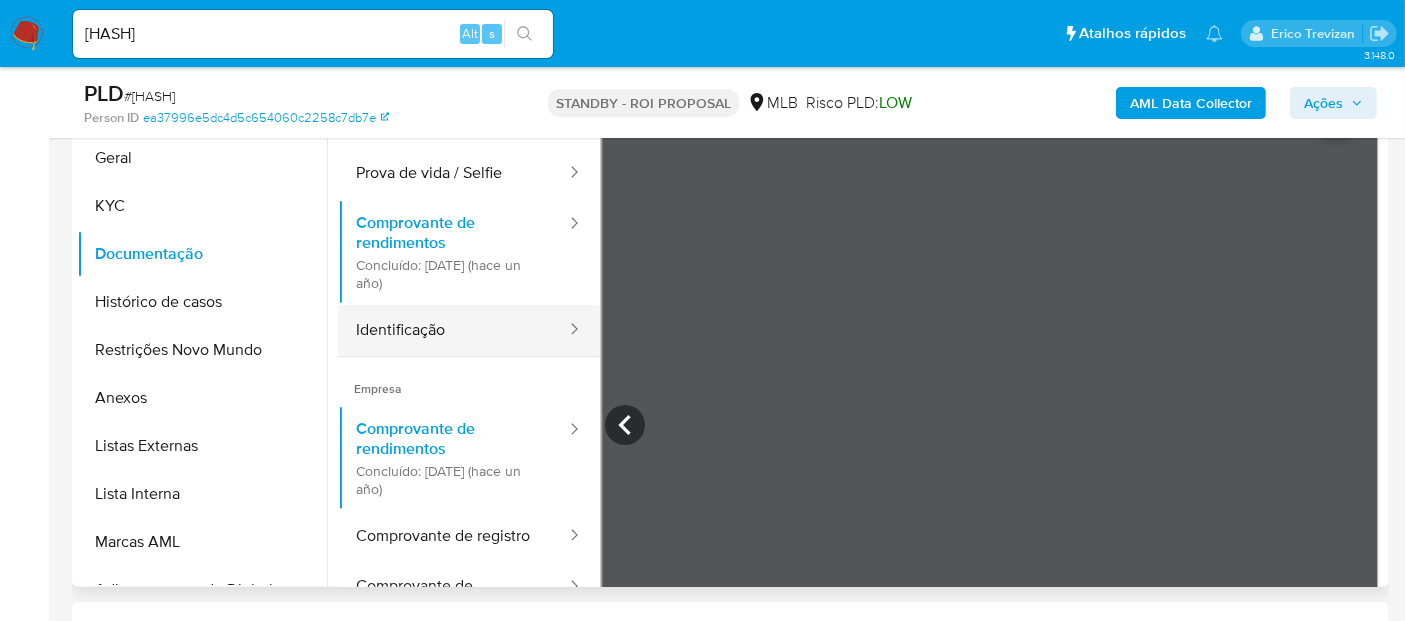 click on "Identificação" at bounding box center (453, 330) 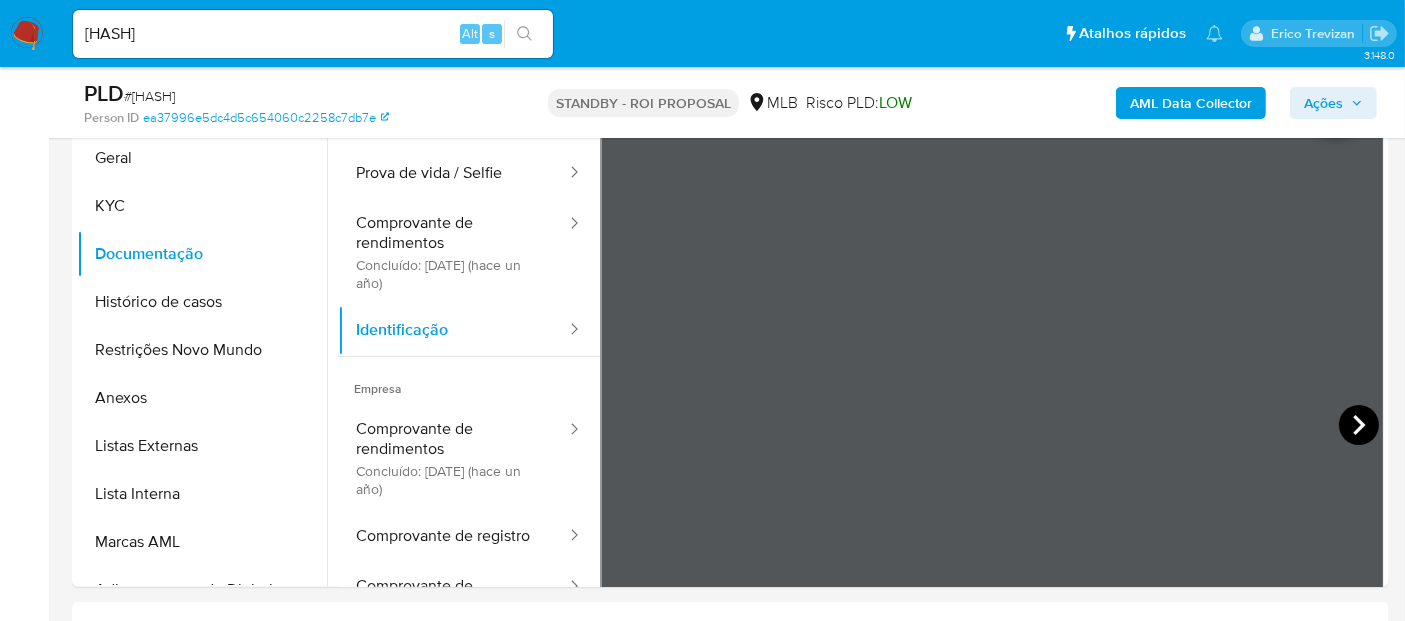 click 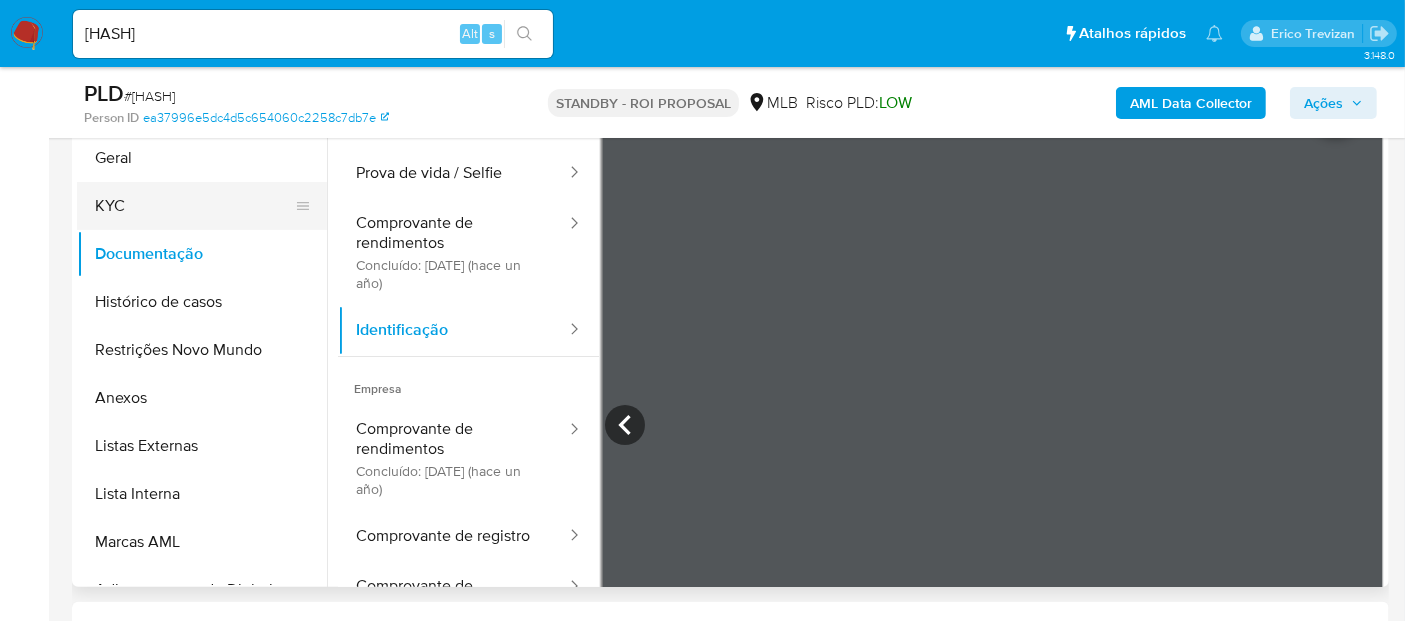 click on "KYC" at bounding box center [194, 206] 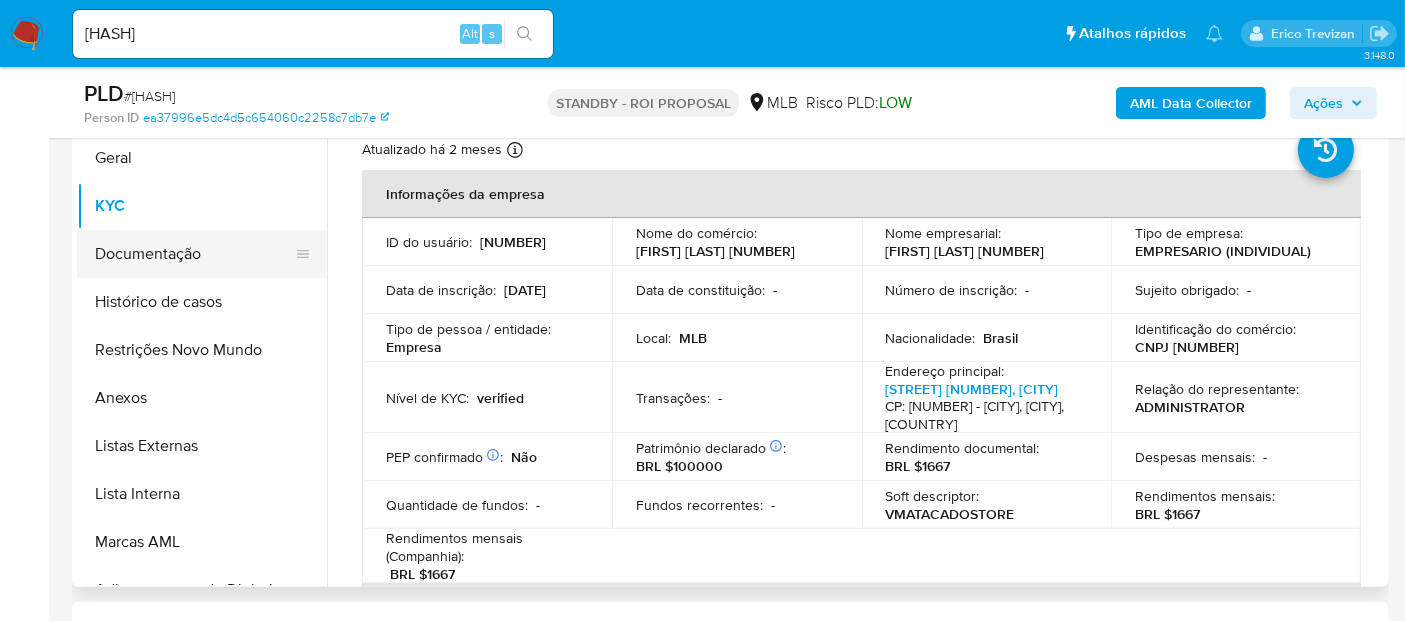drag, startPoint x: 134, startPoint y: 248, endPoint x: 185, endPoint y: 250, distance: 51.0392 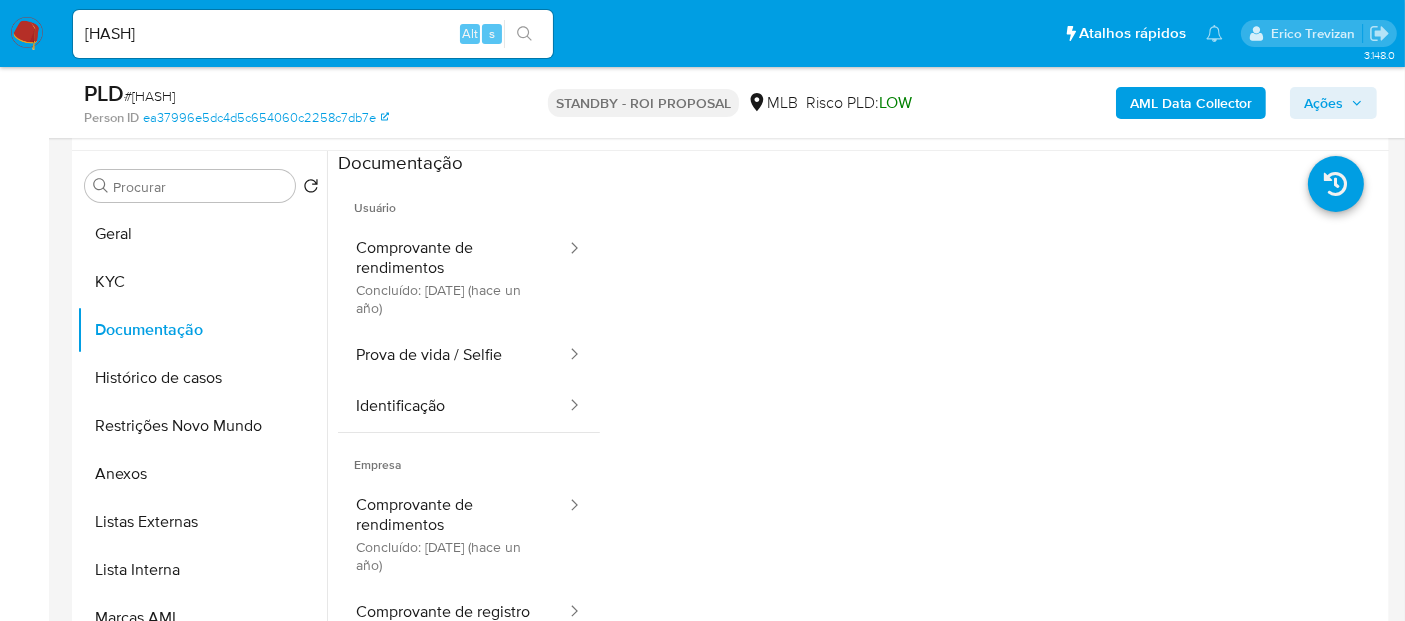 scroll, scrollTop: 333, scrollLeft: 0, axis: vertical 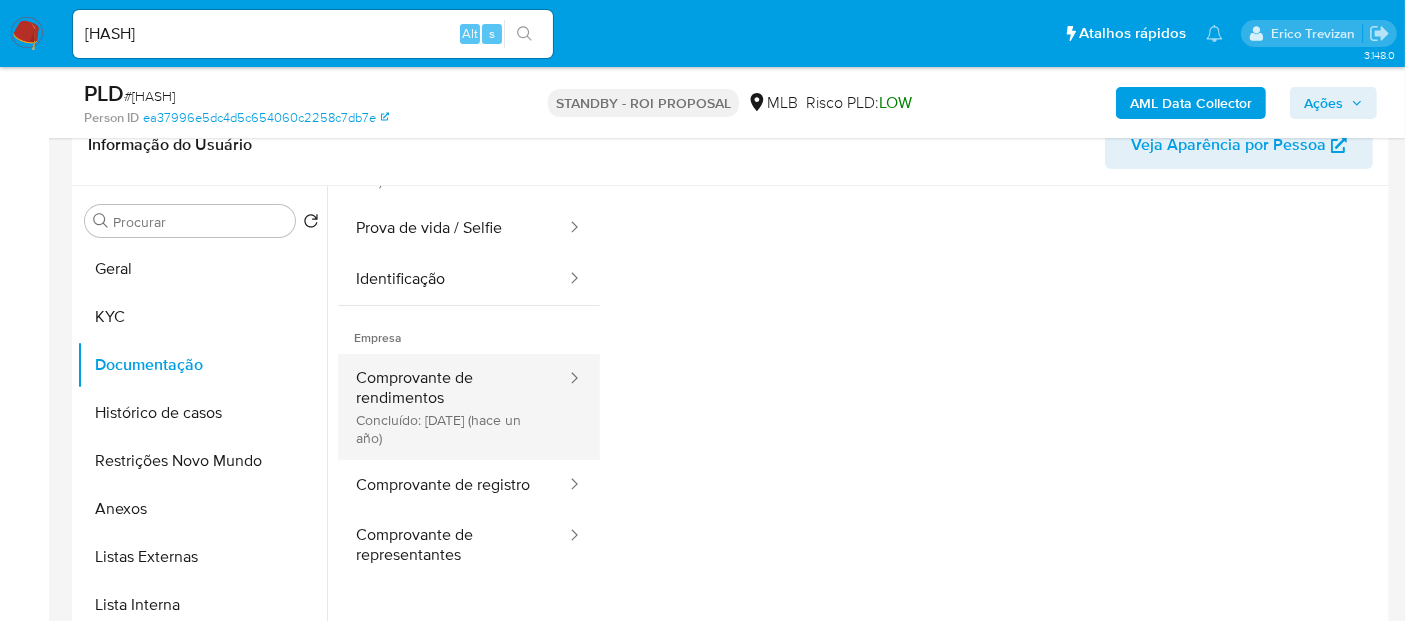 click on "Comprovante de rendimentos Concluído: 20/05/2024 (hace un año)" at bounding box center (453, 407) 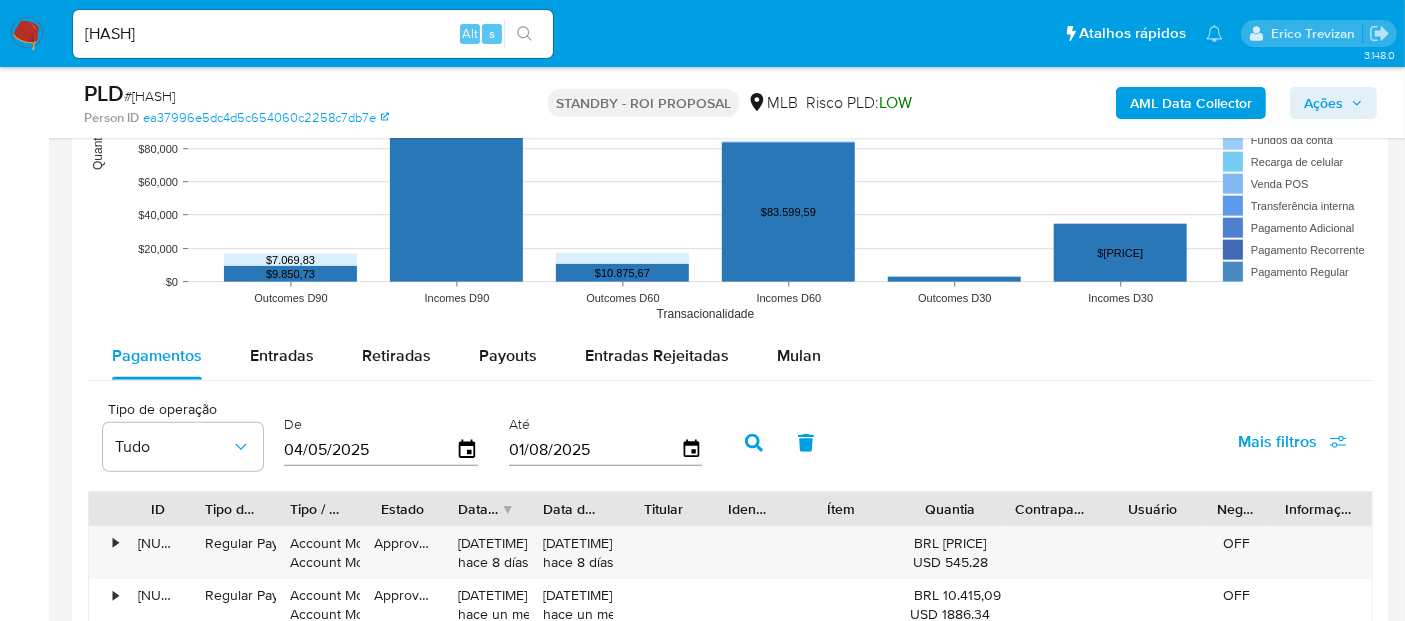 scroll, scrollTop: 1976, scrollLeft: 0, axis: vertical 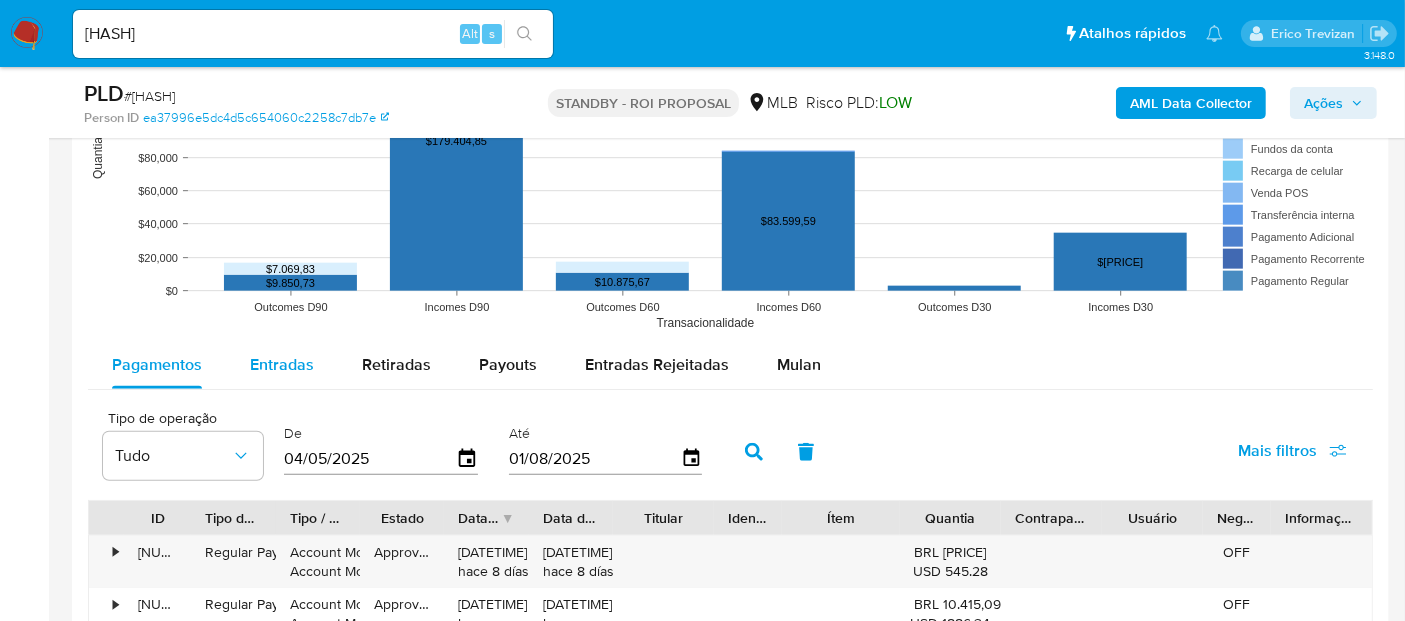 click on "Entradas" at bounding box center [282, 364] 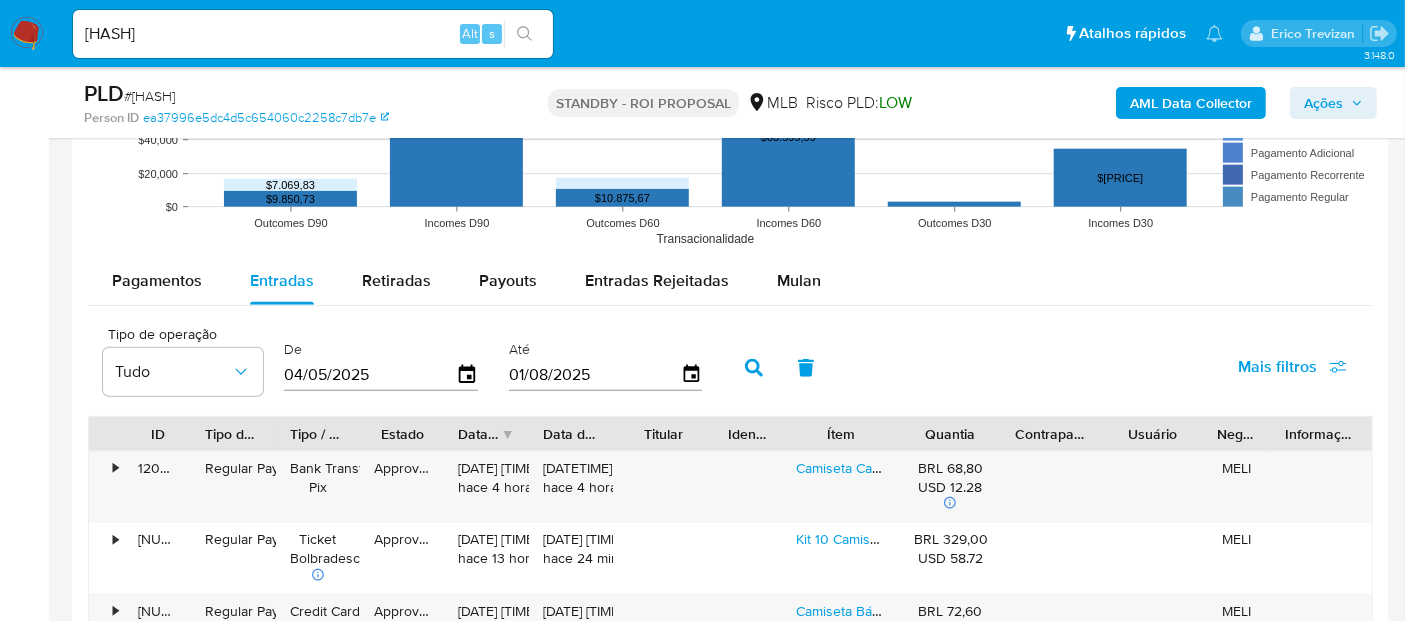 scroll, scrollTop: 2198, scrollLeft: 0, axis: vertical 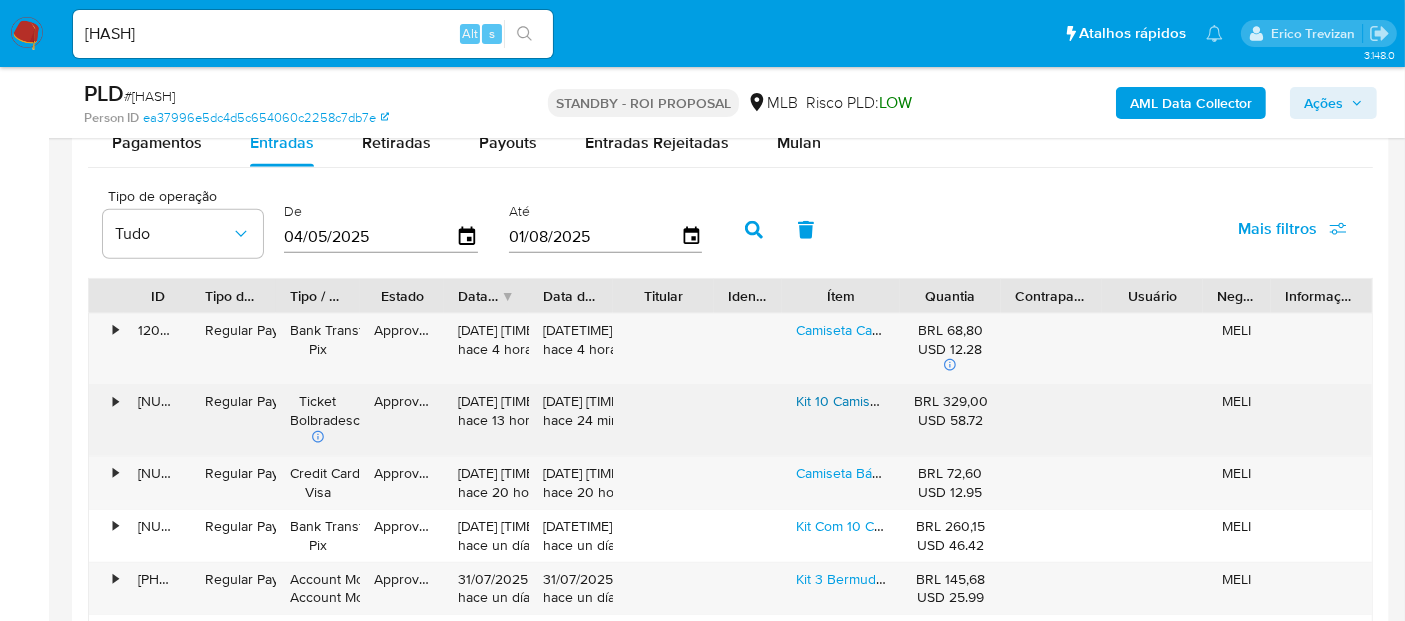click on "Kit 10 Camisa Polo Masculina Plus Especial Piquet  G1 G2 G3" at bounding box center [980, 401] 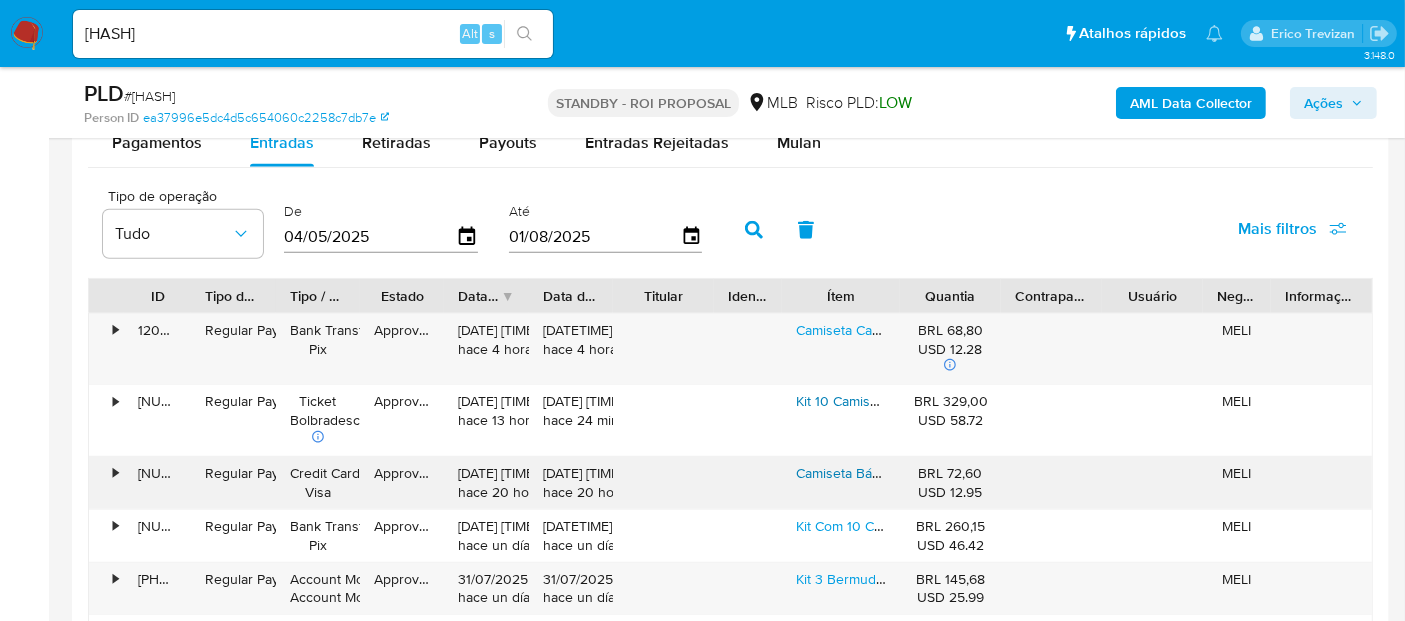 click on "Camiseta Básica Masculina Lisa Algodão Egípcia Peruana Luxo" at bounding box center (988, 473) 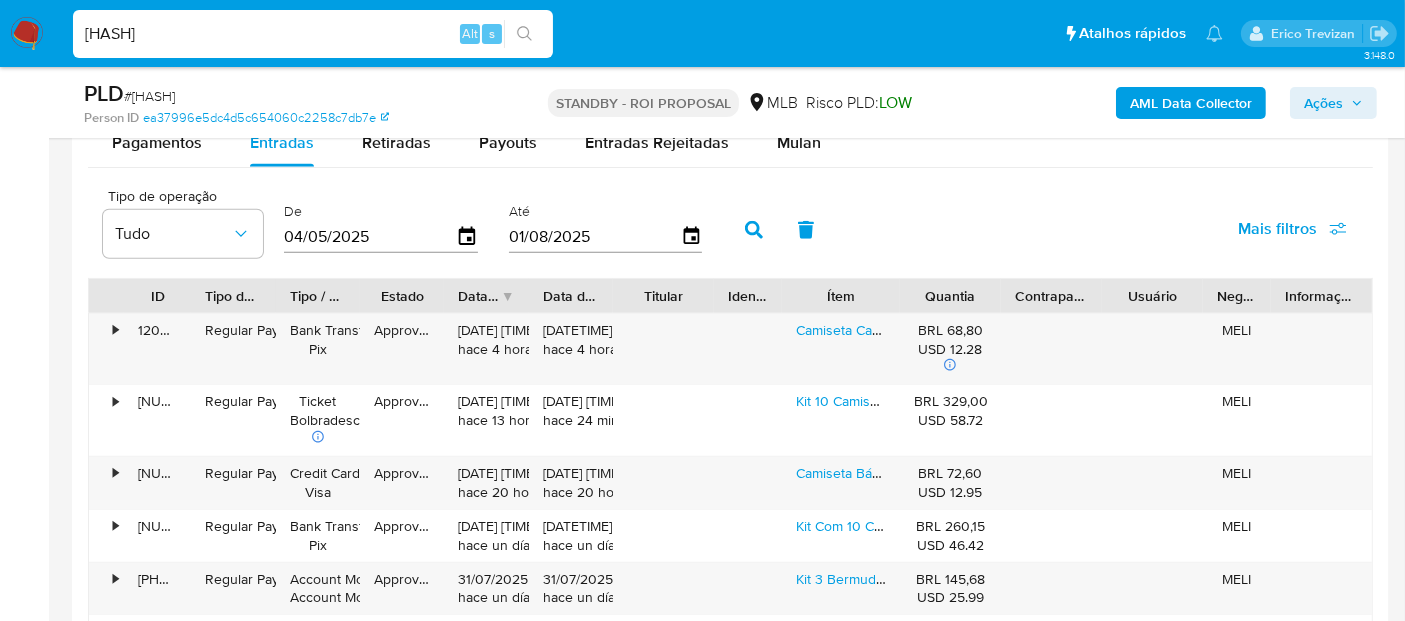 drag, startPoint x: 68, startPoint y: 46, endPoint x: 0, endPoint y: 23, distance: 71.7844 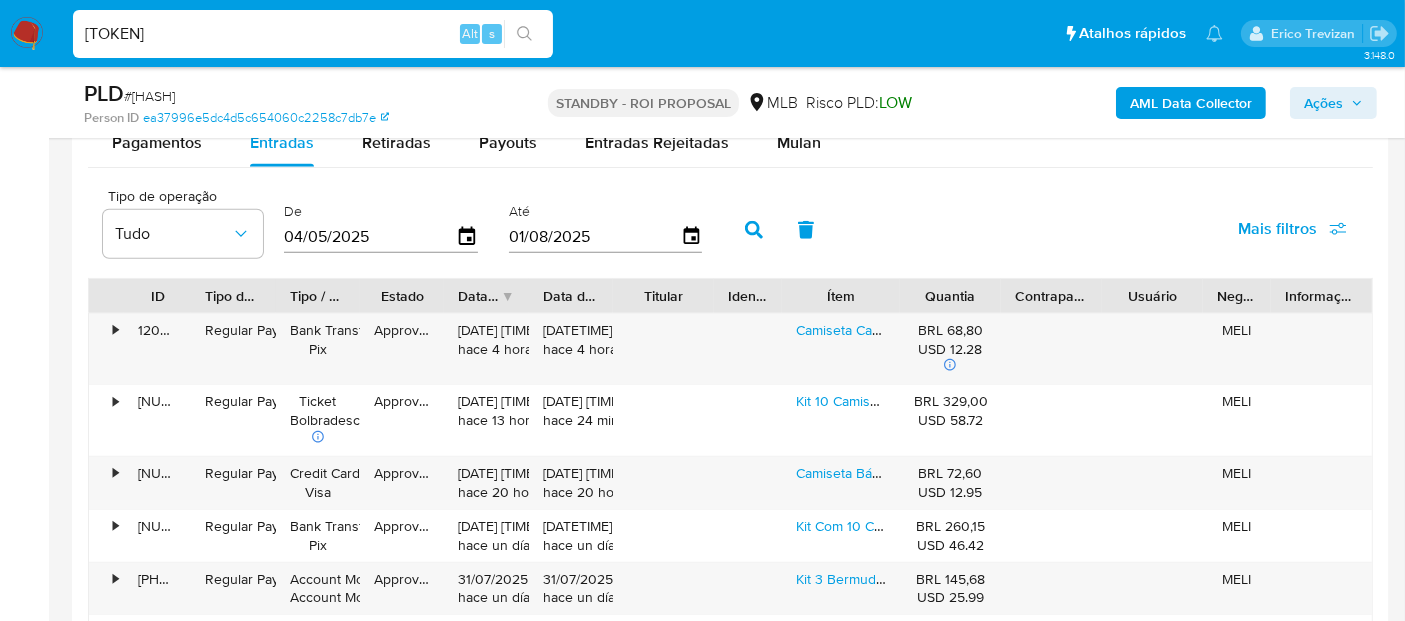 type on "z0Pt5yetxlveTxV1KHfhABYG" 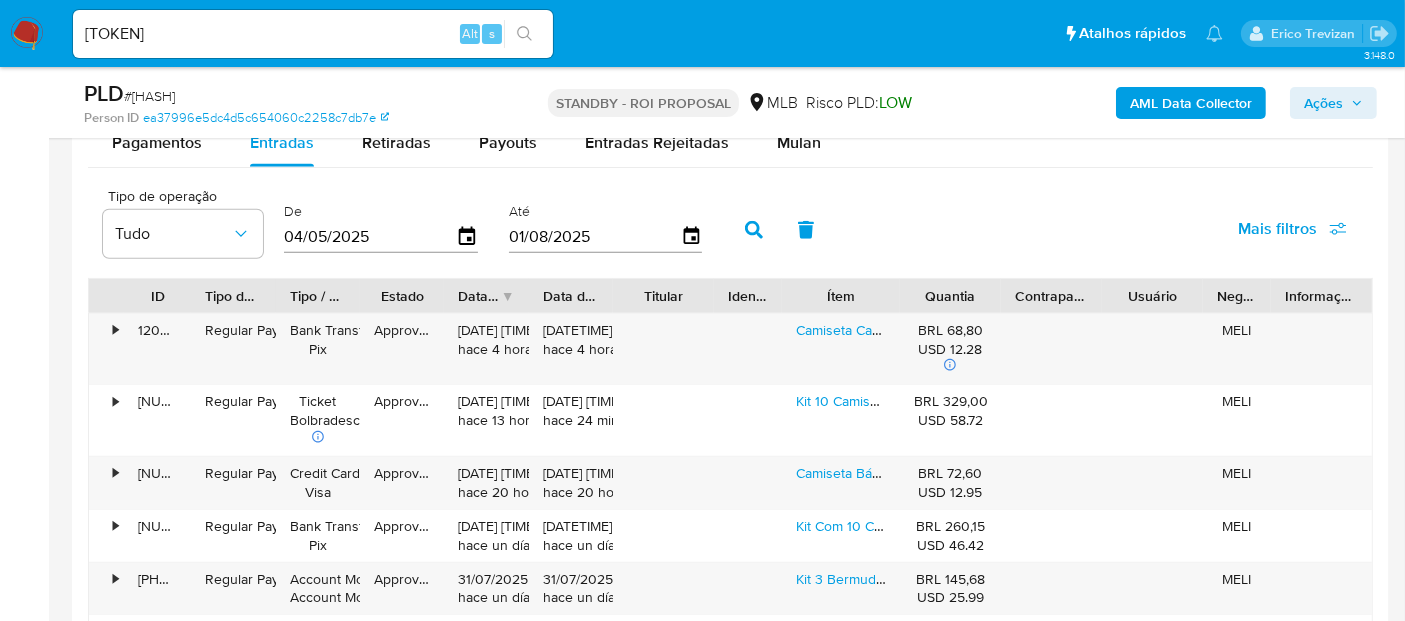 click 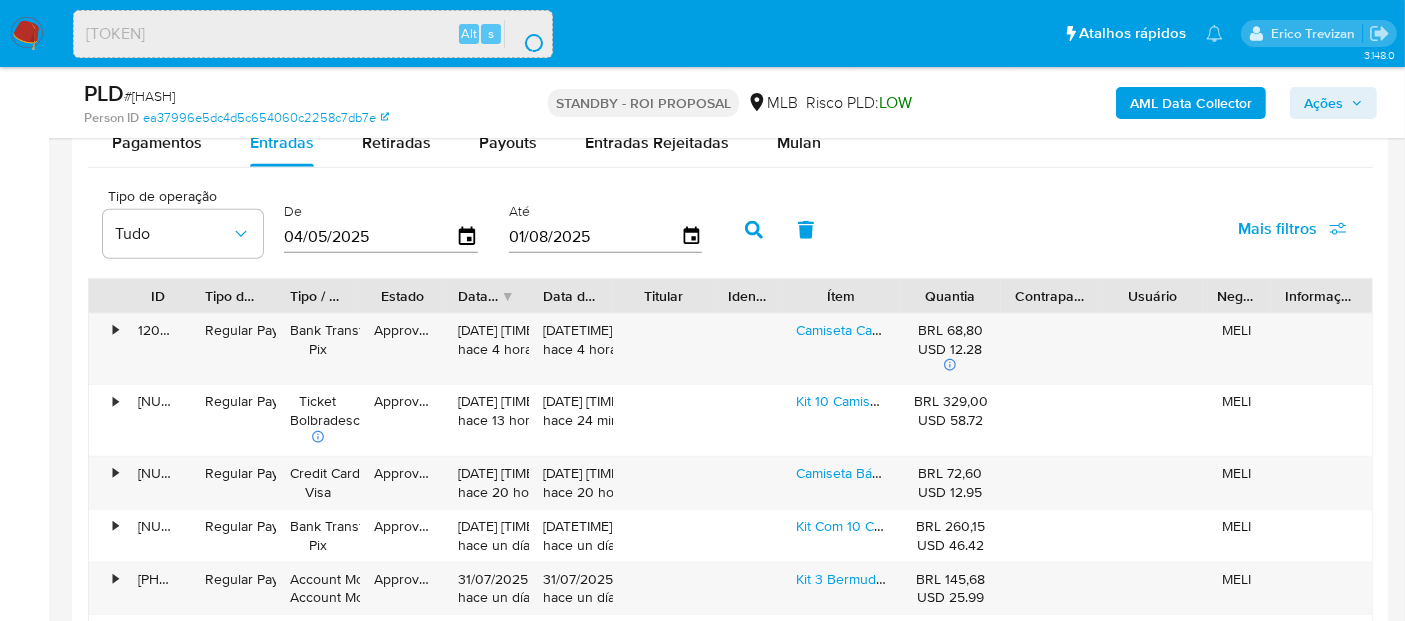 scroll, scrollTop: 0, scrollLeft: 0, axis: both 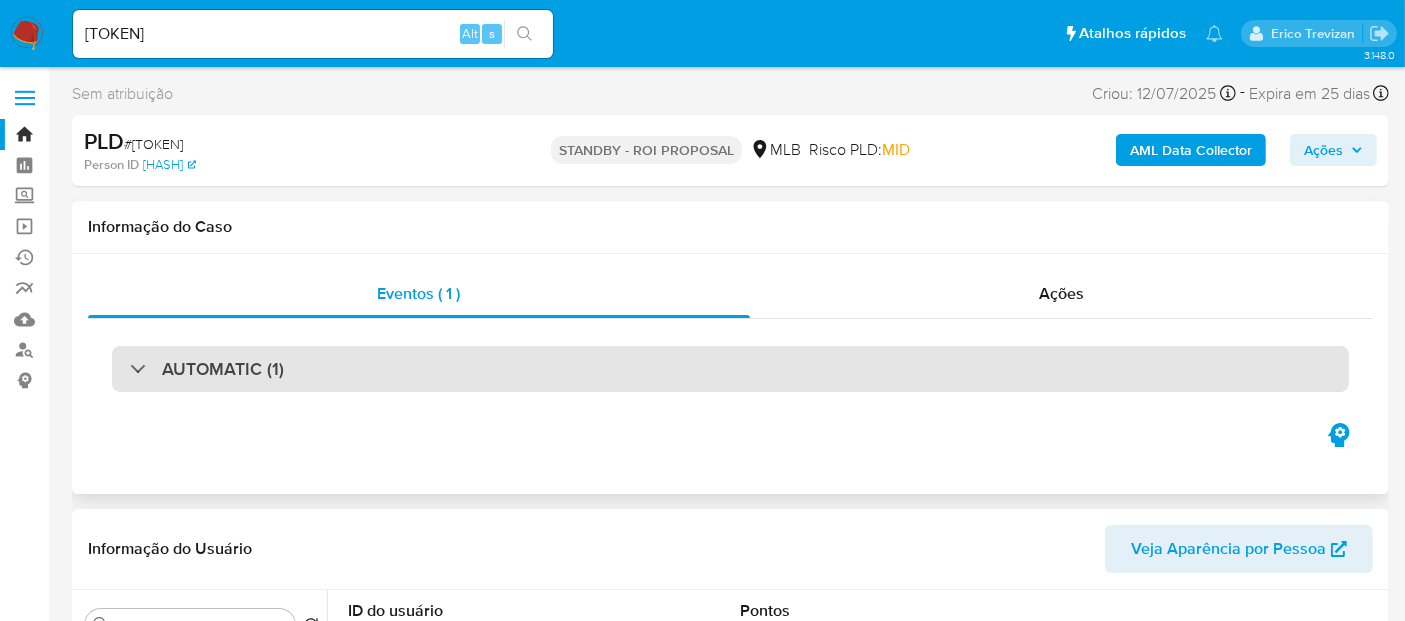 select on "10" 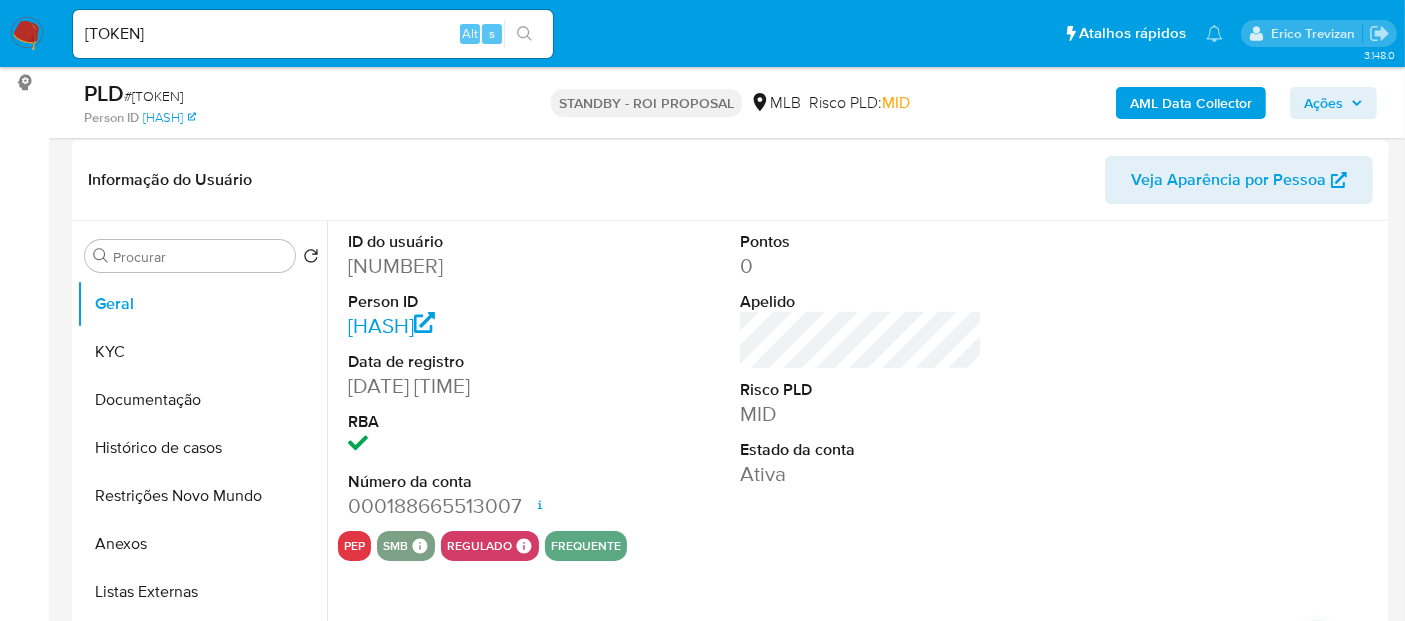 scroll, scrollTop: 333, scrollLeft: 0, axis: vertical 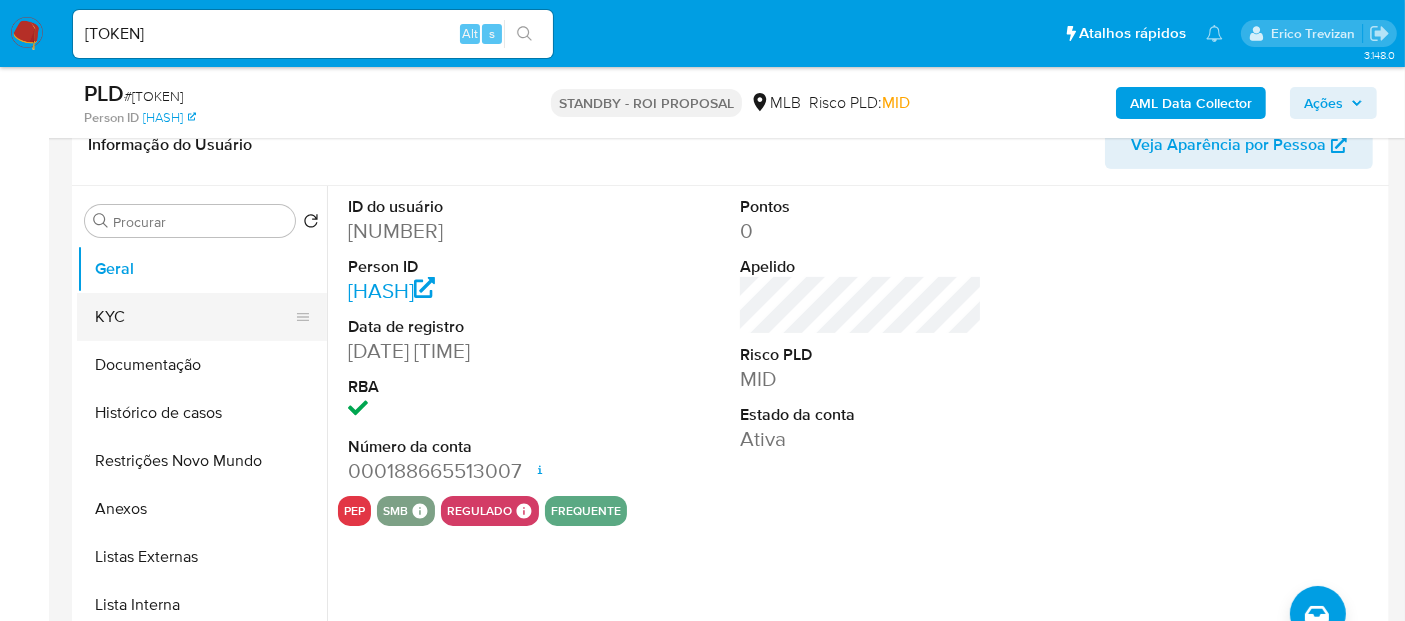click on "KYC" at bounding box center [194, 317] 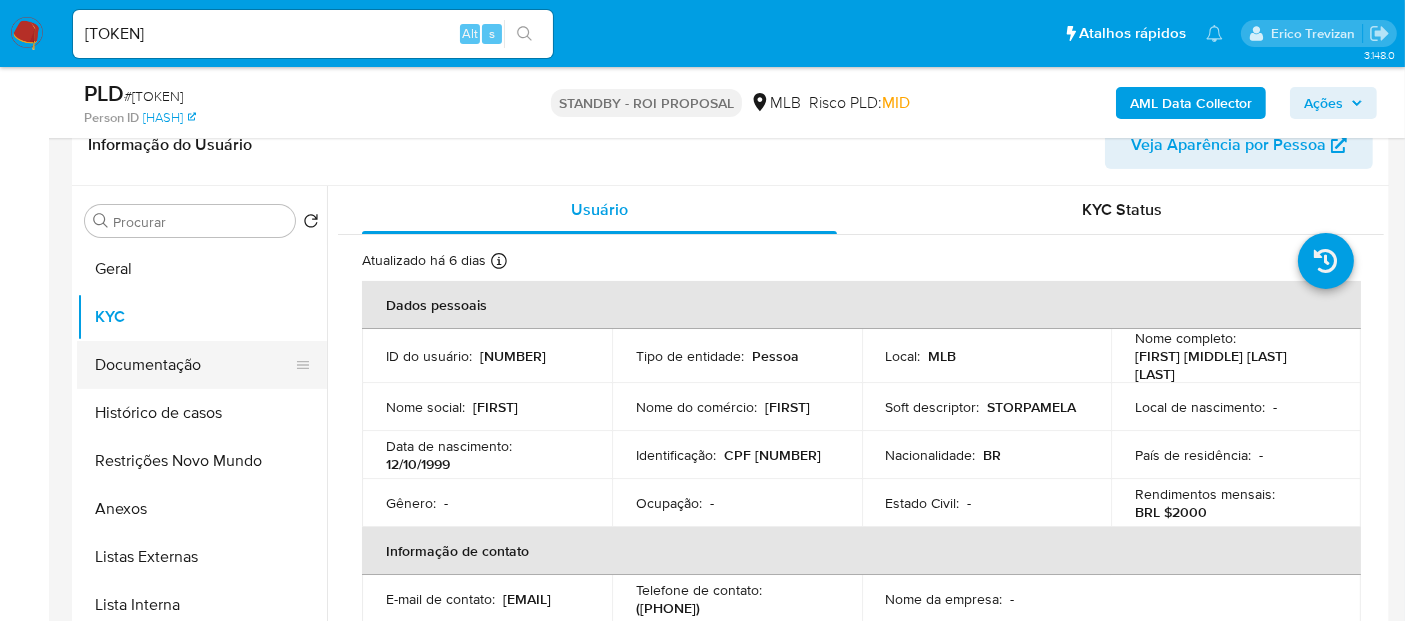 click on "Documentação" at bounding box center [194, 365] 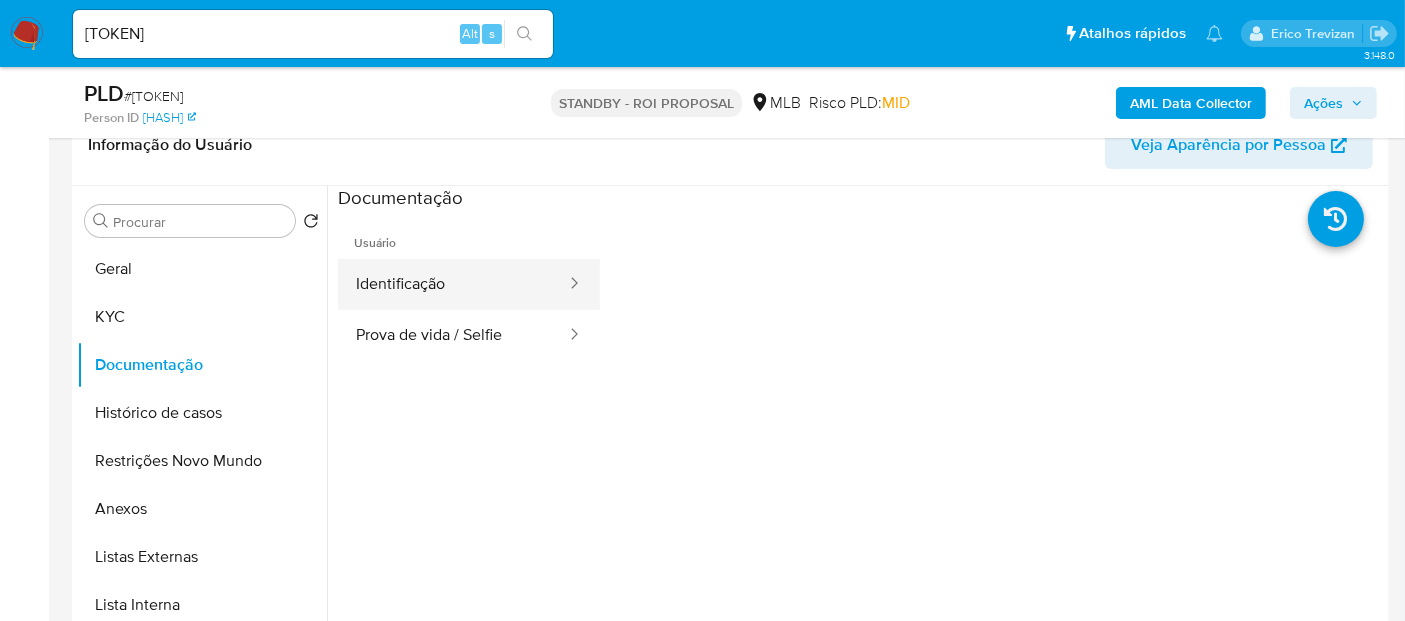 drag, startPoint x: 450, startPoint y: 286, endPoint x: 533, endPoint y: 287, distance: 83.00603 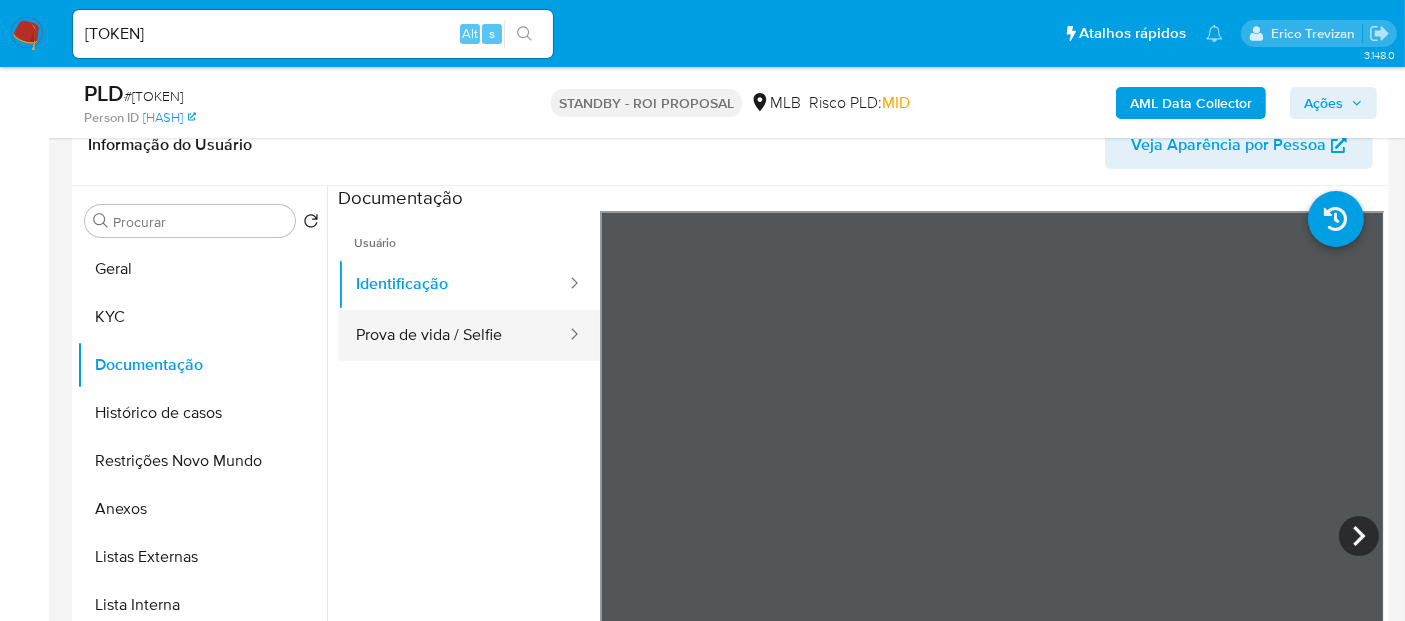 click on "Prova de vida / Selfie" at bounding box center [453, 335] 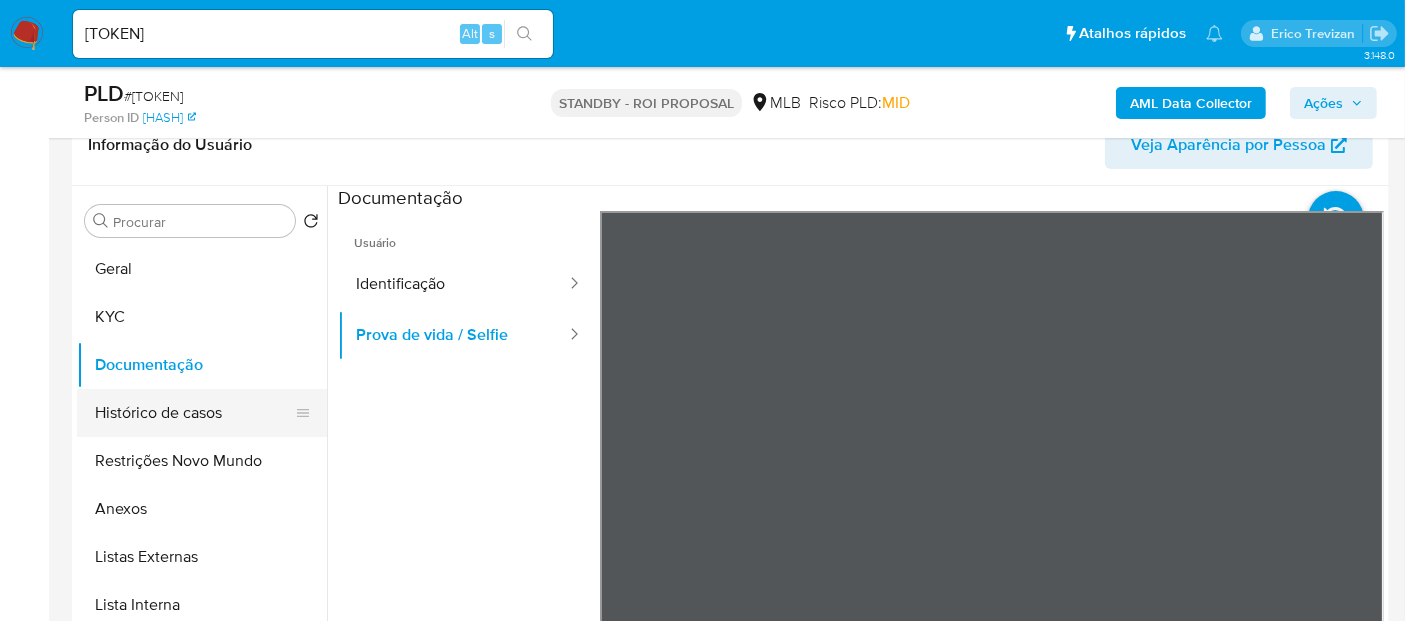 click on "Histórico de casos" at bounding box center (194, 413) 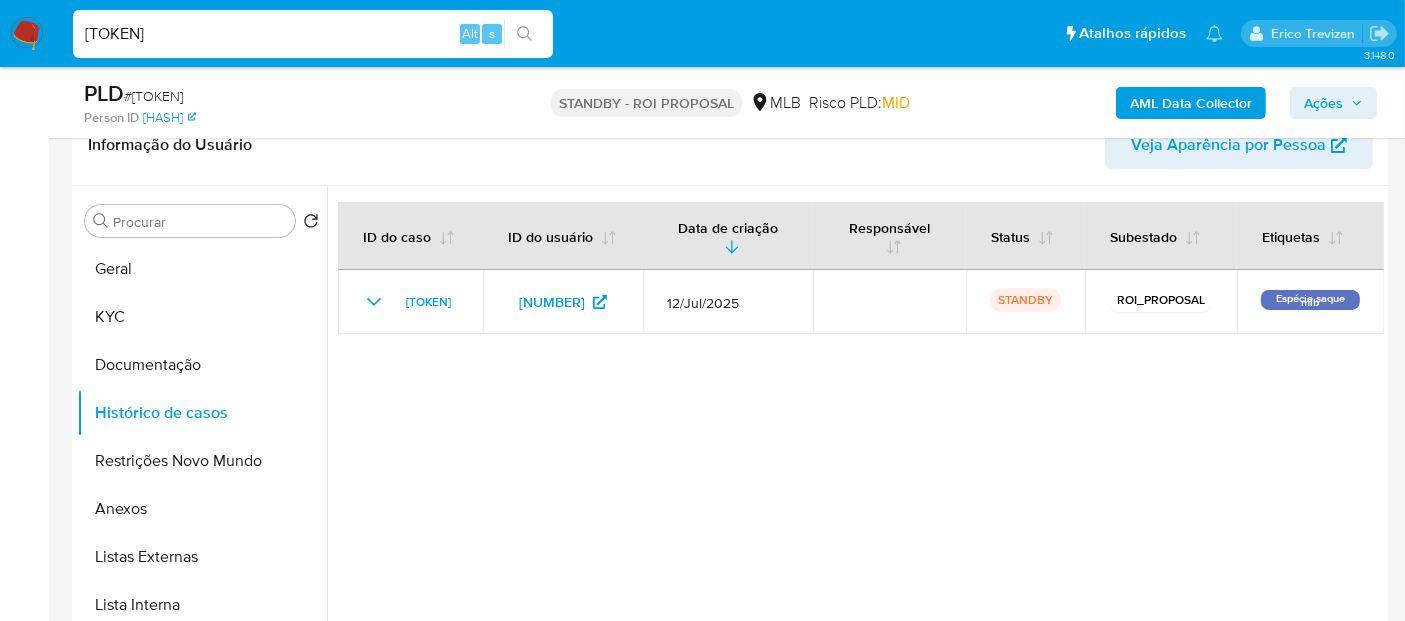 drag, startPoint x: 322, startPoint y: 30, endPoint x: 0, endPoint y: 30, distance: 322 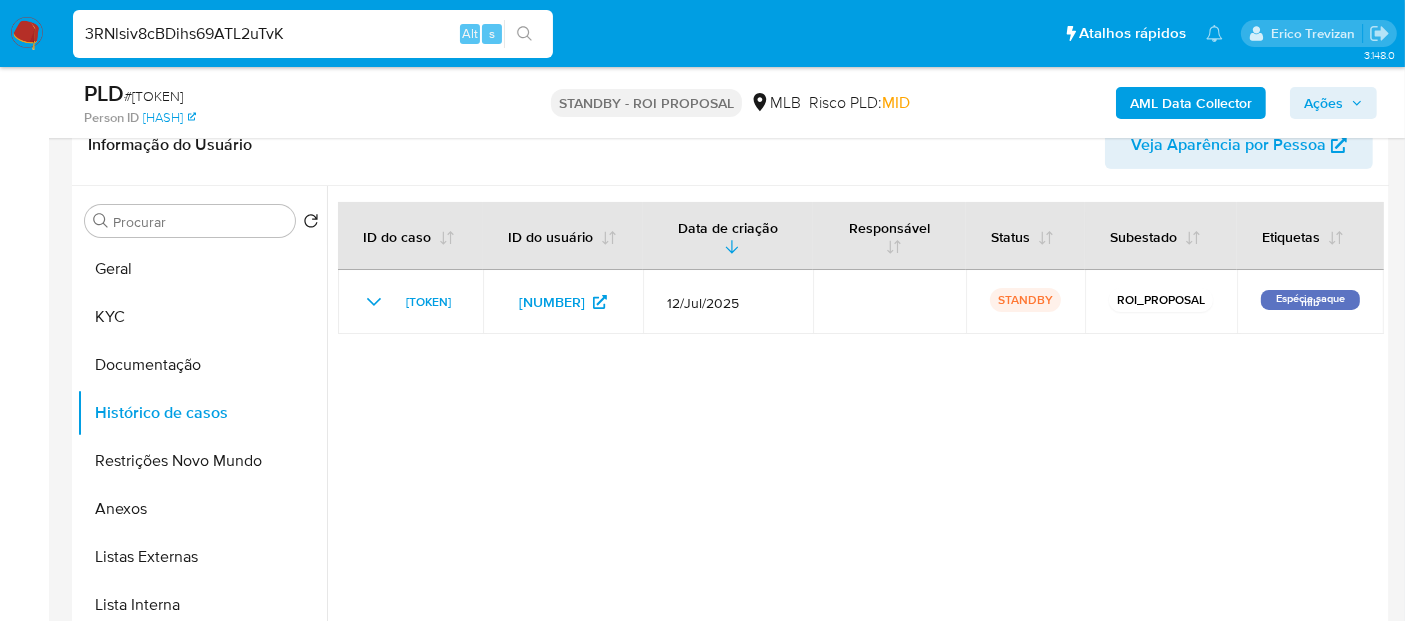 type on "3RNlsiv8cBDihs69ATL2uTvK" 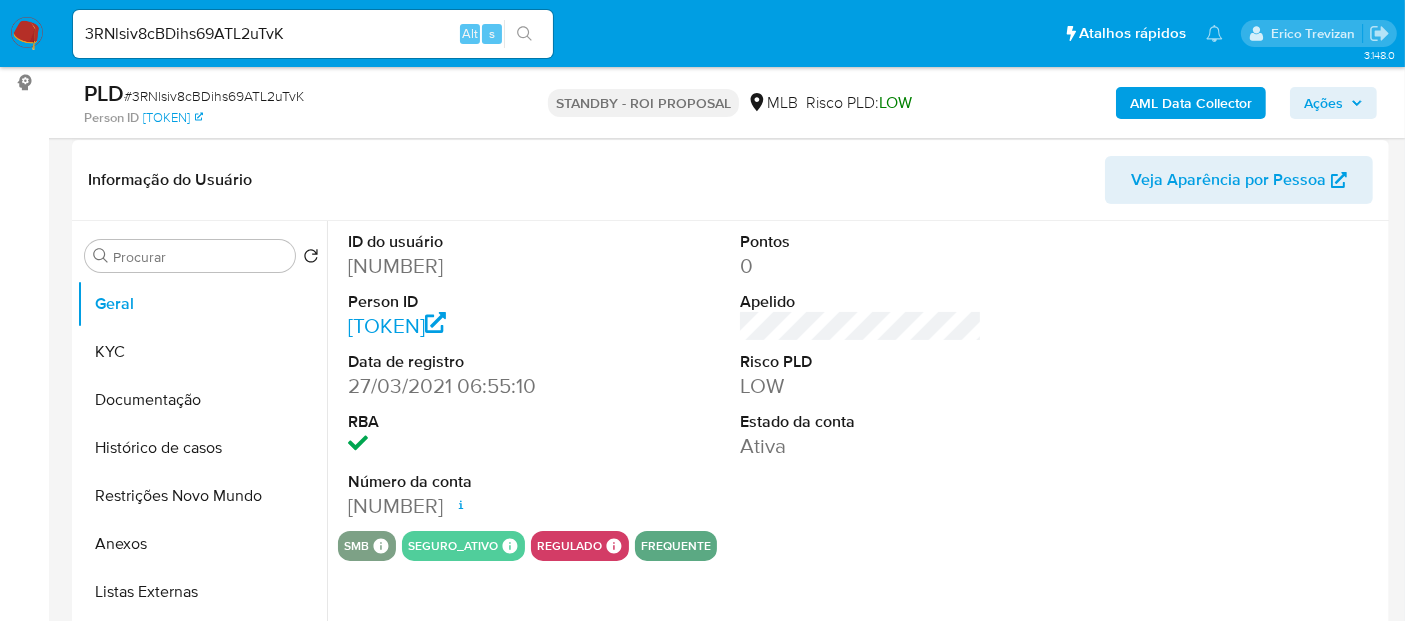 scroll, scrollTop: 333, scrollLeft: 0, axis: vertical 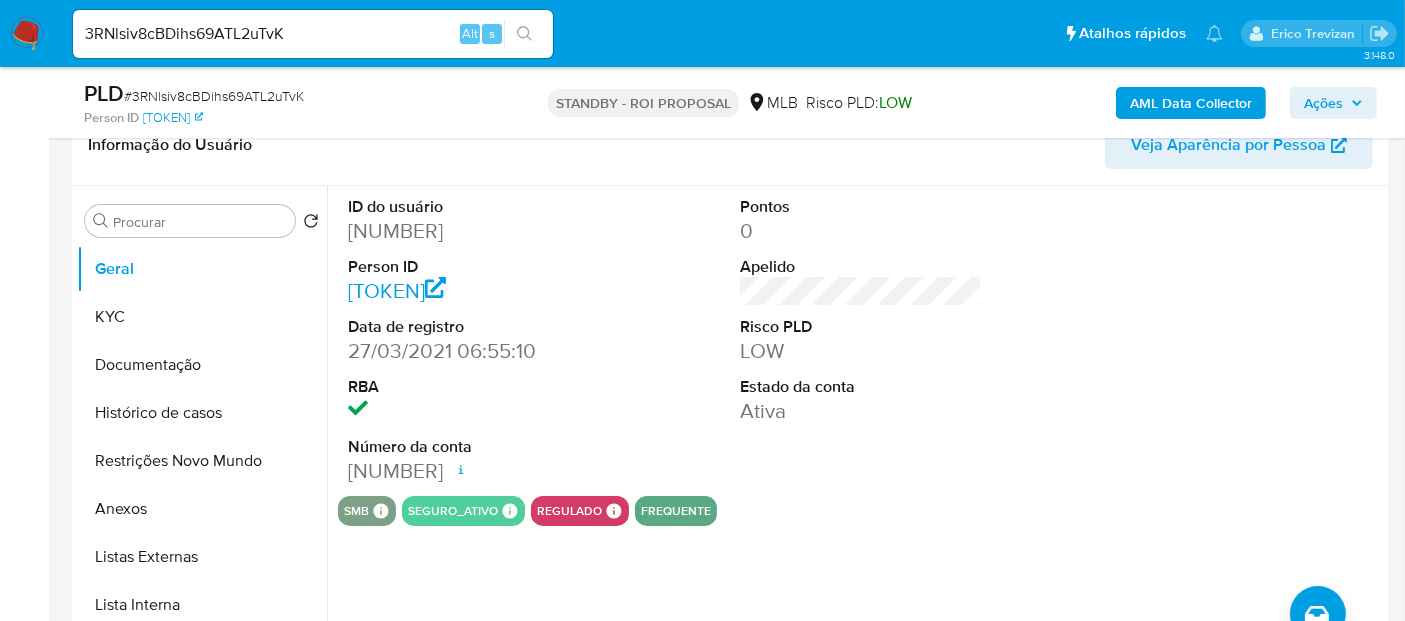 select on "10" 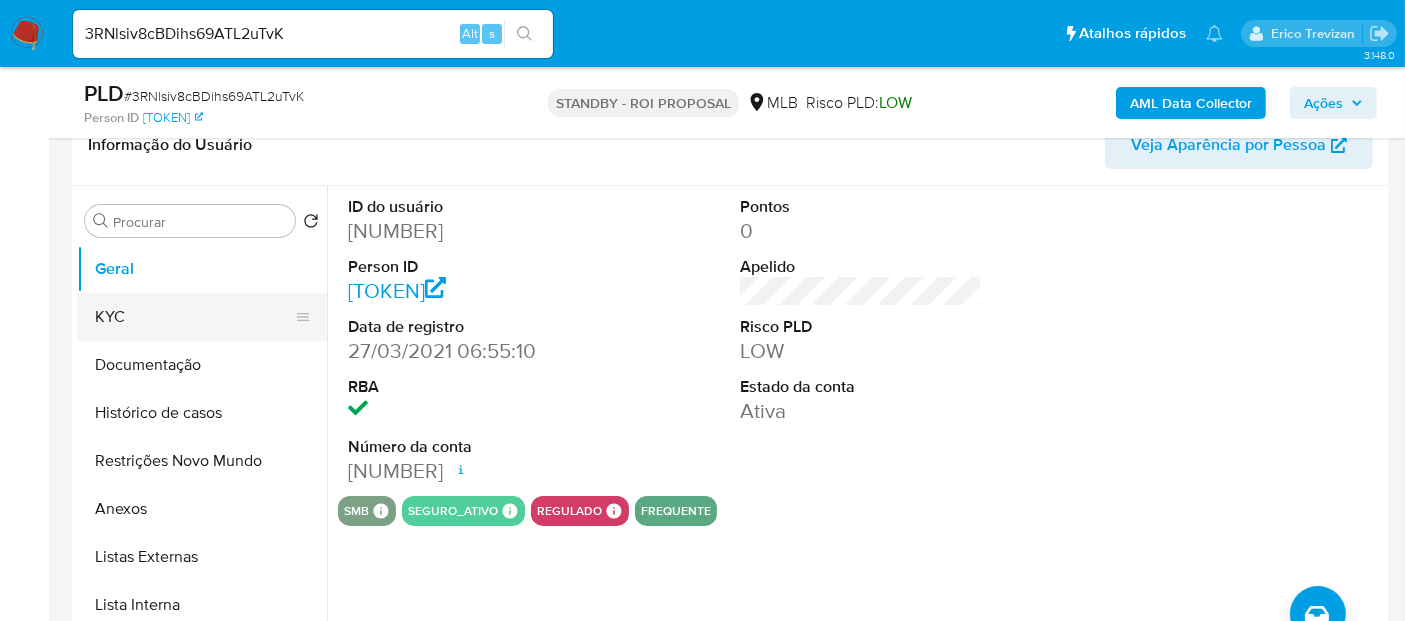 click on "KYC" at bounding box center [194, 317] 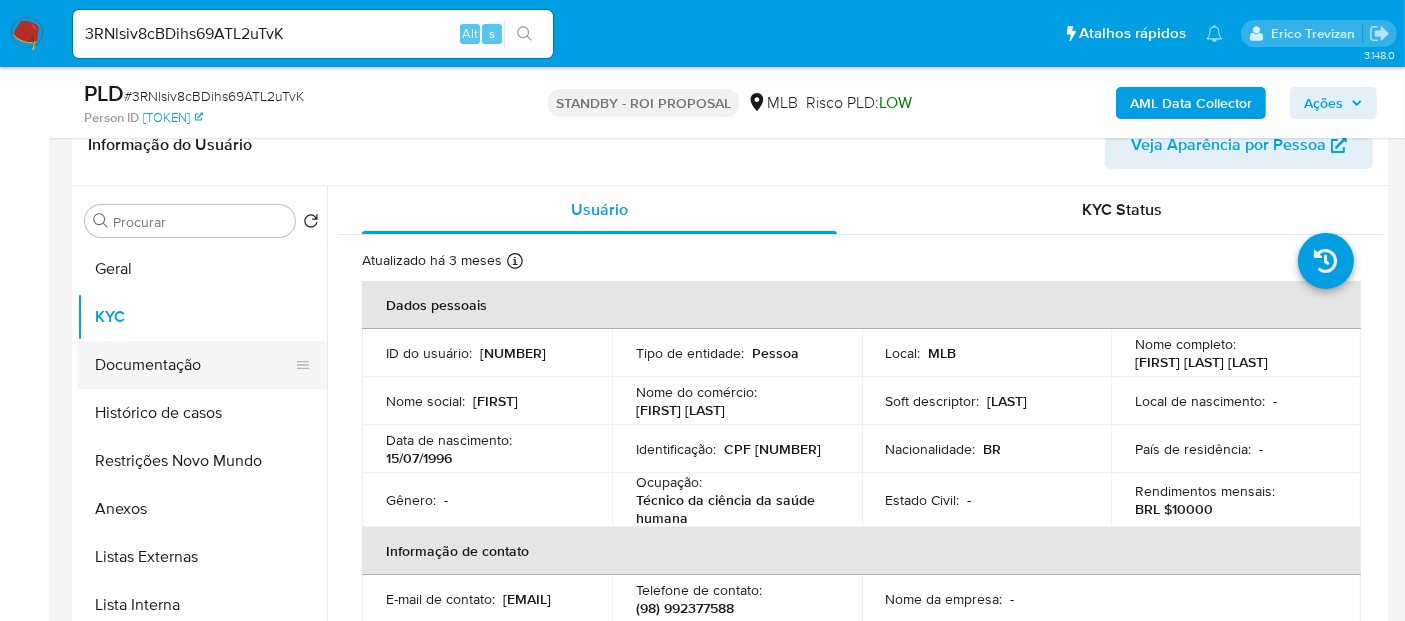 click on "Documentação" at bounding box center [194, 365] 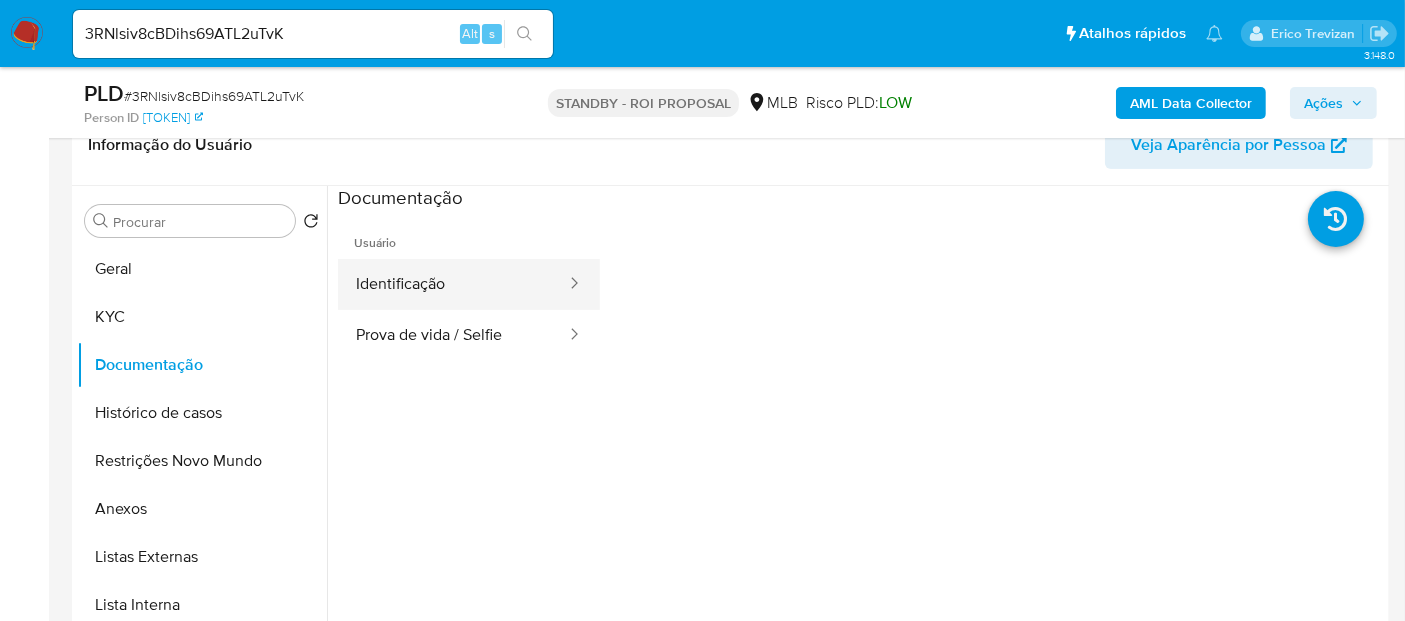 click on "Identificação" at bounding box center [453, 284] 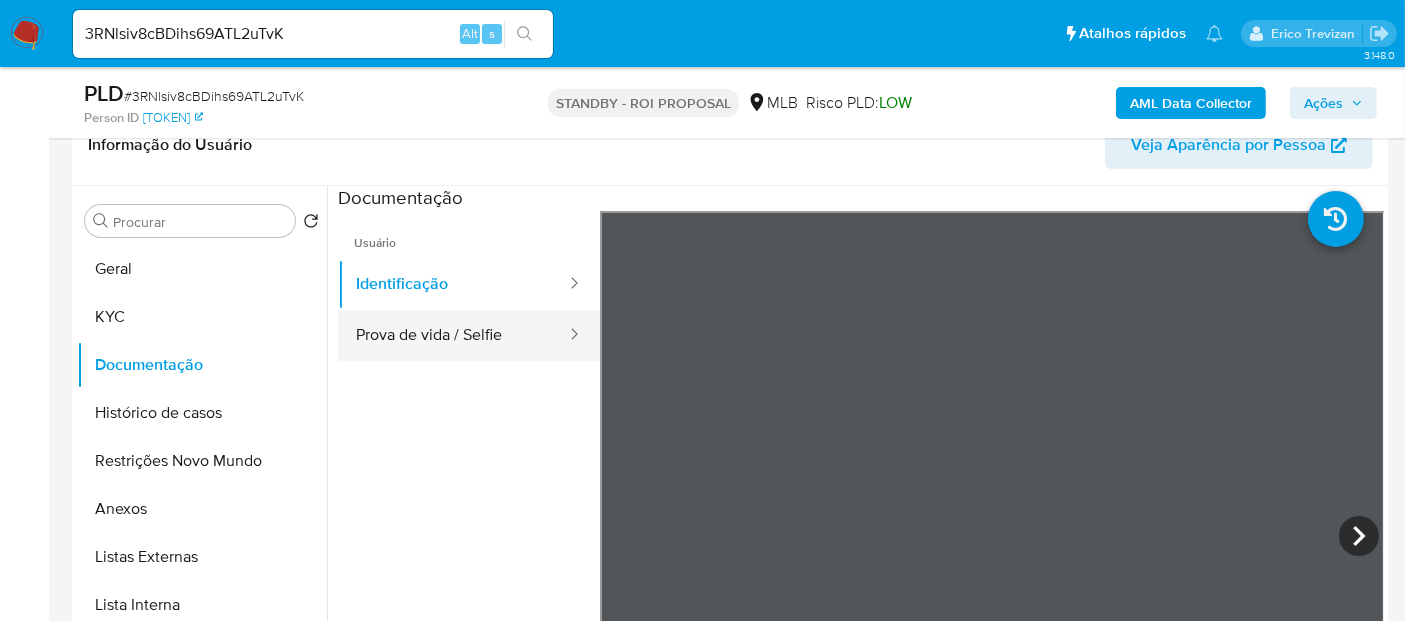 click on "Prova de vida / Selfie" at bounding box center (453, 335) 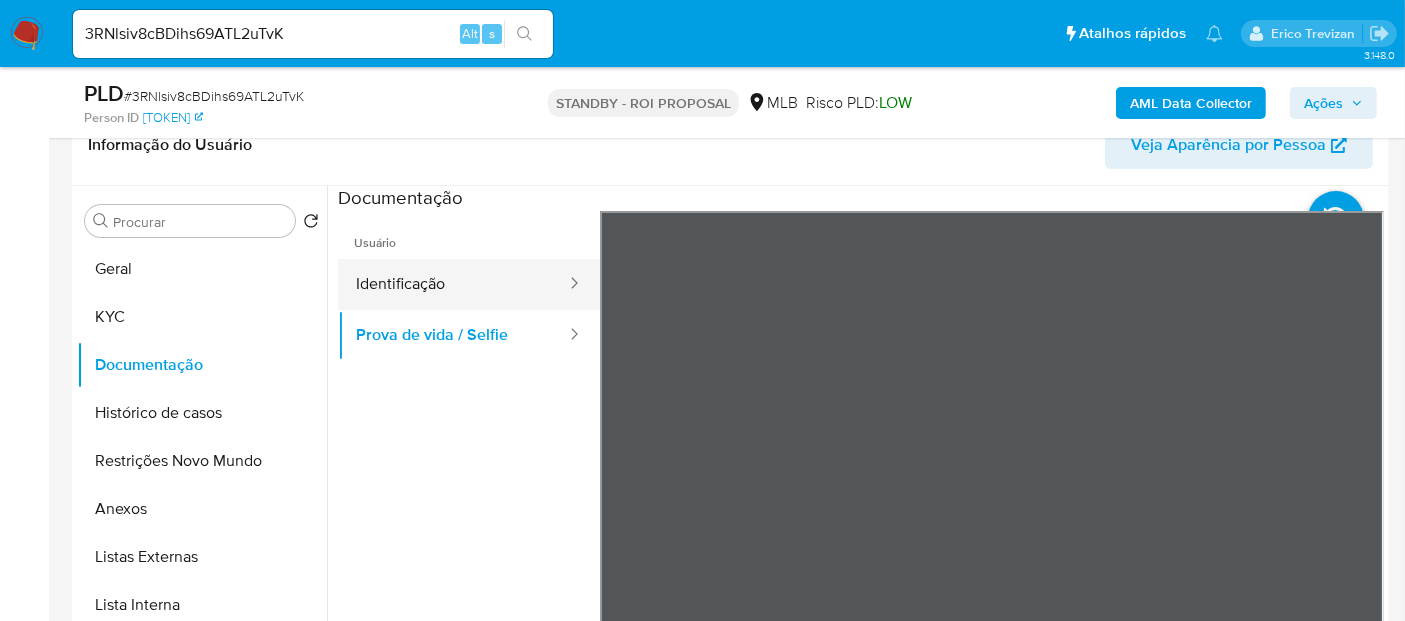 drag, startPoint x: 427, startPoint y: 284, endPoint x: 476, endPoint y: 288, distance: 49.162994 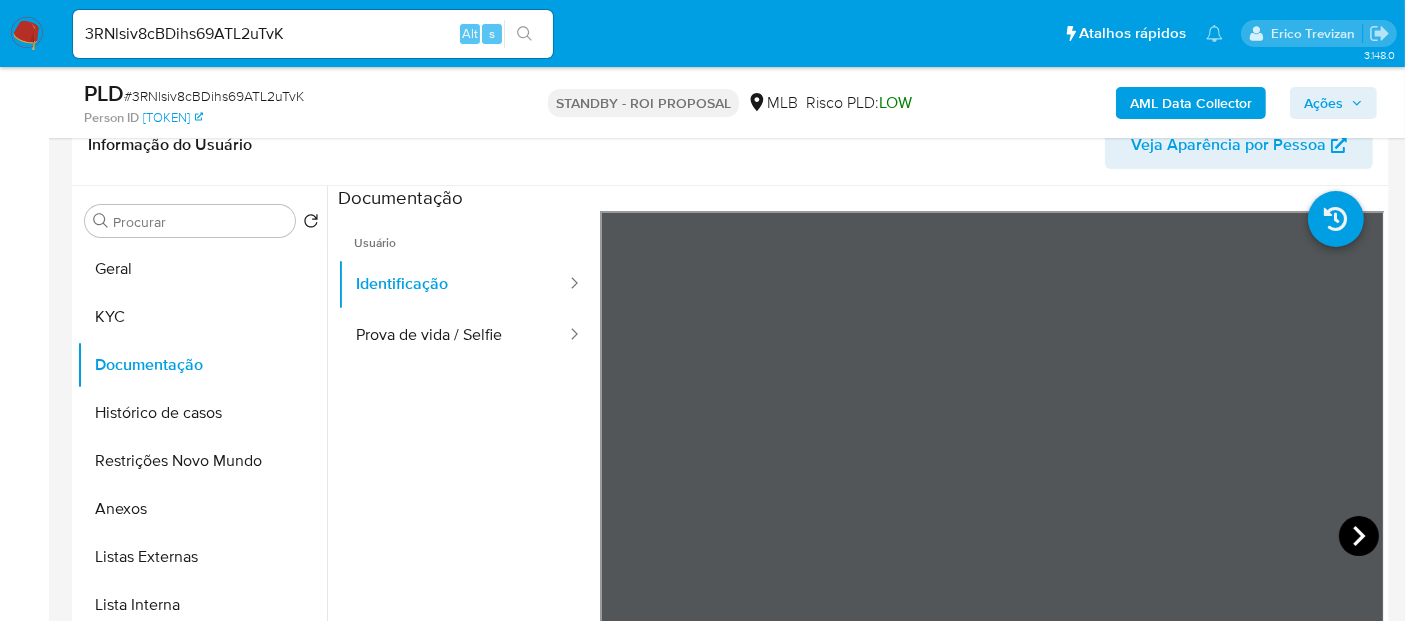 click 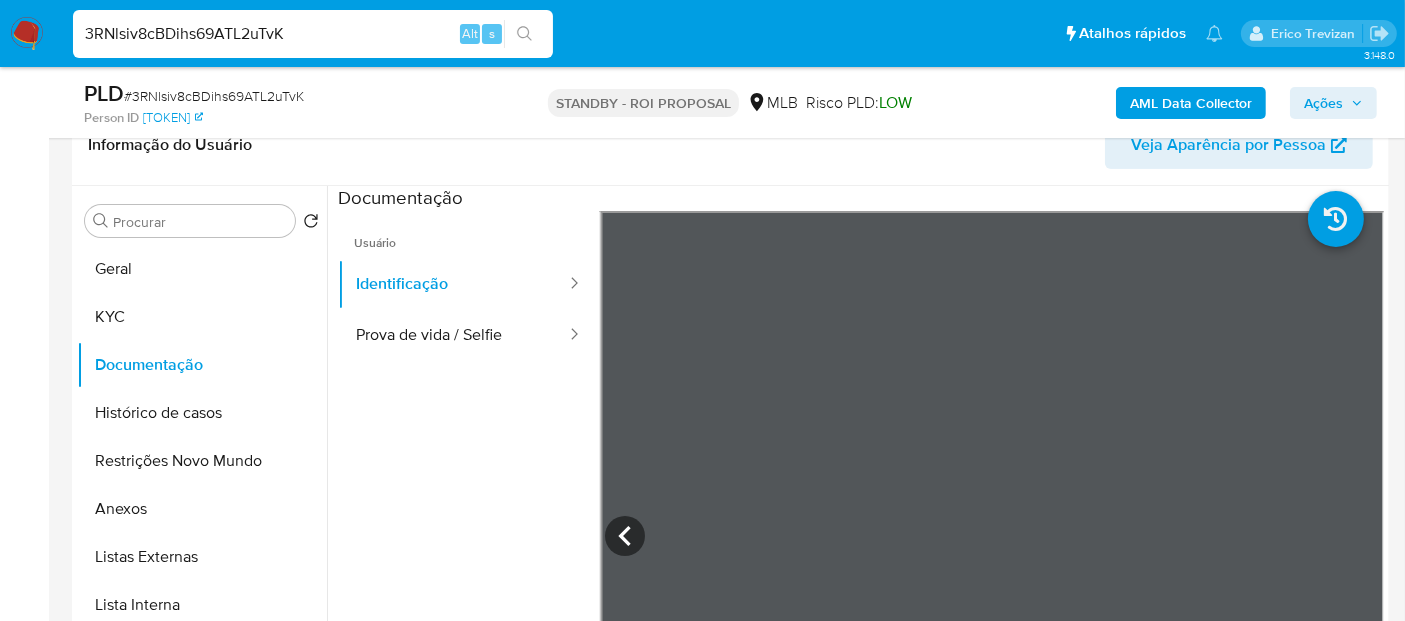 drag, startPoint x: 16, startPoint y: 58, endPoint x: 0, endPoint y: 58, distance: 16 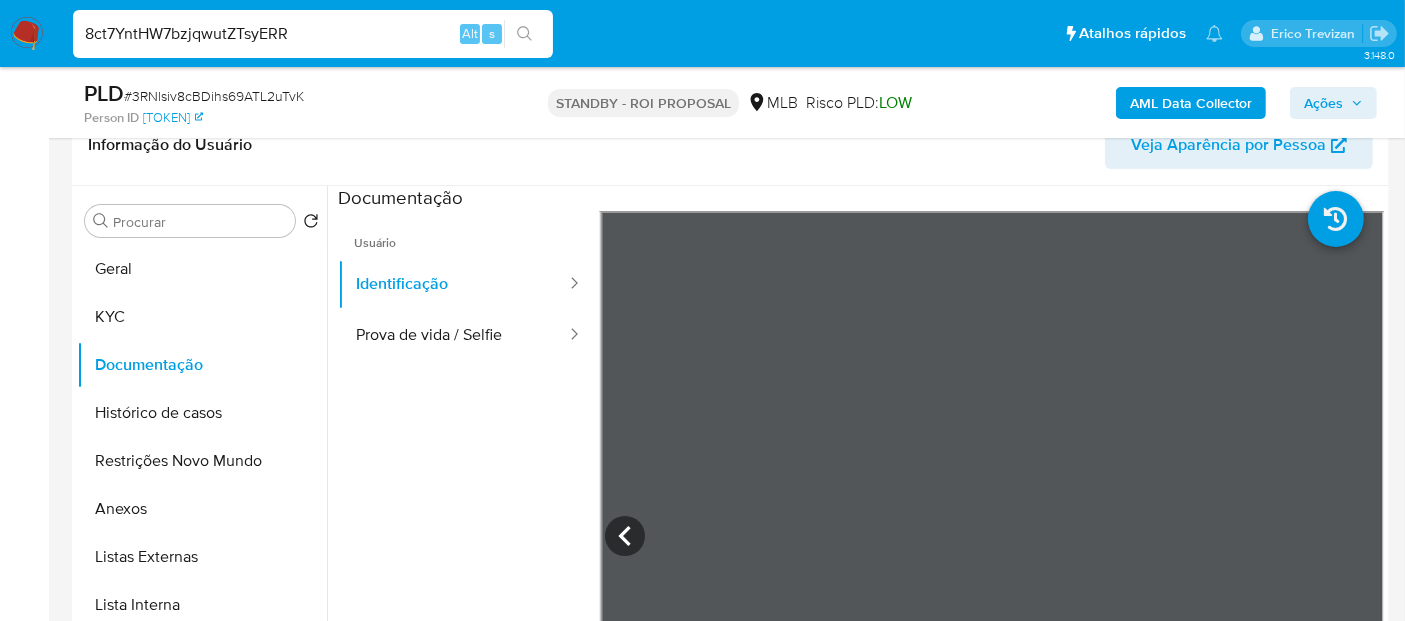 type on "8ct7YntHW7bzjqwutZTsyERR" 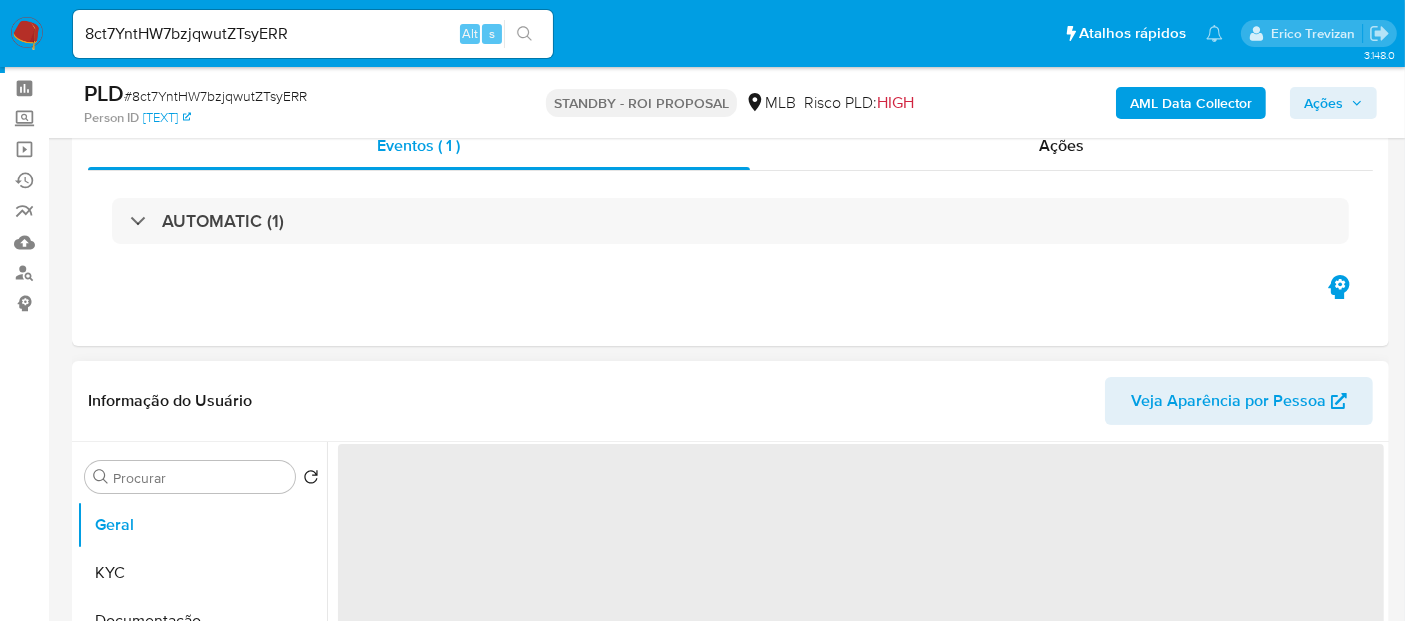 scroll, scrollTop: 111, scrollLeft: 0, axis: vertical 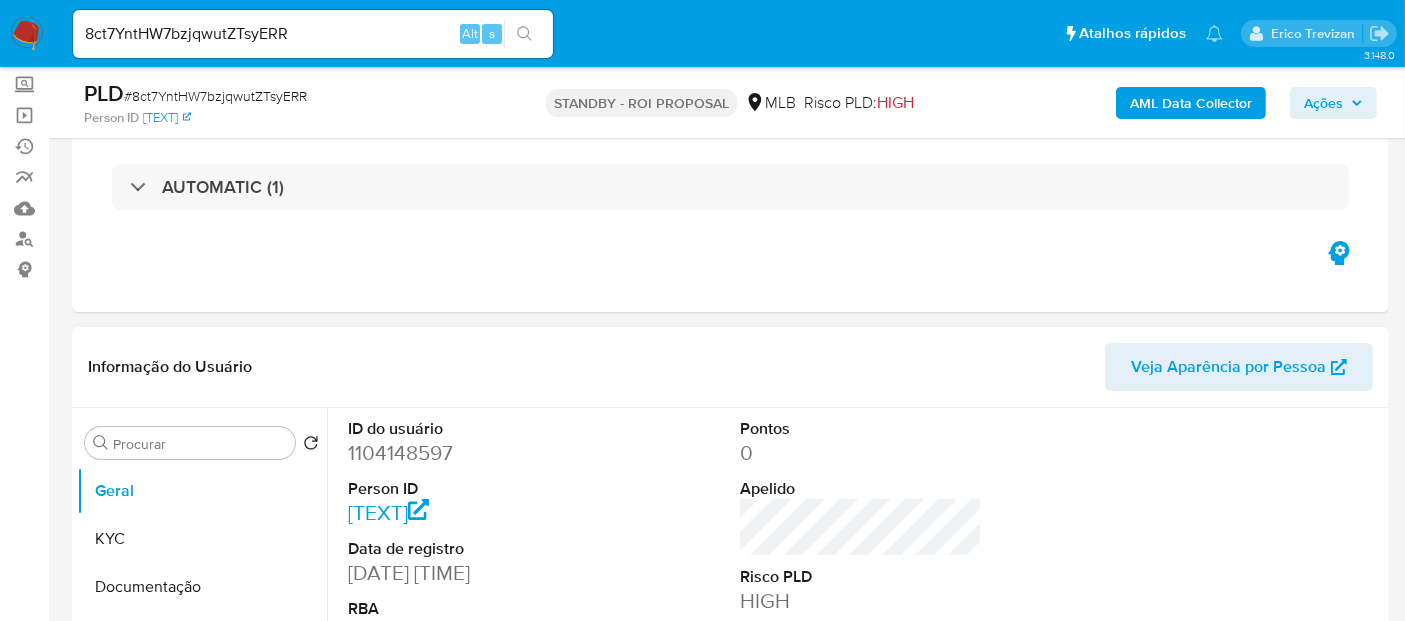select on "10" 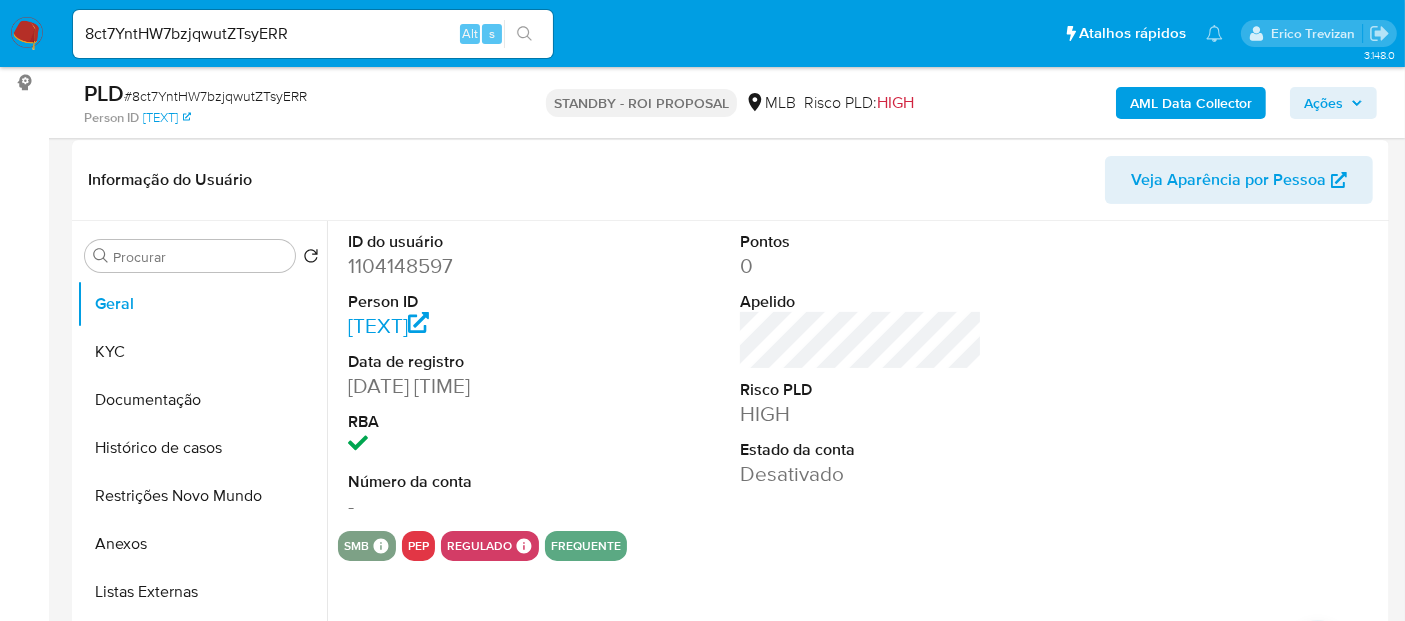 scroll, scrollTop: 333, scrollLeft: 0, axis: vertical 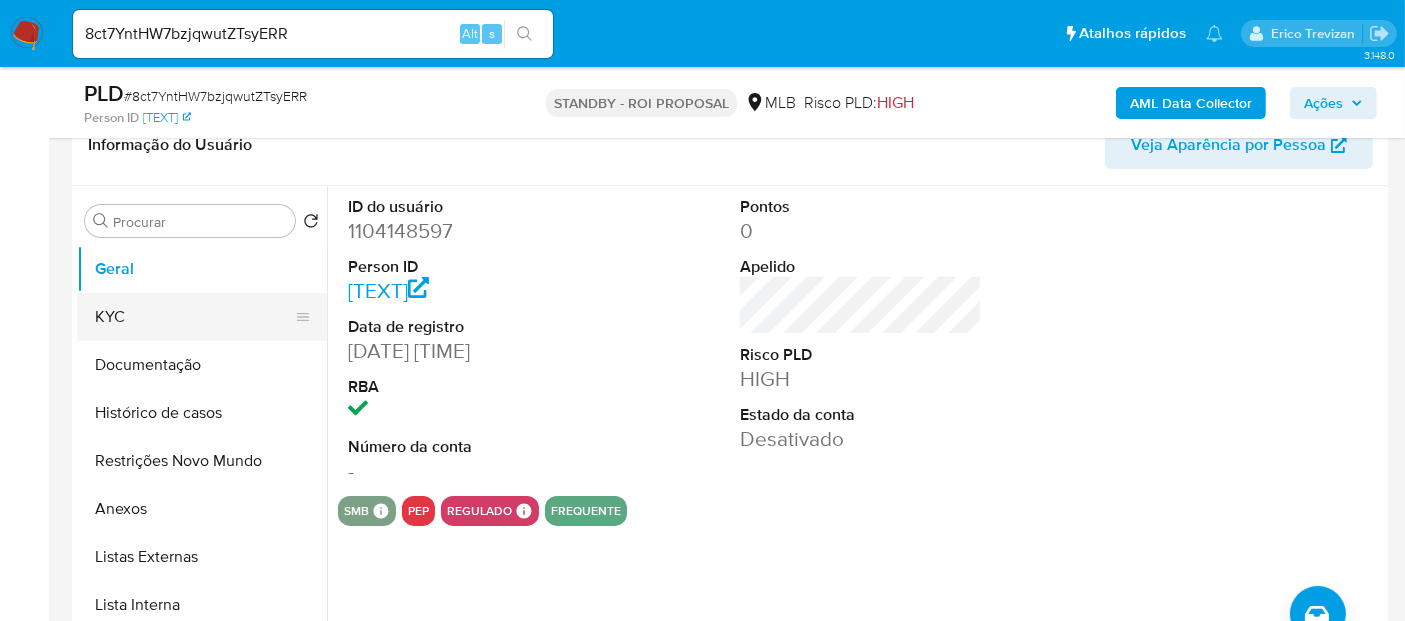 drag, startPoint x: 140, startPoint y: 323, endPoint x: 165, endPoint y: 316, distance: 25.96151 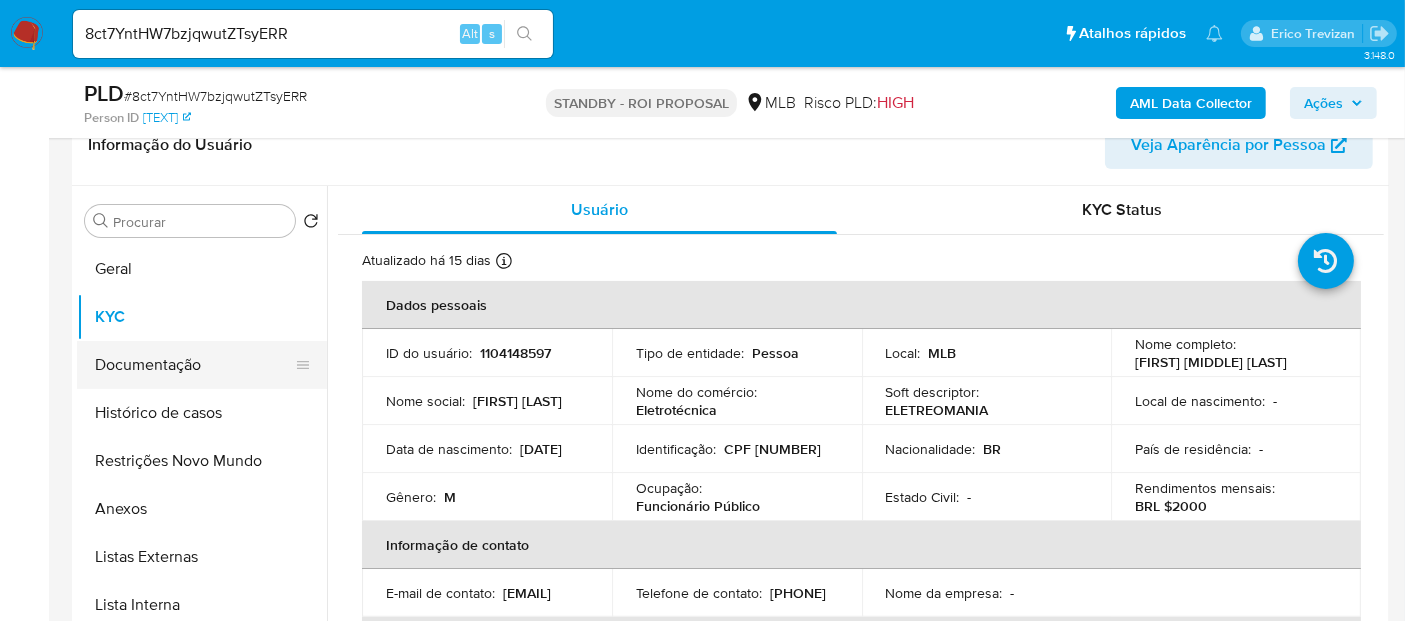 click on "Documentação" at bounding box center (194, 365) 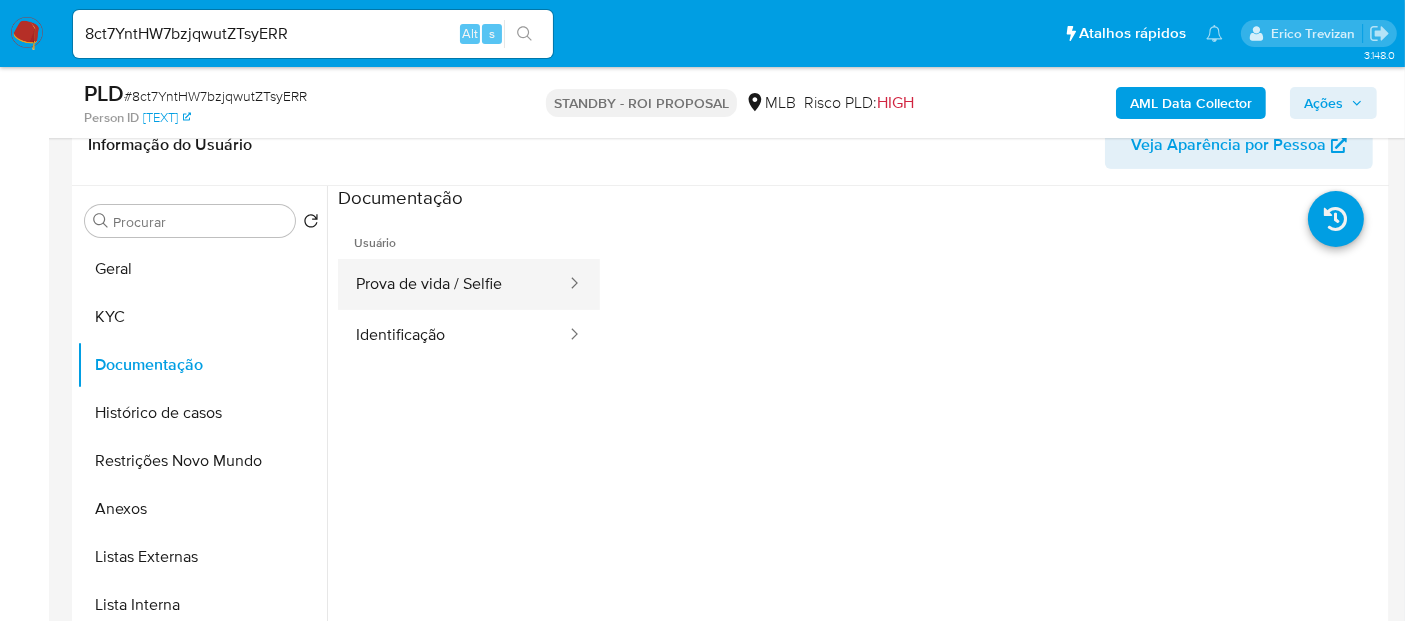 click on "Prova de vida / Selfie" at bounding box center (453, 284) 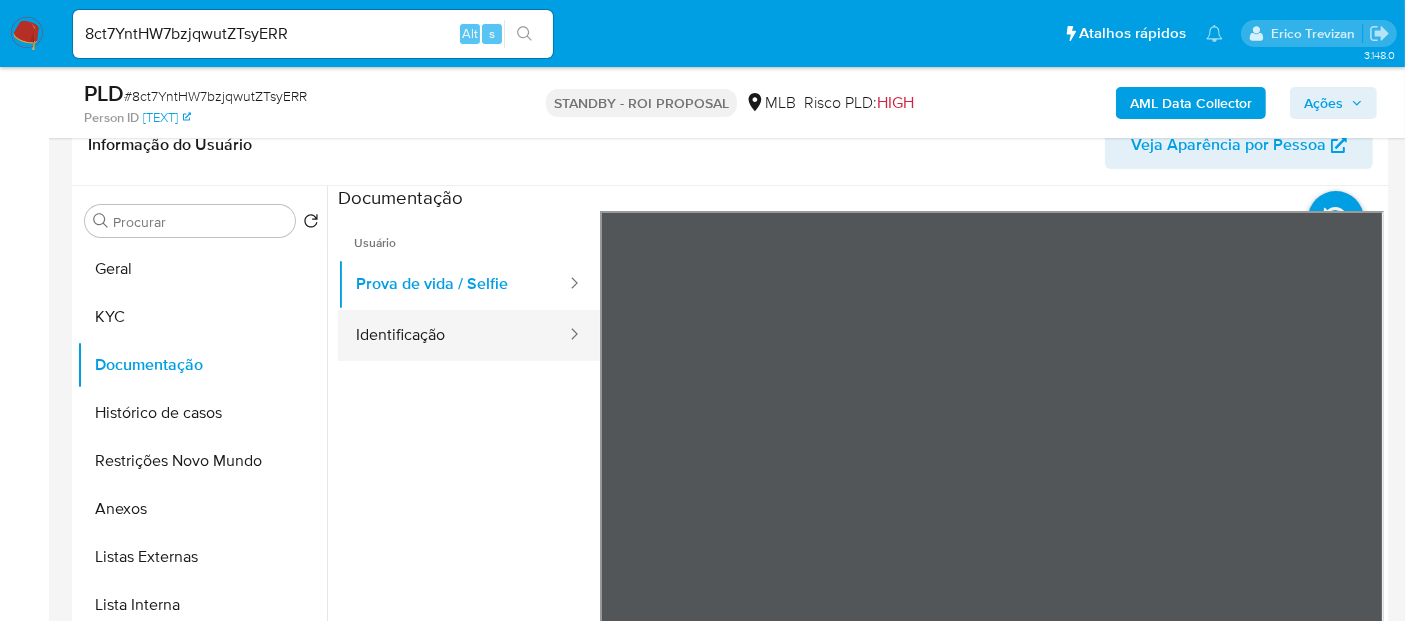 drag, startPoint x: 440, startPoint y: 337, endPoint x: 480, endPoint y: 332, distance: 40.311287 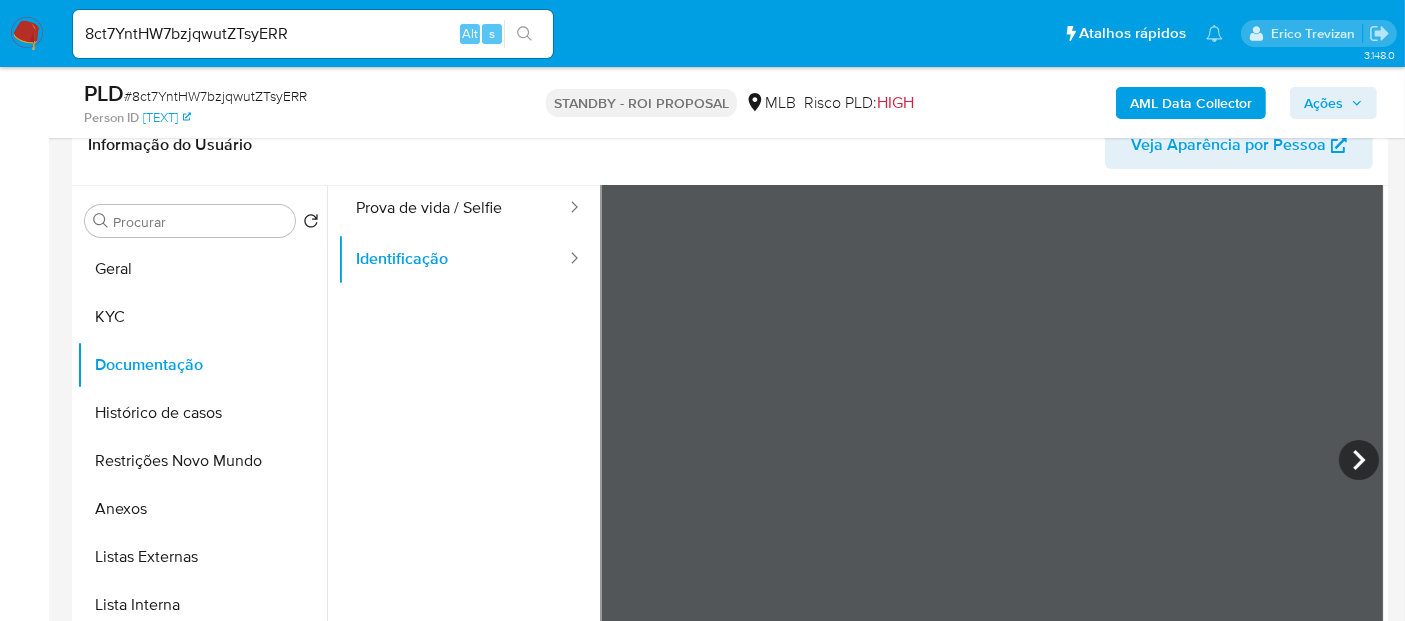 scroll, scrollTop: 111, scrollLeft: 0, axis: vertical 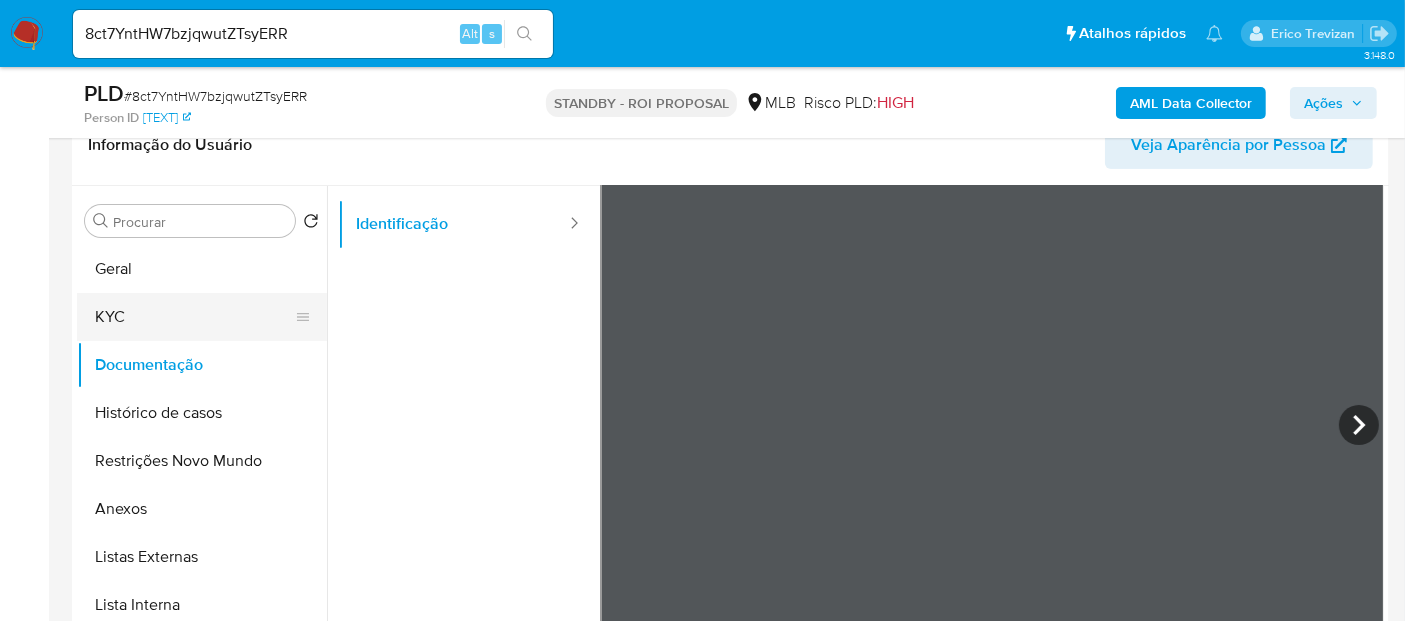 drag, startPoint x: 134, startPoint y: 321, endPoint x: 204, endPoint y: 322, distance: 70.00714 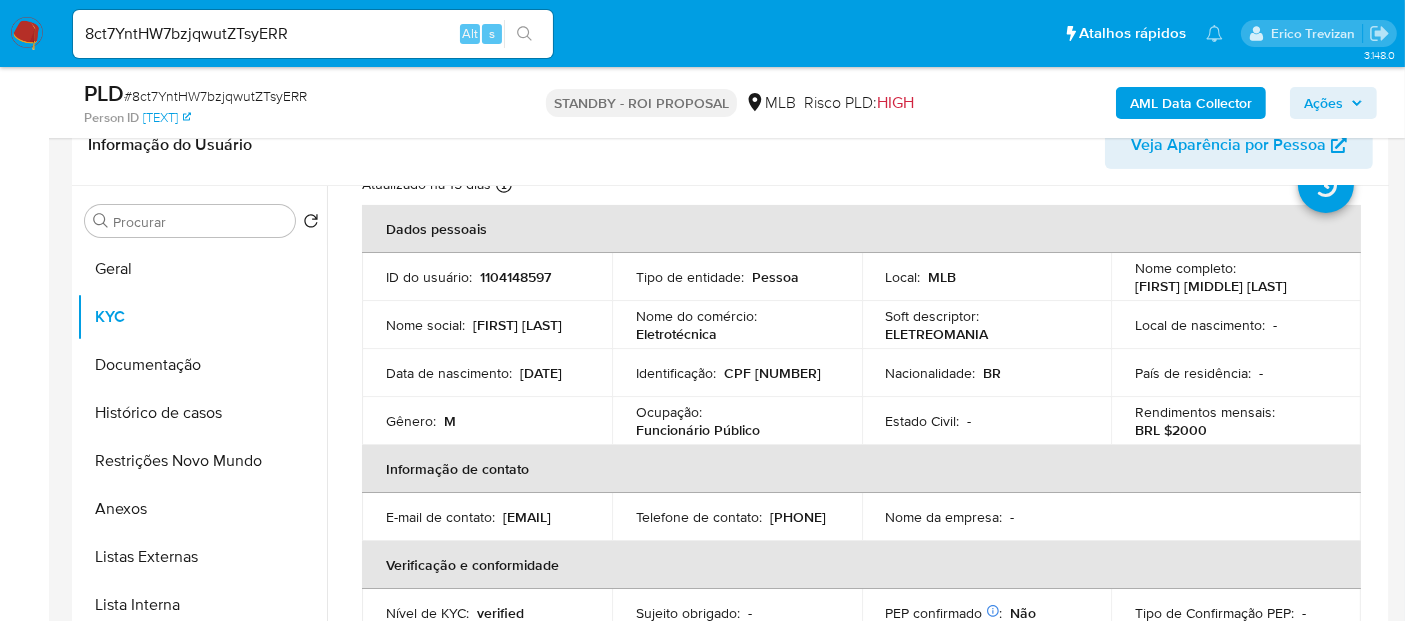 scroll, scrollTop: 111, scrollLeft: 0, axis: vertical 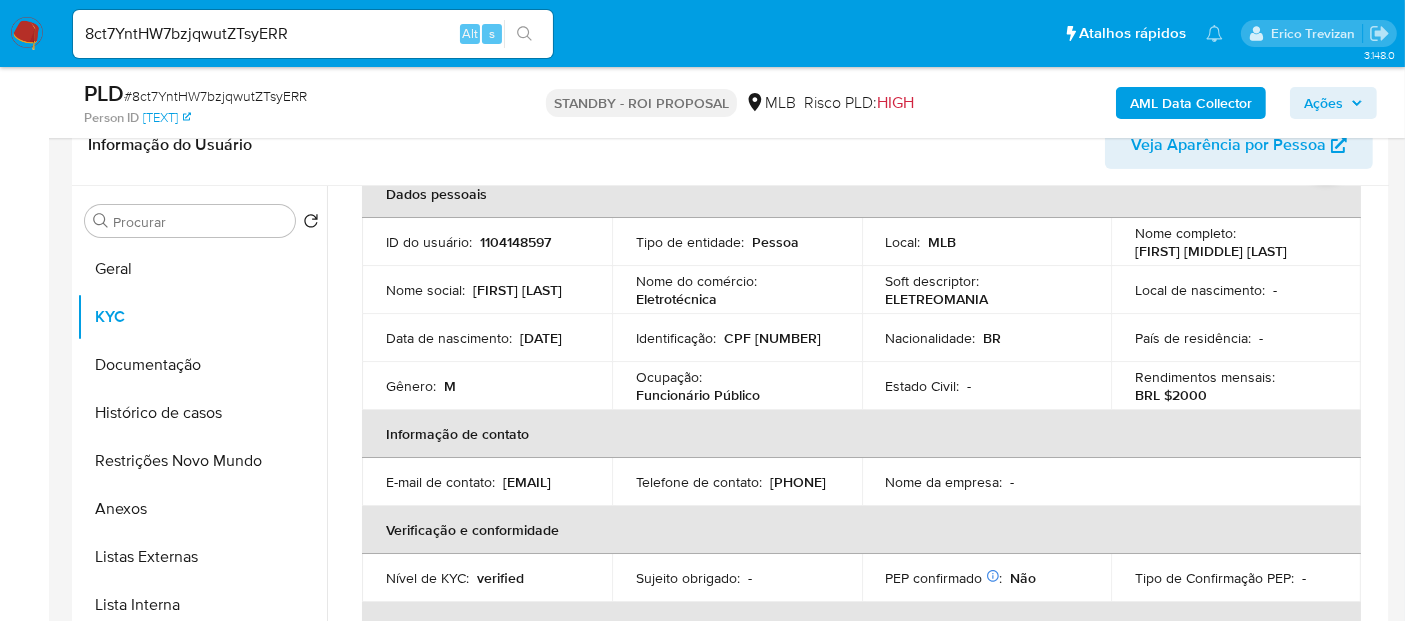 drag, startPoint x: 380, startPoint y: 357, endPoint x: 485, endPoint y: 353, distance: 105.076164 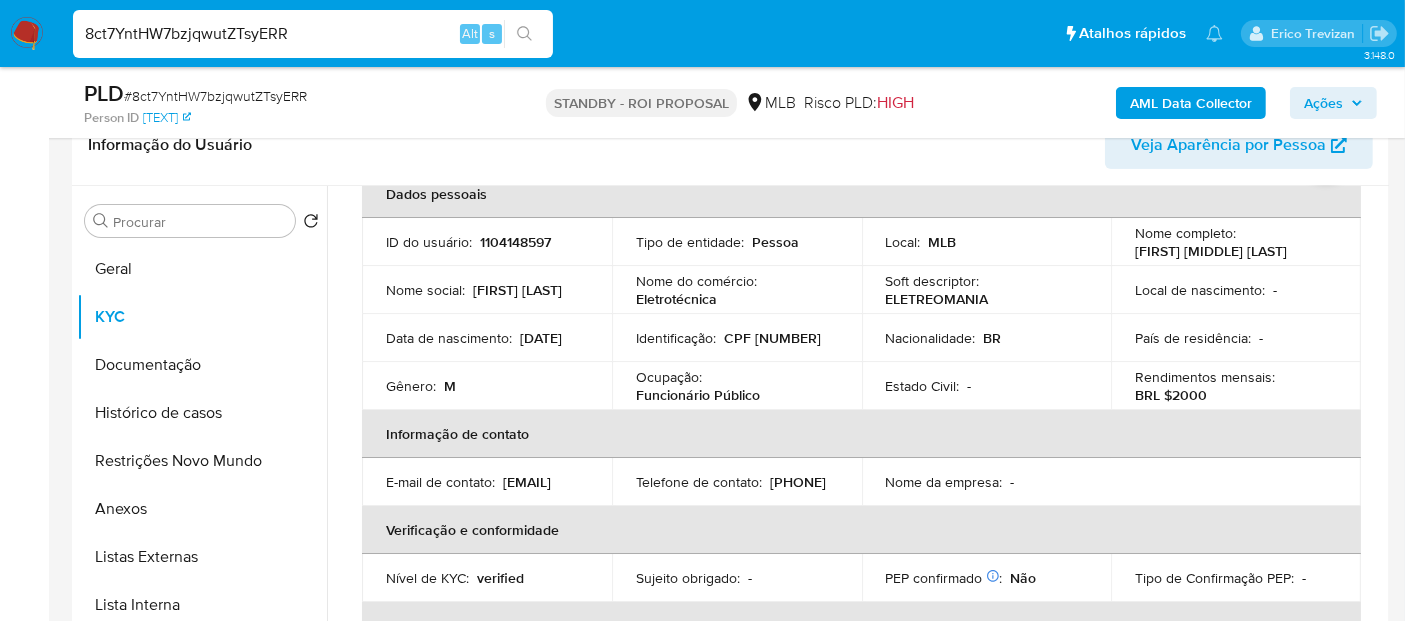 click on "Pausado Ver notificaciones 8ct7YntHW7bzjqwutZTsyERR Alt s Atalhos rápidos   Presiona las siguientes teclas para acceder a algunas de las funciones Pesquisar caso ou usuário Alt s Voltar para casa Alt h Adicione um comentário Alt c Adicionar um anexo Alt a Erico Trevizan Bandeja Painel Screening Pesquisa em Listas Watchlist Ferramentas Operações em massa Ejecuções automáticas relatórios Mulan Localizador de pessoas Consolidado 3.148.0 Sem atribuição   Asignado el: 24/07/2025 16:23:11 Criou: 12/07/2025   Criou: 12/07/2025 01:12:44 - Expira em 25 dias   Expira em 26/08/2025 01:12:45 PLD # 8ct7YntHW7bzjqwutZTsyERR Person ID 8657e1d5d92639316cfd9807523b8a8c STANDBY - ROI PROPOSAL  MLB Risco PLD:  HIGH AML Data Collector Ações Informação do Caso Eventos ( 1 ) Ações AUTOMATIC (1) Informação do Usuário Veja Aparência por Pessoa Procurar   Retornar ao pedido padrão Geral KYC Documentação Histórico de casos Restrições Novo Mundo Anexos Listas Externas Lista Interna Marcas AML Cartões Items" at bounding box center [702, 1382] 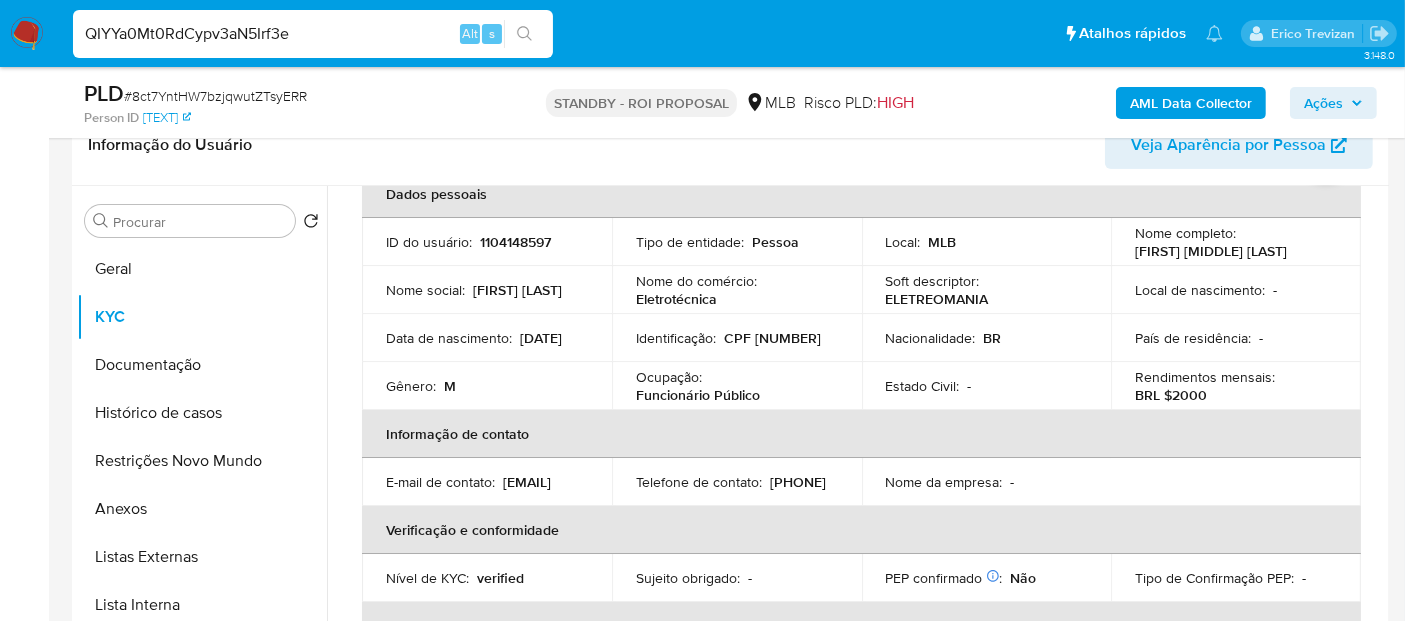 type on "QIYYa0Mt0RdCypv3aN5Irf3e" 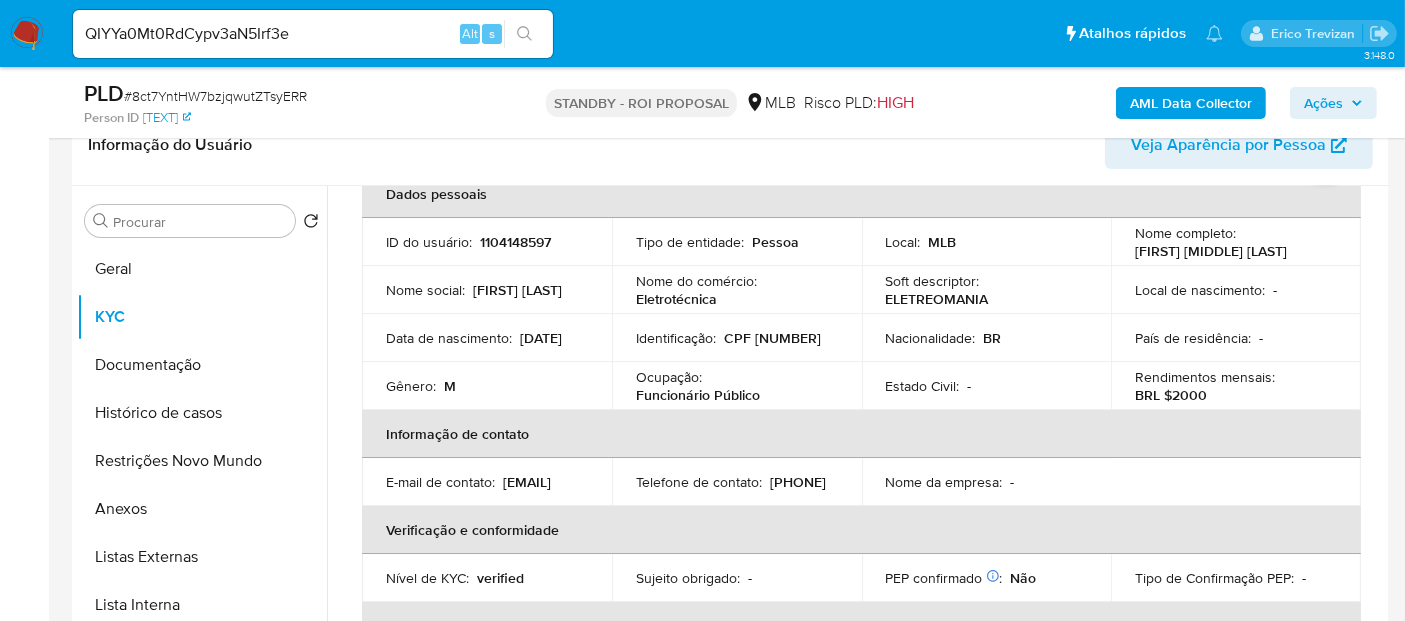 scroll, scrollTop: 0, scrollLeft: 0, axis: both 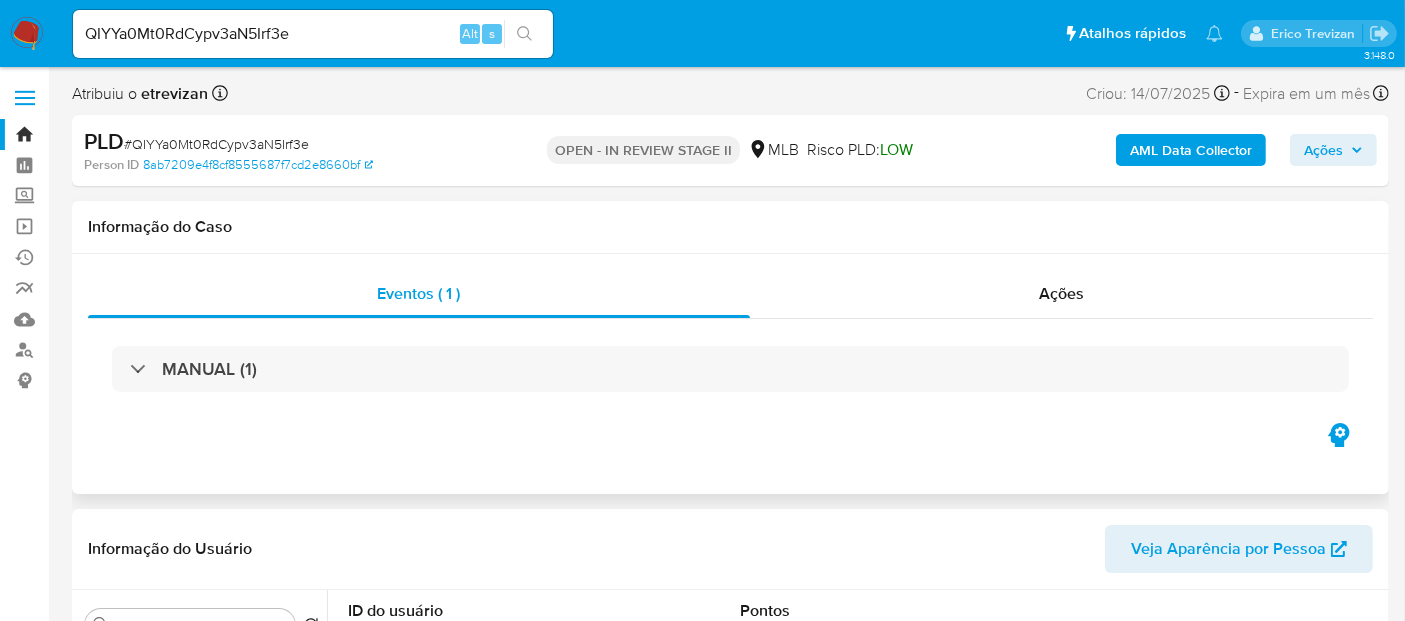 select on "10" 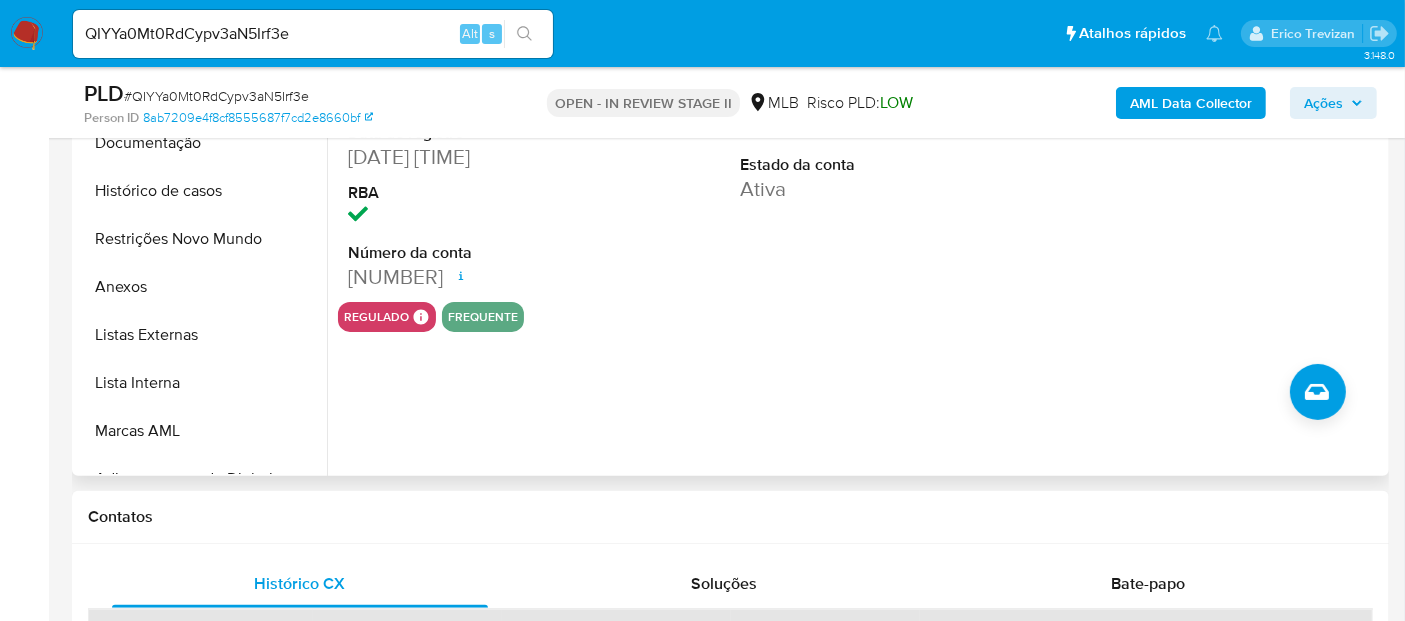 scroll, scrollTop: 777, scrollLeft: 0, axis: vertical 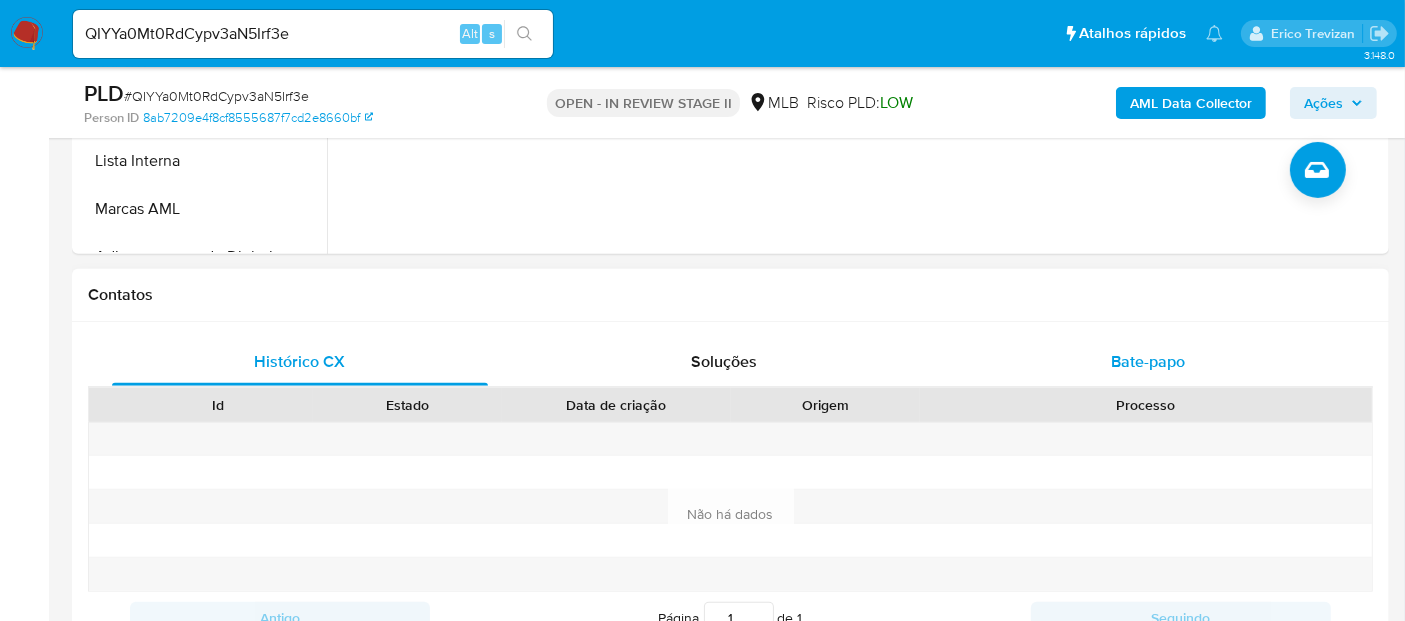 click on "Bate-papo" at bounding box center [1148, 361] 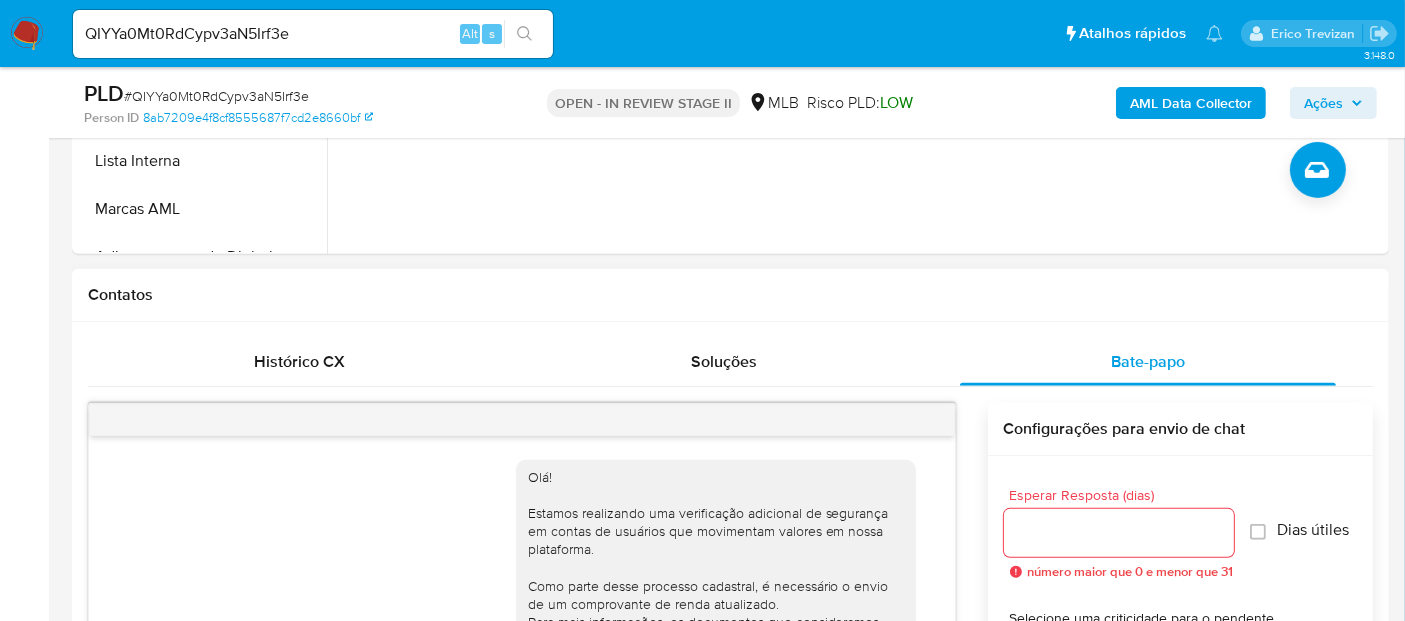 scroll, scrollTop: 999, scrollLeft: 0, axis: vertical 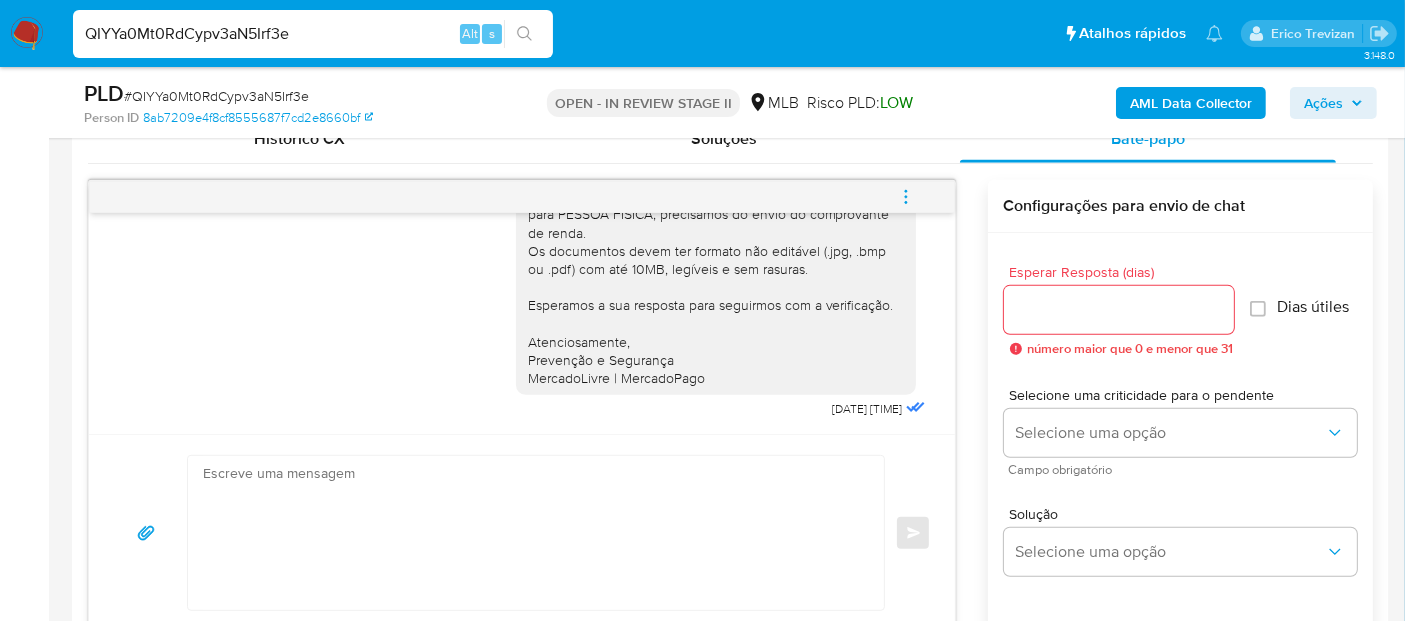 drag, startPoint x: 328, startPoint y: 35, endPoint x: 0, endPoint y: 56, distance: 328.67157 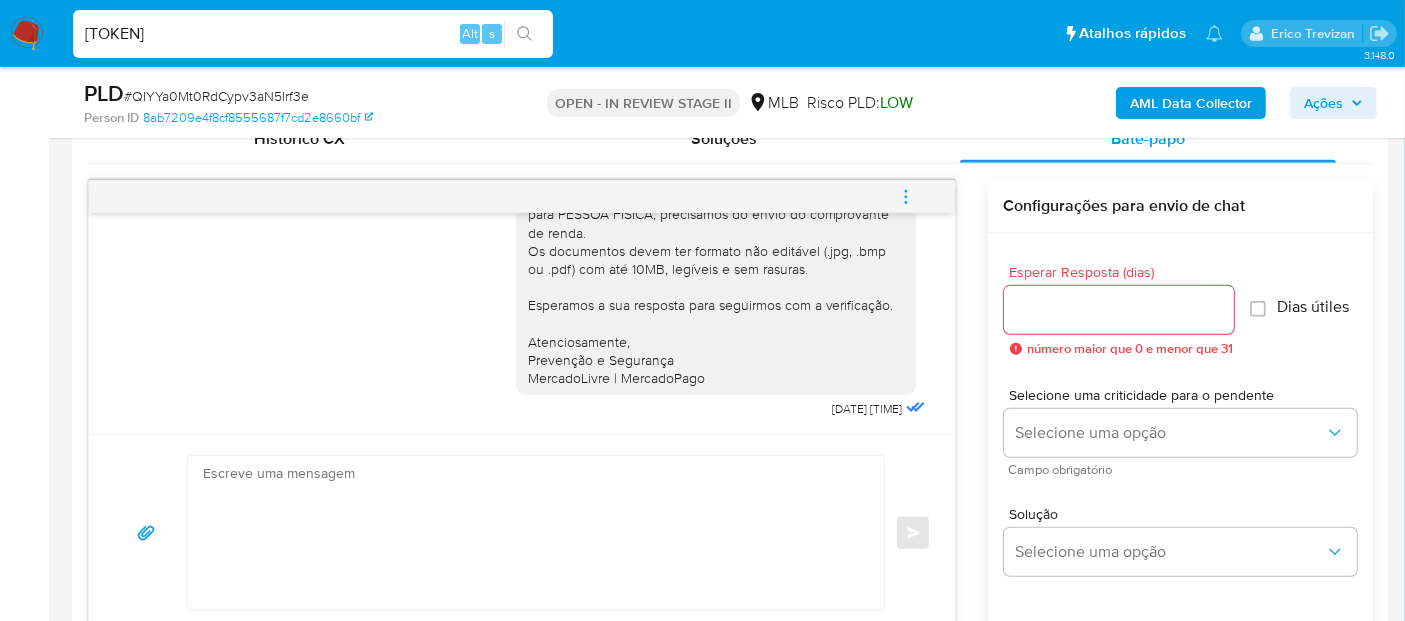 type on "4jbXf1bf5p3ZH25B0QmHHnPp" 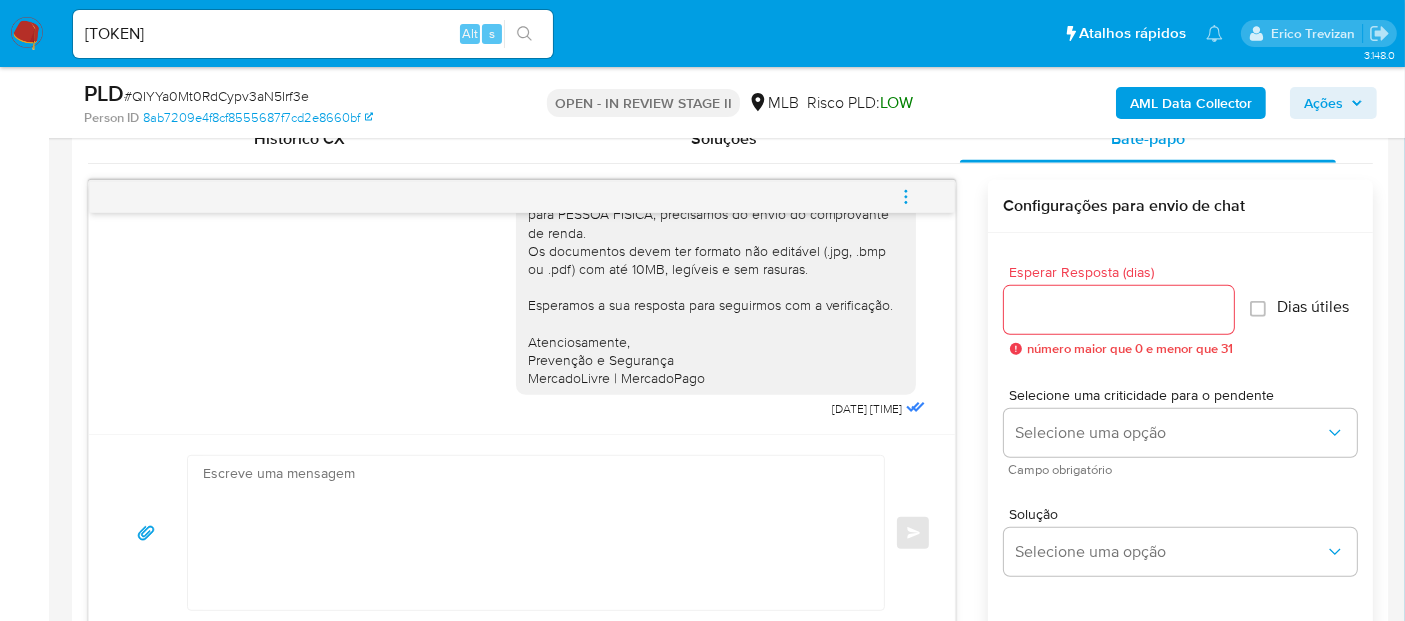 click at bounding box center (524, 34) 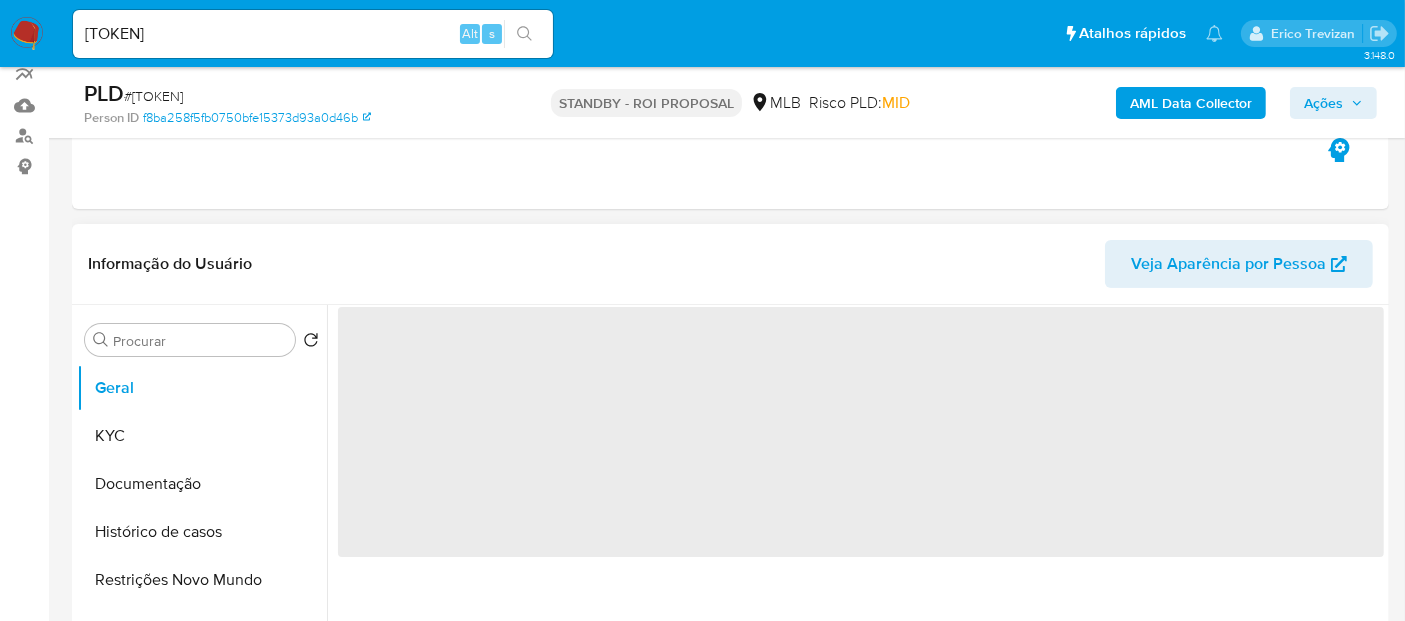 scroll, scrollTop: 222, scrollLeft: 0, axis: vertical 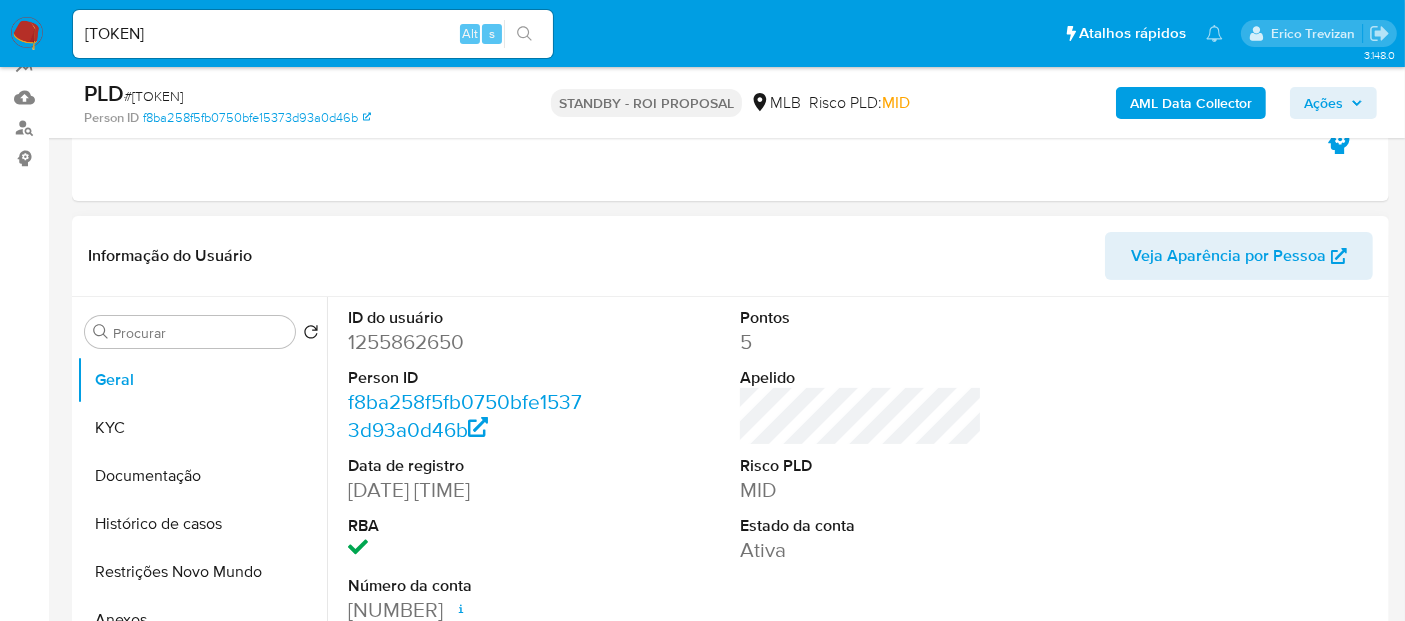 select on "10" 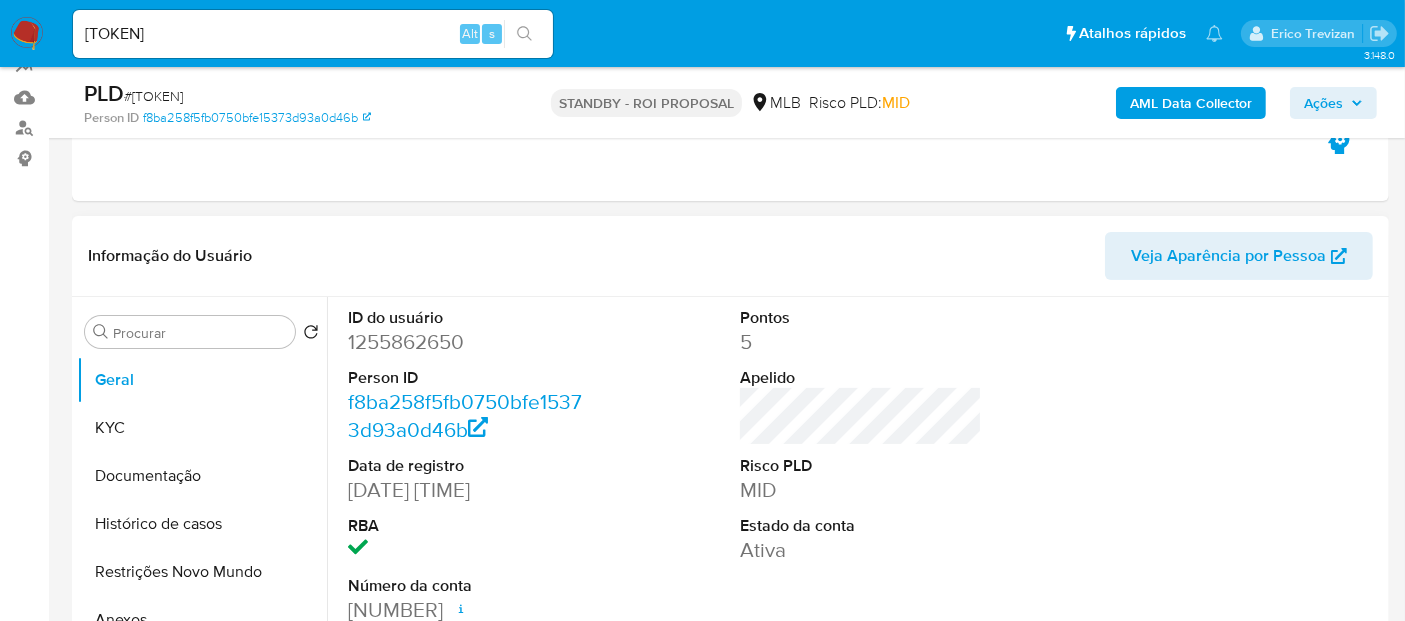 scroll, scrollTop: 333, scrollLeft: 0, axis: vertical 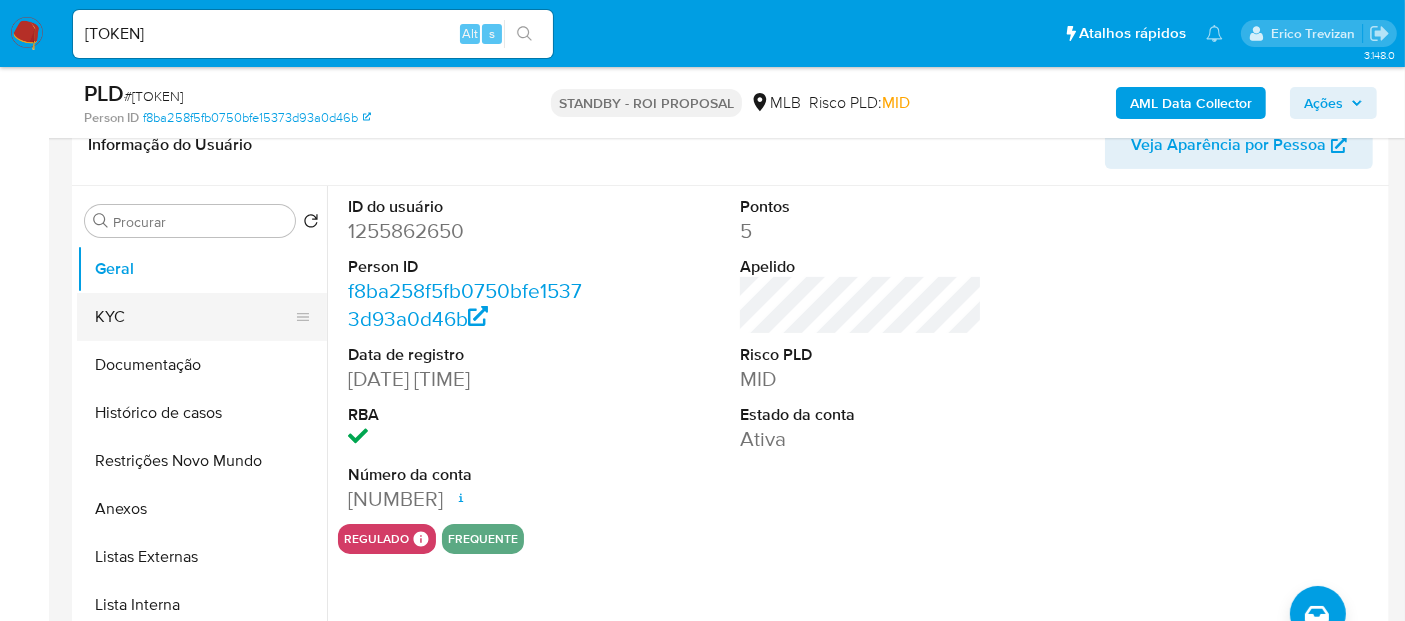 click on "KYC" at bounding box center (194, 317) 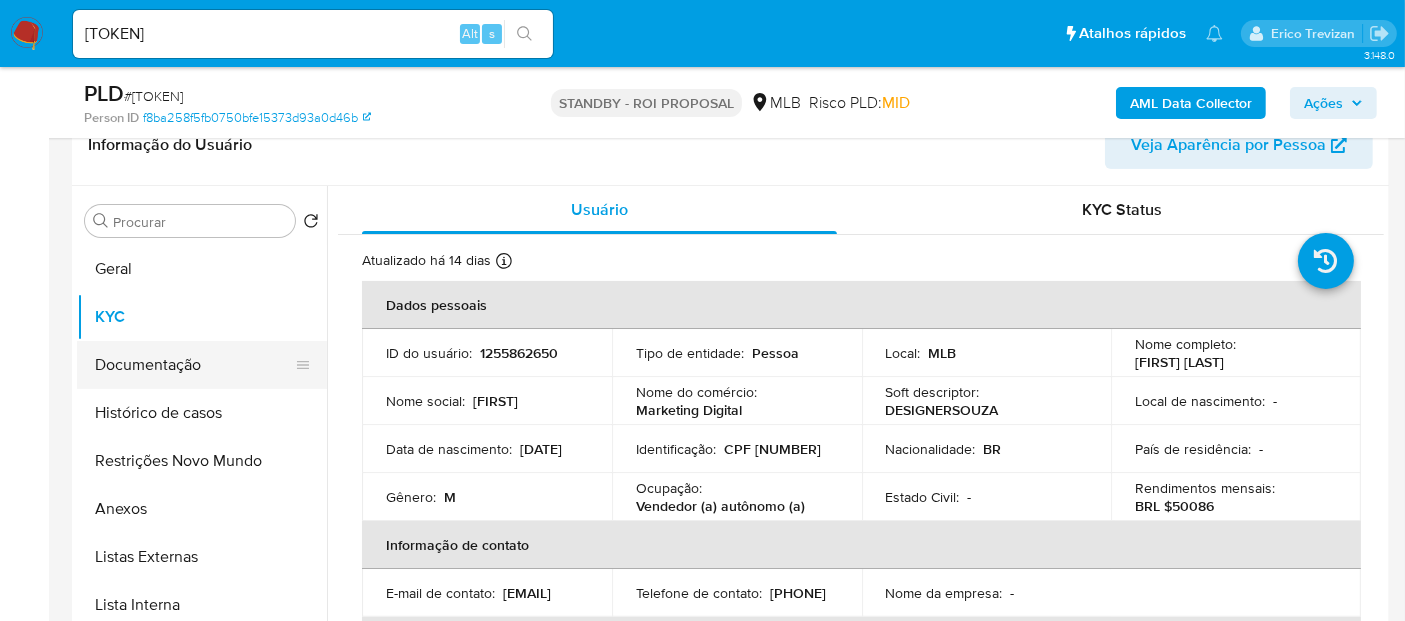 click on "Documentação" at bounding box center (194, 365) 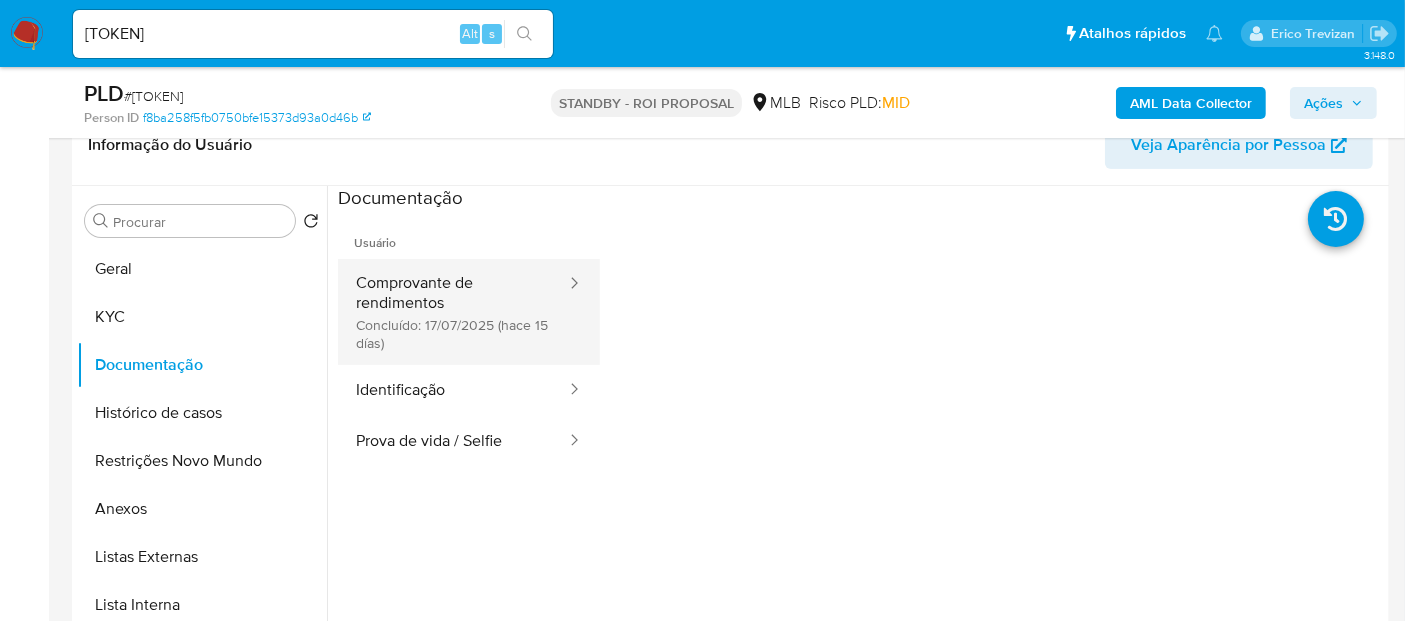 drag, startPoint x: 471, startPoint y: 282, endPoint x: 485, endPoint y: 281, distance: 14.035668 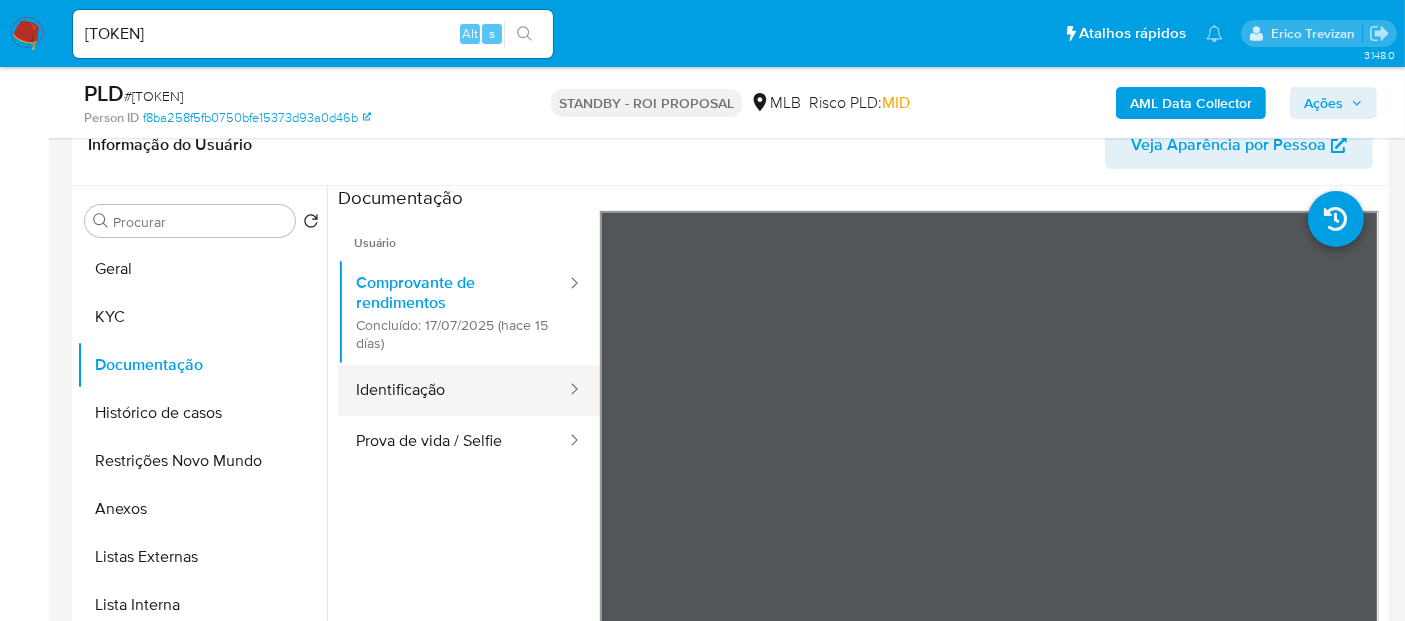 click on "Identificação" at bounding box center (453, 390) 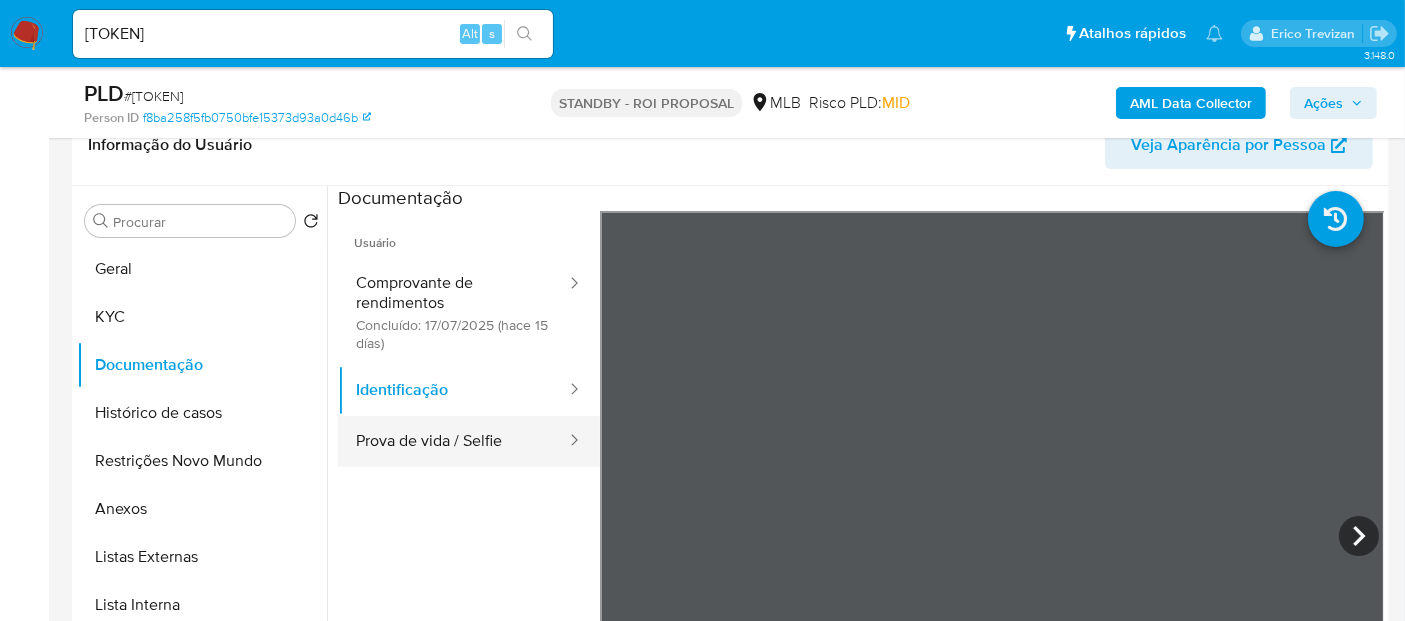 click on "Prova de vida / Selfie" at bounding box center [453, 441] 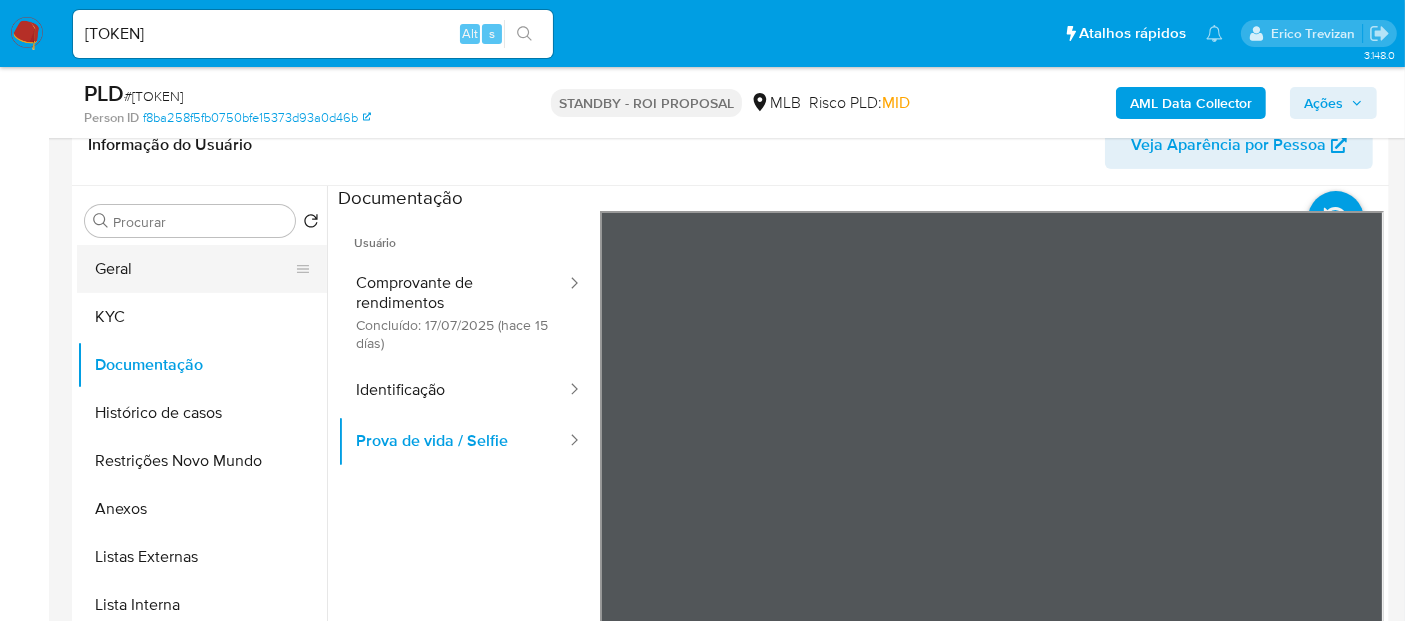 click on "Geral" at bounding box center [194, 269] 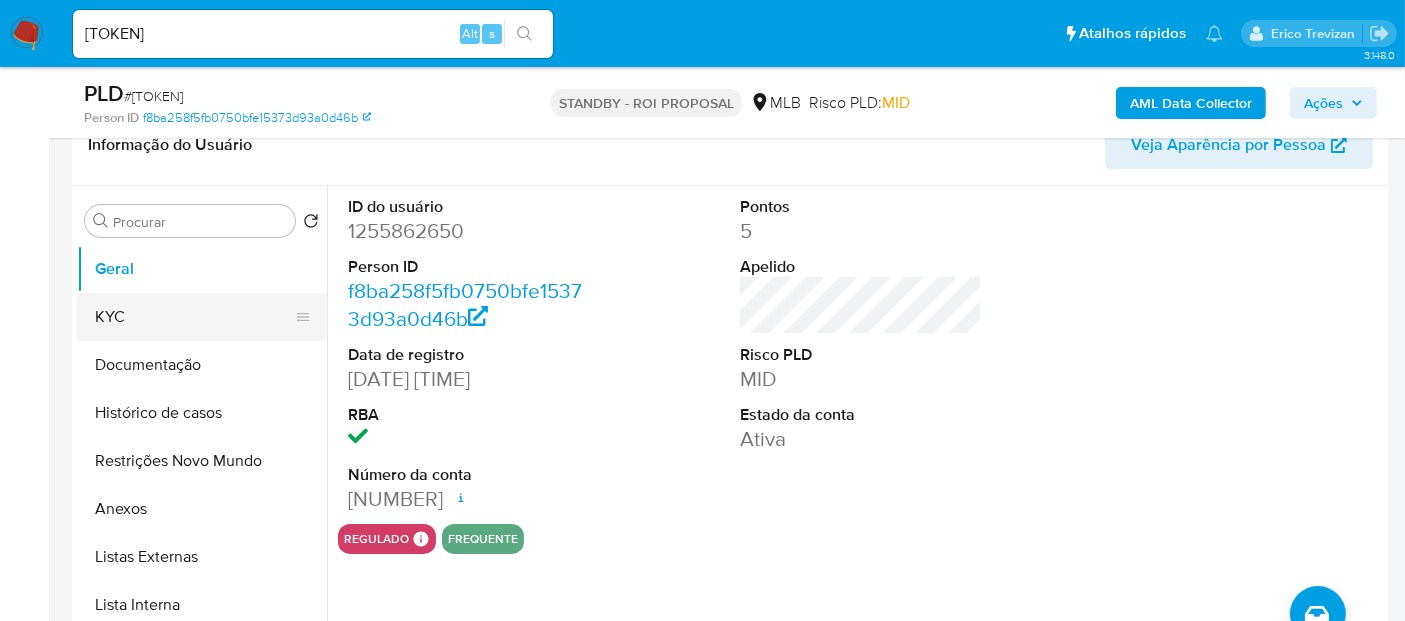 click on "KYC" at bounding box center (194, 317) 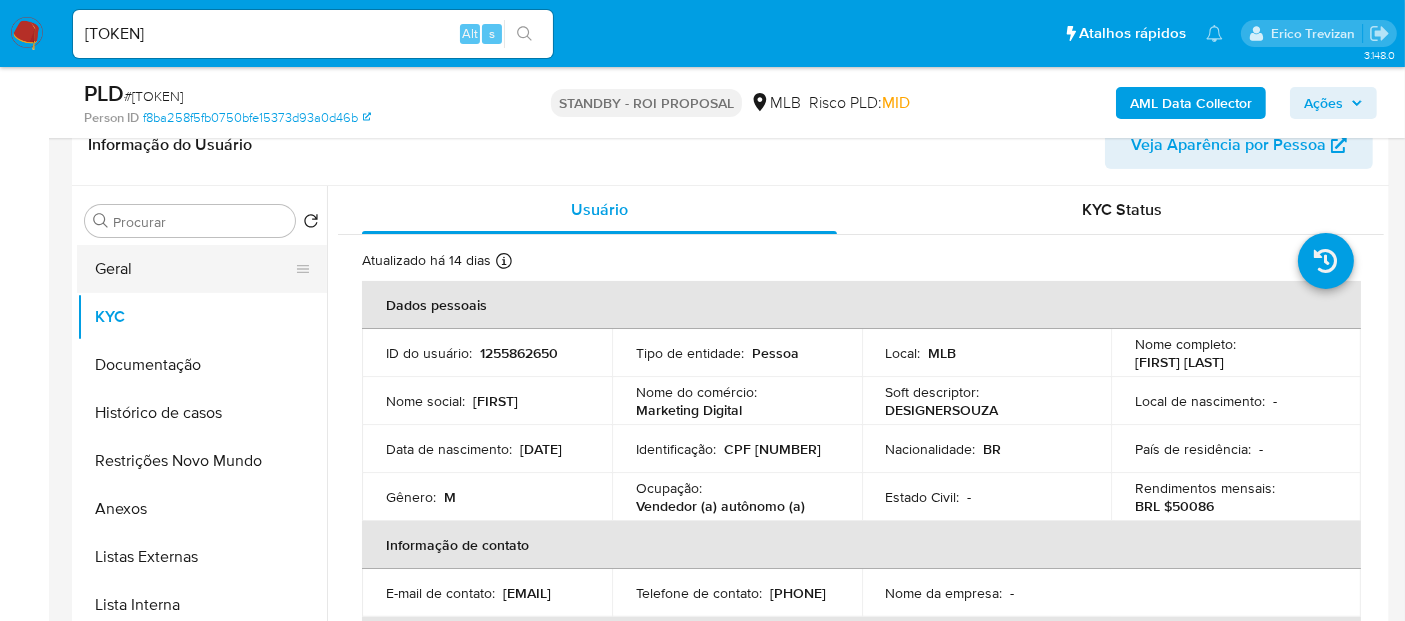 click on "Geral" at bounding box center [194, 269] 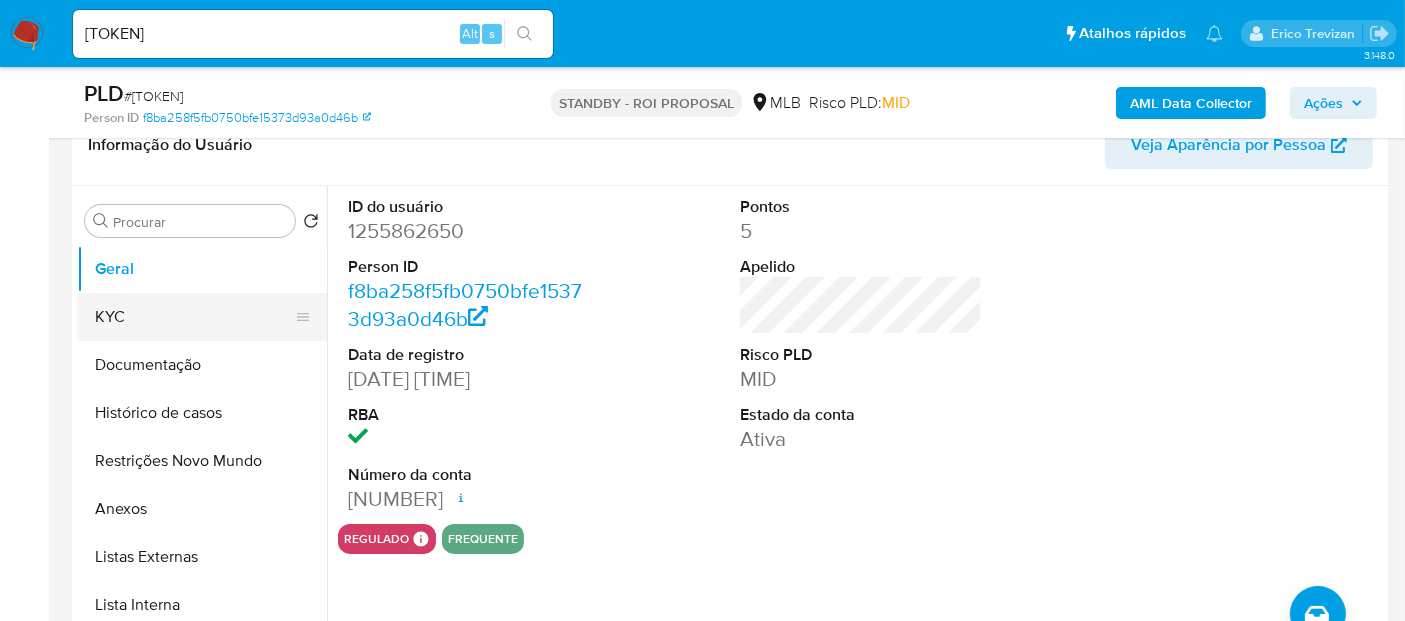 click on "KYC" at bounding box center (194, 317) 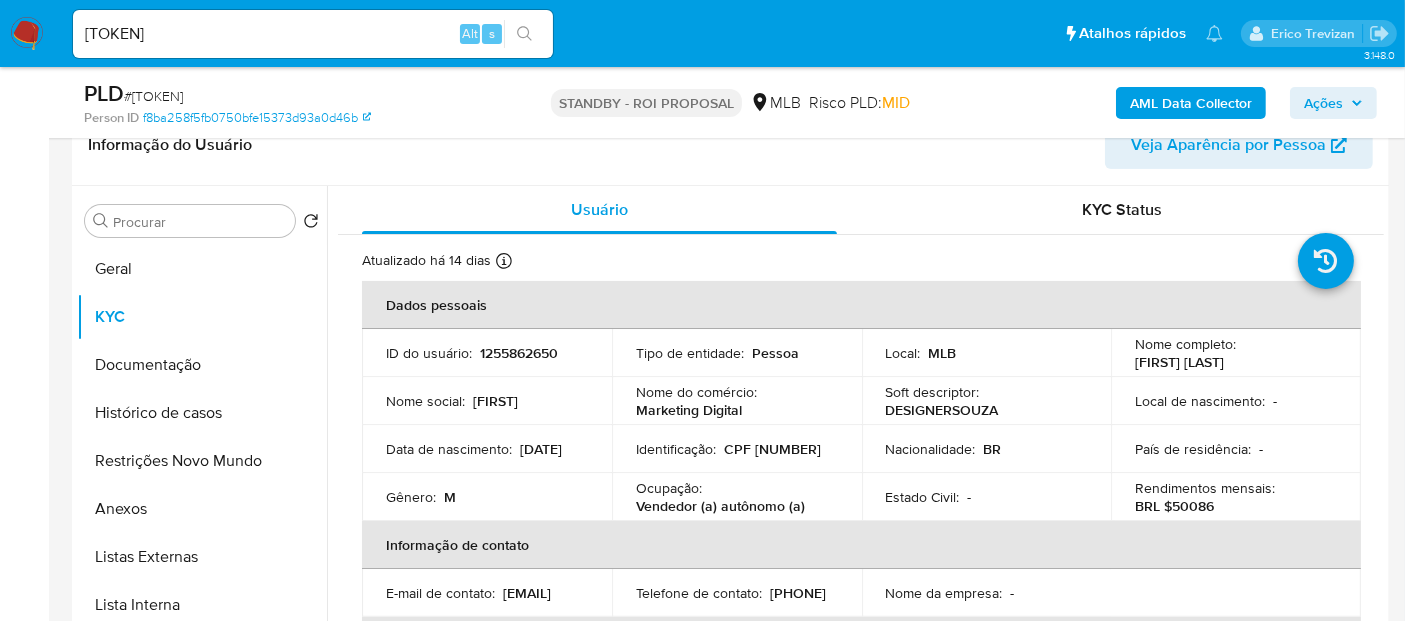 drag, startPoint x: 429, startPoint y: 458, endPoint x: 465, endPoint y: 458, distance: 36 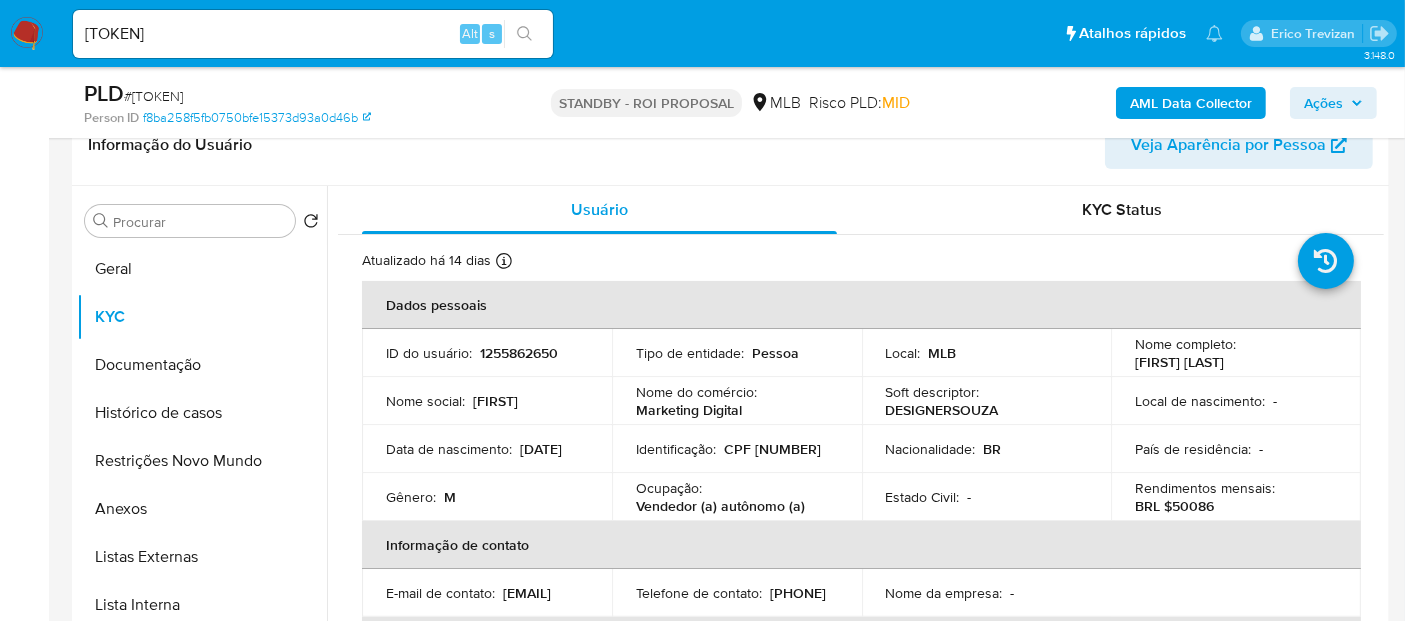 drag, startPoint x: 160, startPoint y: 267, endPoint x: 322, endPoint y: 253, distance: 162.6038 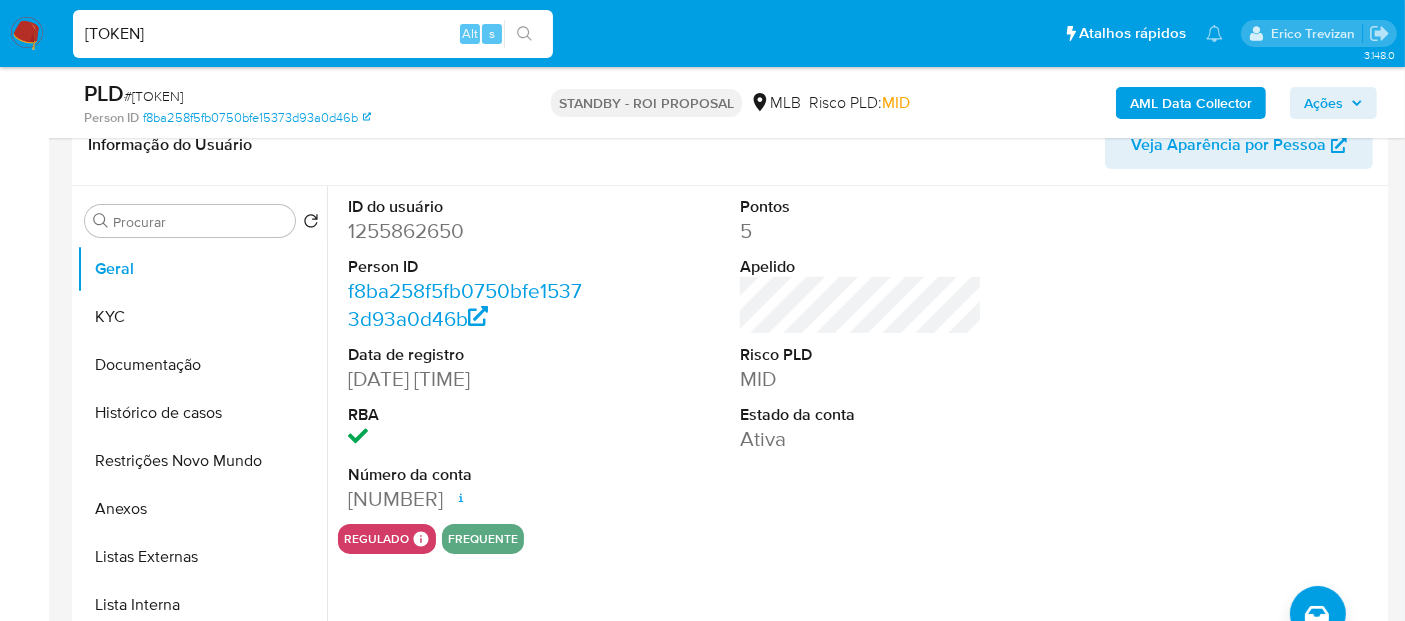 drag, startPoint x: 336, startPoint y: 24, endPoint x: 0, endPoint y: 26, distance: 336.00595 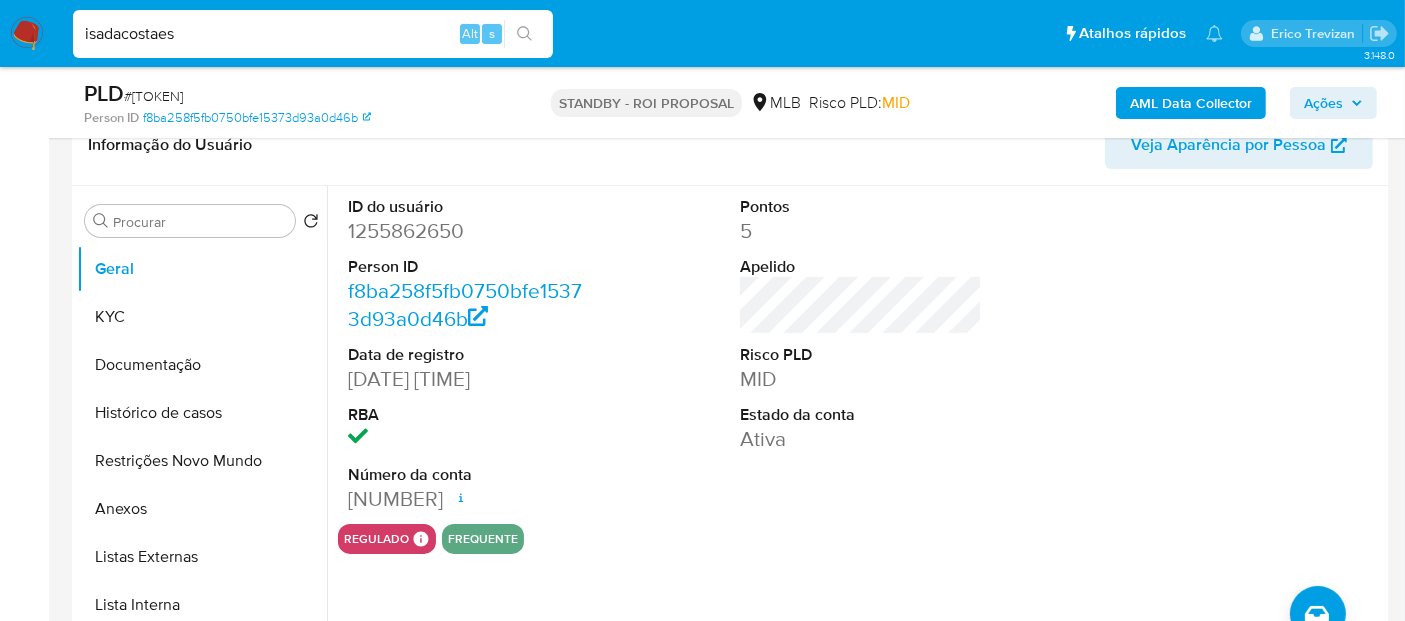 drag, startPoint x: 203, startPoint y: 27, endPoint x: 0, endPoint y: 59, distance: 205.50668 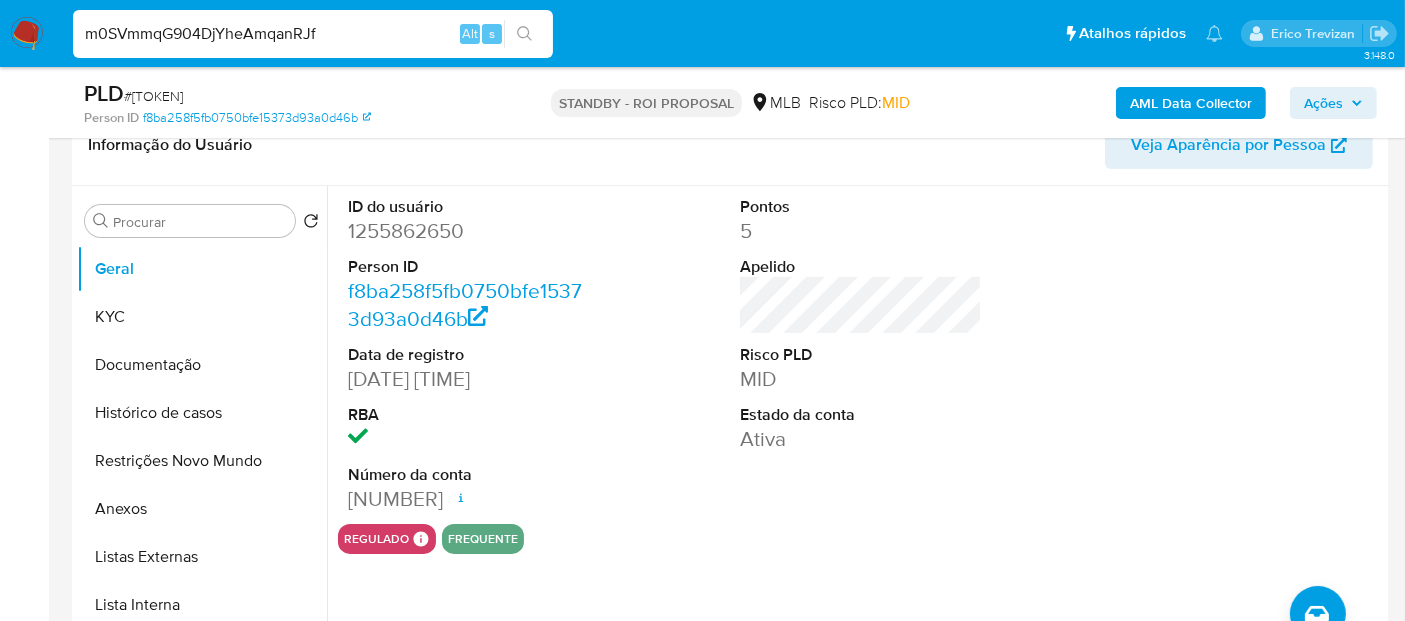 type on "m0SVmmqG904DjYheAmqanRJf" 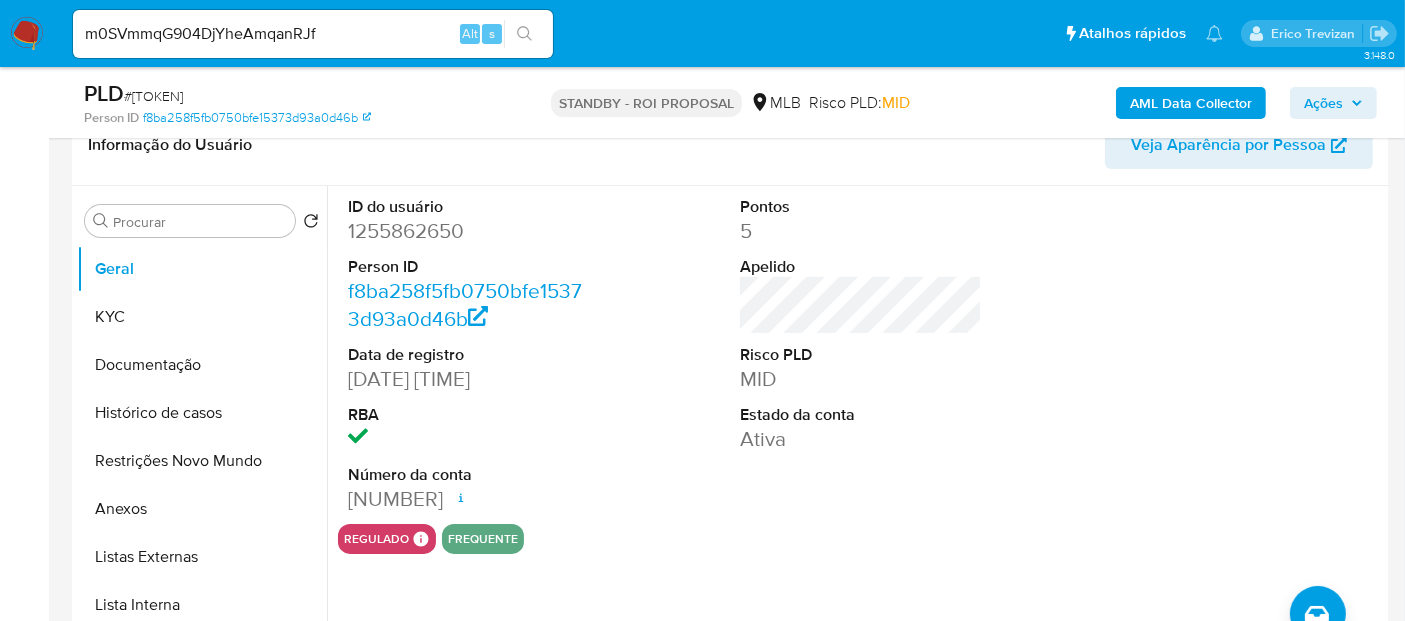 click 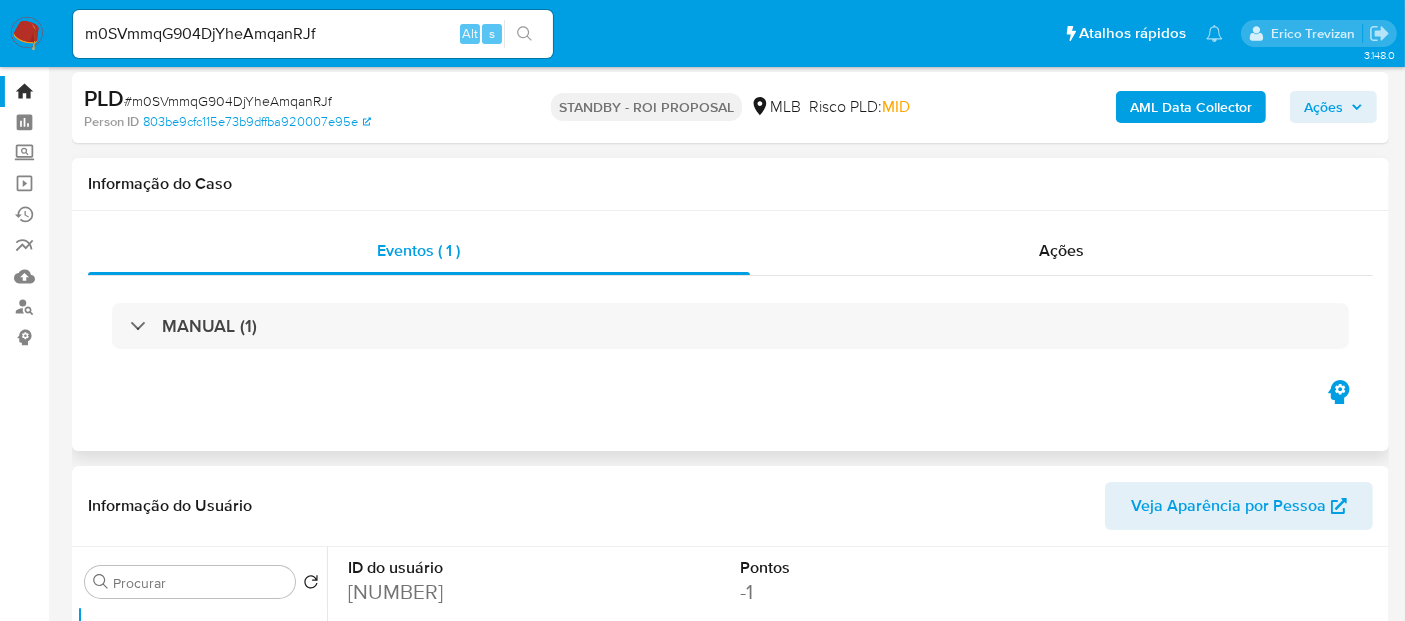 select on "10" 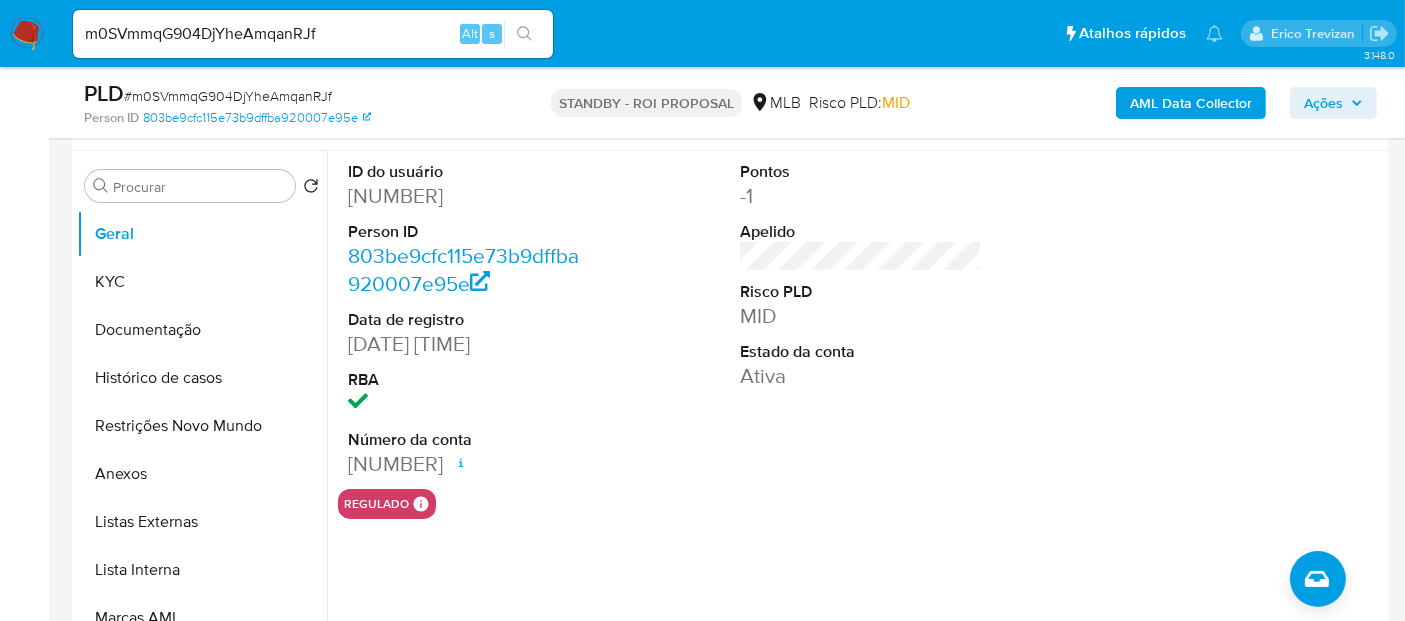 scroll, scrollTop: 333, scrollLeft: 0, axis: vertical 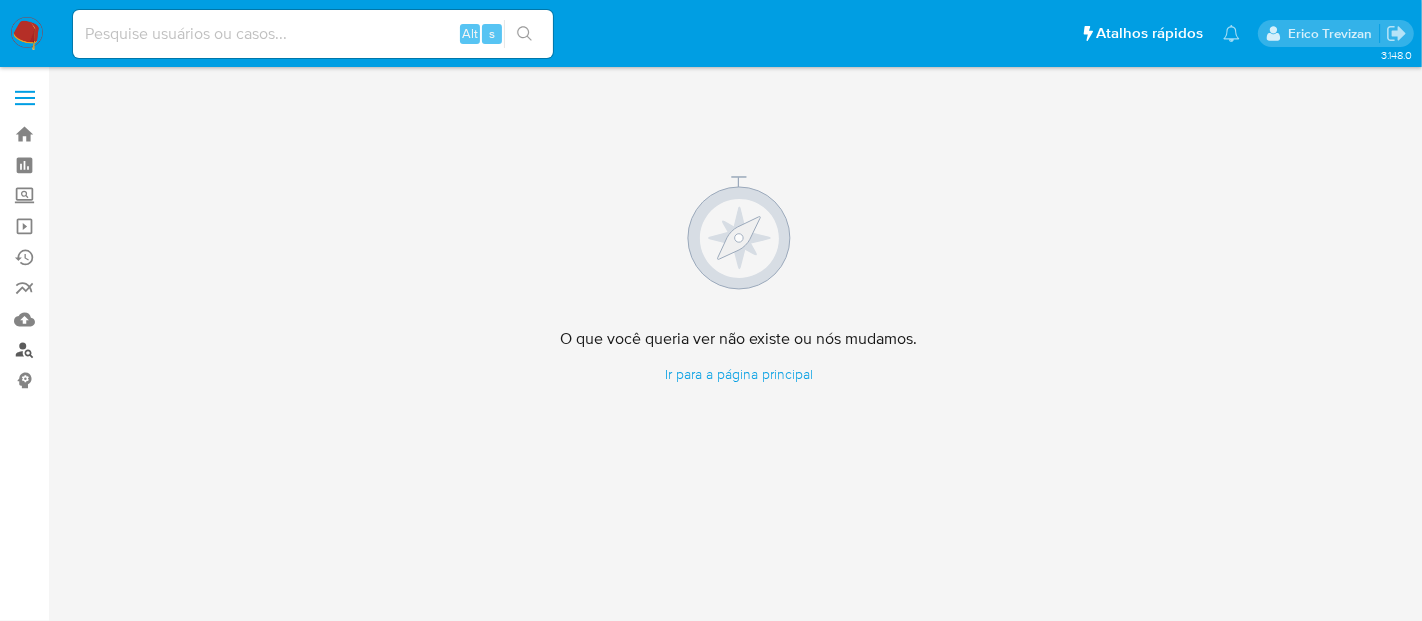 click on "Localizador de pessoas" at bounding box center (119, 350) 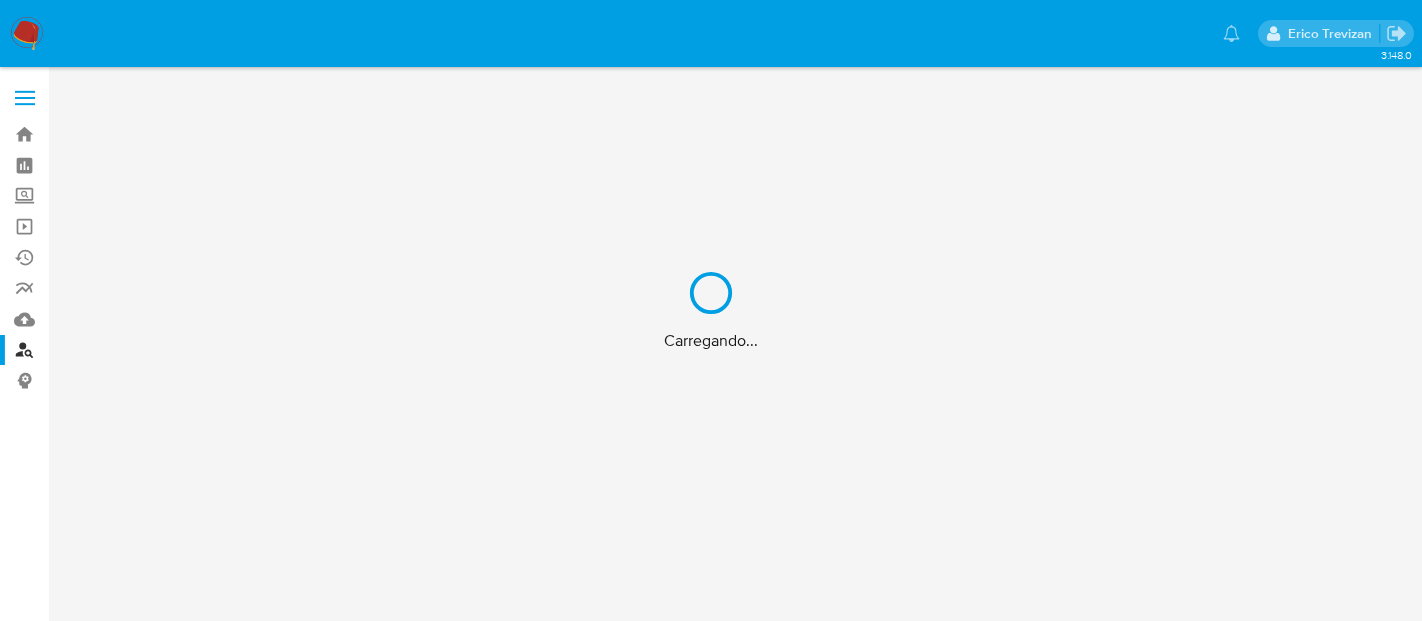 scroll, scrollTop: 0, scrollLeft: 0, axis: both 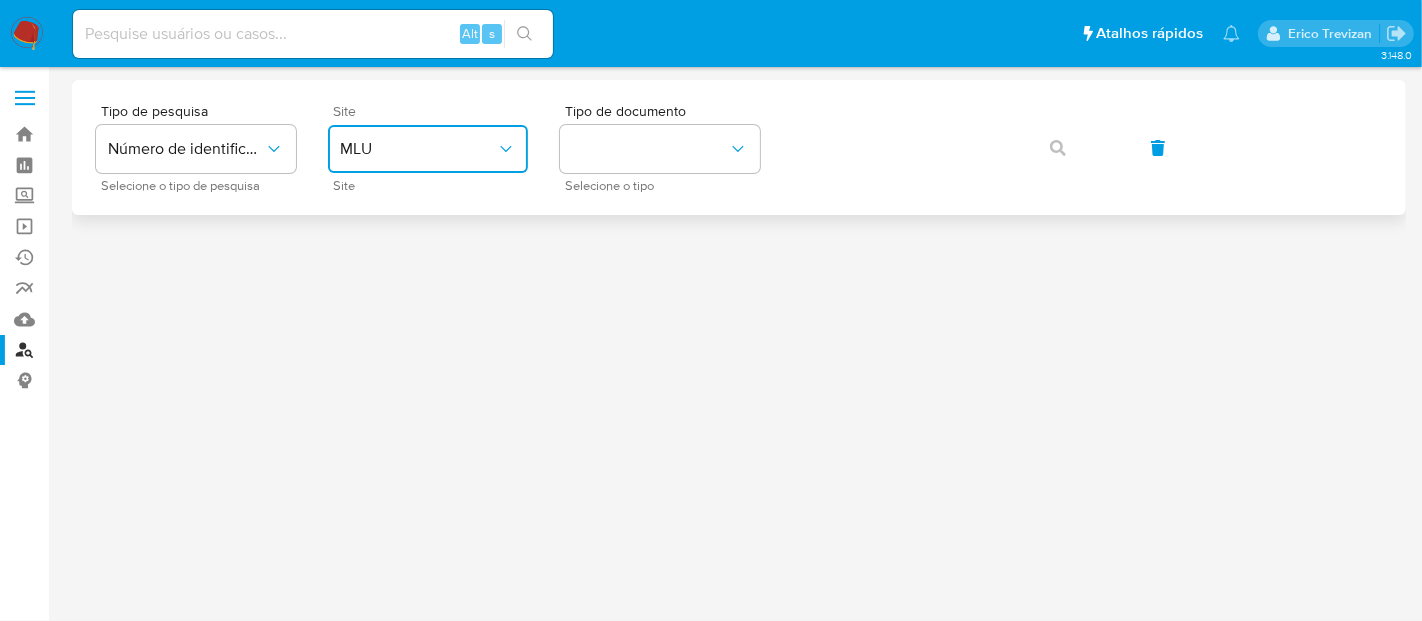 click 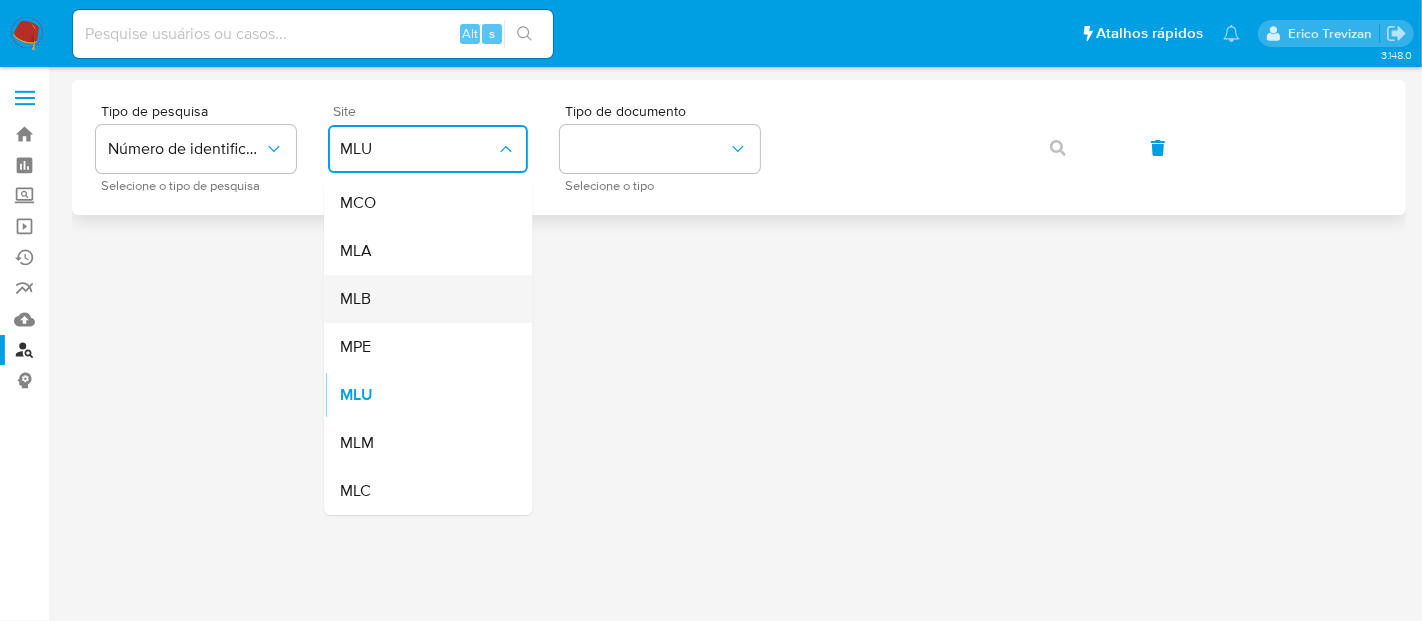 click on "MLB" at bounding box center (422, 299) 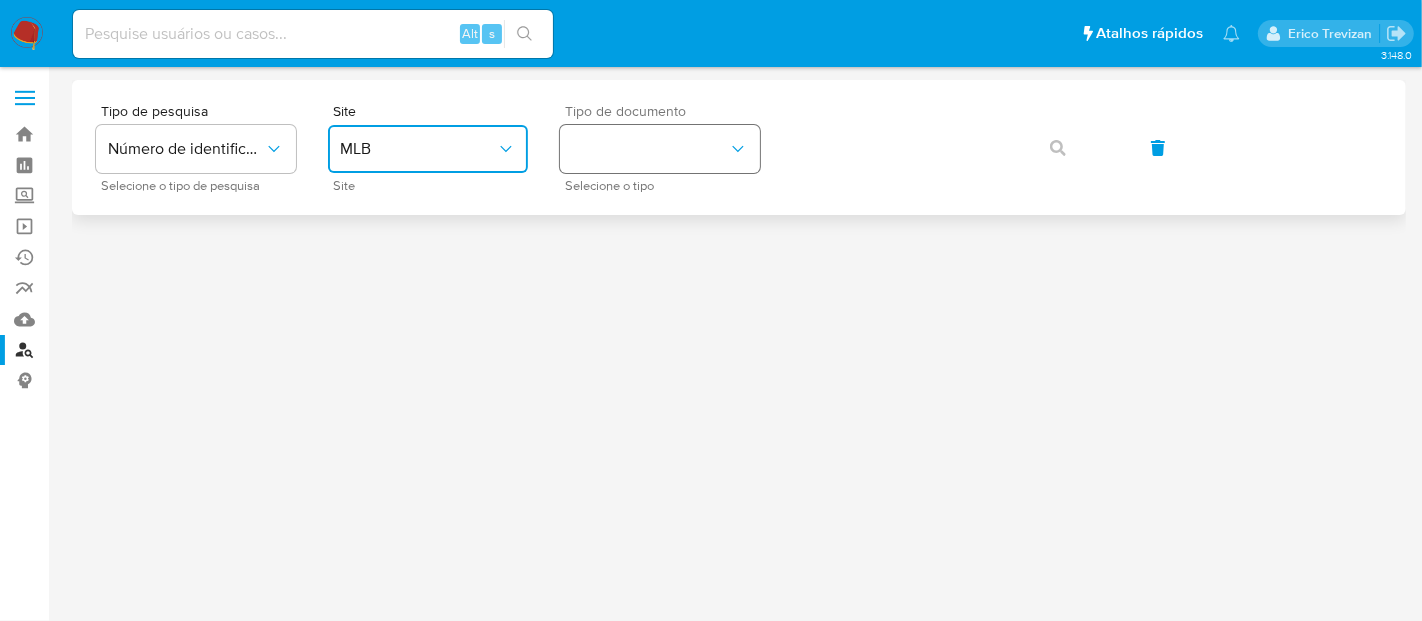 drag, startPoint x: 739, startPoint y: 146, endPoint x: 726, endPoint y: 153, distance: 14.764823 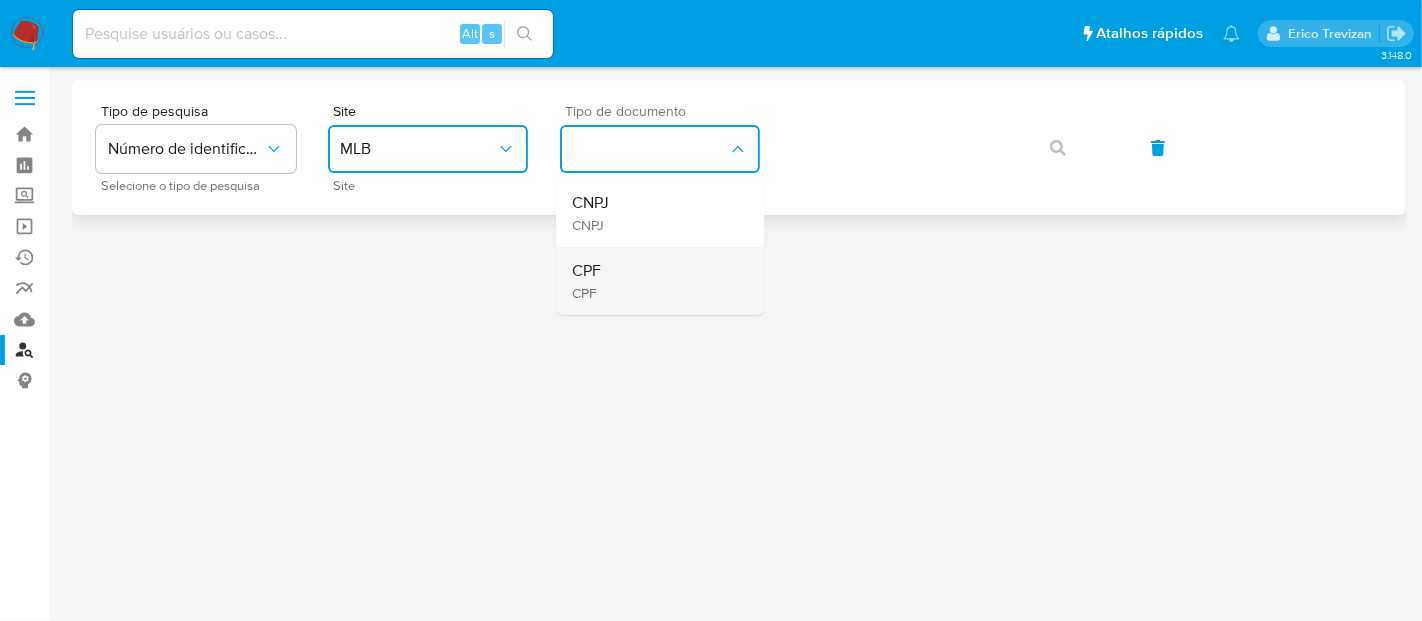click on "CPF CPF" at bounding box center (654, 281) 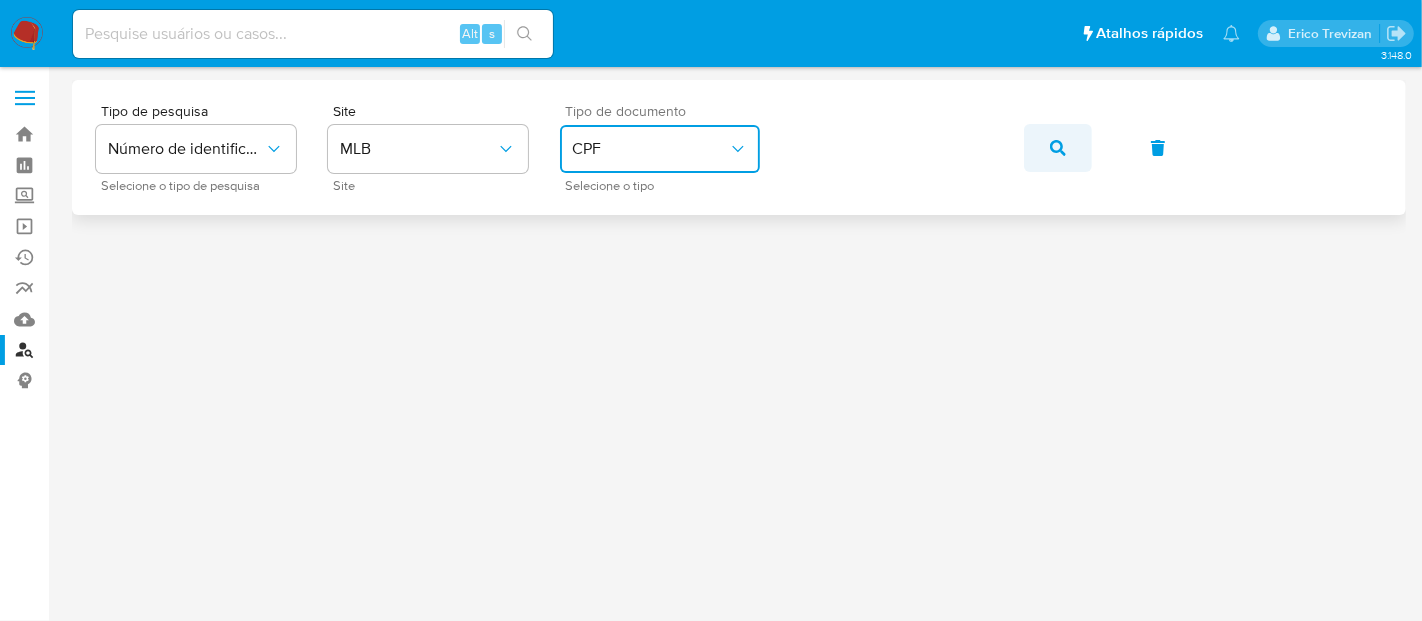 click 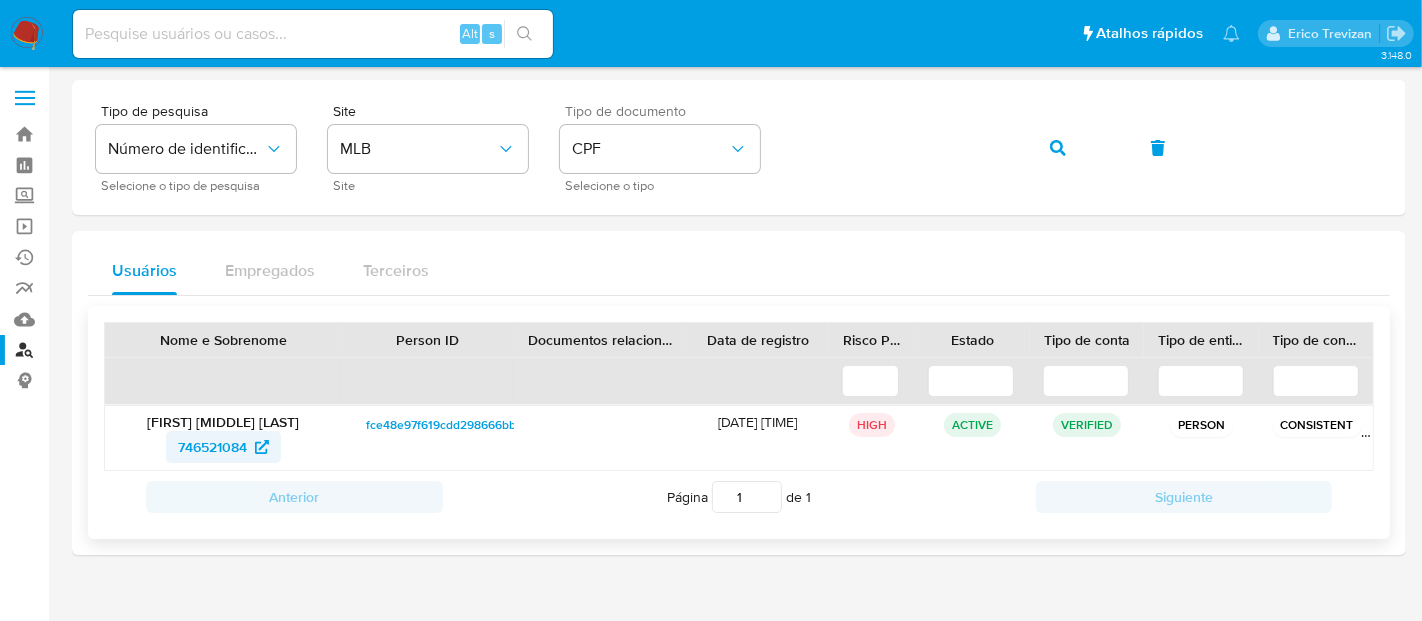 click on "746521084" at bounding box center [212, 447] 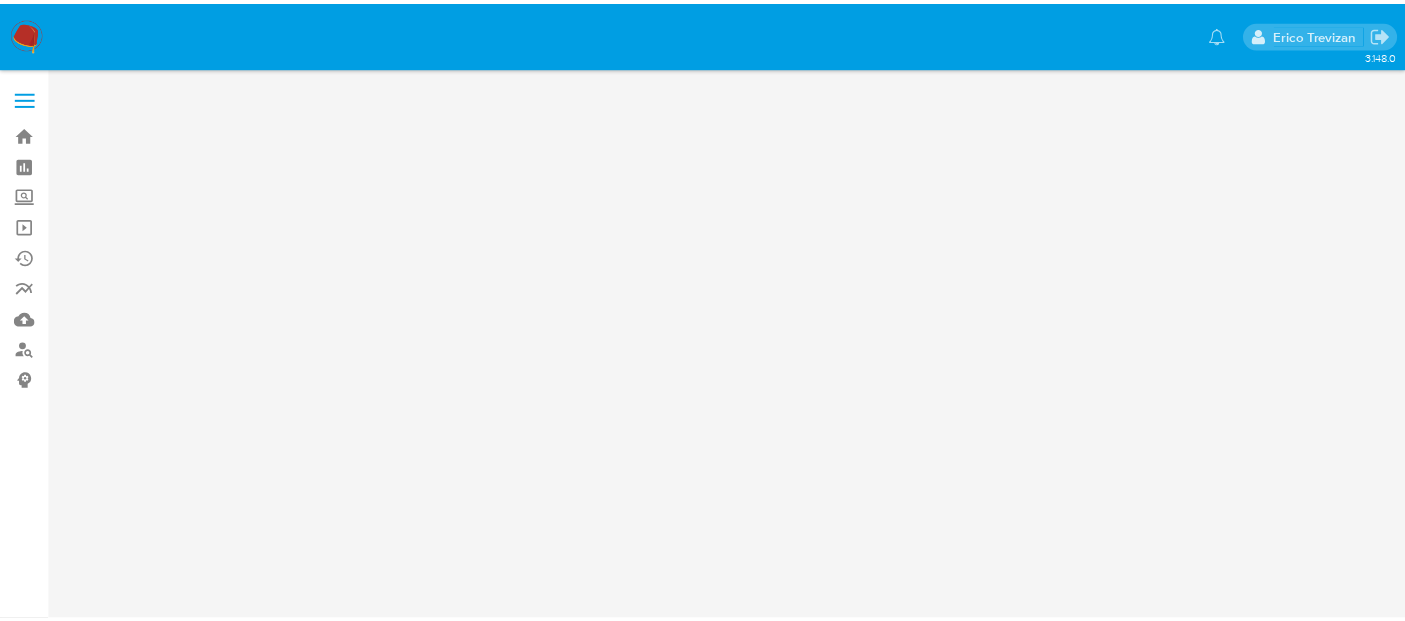scroll, scrollTop: 0, scrollLeft: 0, axis: both 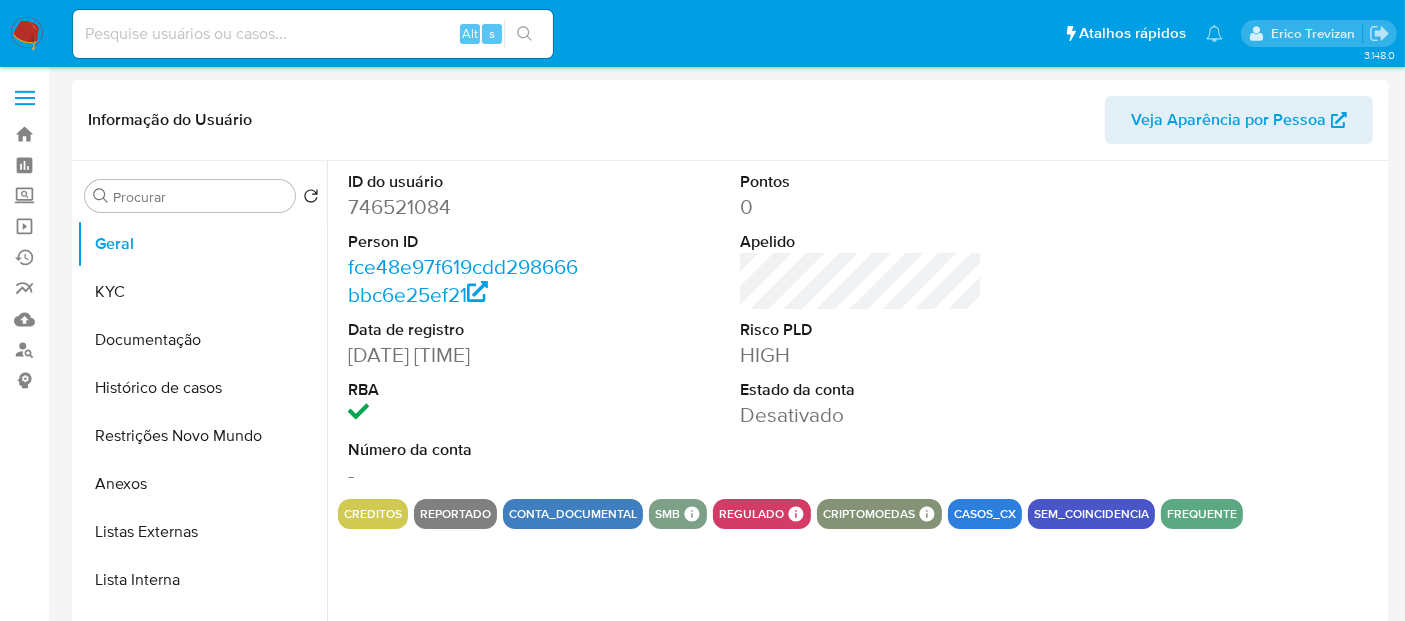 select on "10" 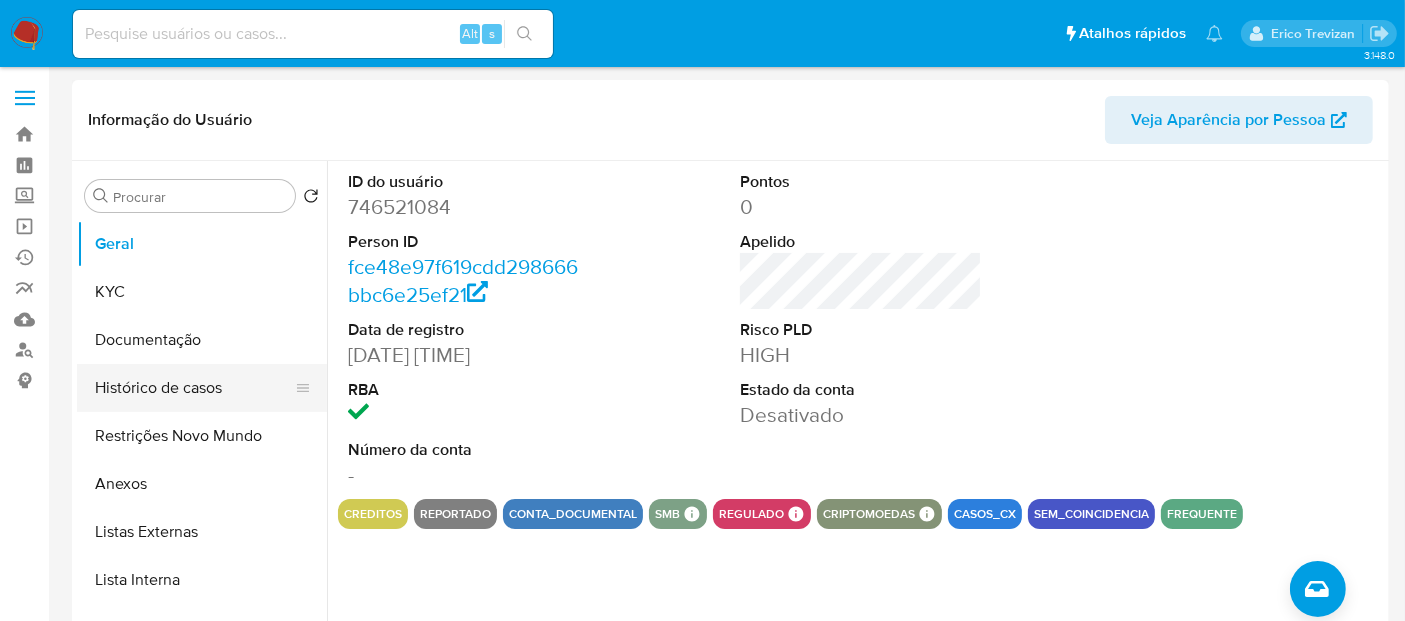 click on "Histórico de casos" at bounding box center [194, 388] 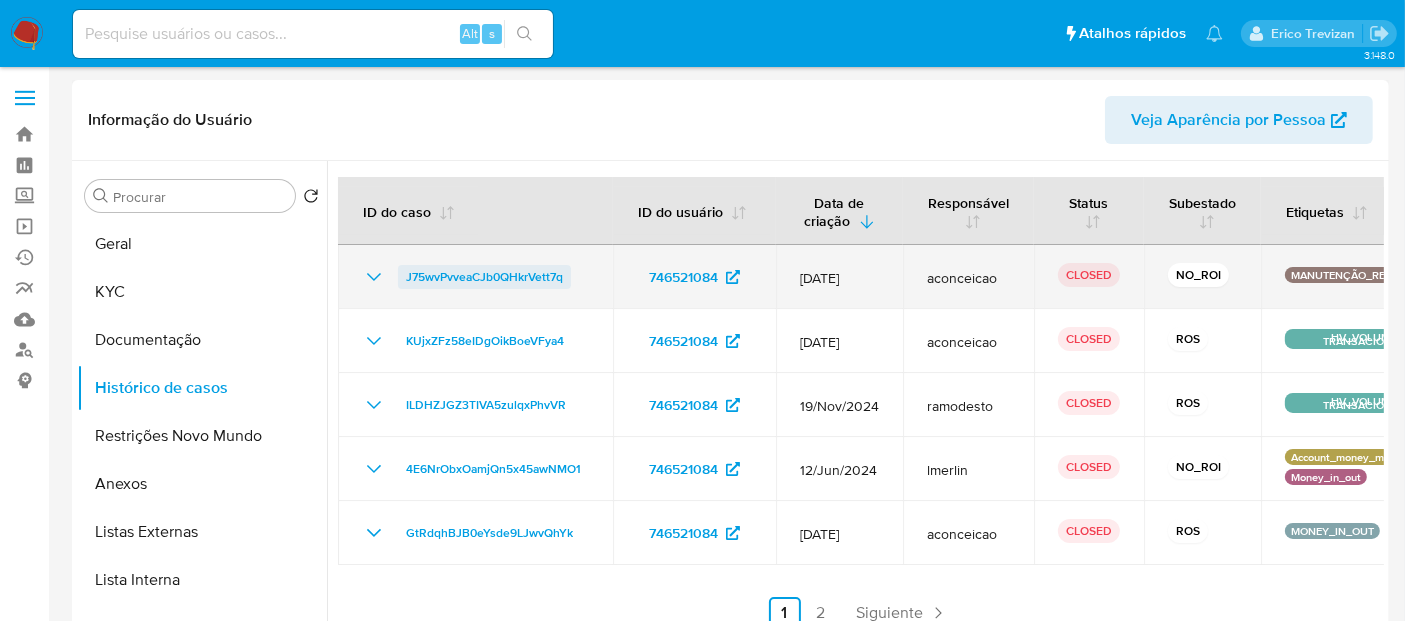 click on "J75wvPvveaCJb0QHkrVett7q" at bounding box center [484, 277] 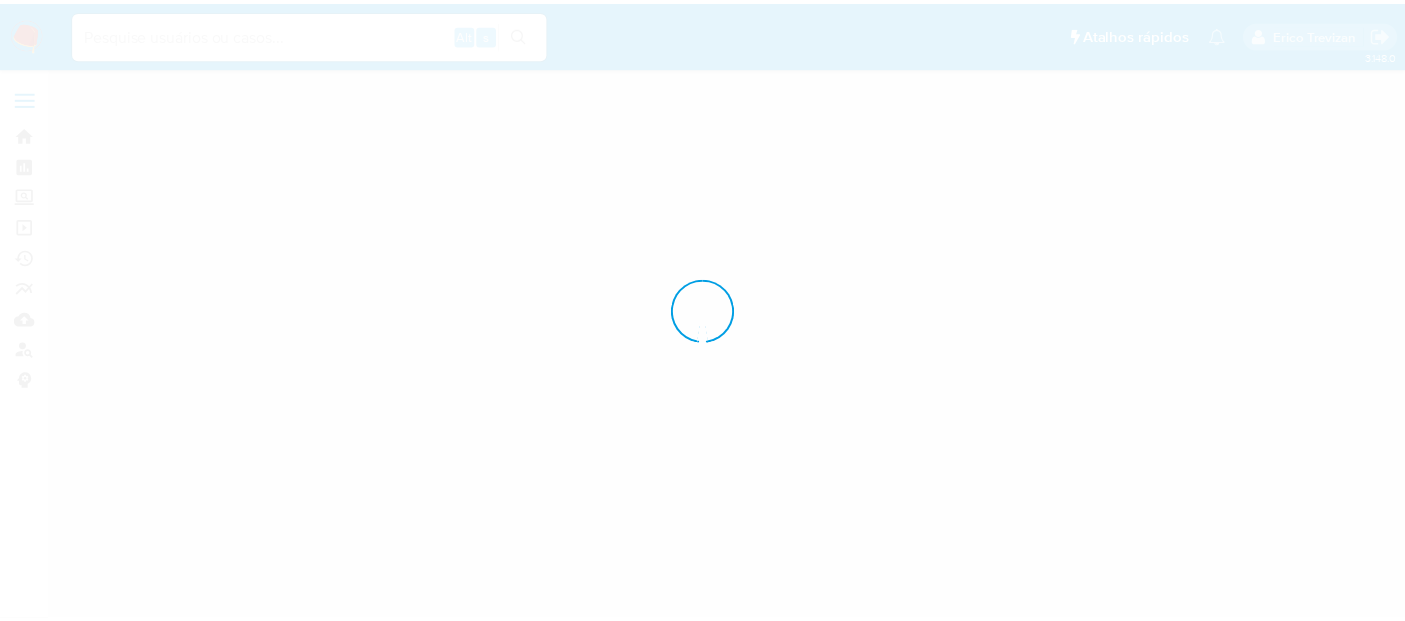 scroll, scrollTop: 0, scrollLeft: 0, axis: both 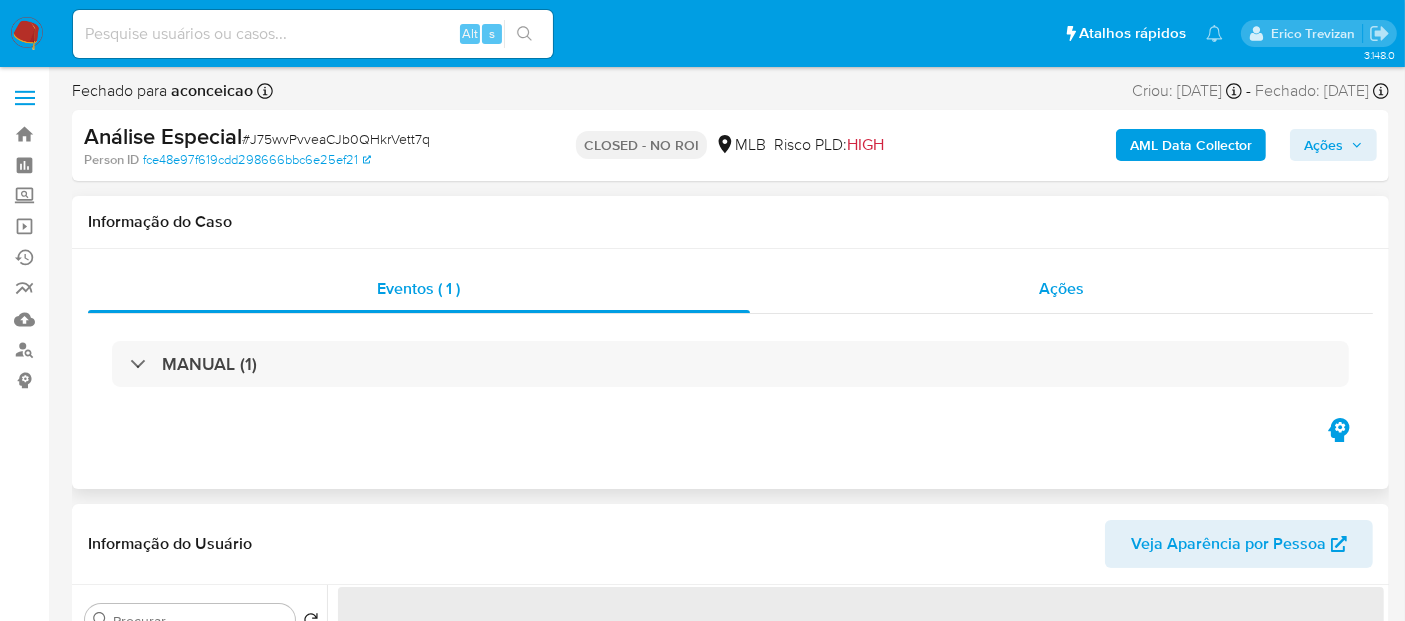 click on "Ações" at bounding box center (1061, 288) 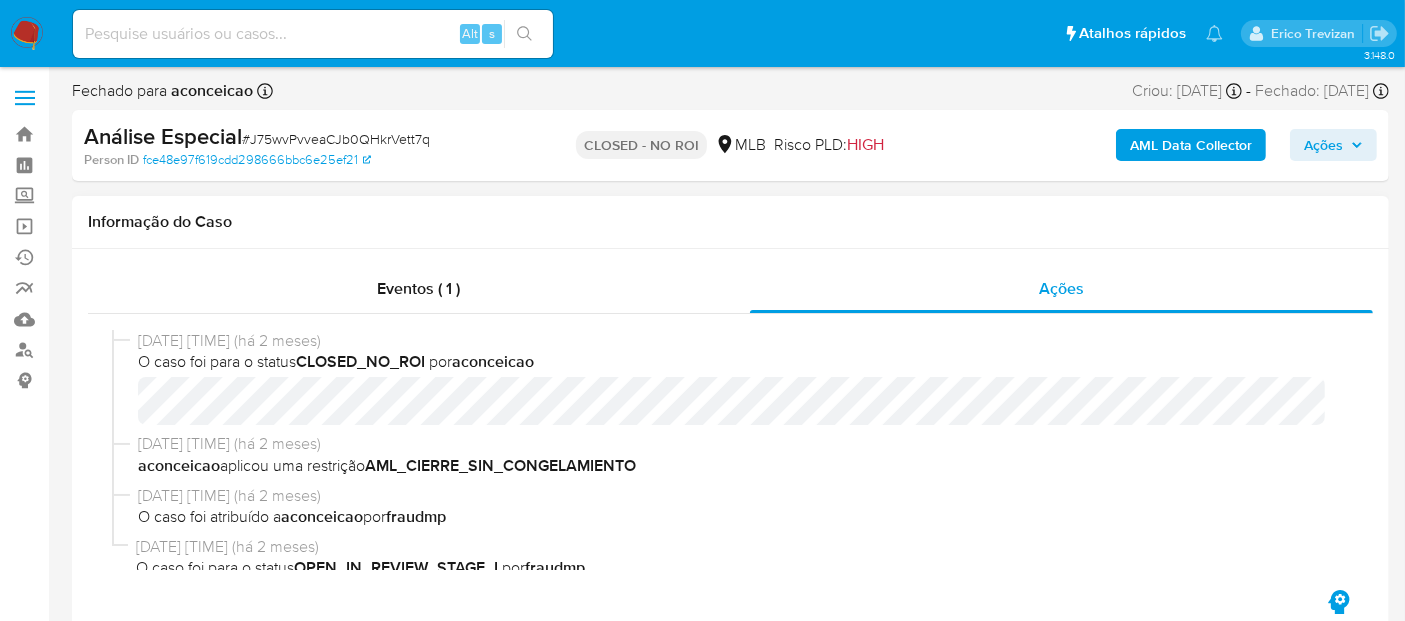 select on "10" 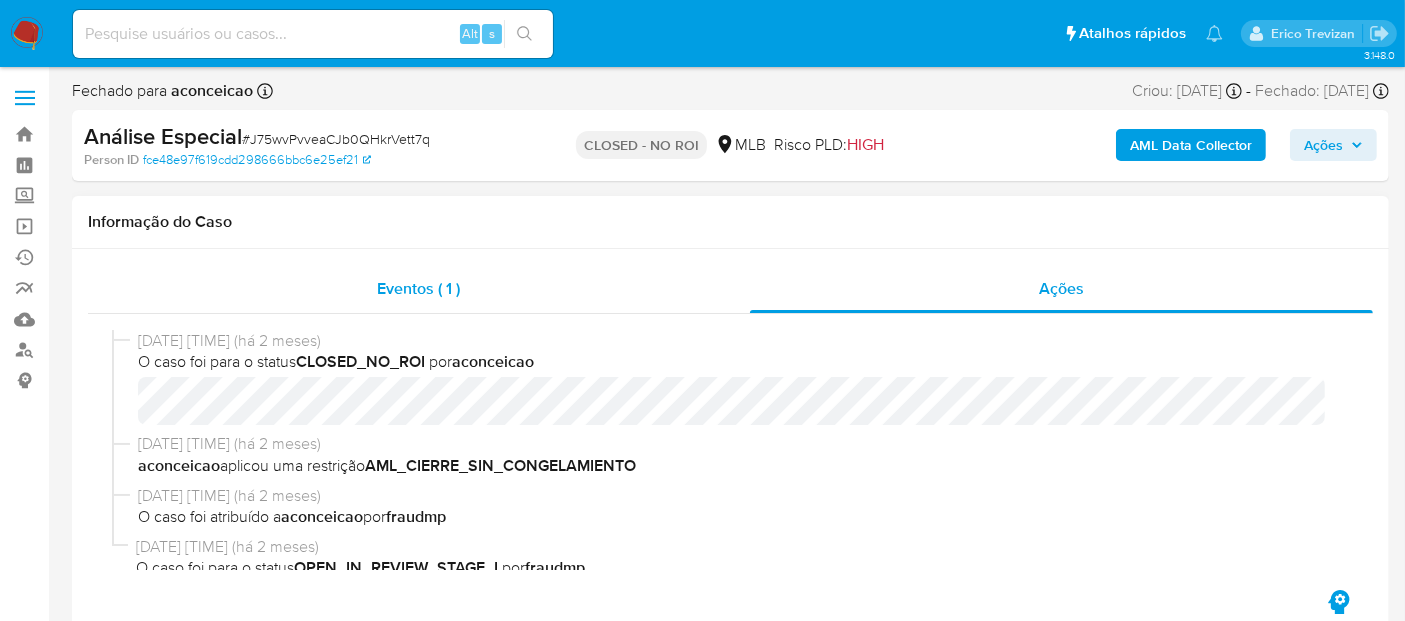 click on "Eventos ( 1 )" at bounding box center (418, 288) 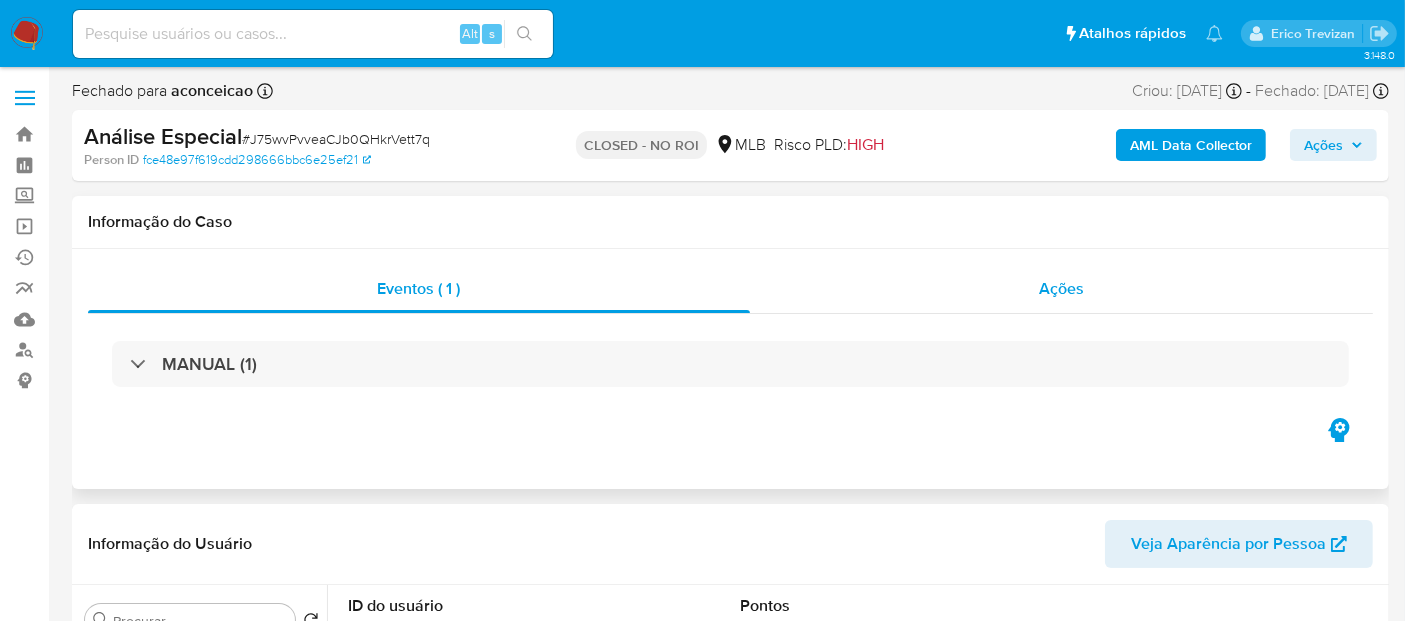 click on "Ações" at bounding box center (1062, 289) 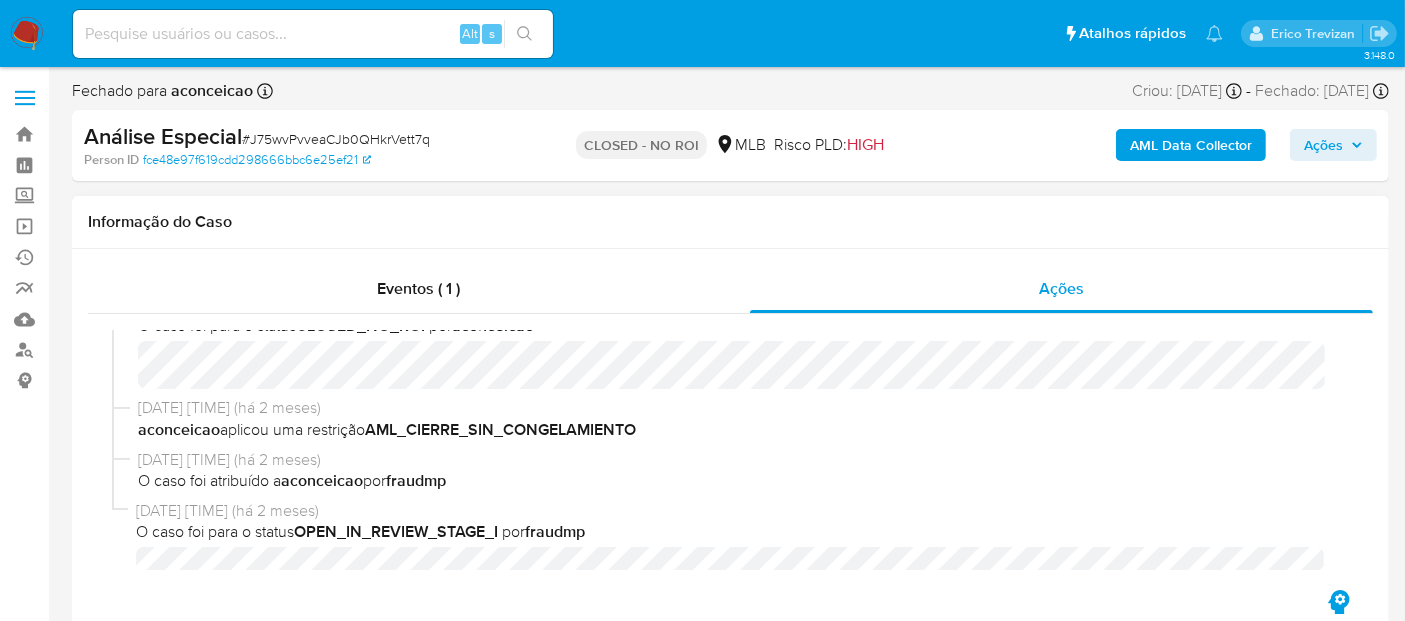 scroll, scrollTop: 69, scrollLeft: 0, axis: vertical 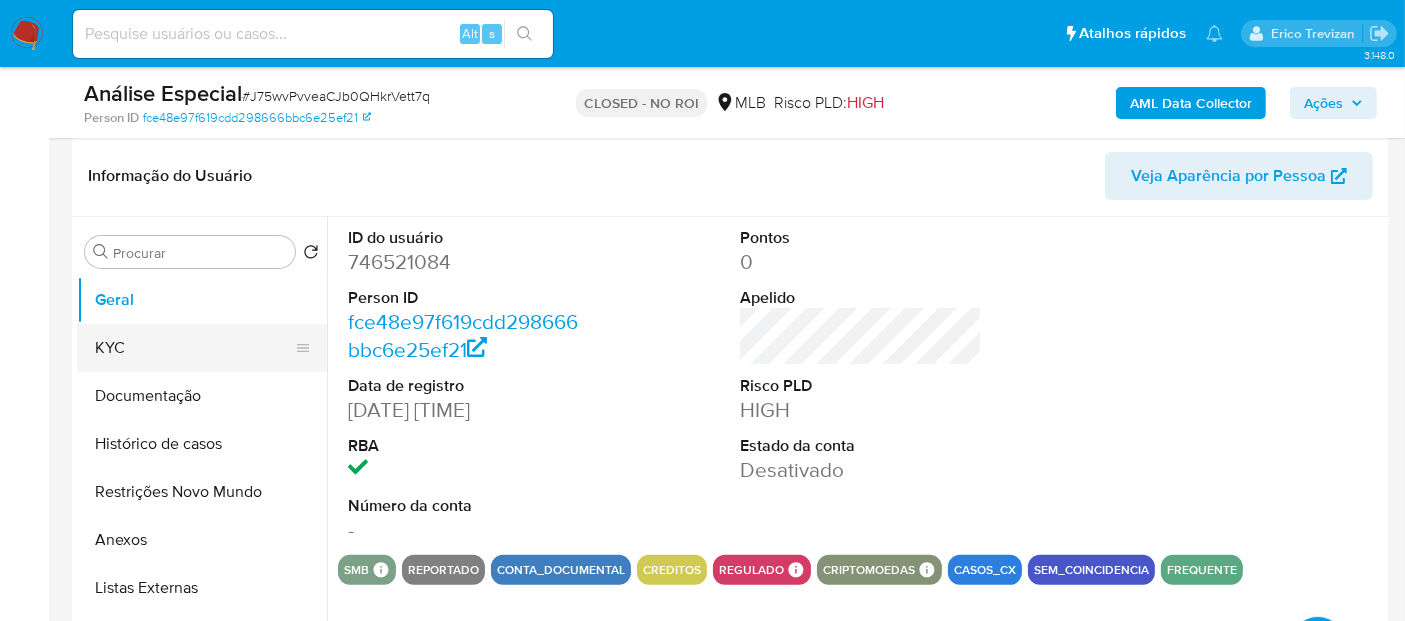 click on "KYC" at bounding box center [194, 348] 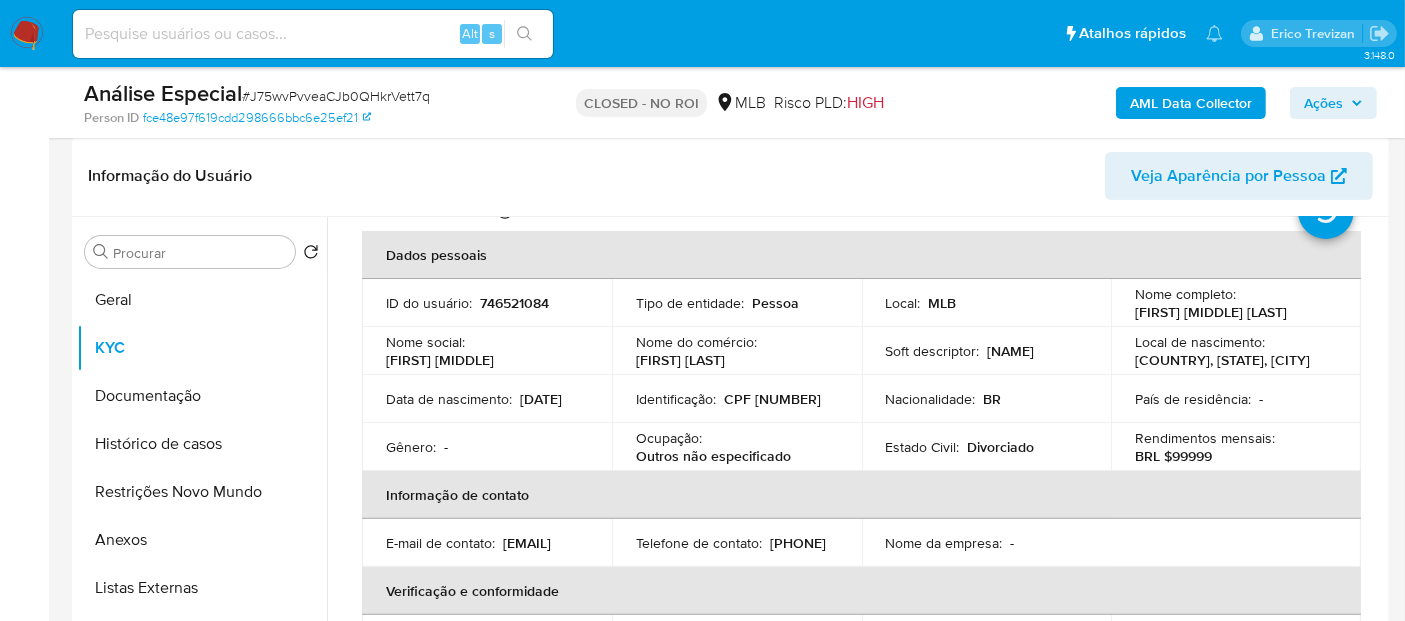 scroll, scrollTop: 0, scrollLeft: 0, axis: both 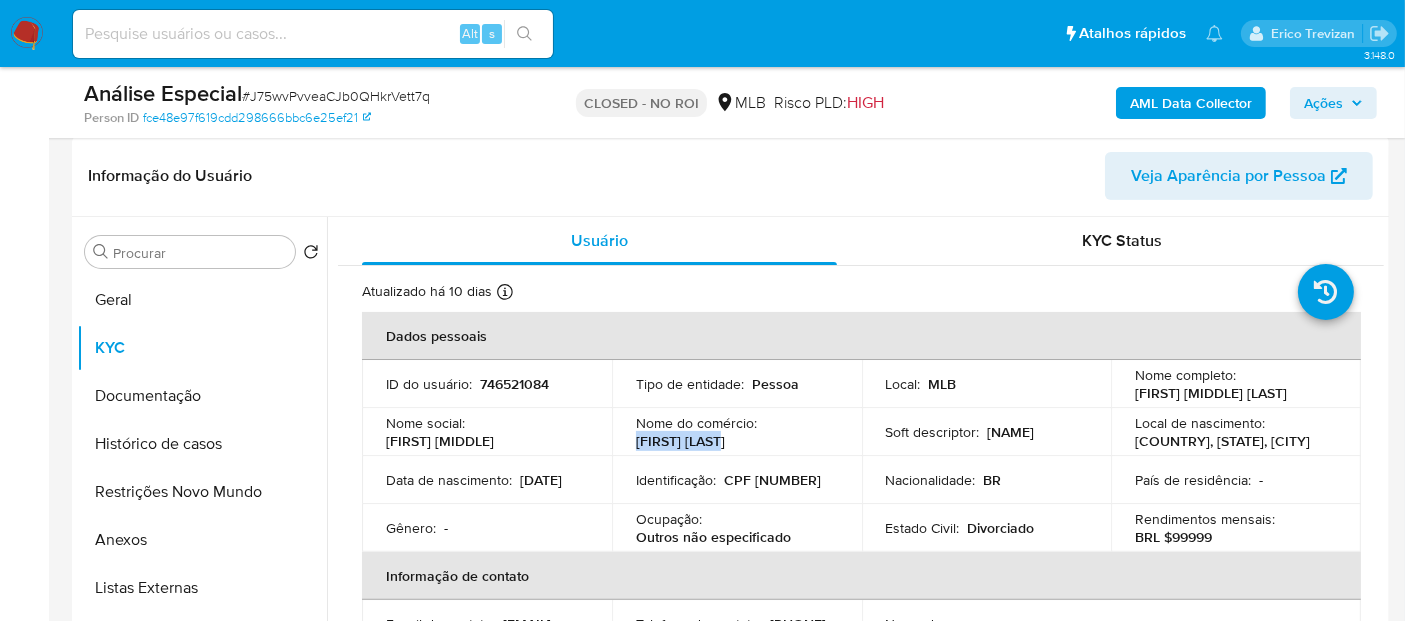 drag, startPoint x: 634, startPoint y: 441, endPoint x: 717, endPoint y: 438, distance: 83.0542 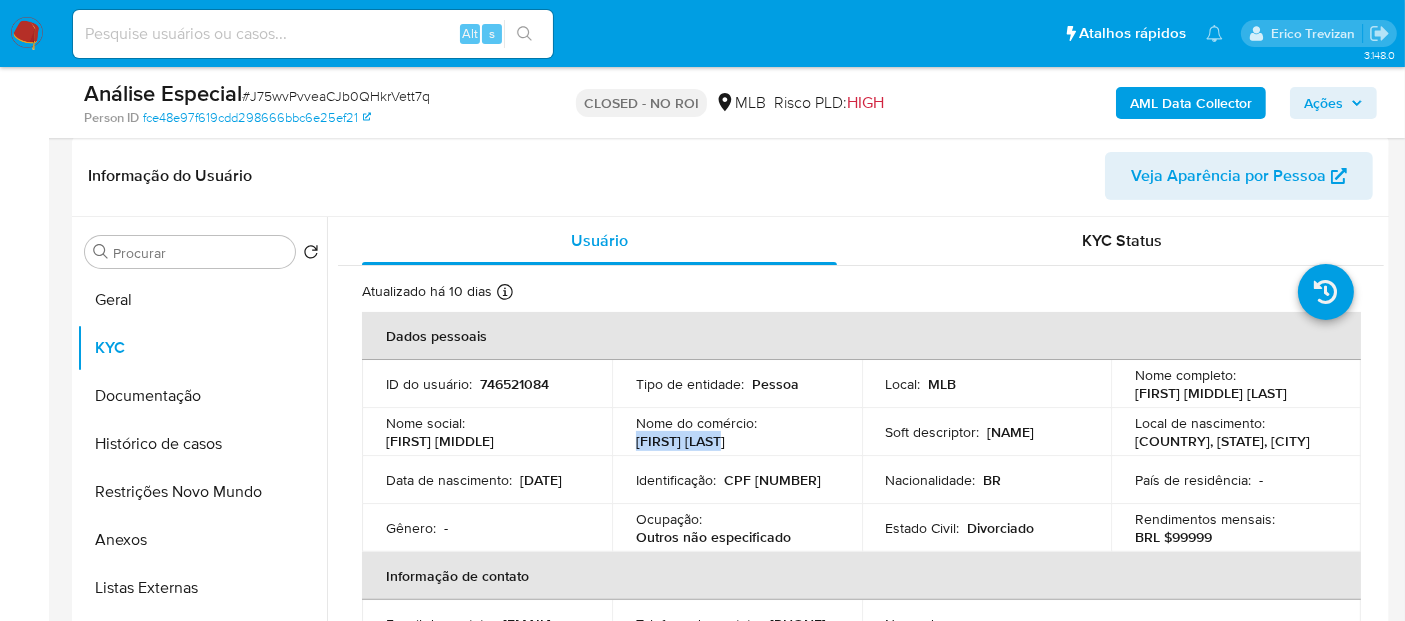 drag, startPoint x: 665, startPoint y: 487, endPoint x: 761, endPoint y: 492, distance: 96.13012 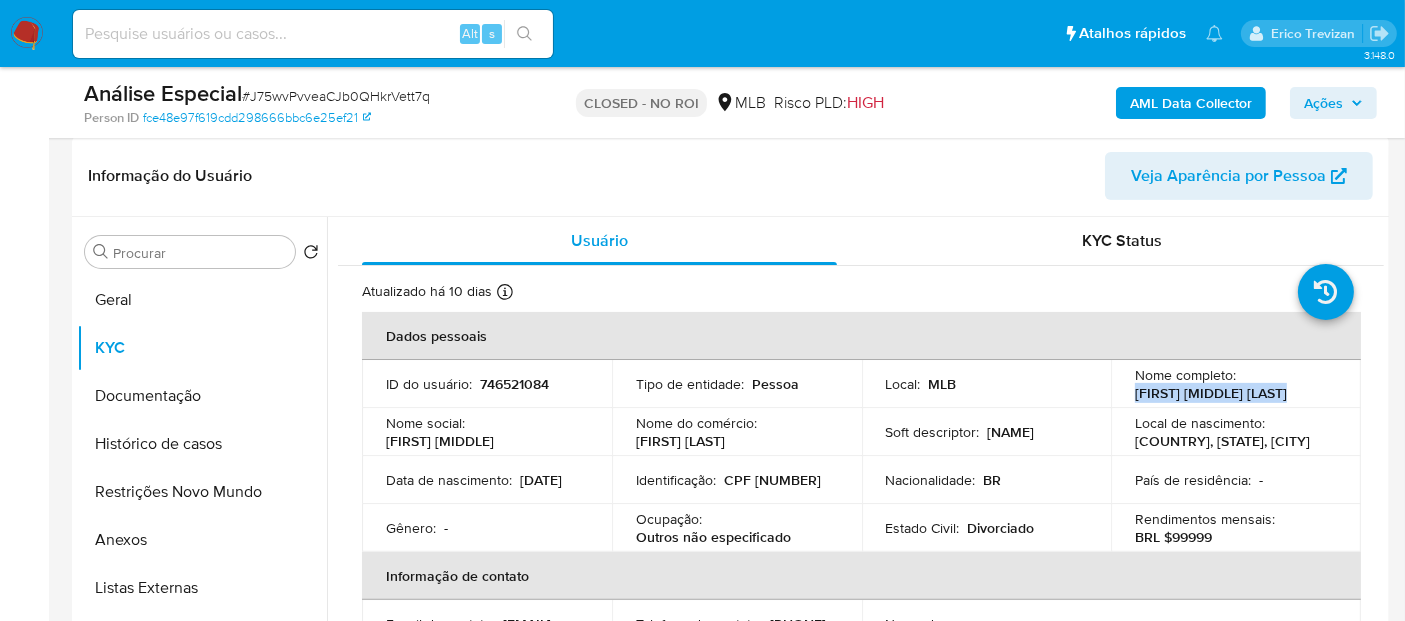drag, startPoint x: 1129, startPoint y: 393, endPoint x: 1290, endPoint y: 394, distance: 161.00311 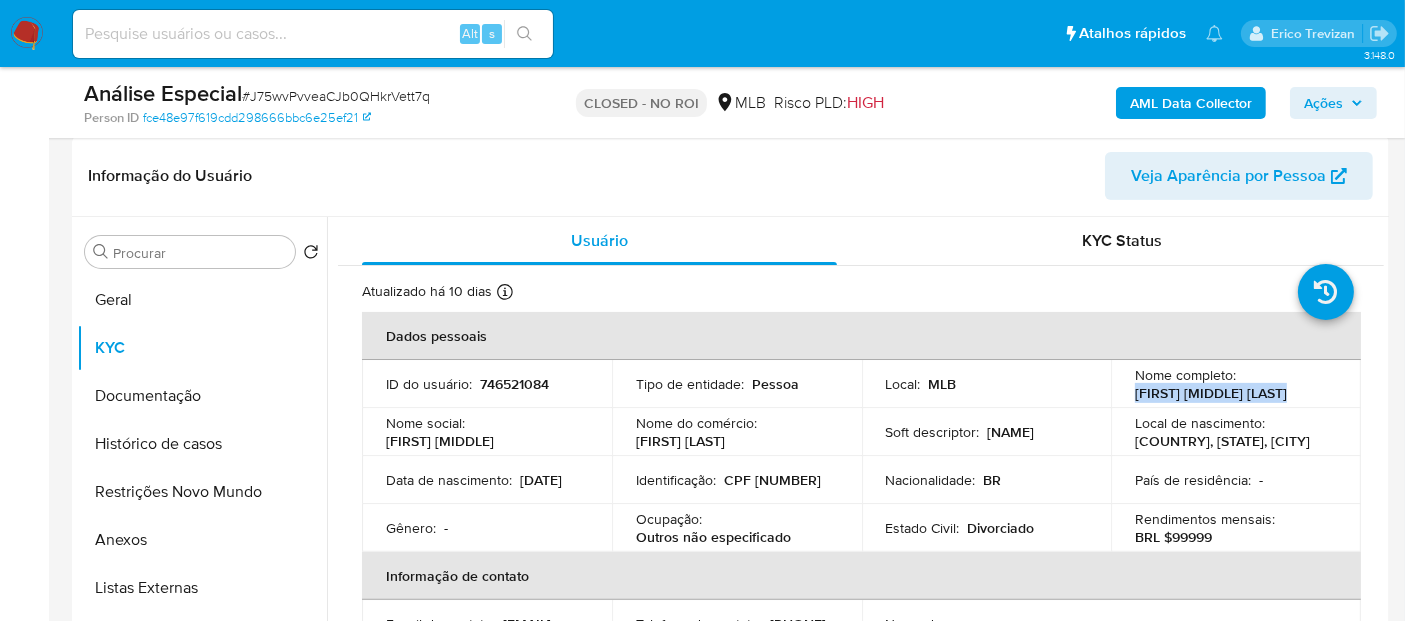 click at bounding box center [27, 34] 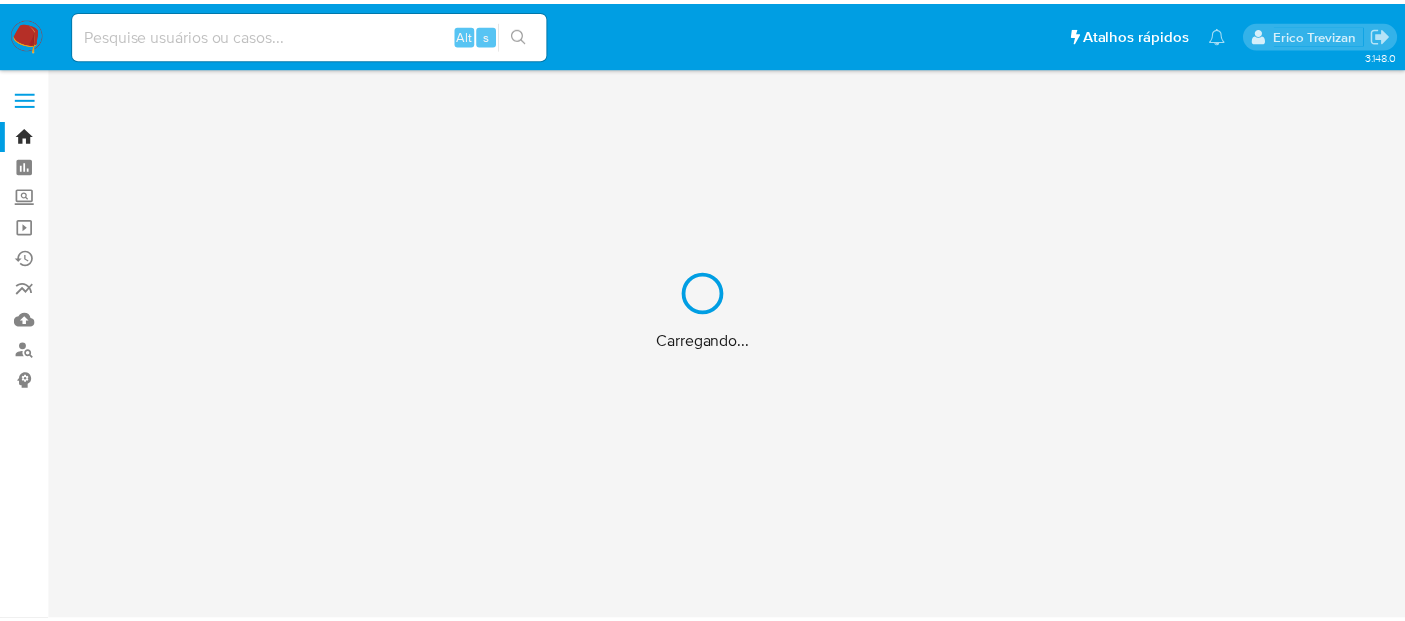 scroll, scrollTop: 0, scrollLeft: 0, axis: both 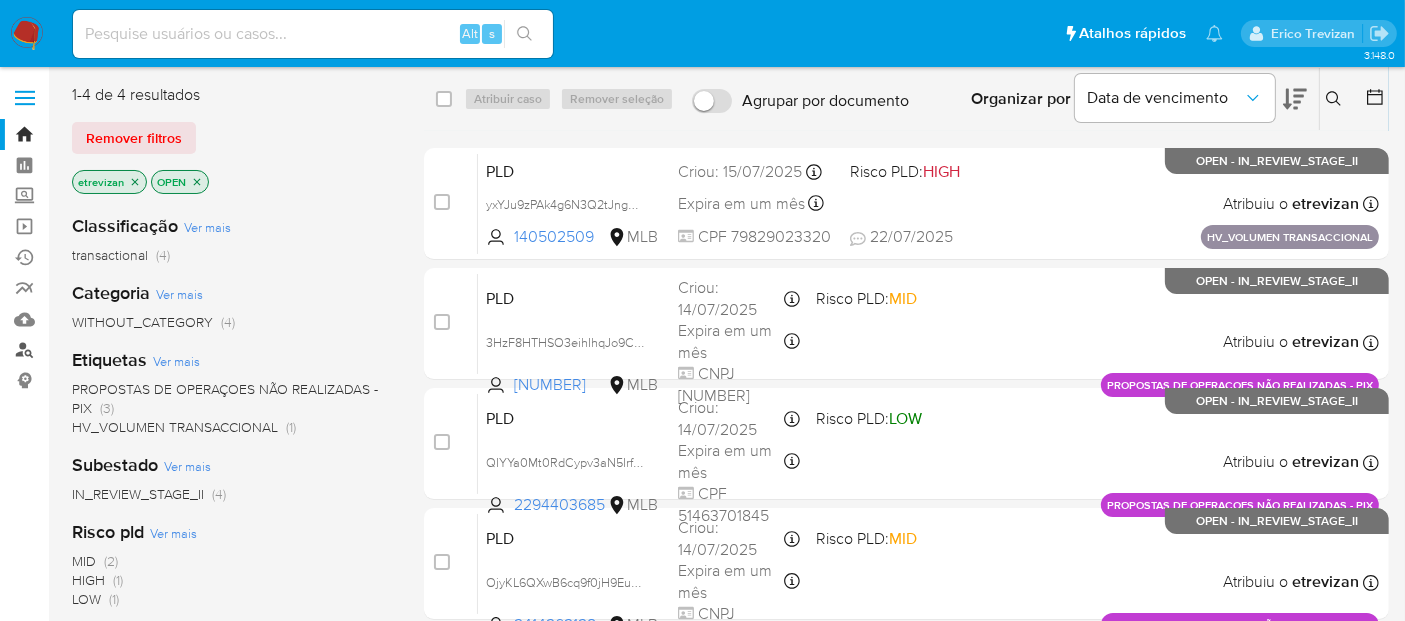 click on "Localizador de pessoas" at bounding box center (119, 350) 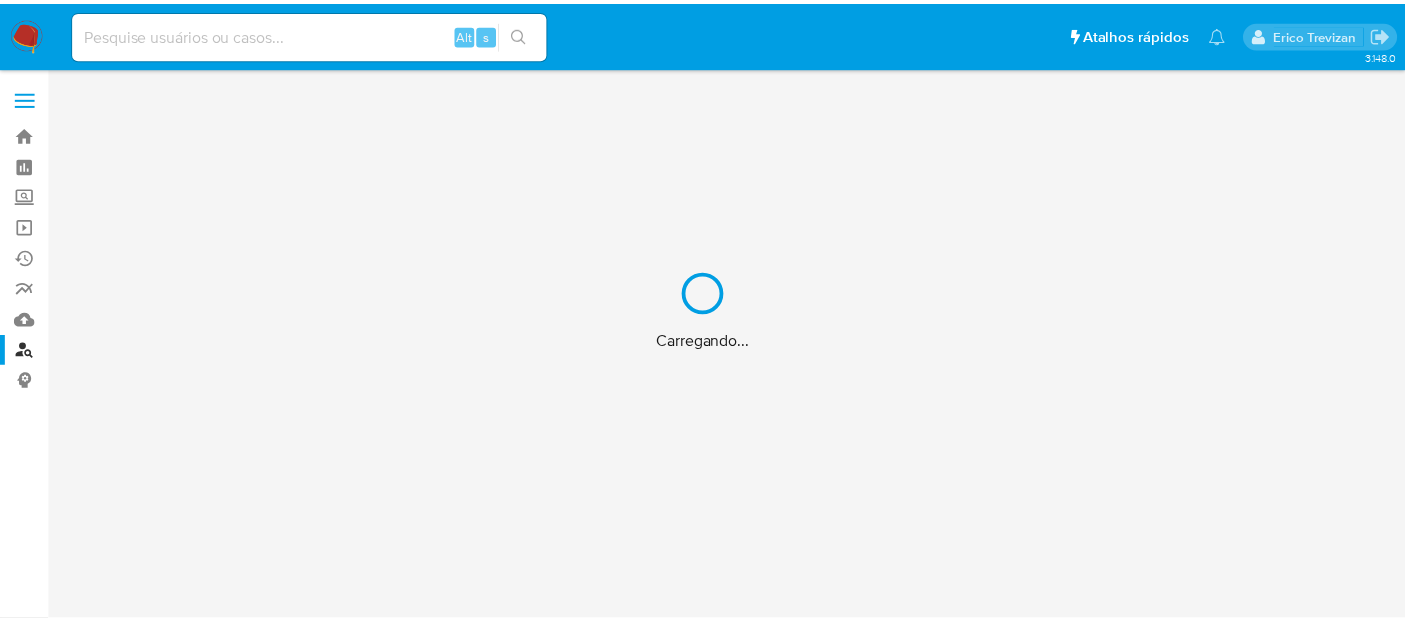 scroll, scrollTop: 0, scrollLeft: 0, axis: both 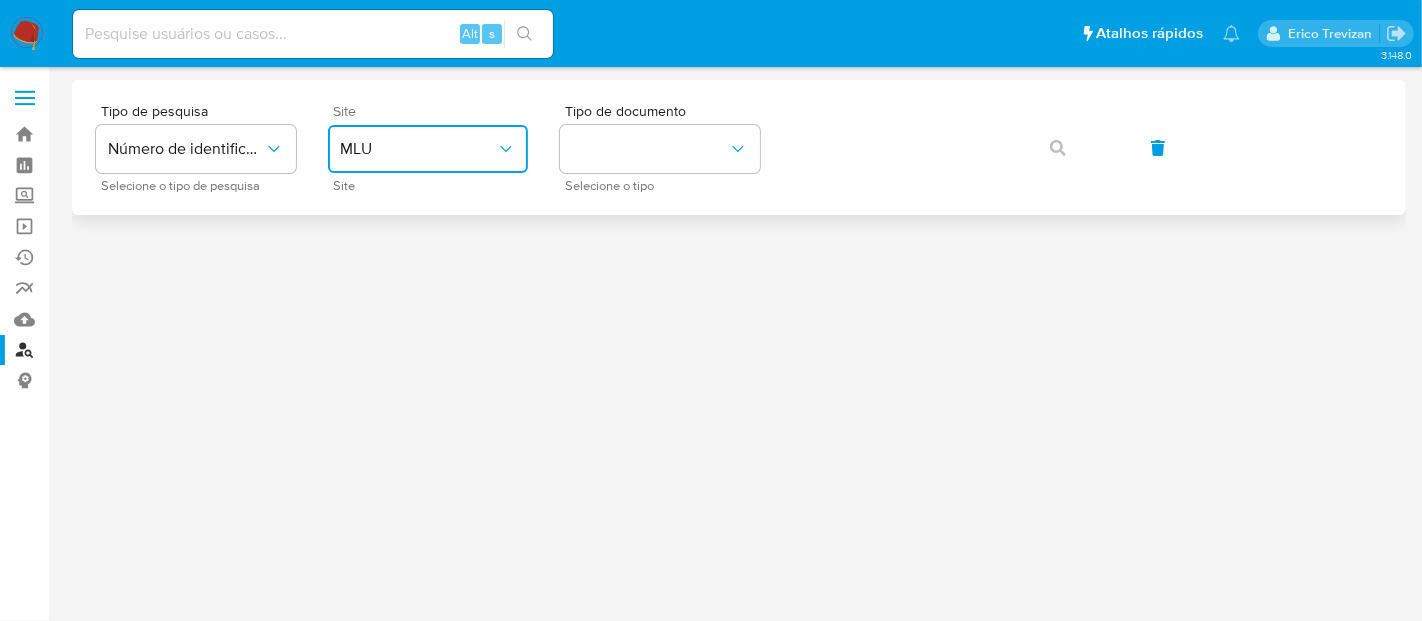 click 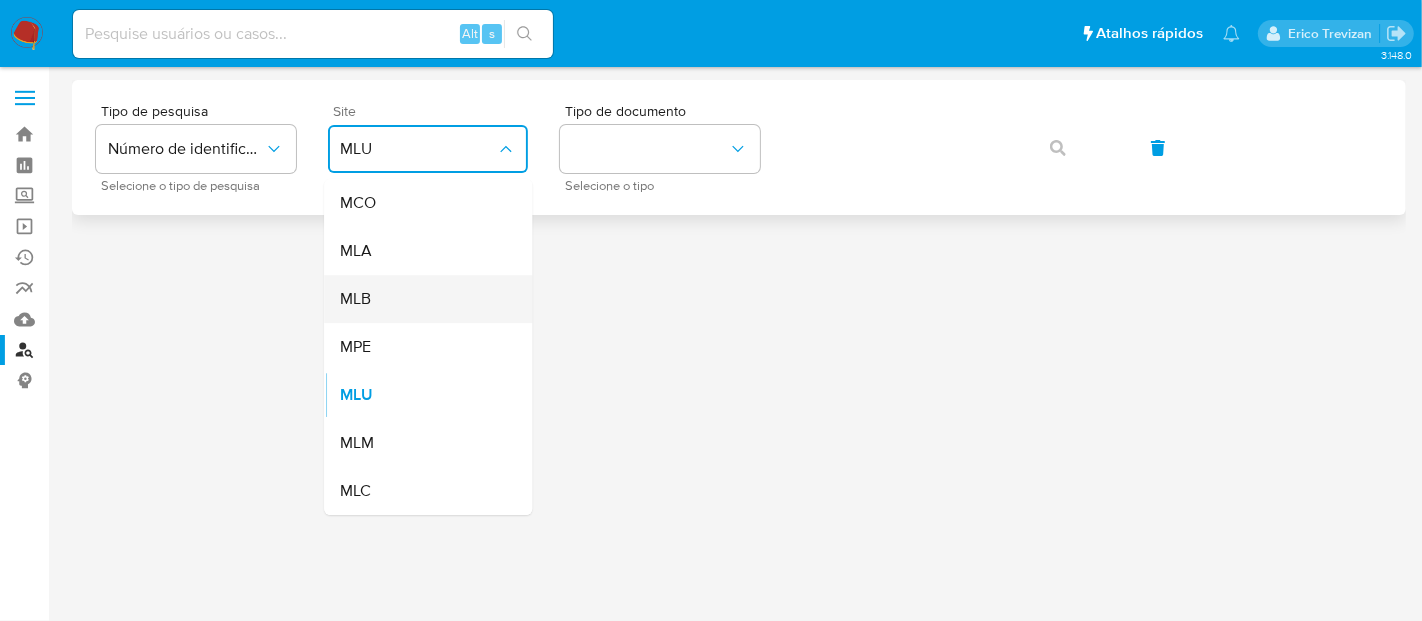 click on "MLB" at bounding box center (422, 299) 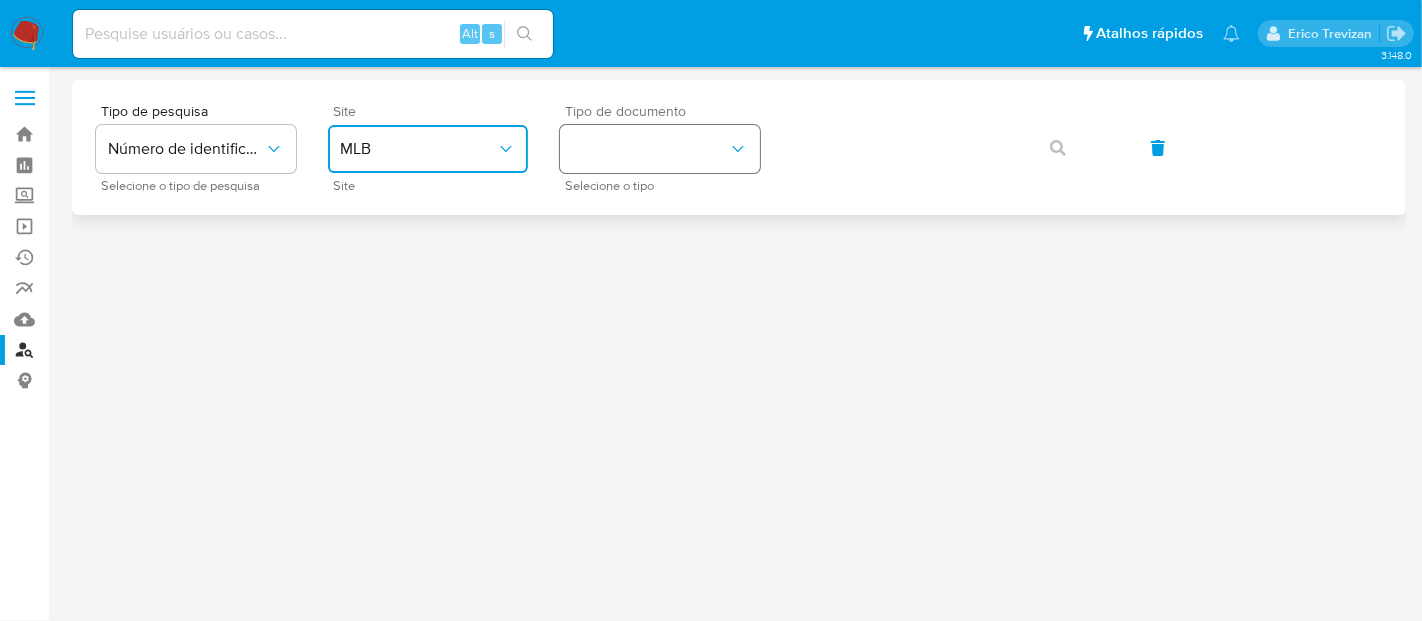drag, startPoint x: 741, startPoint y: 144, endPoint x: 722, endPoint y: 168, distance: 30.610456 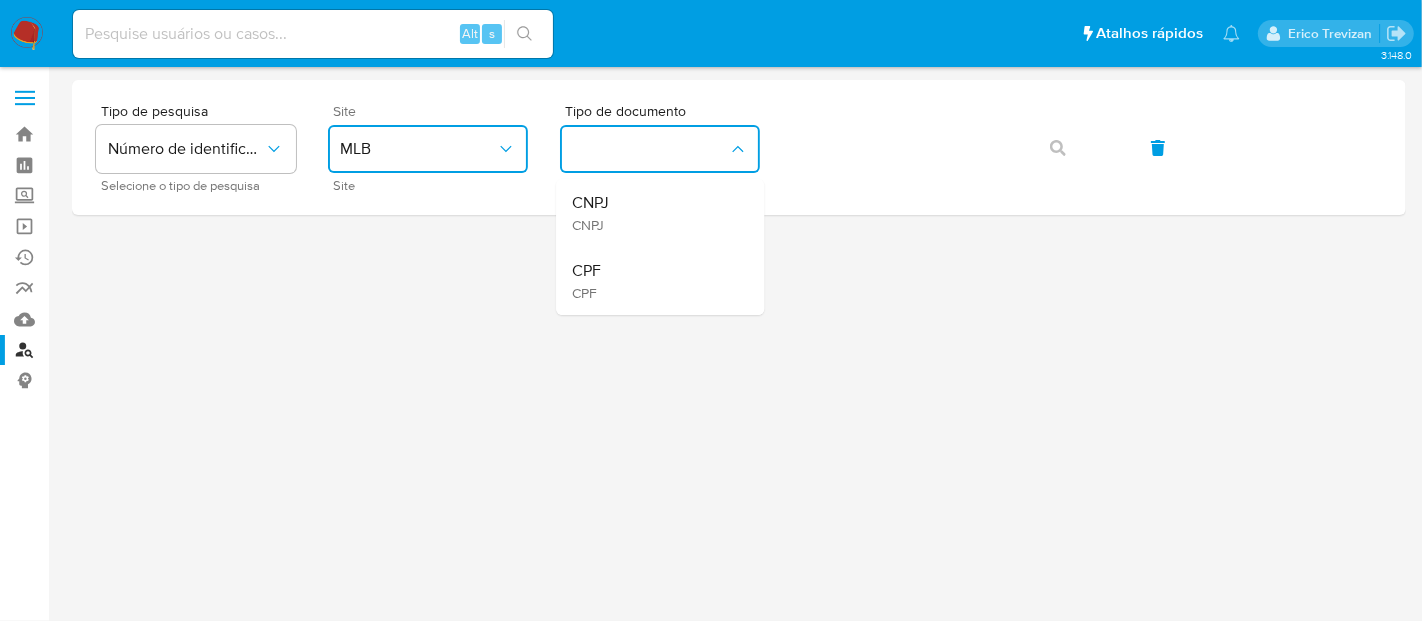 click on "CPF CPF" at bounding box center (654, 281) 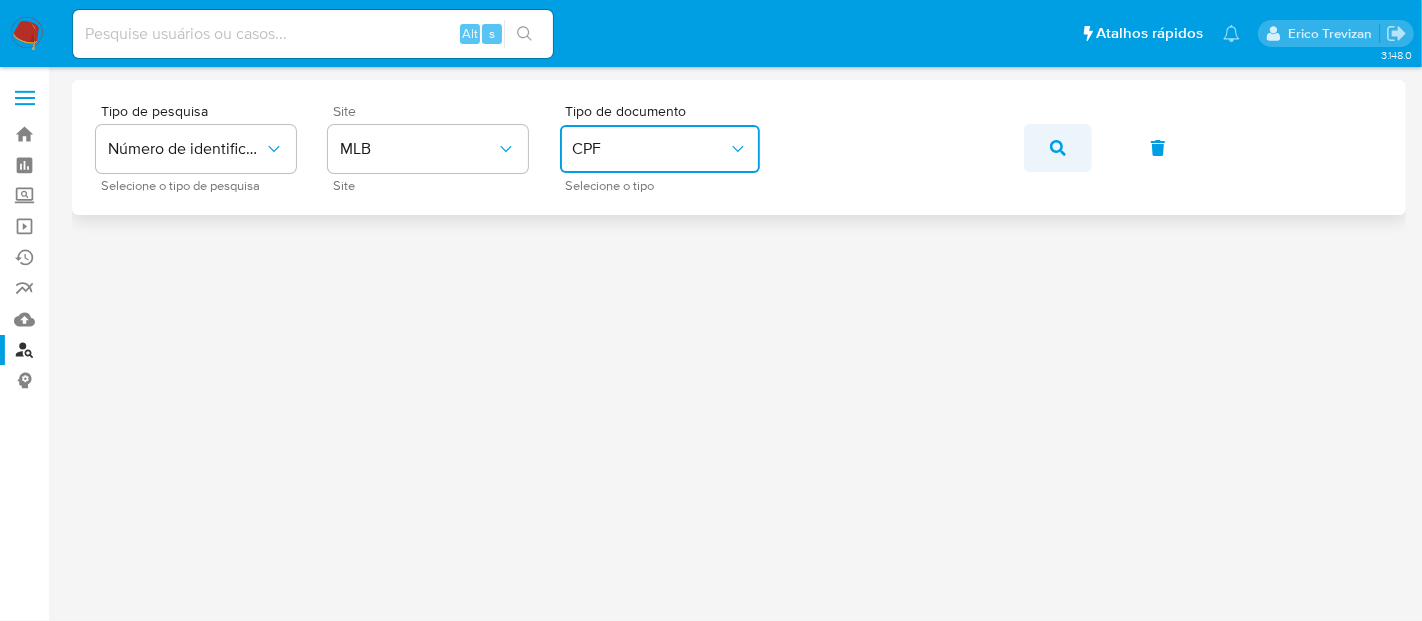 click at bounding box center [1058, 148] 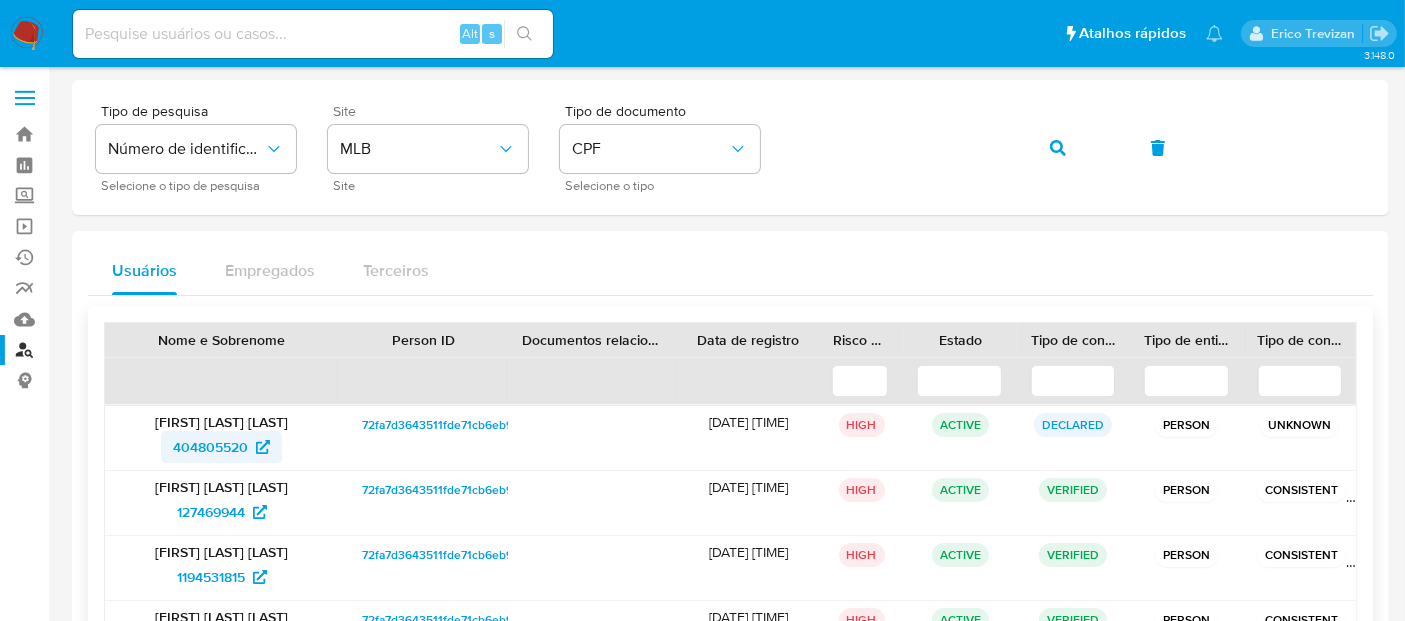 click on "404805520" at bounding box center (210, 447) 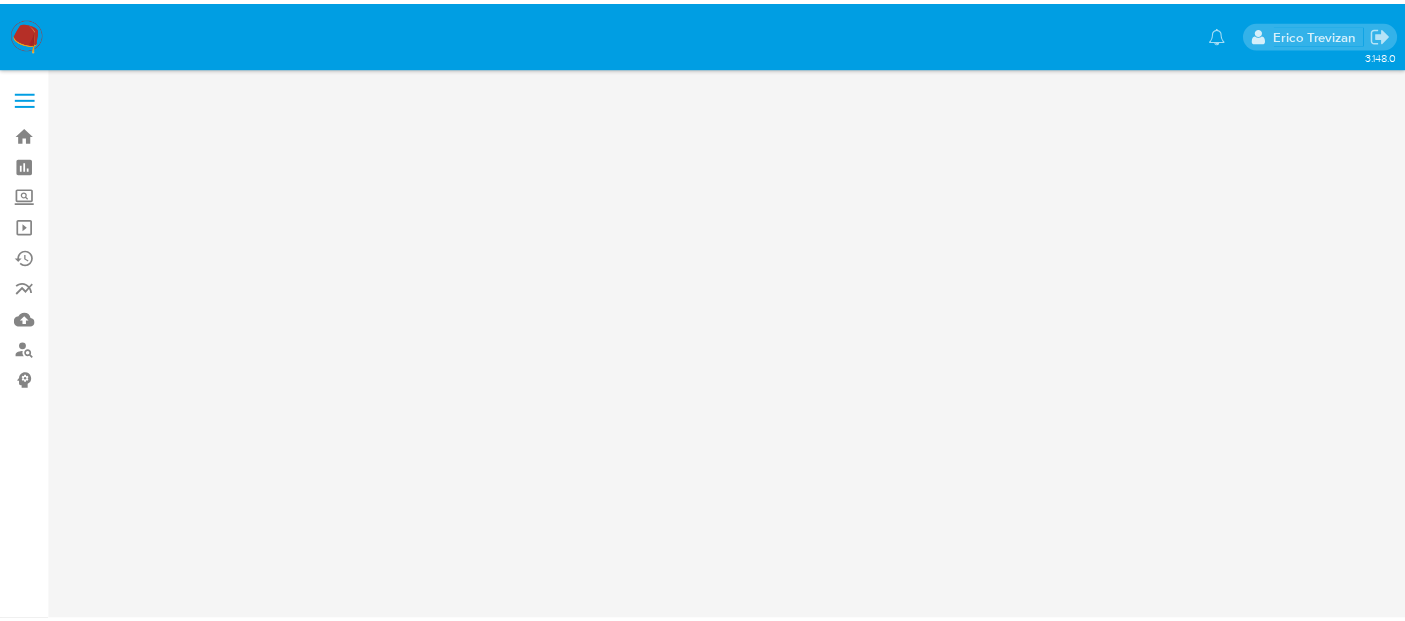 scroll, scrollTop: 0, scrollLeft: 0, axis: both 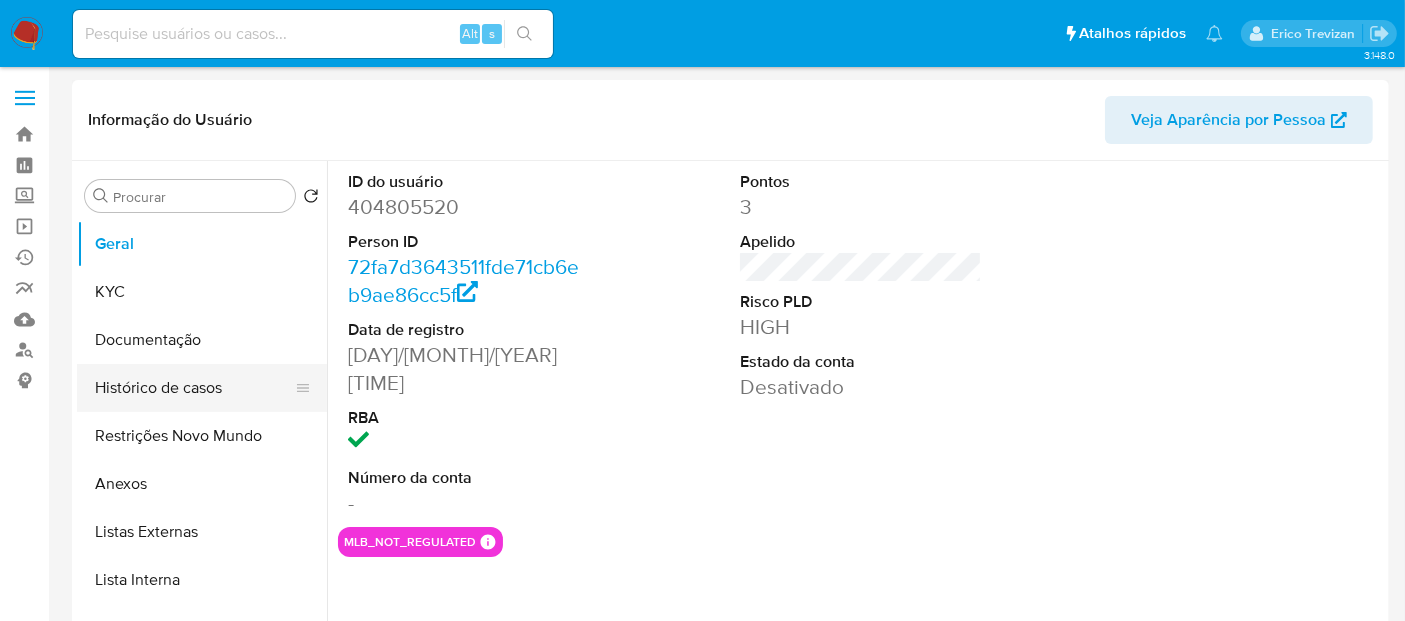 select on "10" 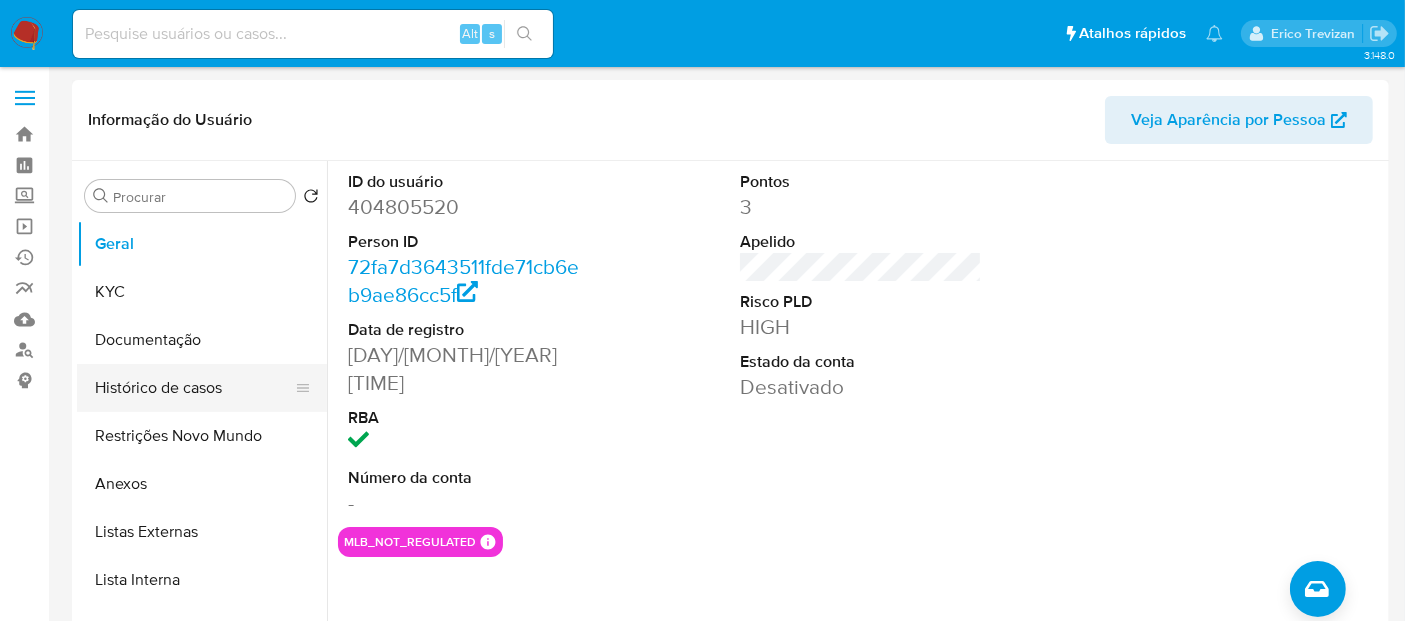click on "Histórico de casos" at bounding box center (194, 388) 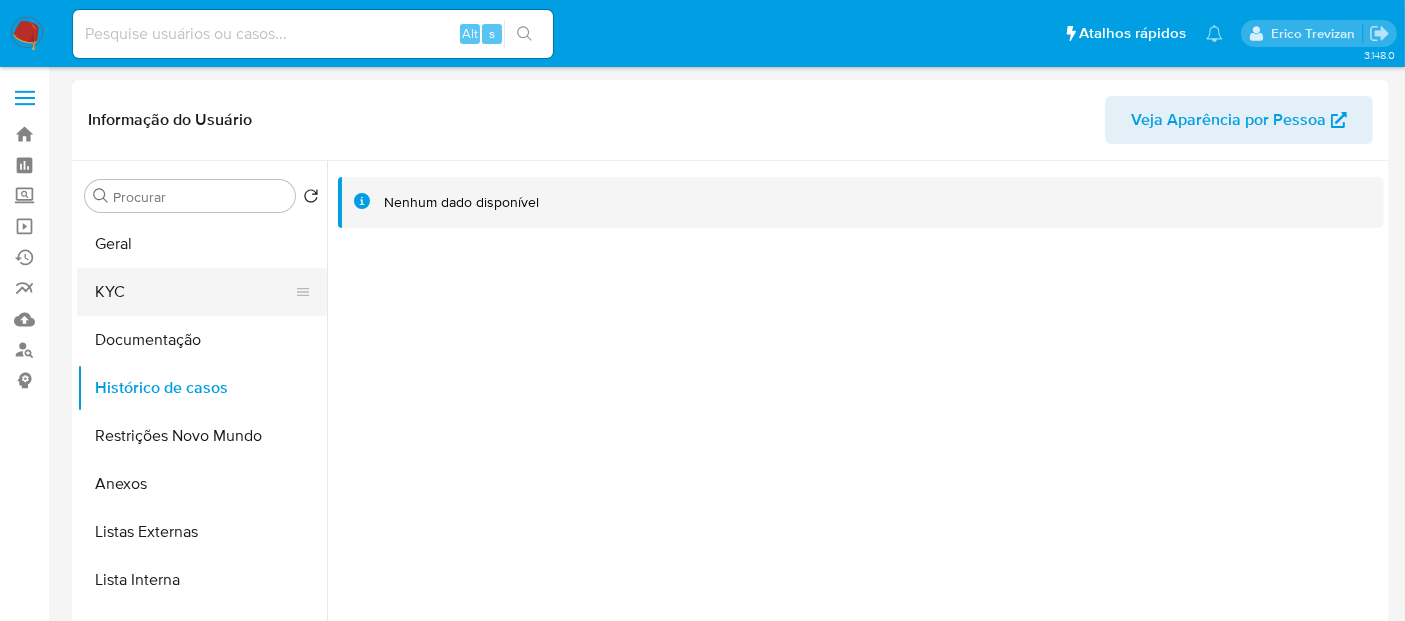 click on "KYC" at bounding box center [194, 292] 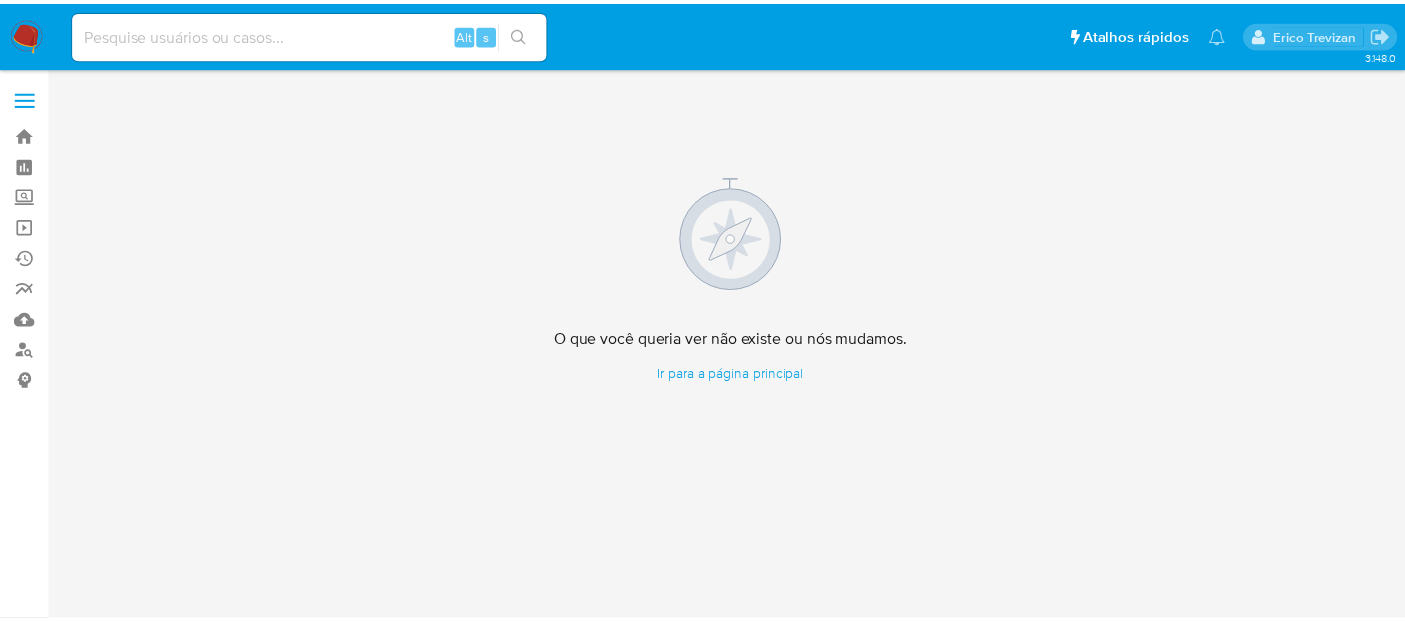 scroll, scrollTop: 0, scrollLeft: 0, axis: both 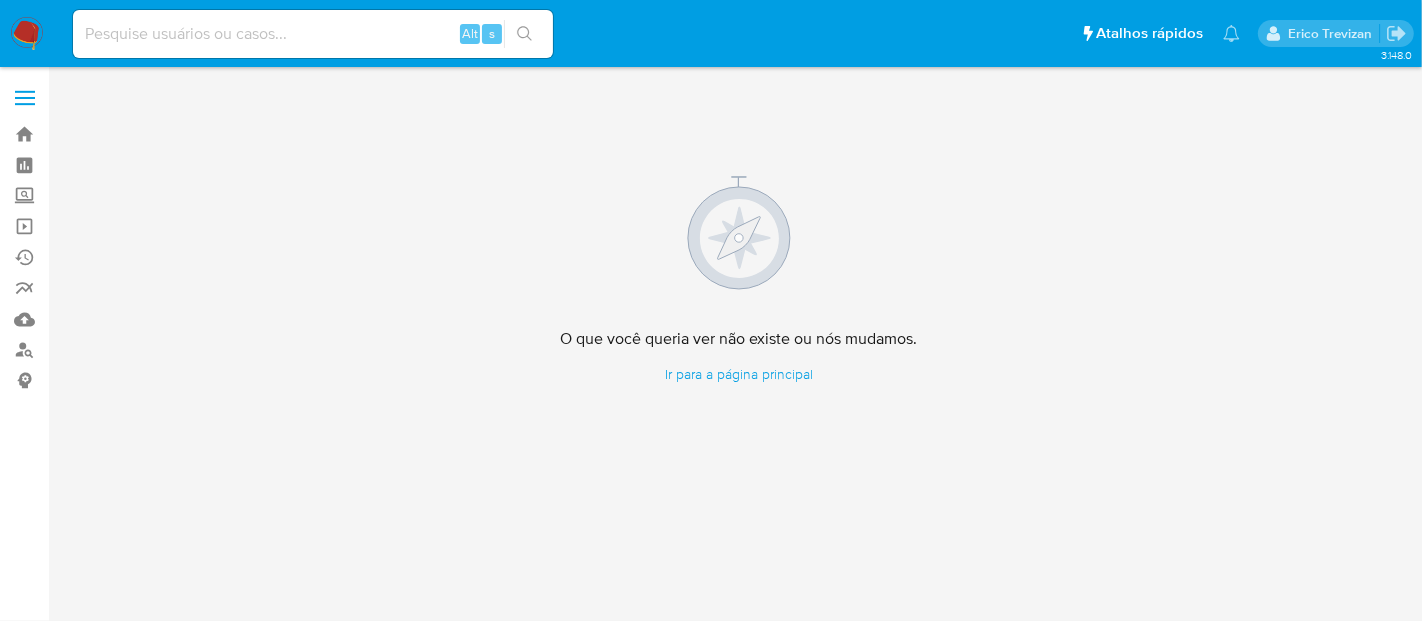 click at bounding box center (313, 34) 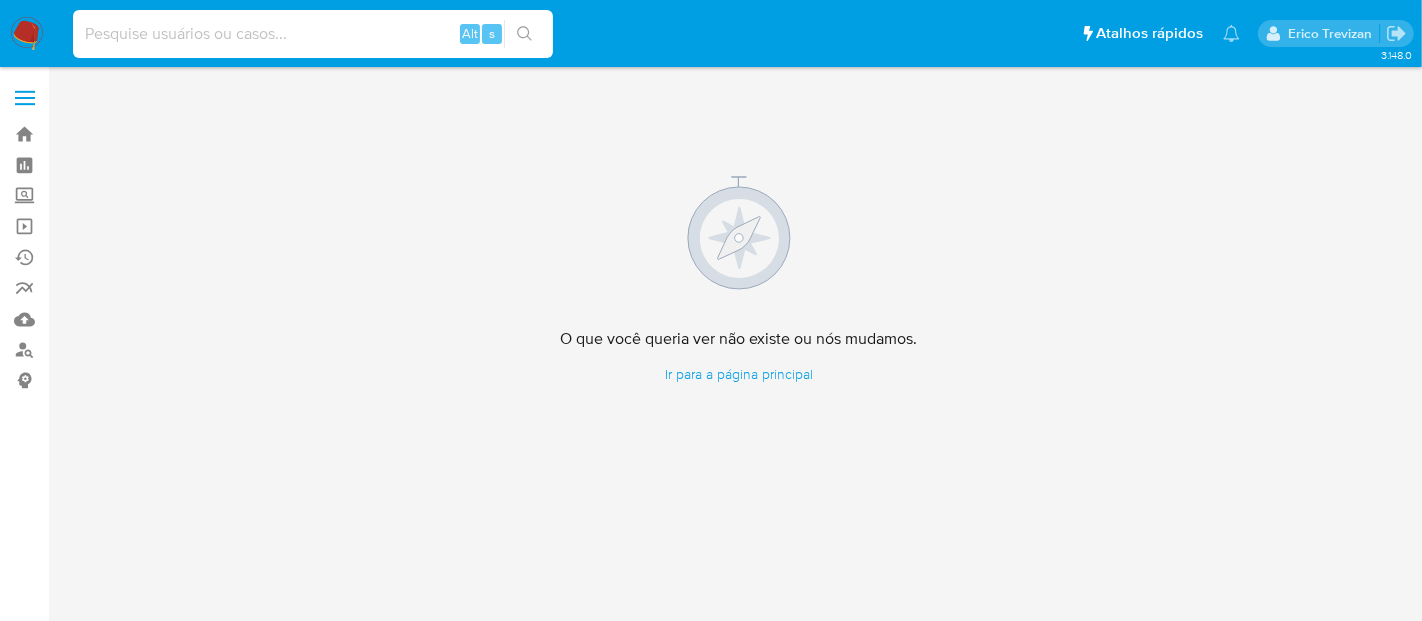 paste on "F4NNOuRDhTEak1k5vOC6EaMB" 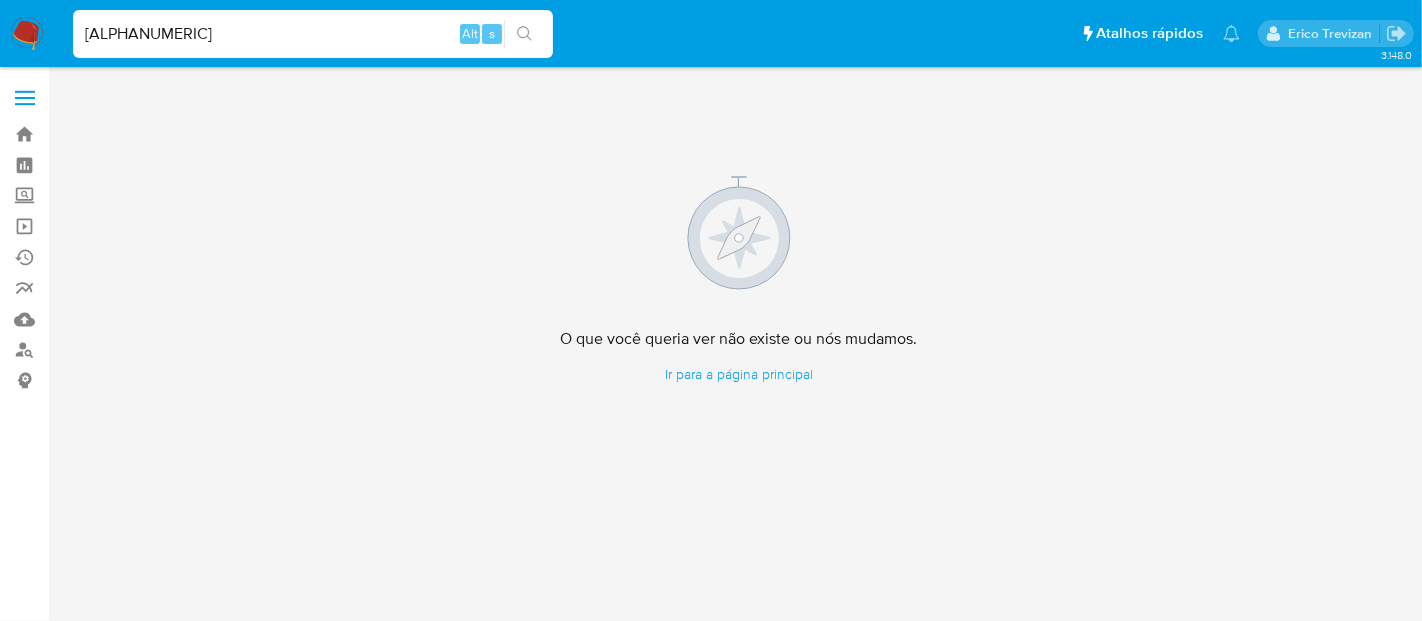 type on "F4NNOuRDhTEak1k5vOC6EaMB" 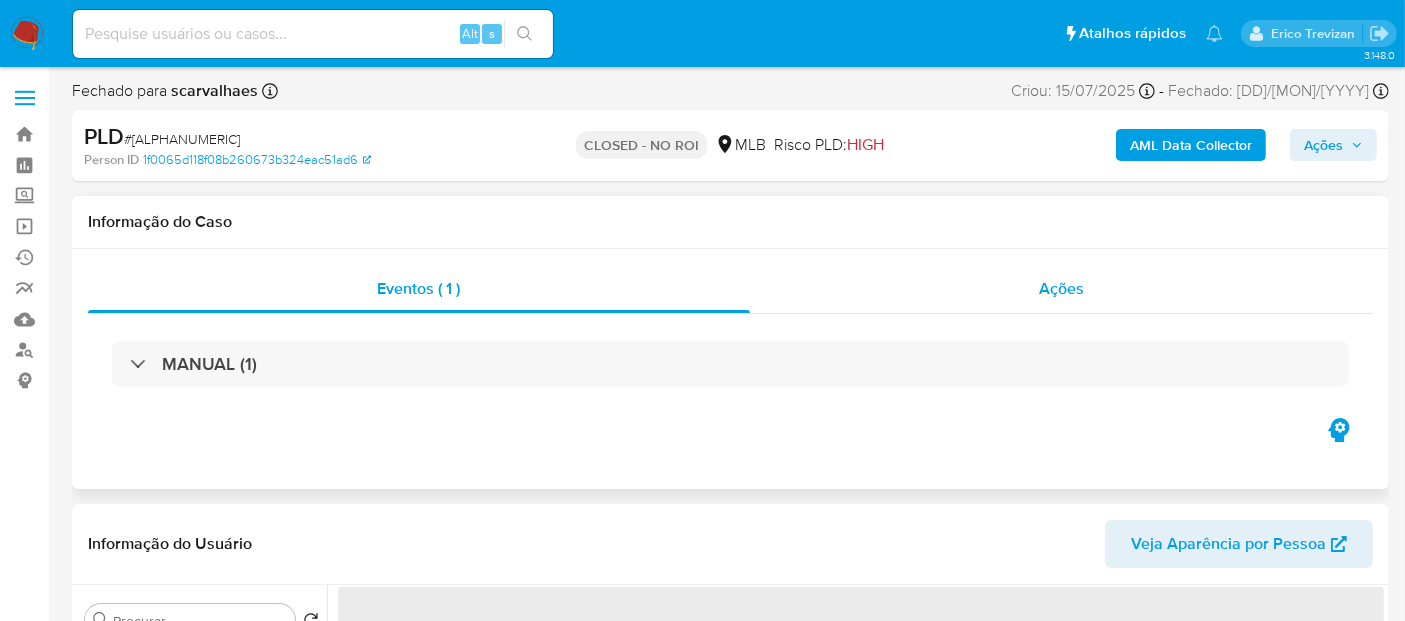 click on "Ações" at bounding box center [1061, 288] 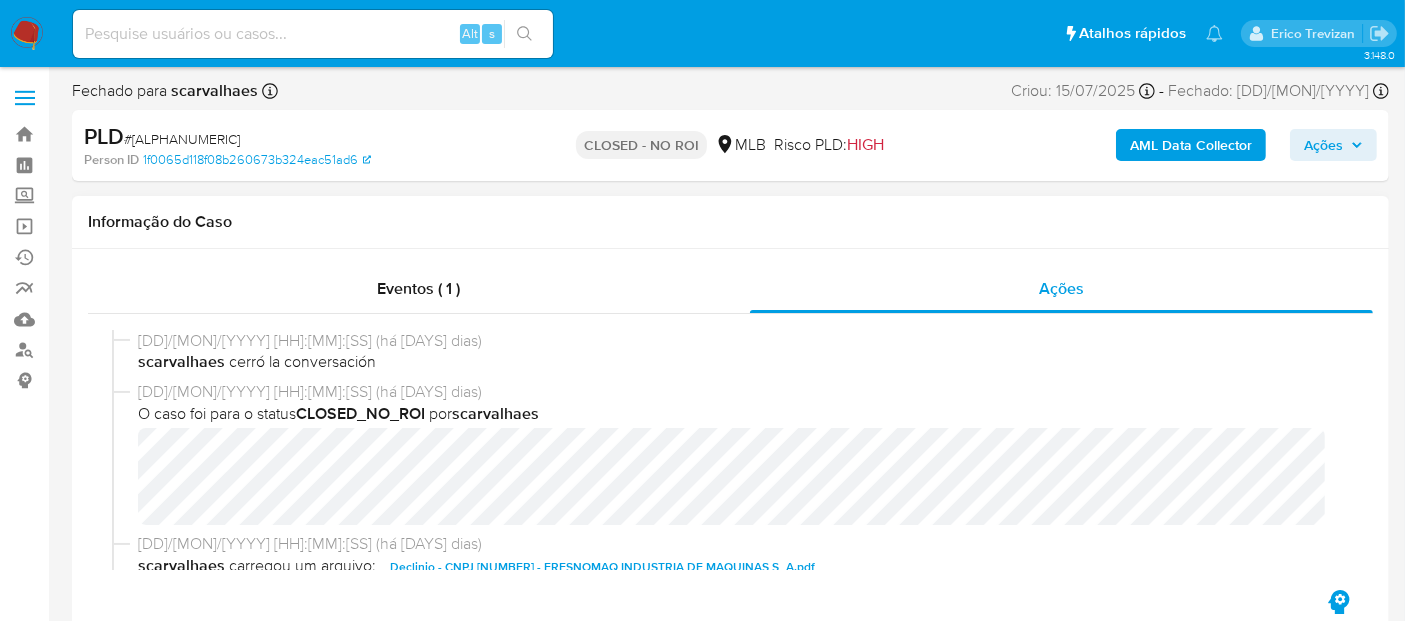 select on "10" 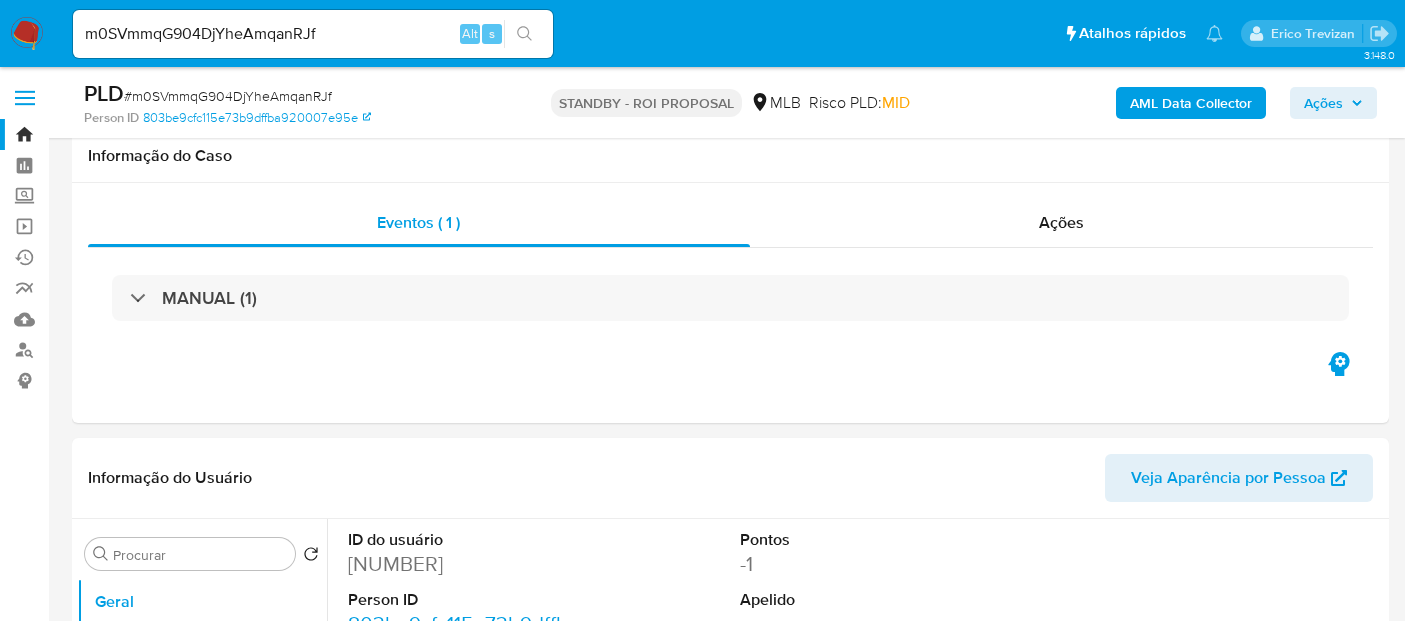 select on "10" 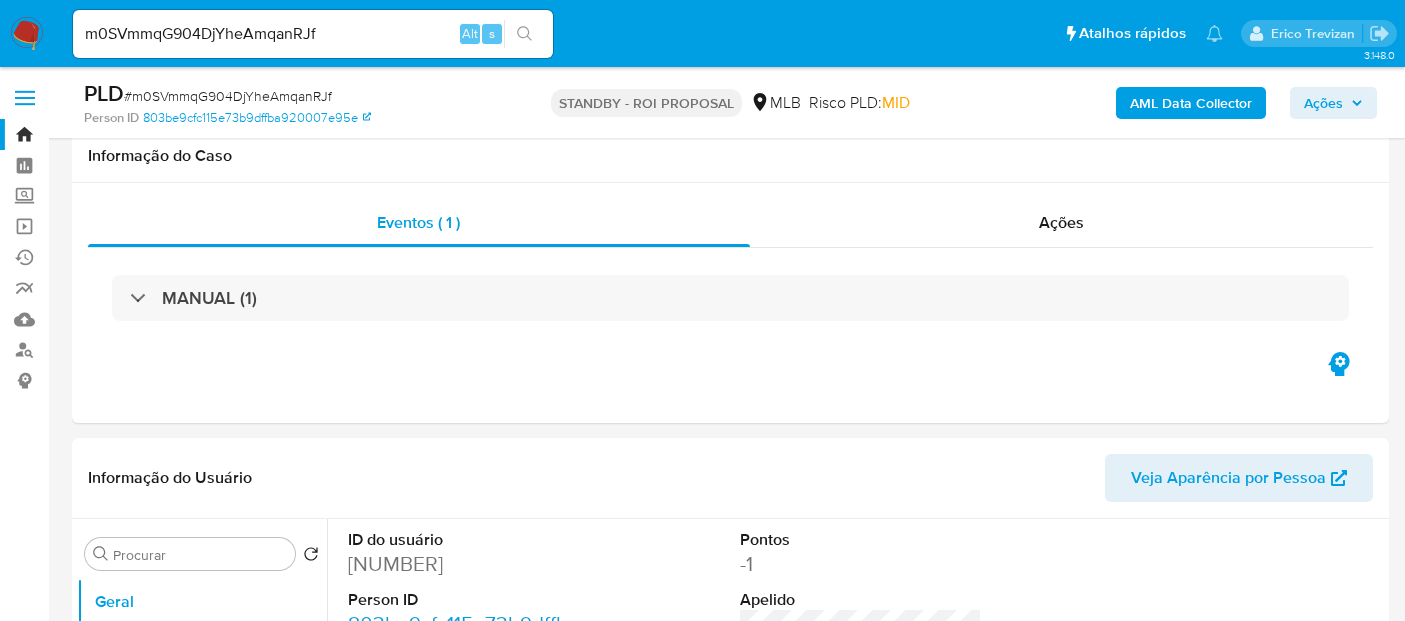 scroll, scrollTop: 333, scrollLeft: 0, axis: vertical 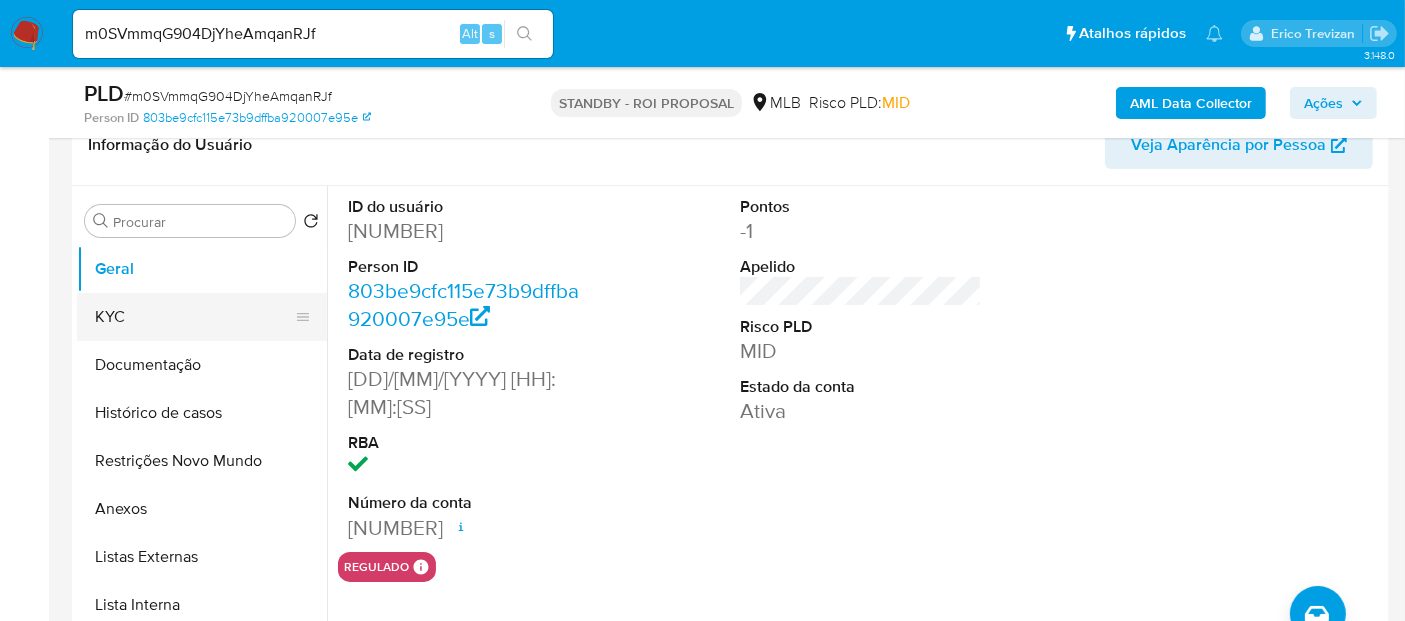click on "KYC" at bounding box center [194, 317] 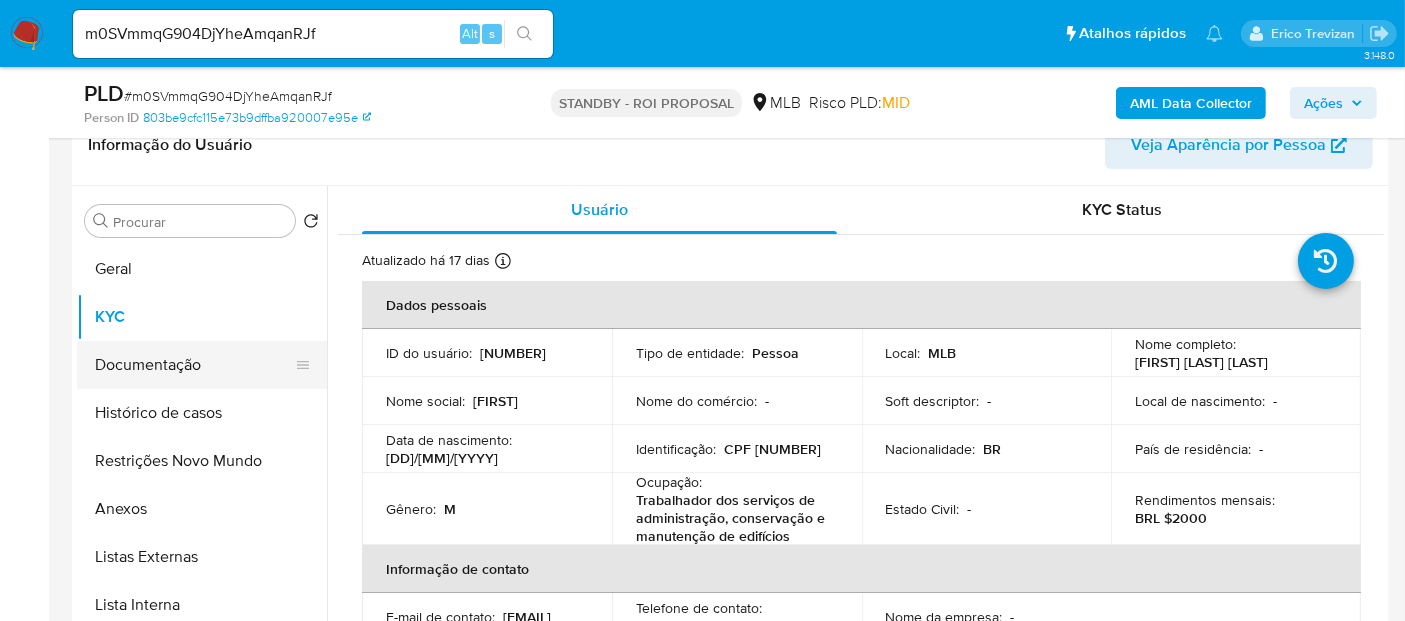 click on "Documentação" at bounding box center [194, 365] 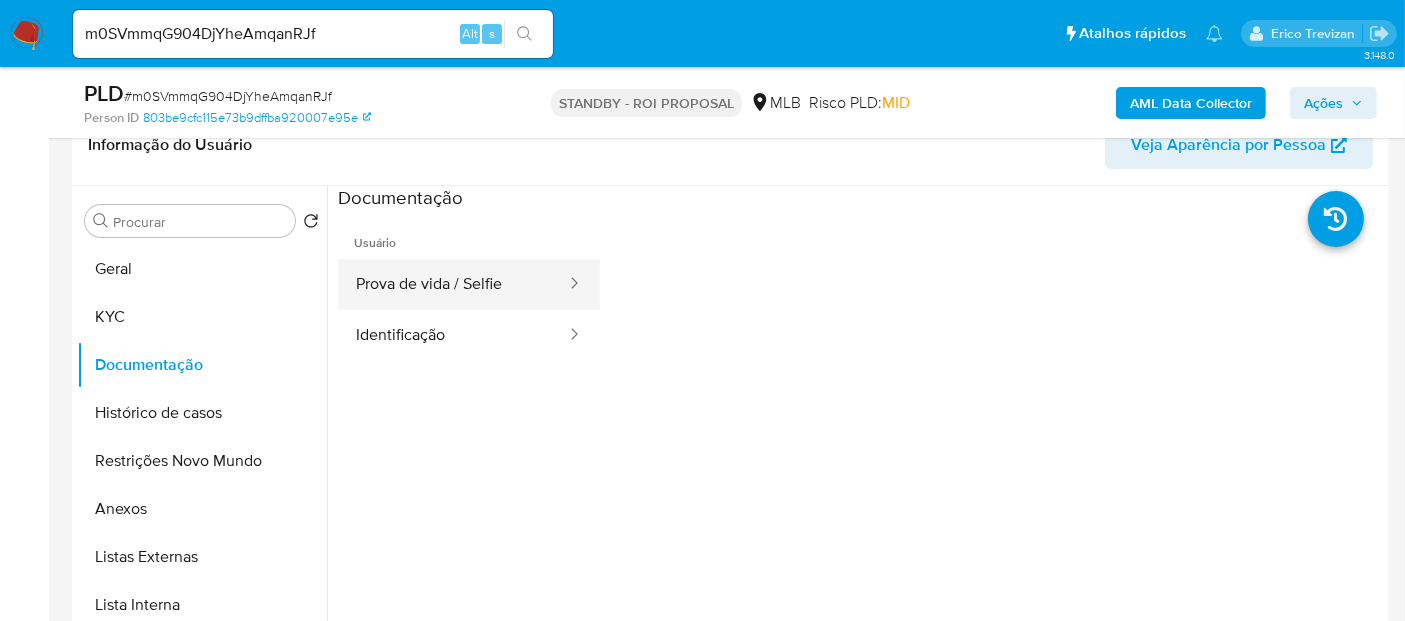 click on "Prova de vida / Selfie" at bounding box center [453, 284] 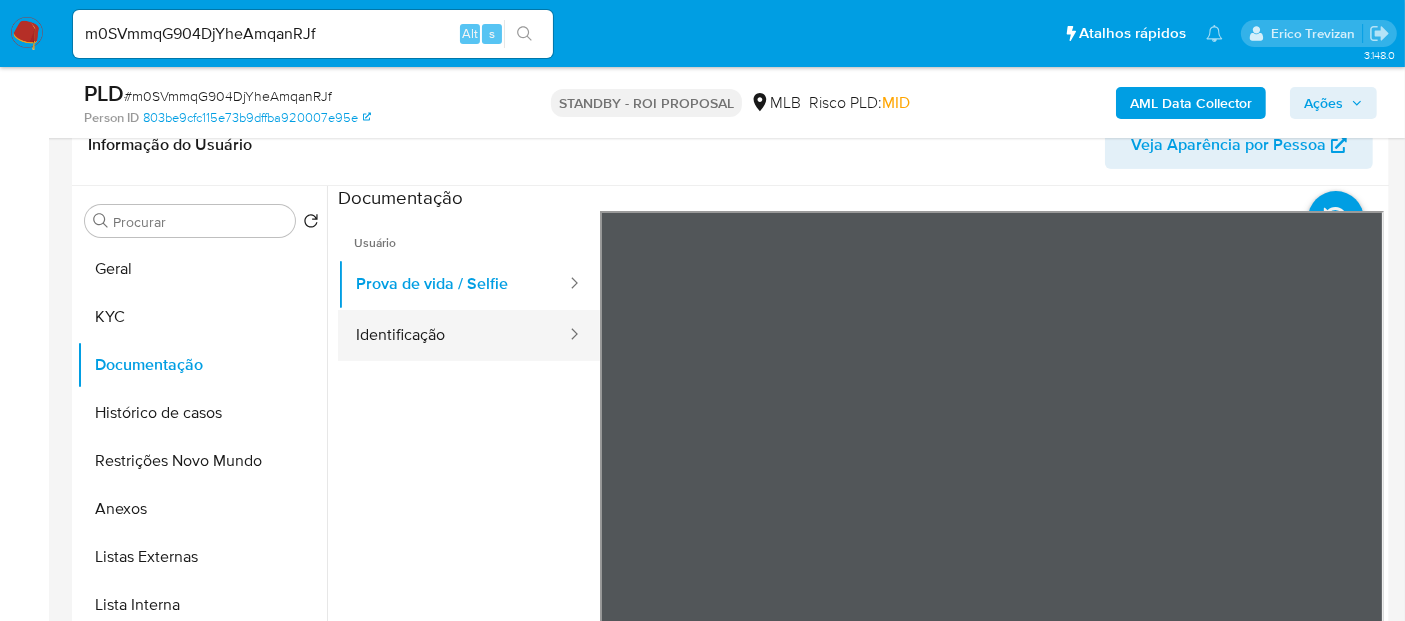 click on "Identificação" at bounding box center [453, 335] 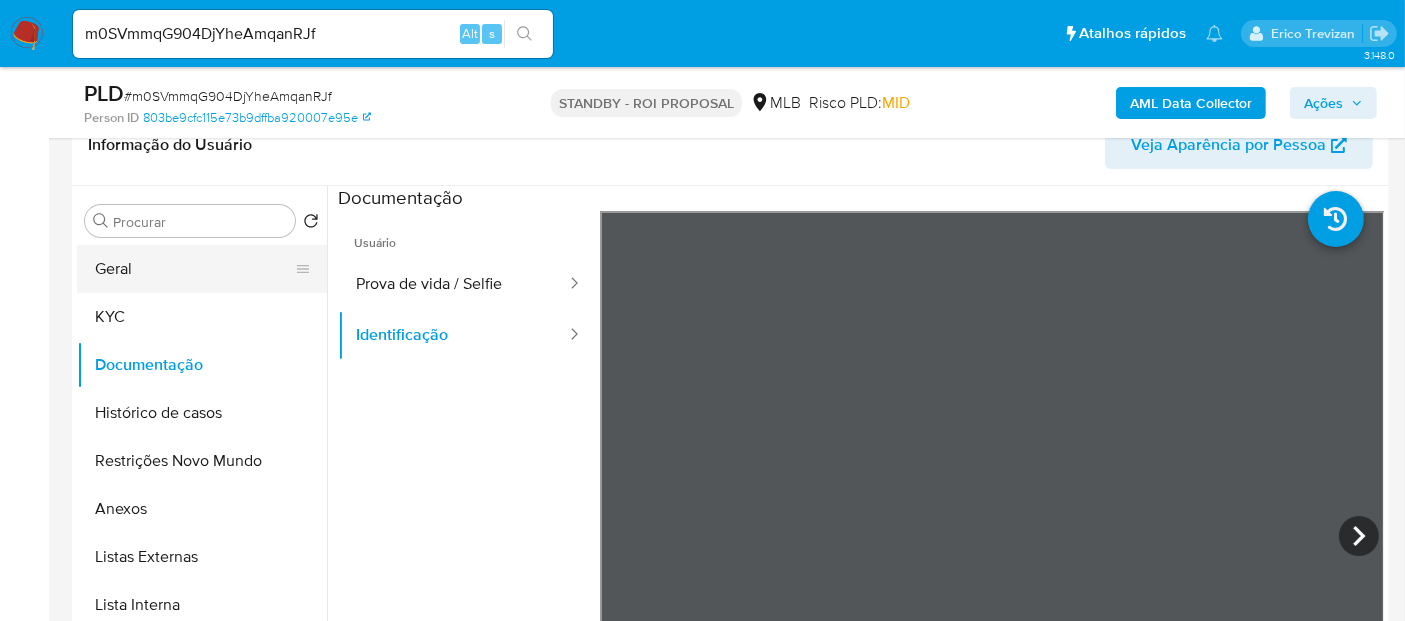 click on "Geral" at bounding box center (194, 269) 